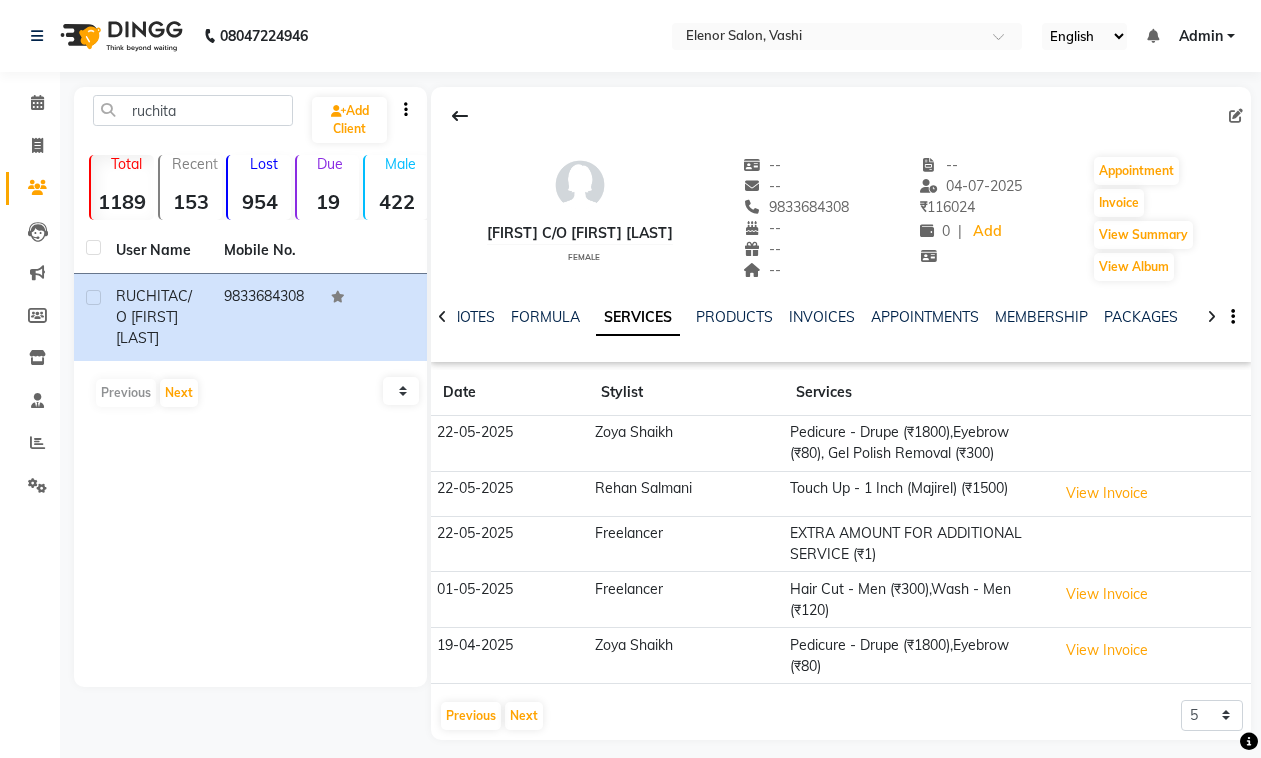 scroll, scrollTop: 13, scrollLeft: 0, axis: vertical 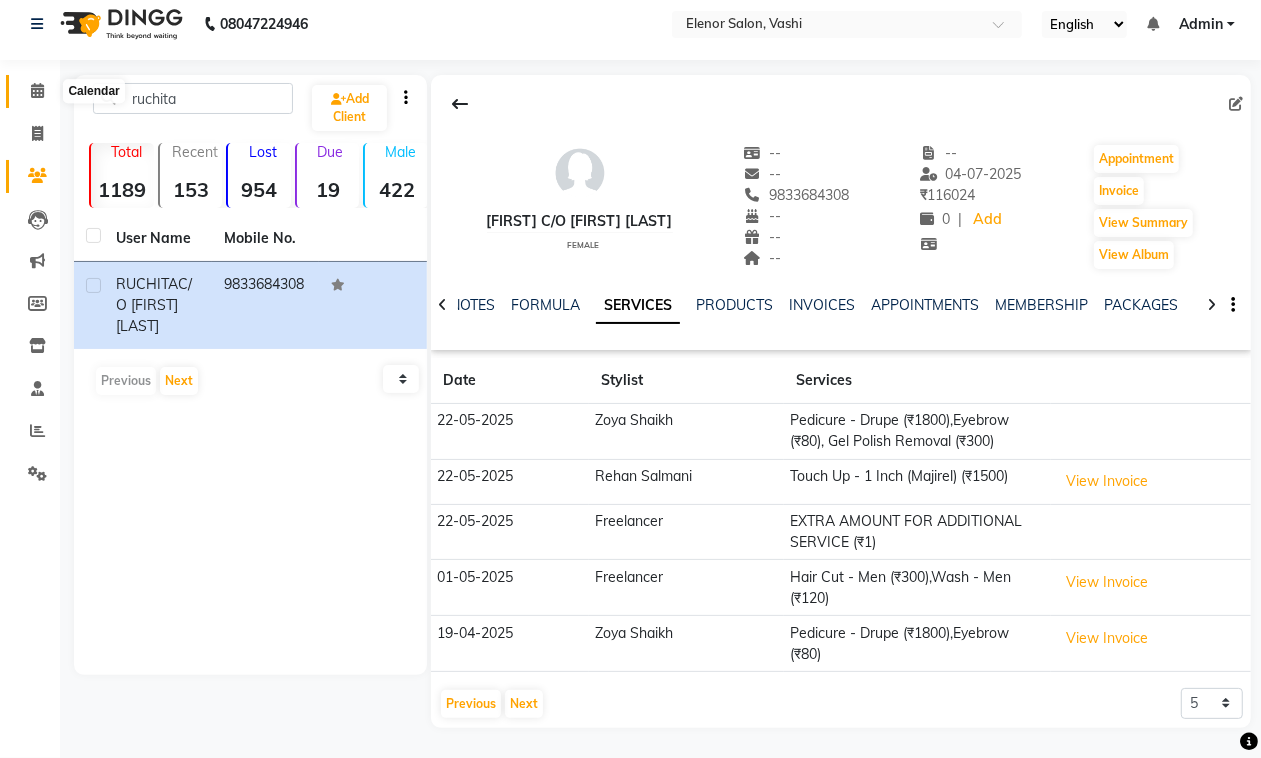 click 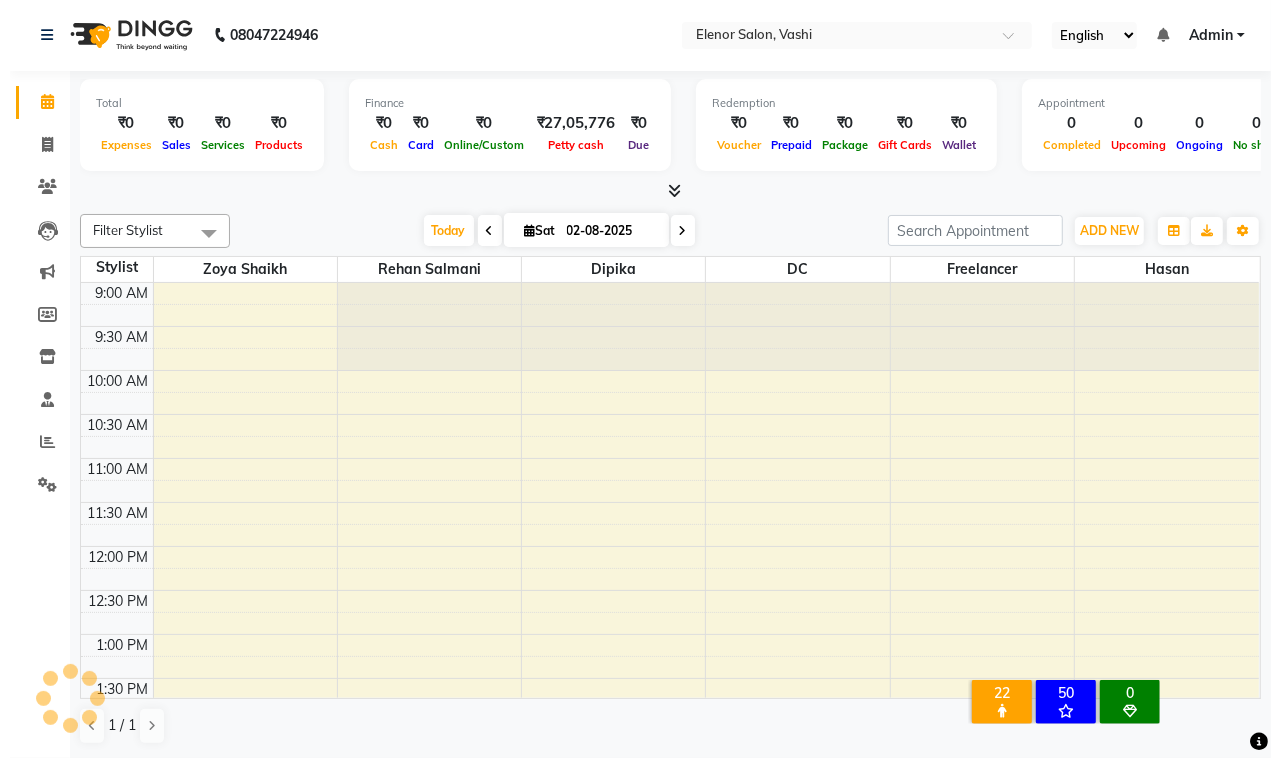 scroll, scrollTop: 0, scrollLeft: 0, axis: both 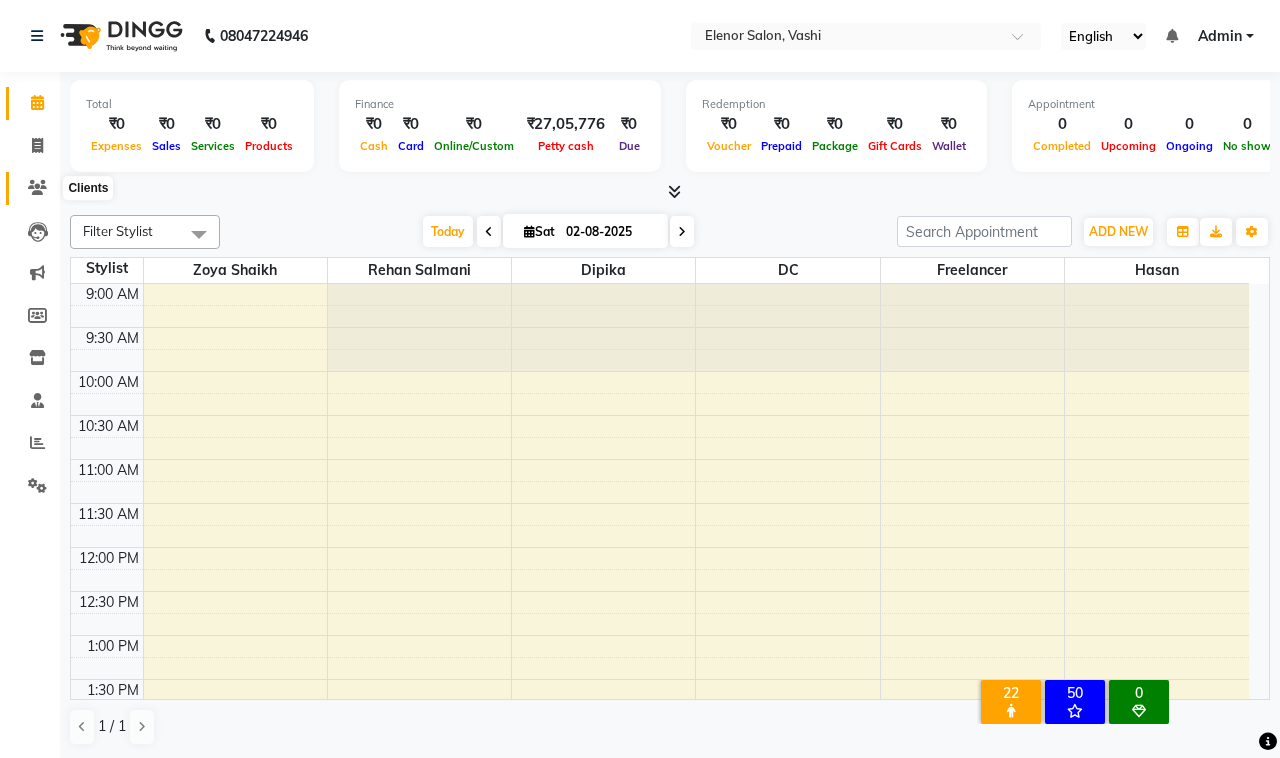 click 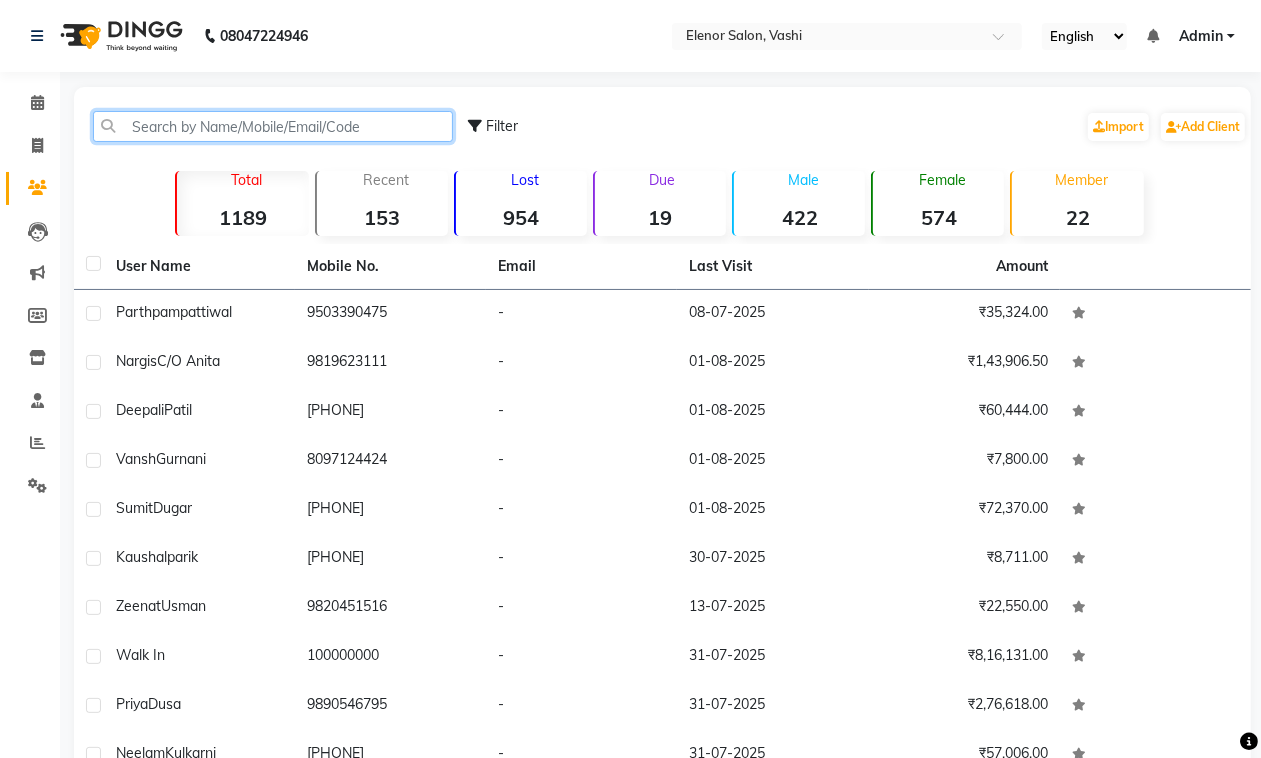 click 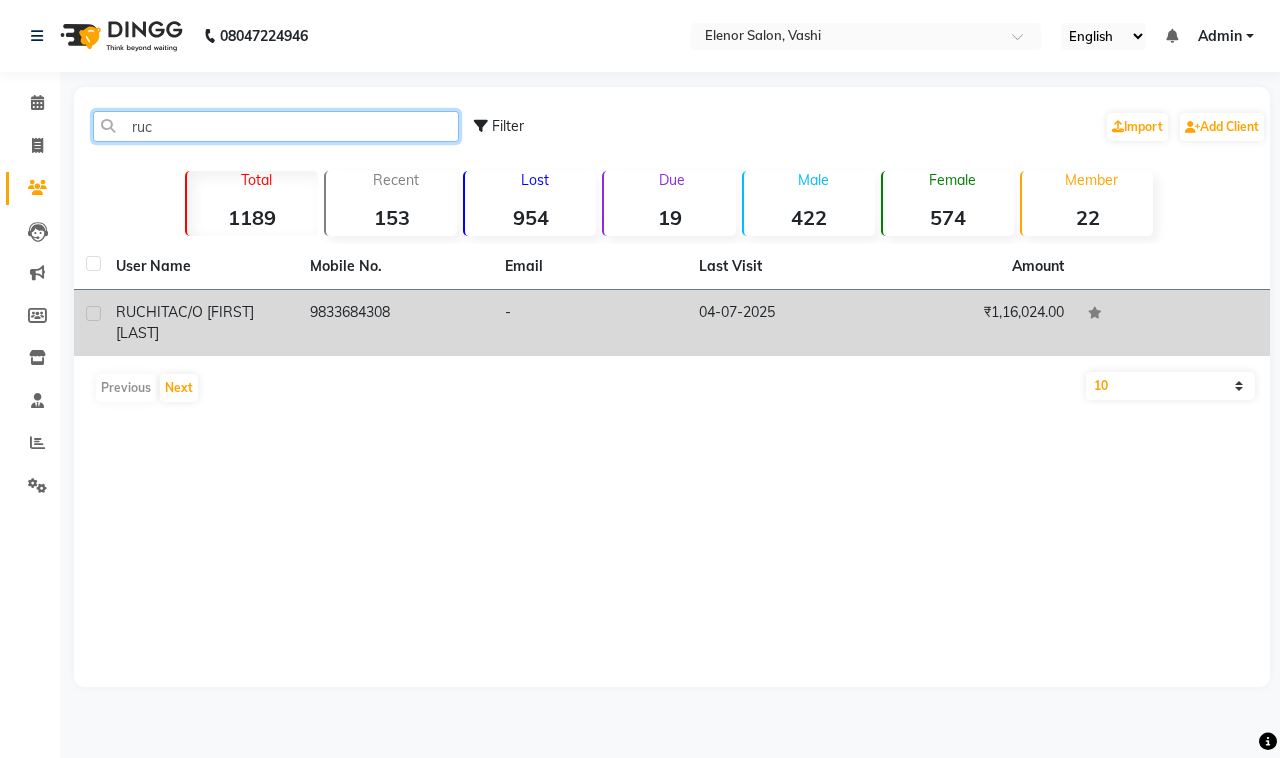 type on "ruc" 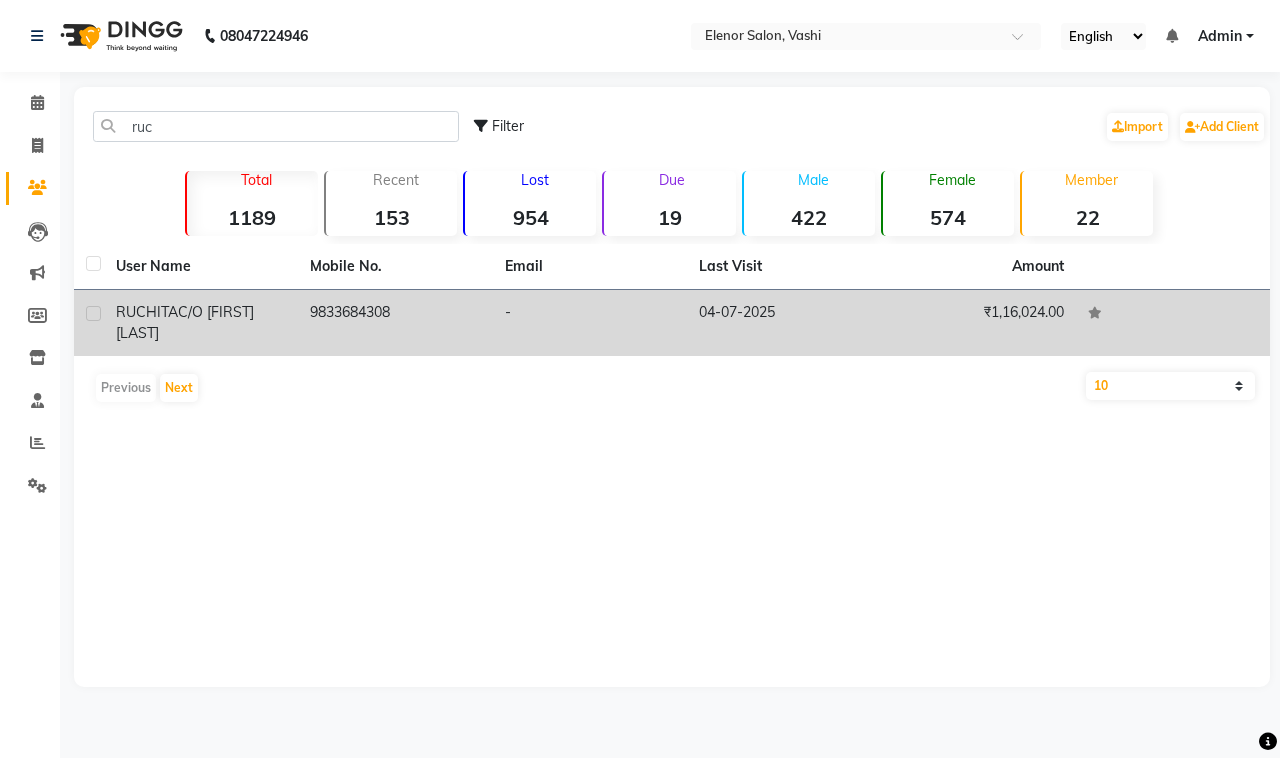 click on "RUCHITA   C/O PRIYA DUSA" 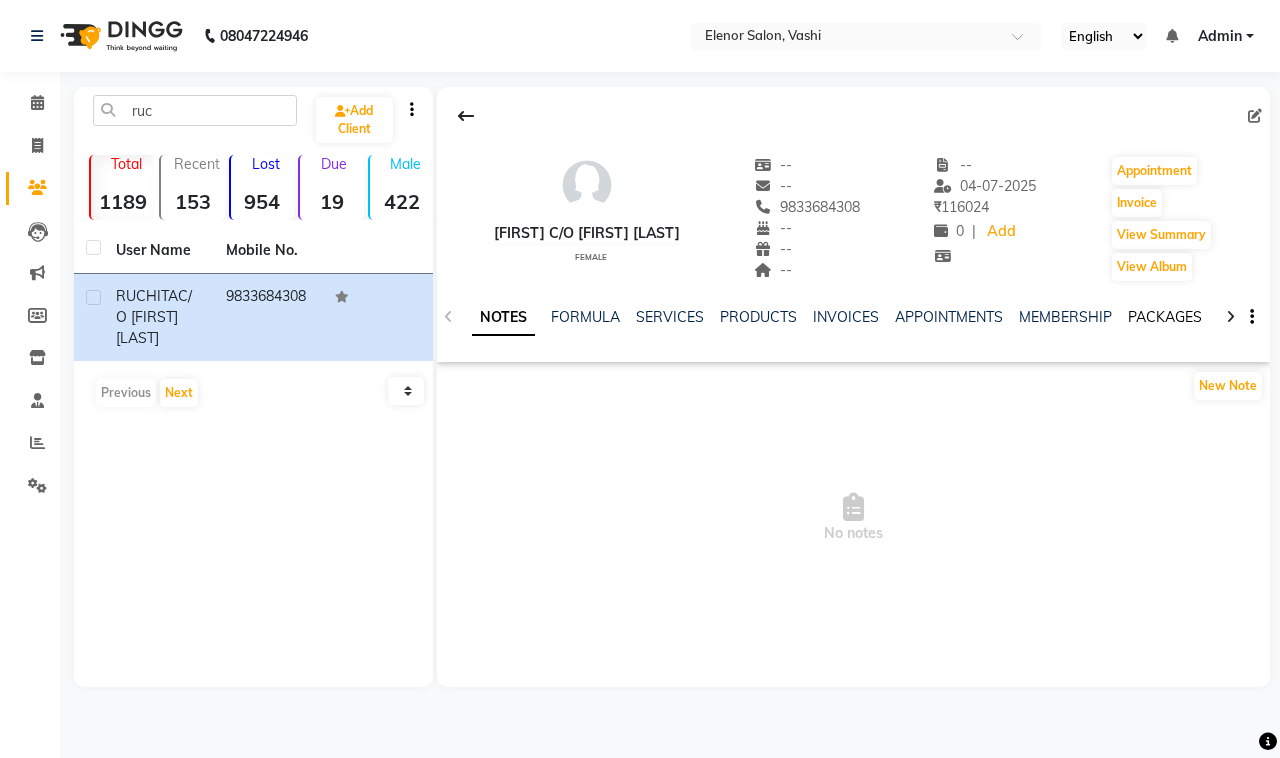 click on "PACKAGES" 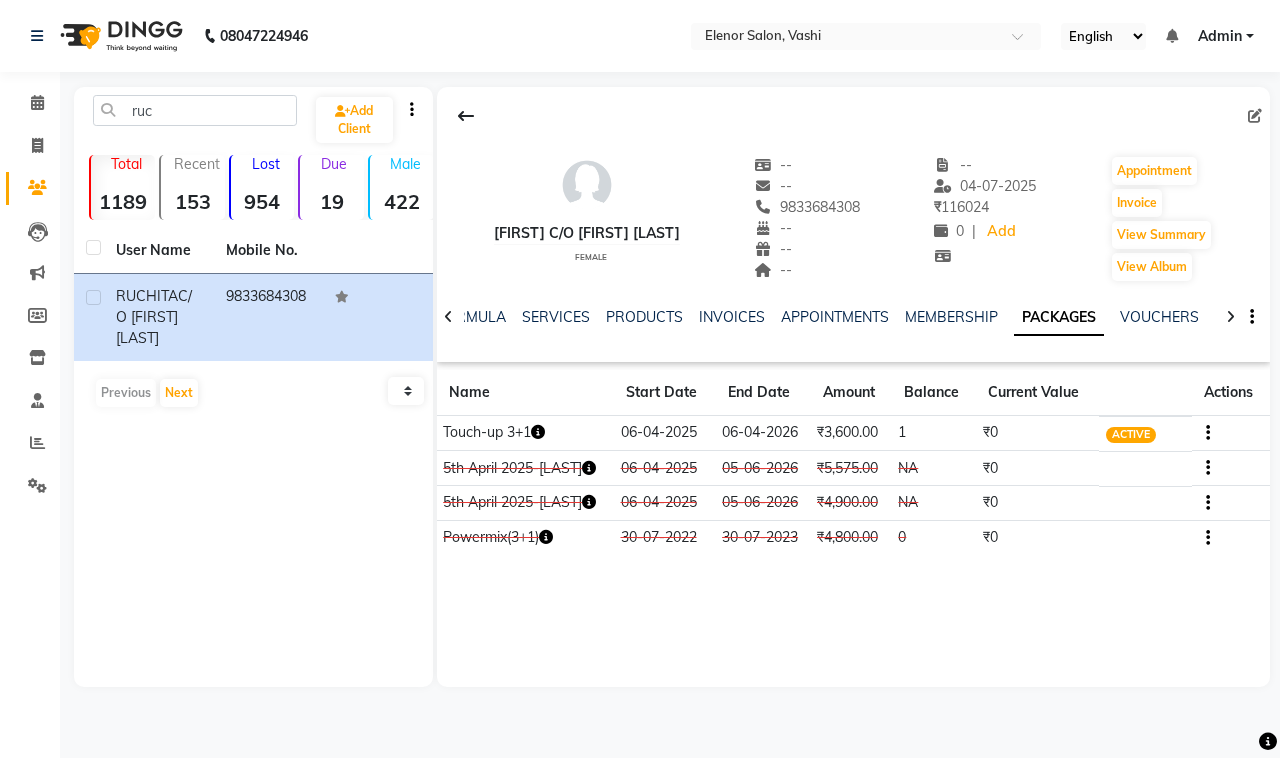 click 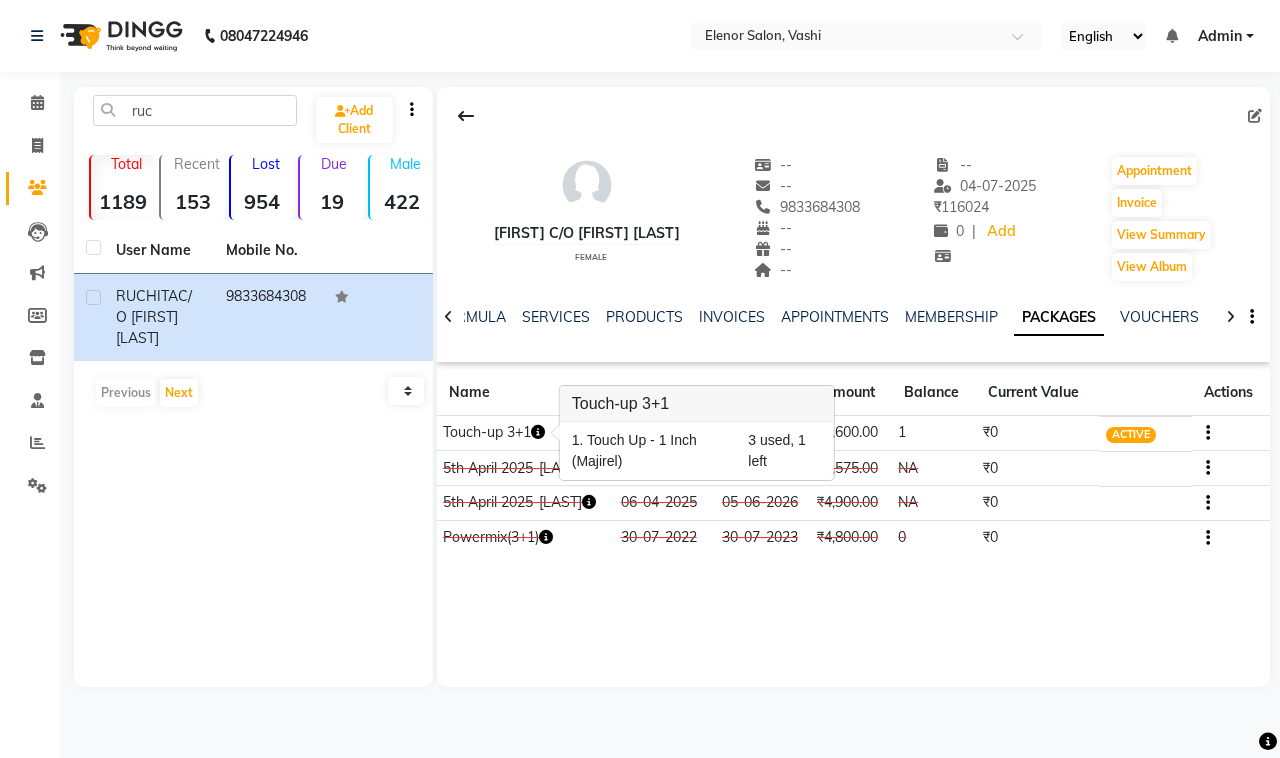 click on "RUCHITA  C/O PRIYA DUSA   female  --   --   9833684308  --  --  --  -- 04-07-2025 ₹    116024 0 |  Add   Appointment   Invoice  View Summary  View Album  NOTES FORMULA SERVICES PRODUCTS INVOICES APPOINTMENTS MEMBERSHIP PACKAGES VOUCHERS GIFTCARDS POINTS FORMS FAMILY CARDS WALLET Name Start Date End Date Amount Balance Current Value Actions  Touch-up 3+1  06-04-2025 06-04-2026  ₹3,600.00   1  ₹0 ACTIVE  5th April 2025-Vimmi  06-04-2025 05-06-2026  ₹5,575.00   NA  ₹0 CONSUMED  5th April 2025-Ruchita  06-04-2025 05-06-2026  ₹4,900.00   NA  ₹0 CONSUMED  Powermix(3+1)  30-07-2022 30-07-2023  ₹4,800.00   0  ₹0 CONSUMED" 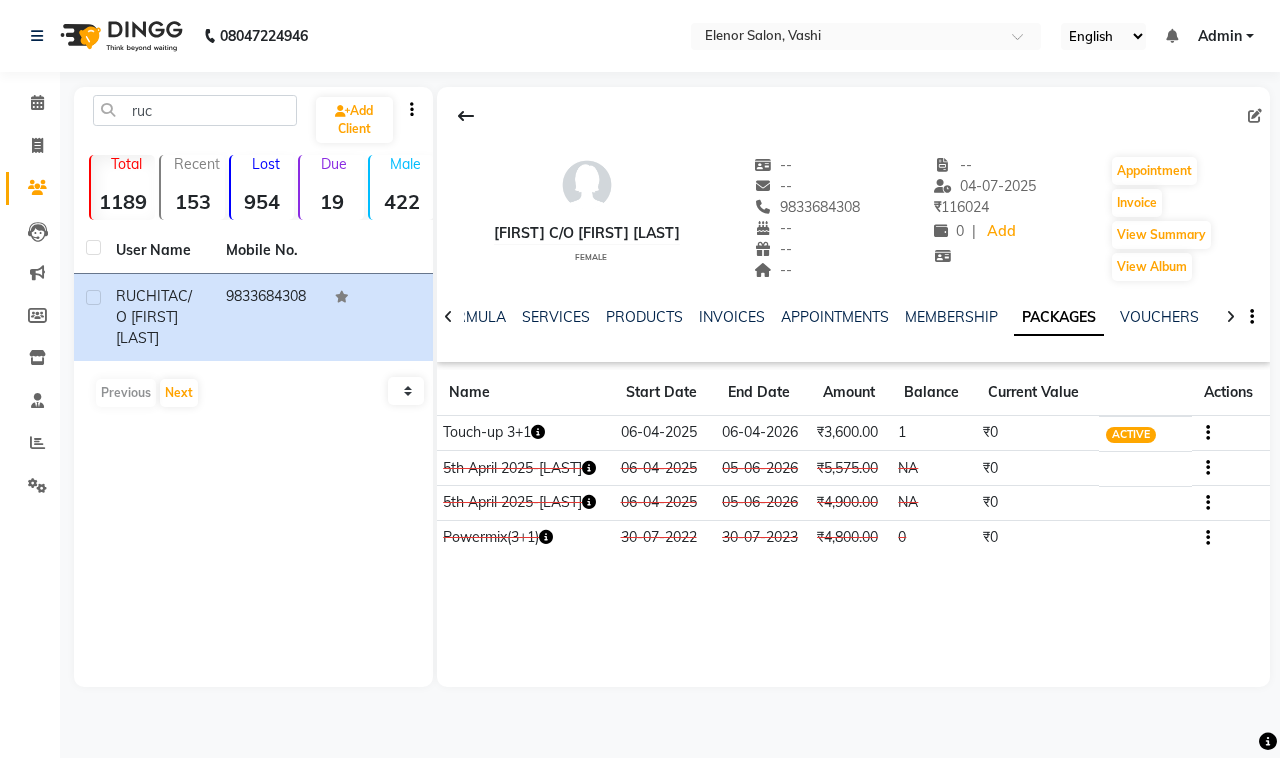 click 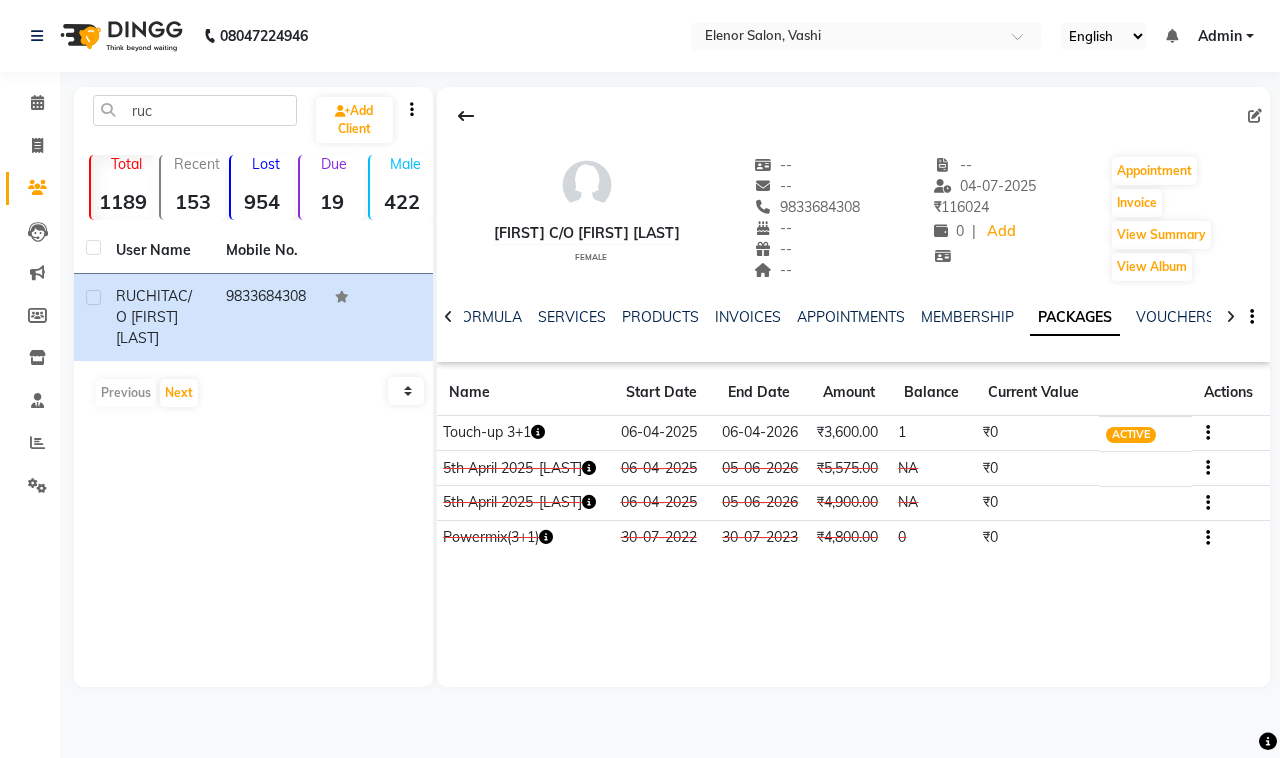 click 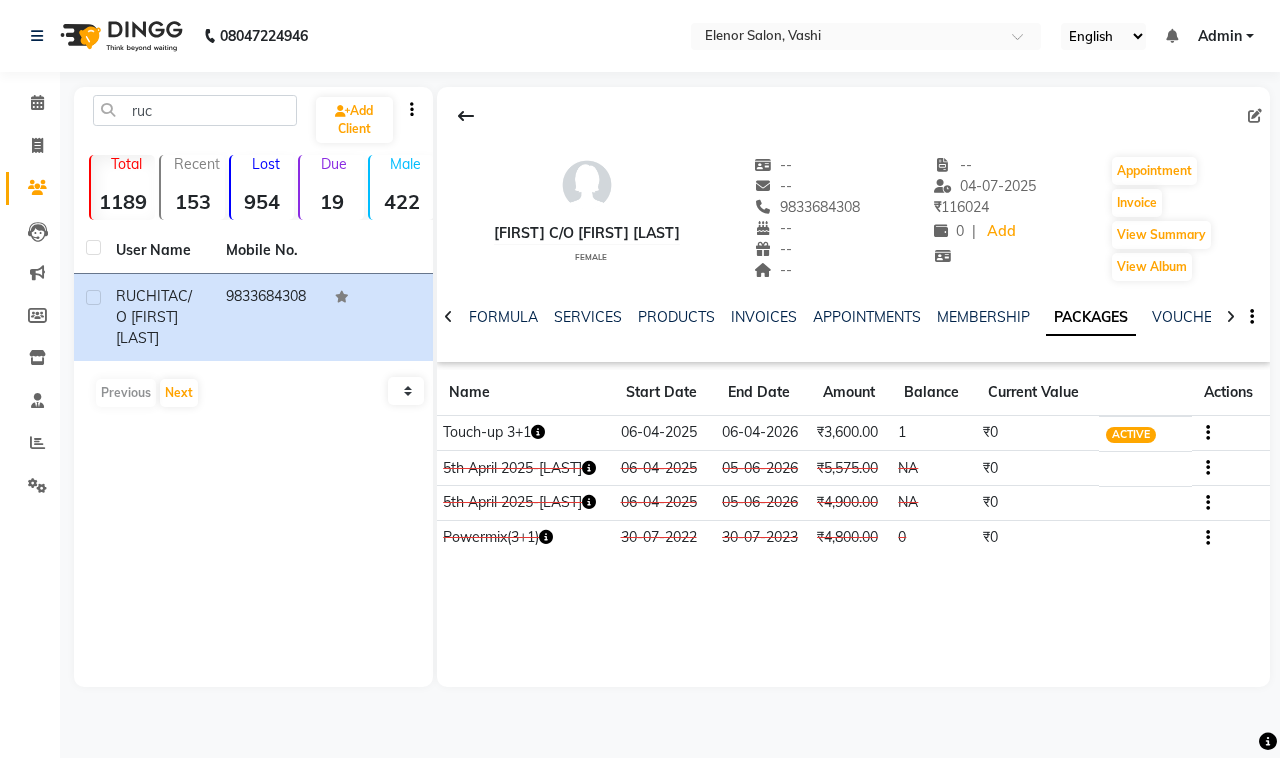 click 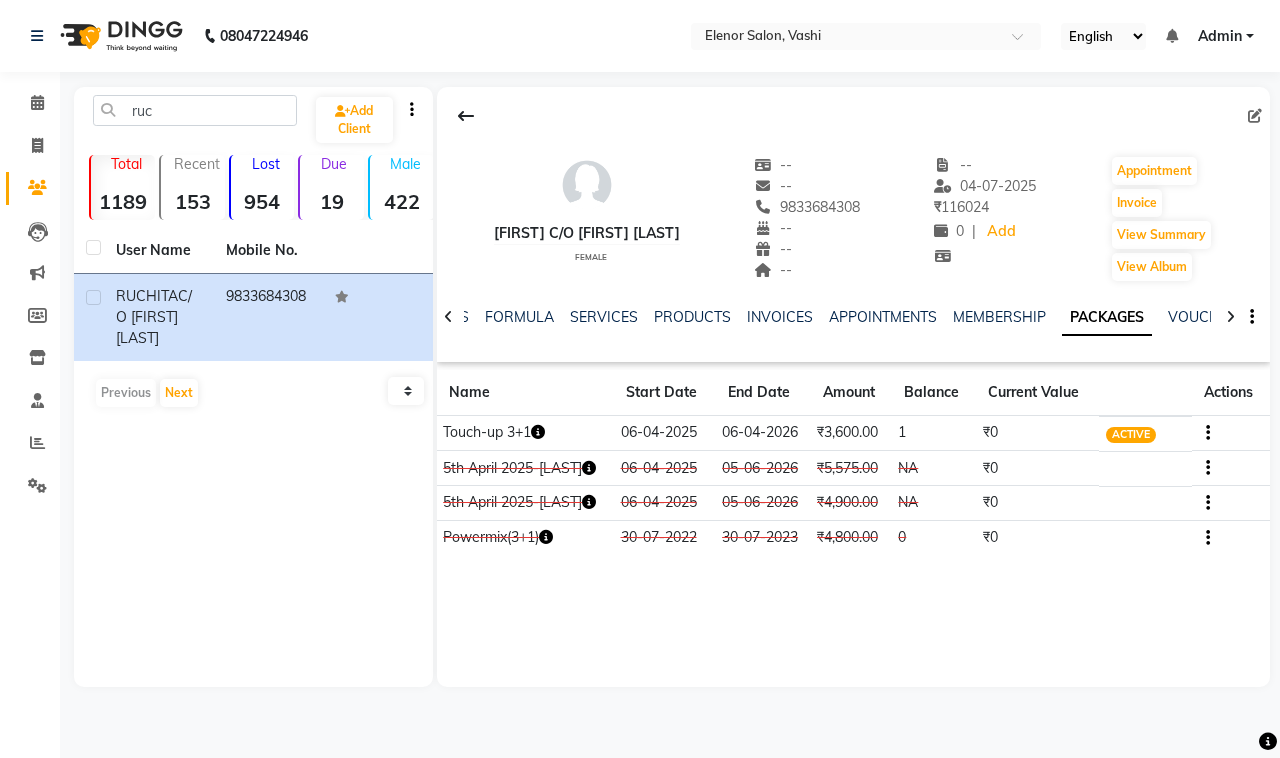click 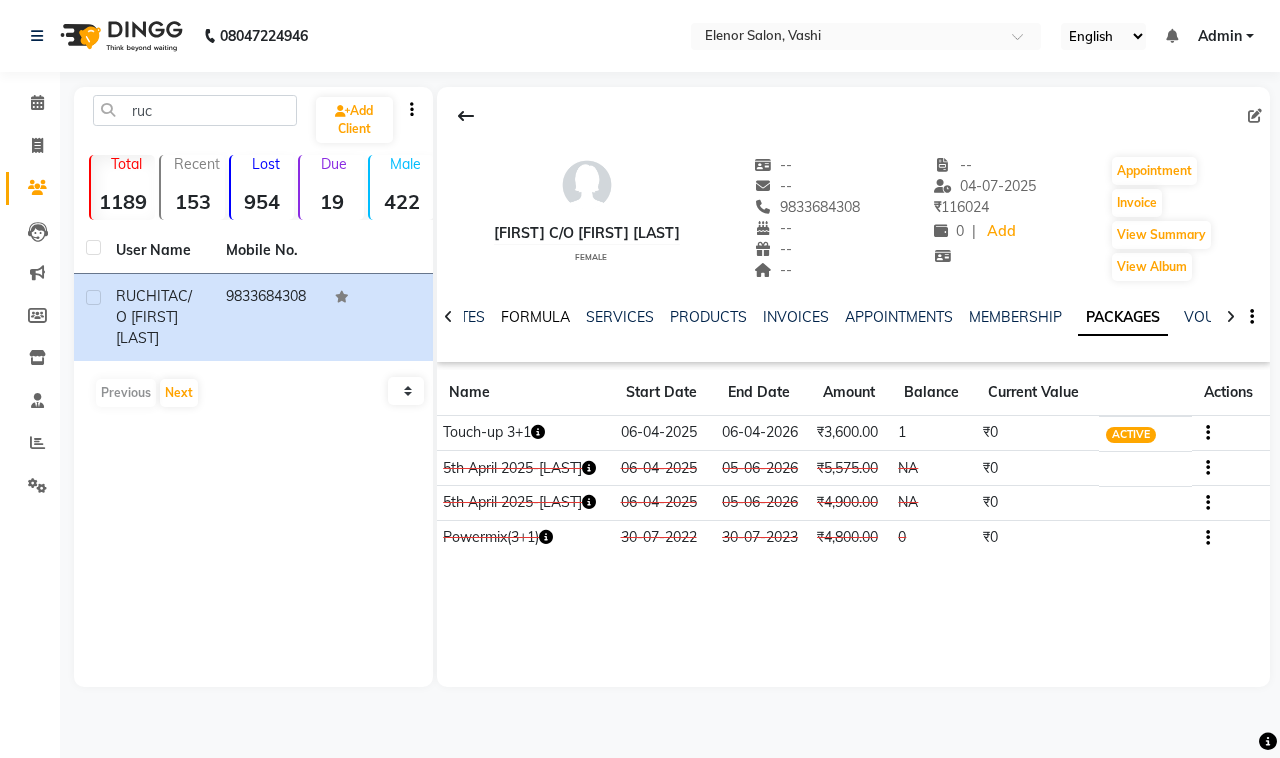 click on "FORMULA" 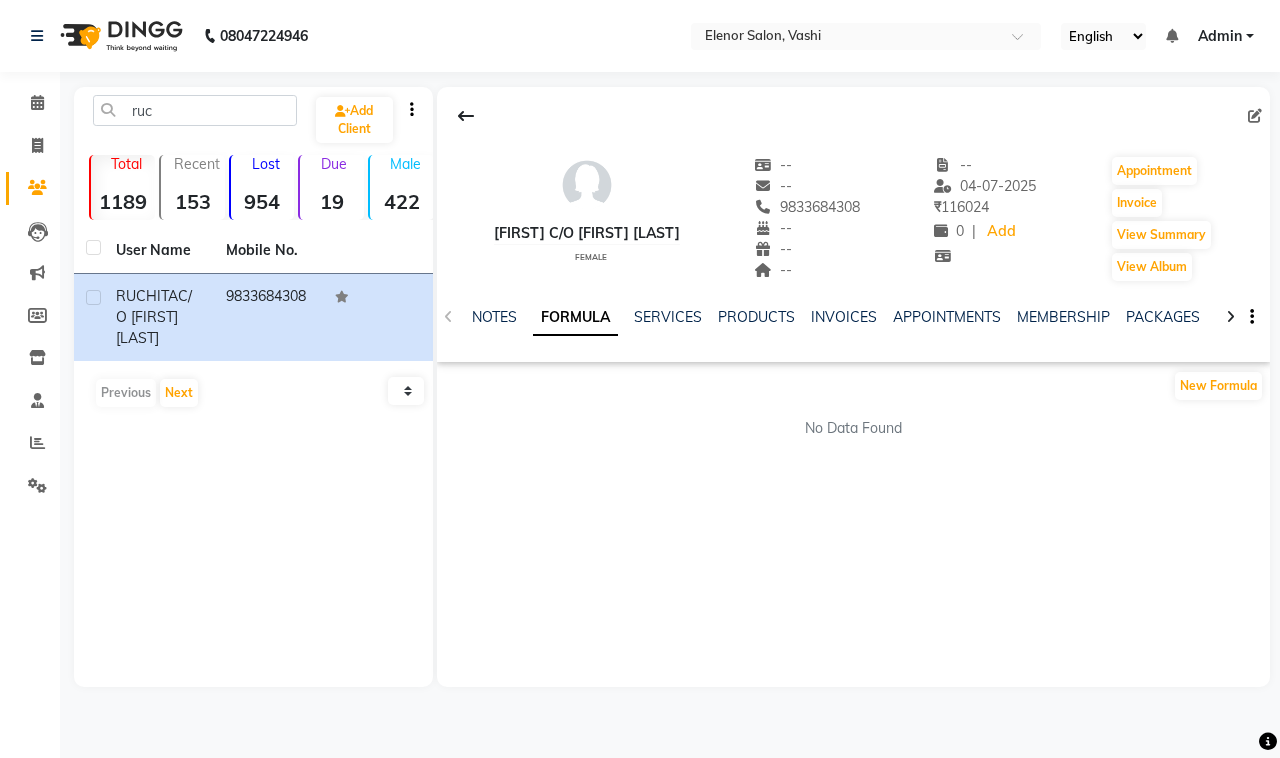 click on "NOTES FORMULA SERVICES PRODUCTS INVOICES APPOINTMENTS MEMBERSHIP PACKAGES VOUCHERS GIFTCARDS POINTS FORMS FAMILY CARDS WALLET" 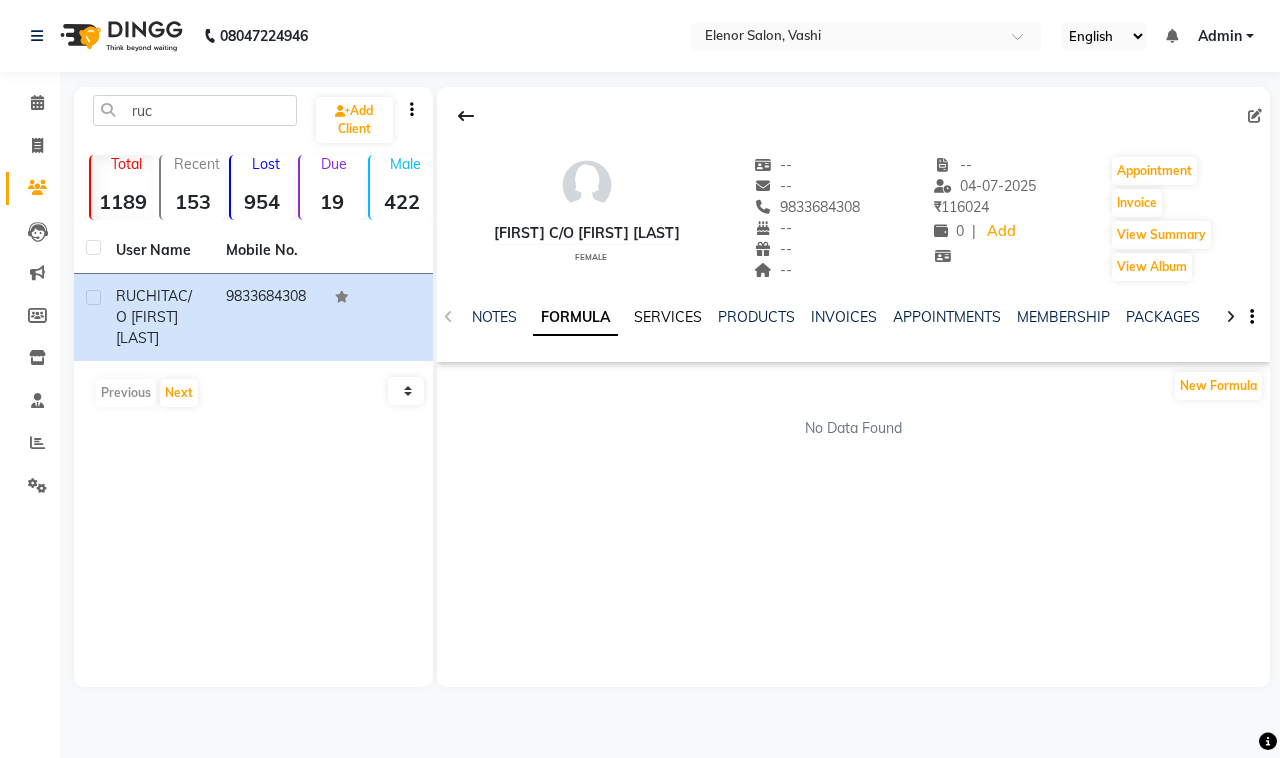 click on "SERVICES" 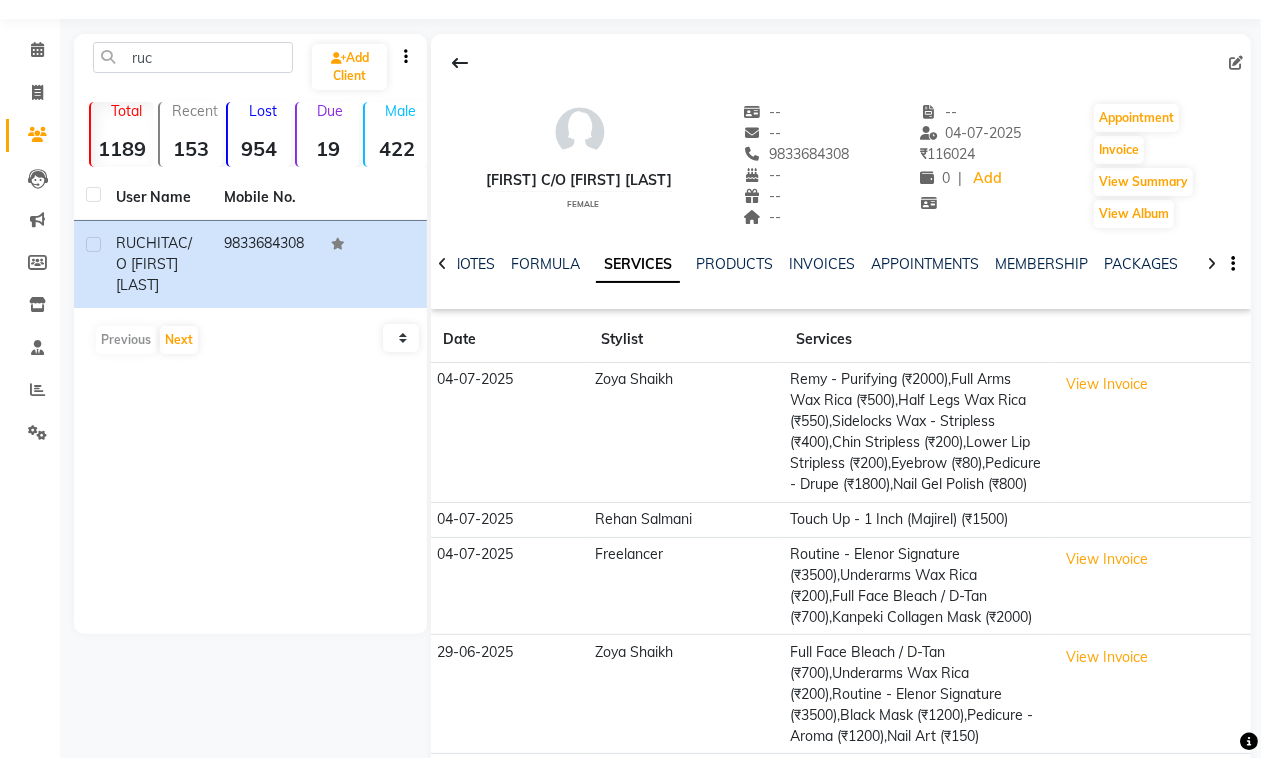 scroll, scrollTop: 191, scrollLeft: 0, axis: vertical 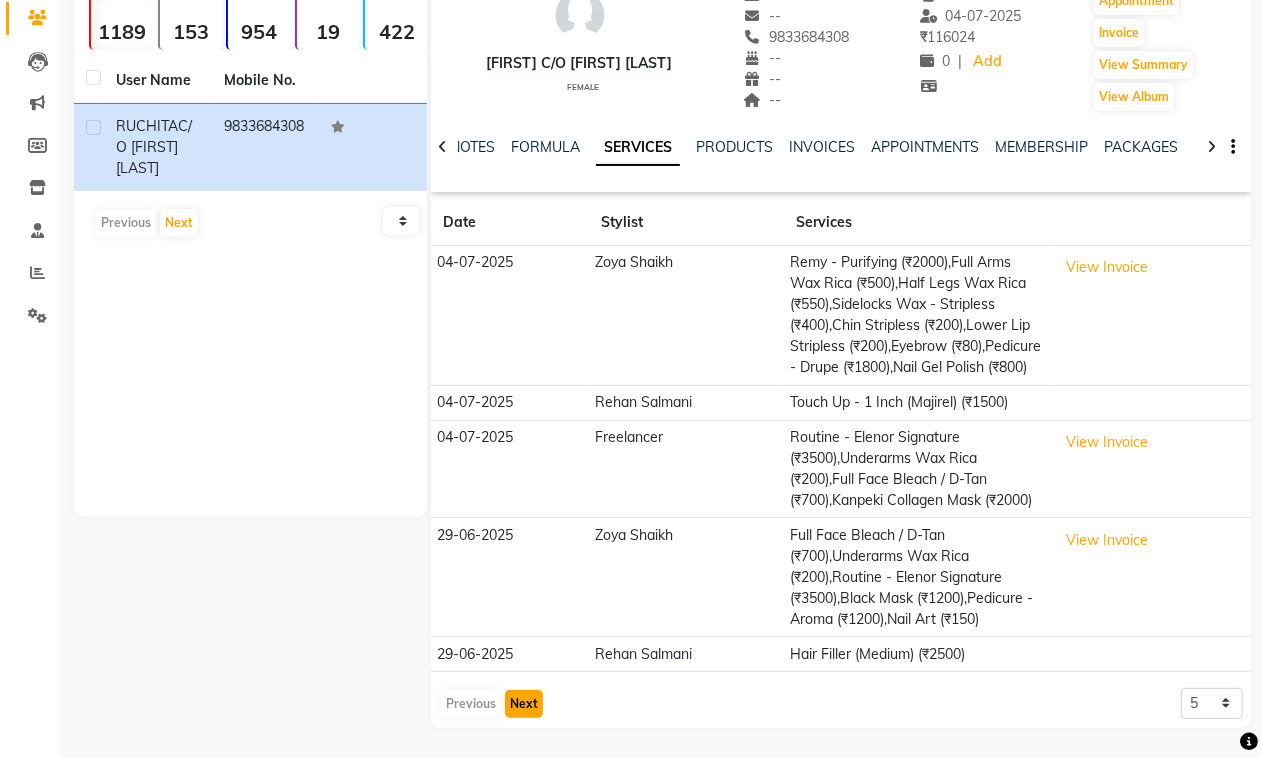 click on "Next" 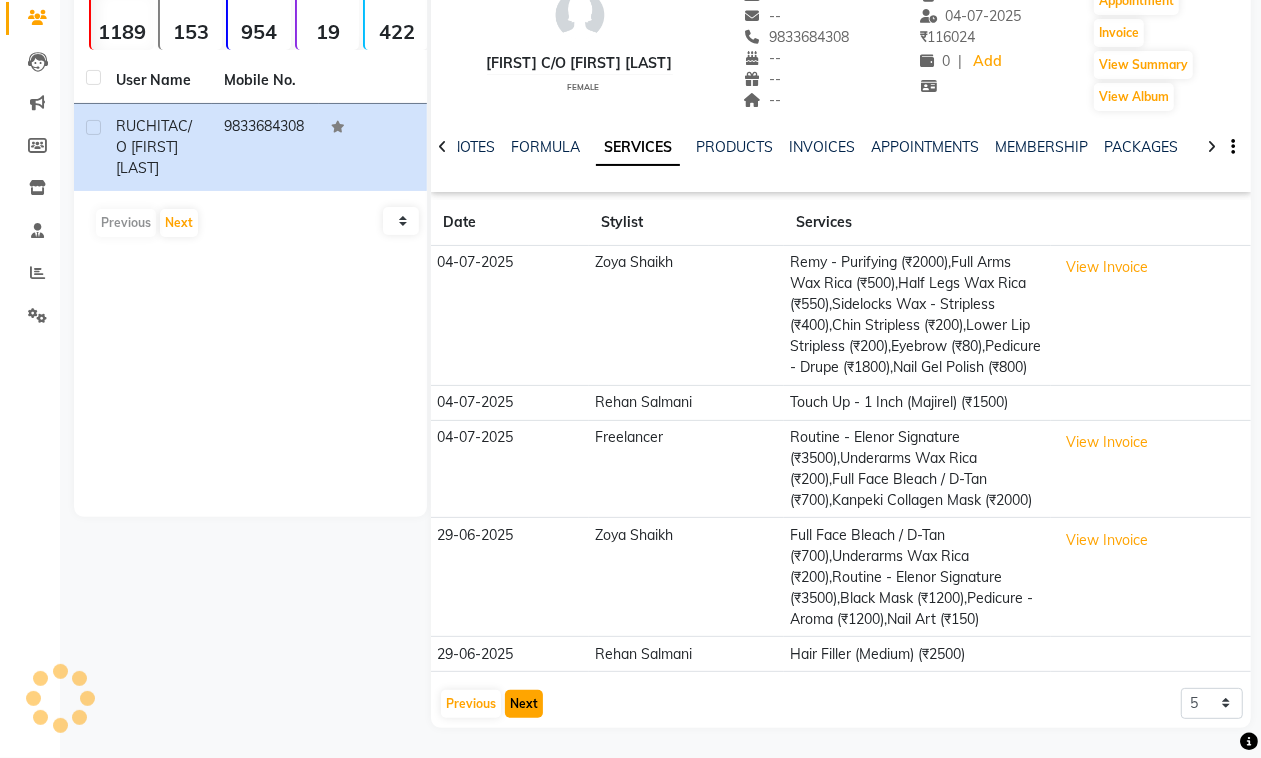 scroll, scrollTop: 13, scrollLeft: 0, axis: vertical 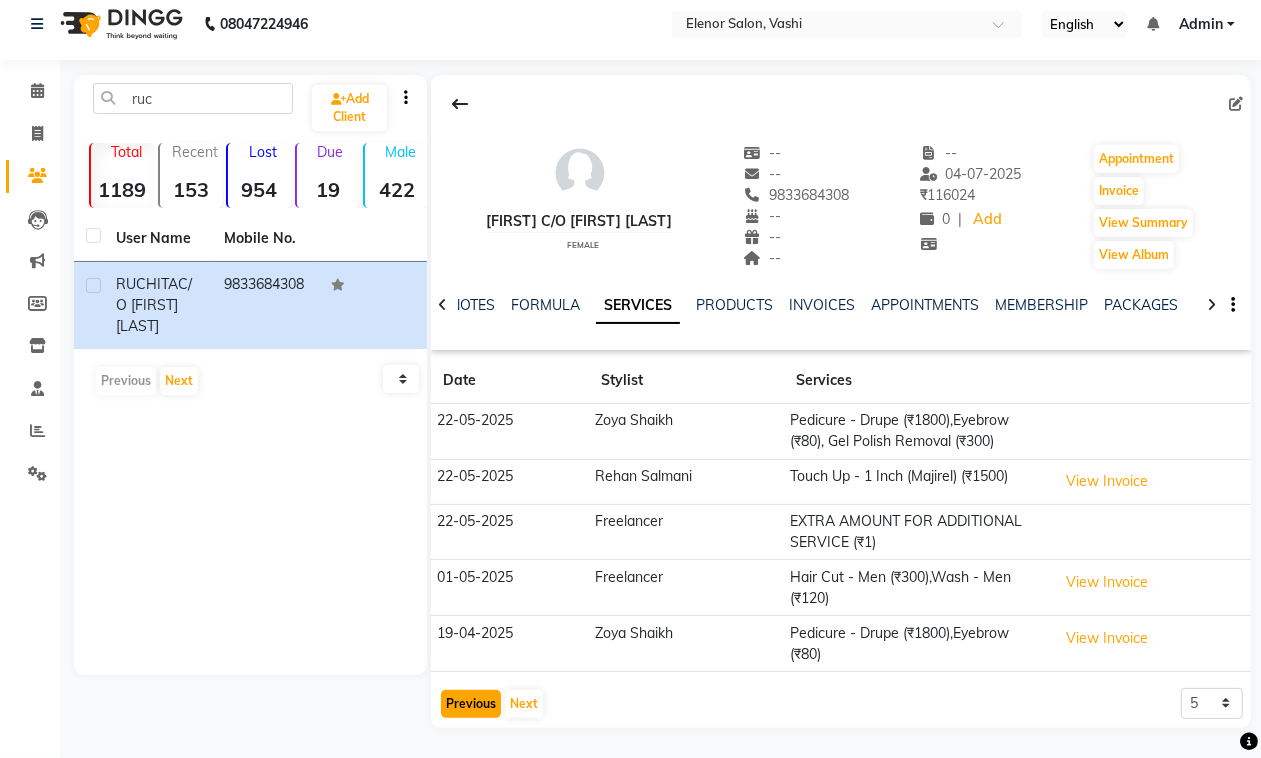 click on "Previous" 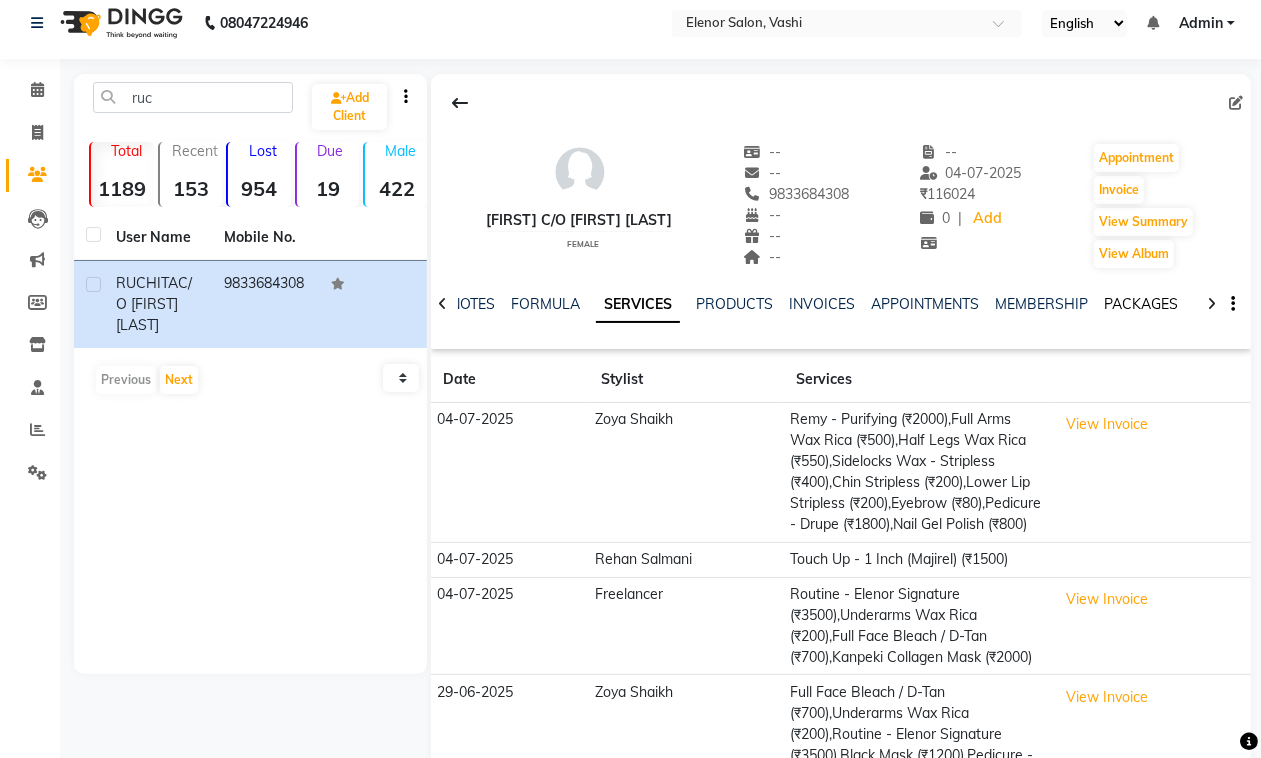 click on "PACKAGES" 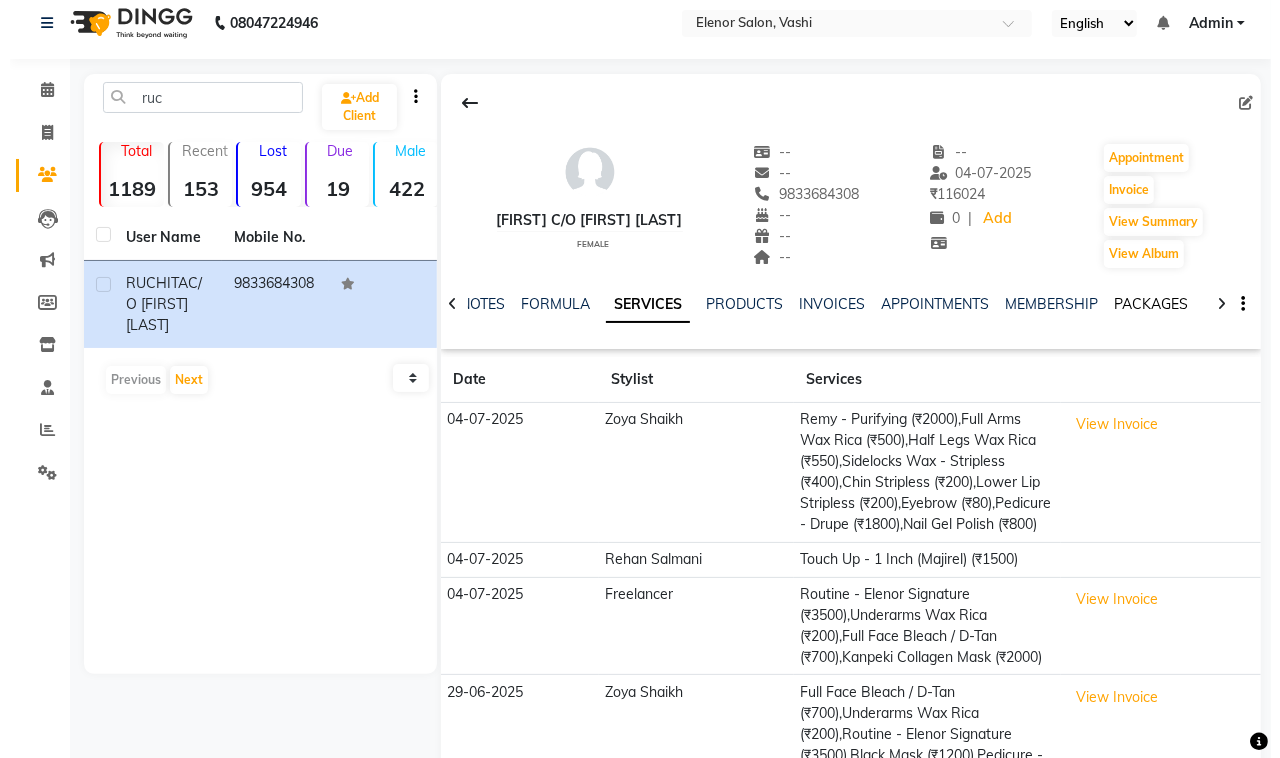 scroll, scrollTop: 0, scrollLeft: 0, axis: both 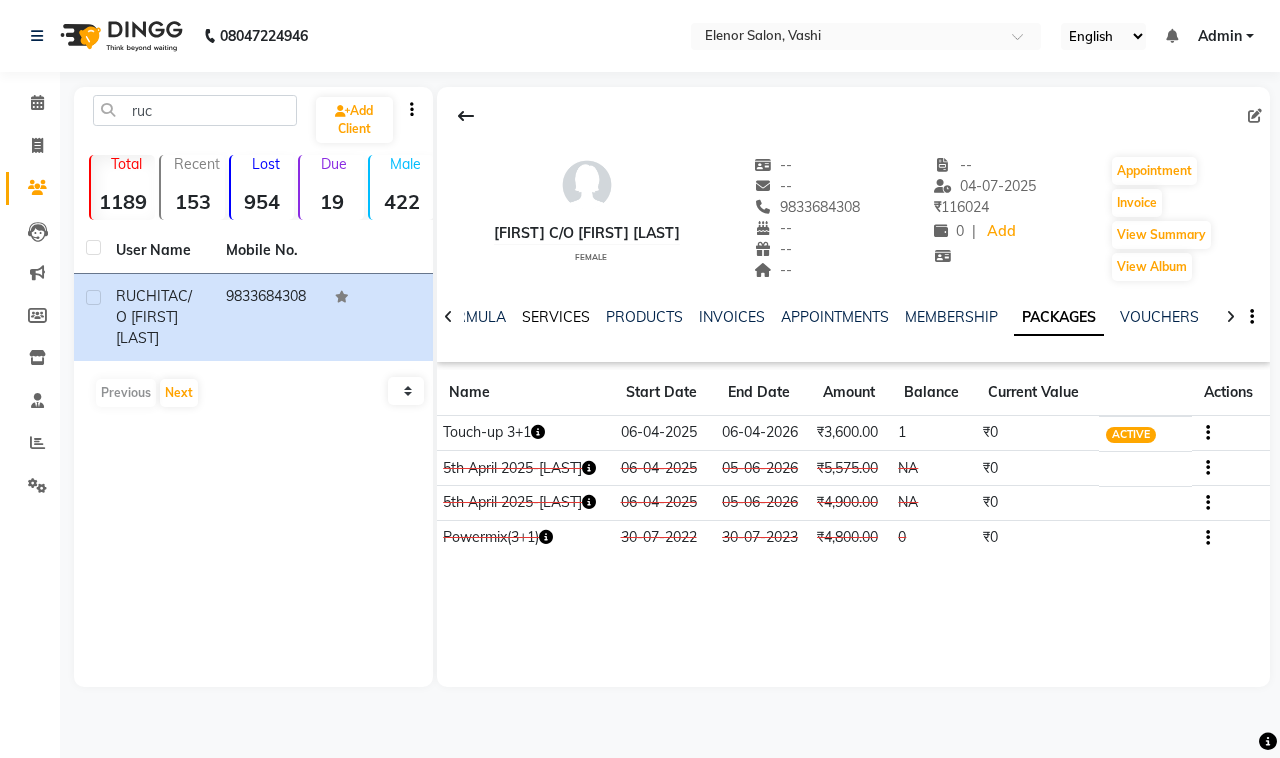 click on "SERVICES" 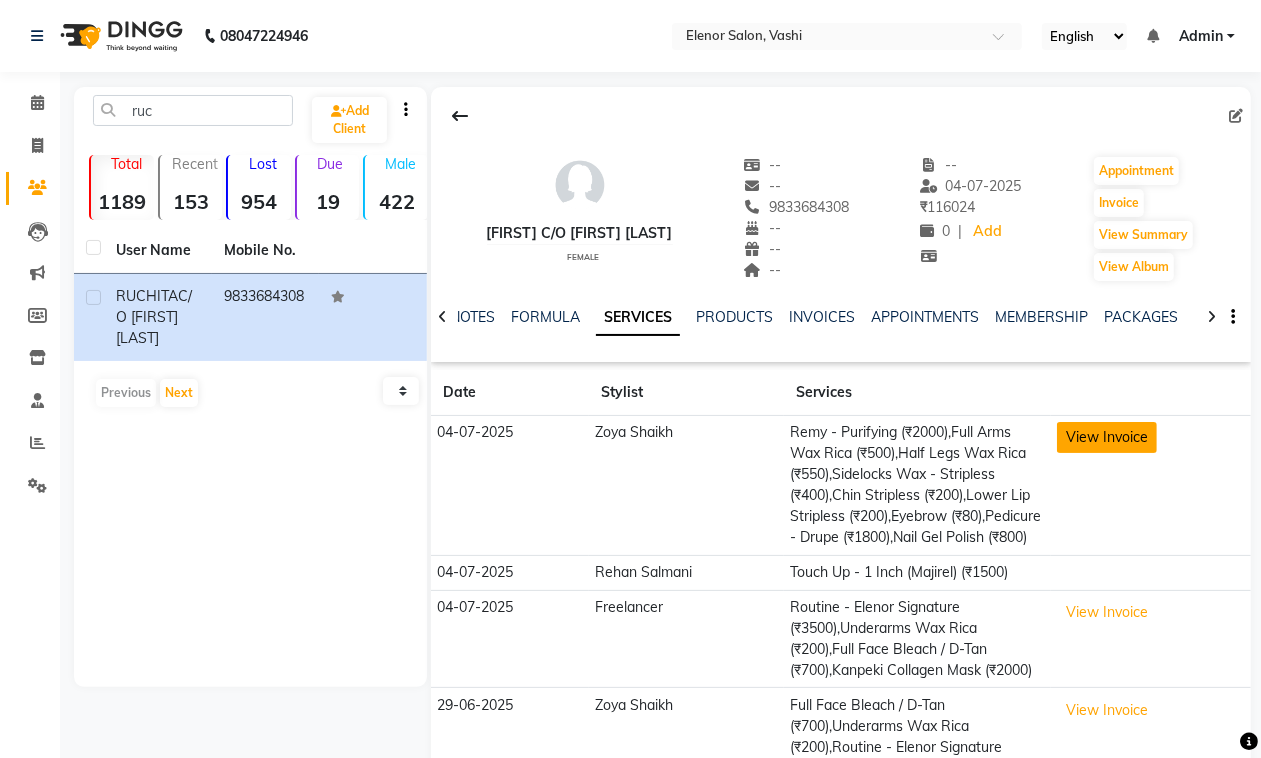 click on "View Invoice" 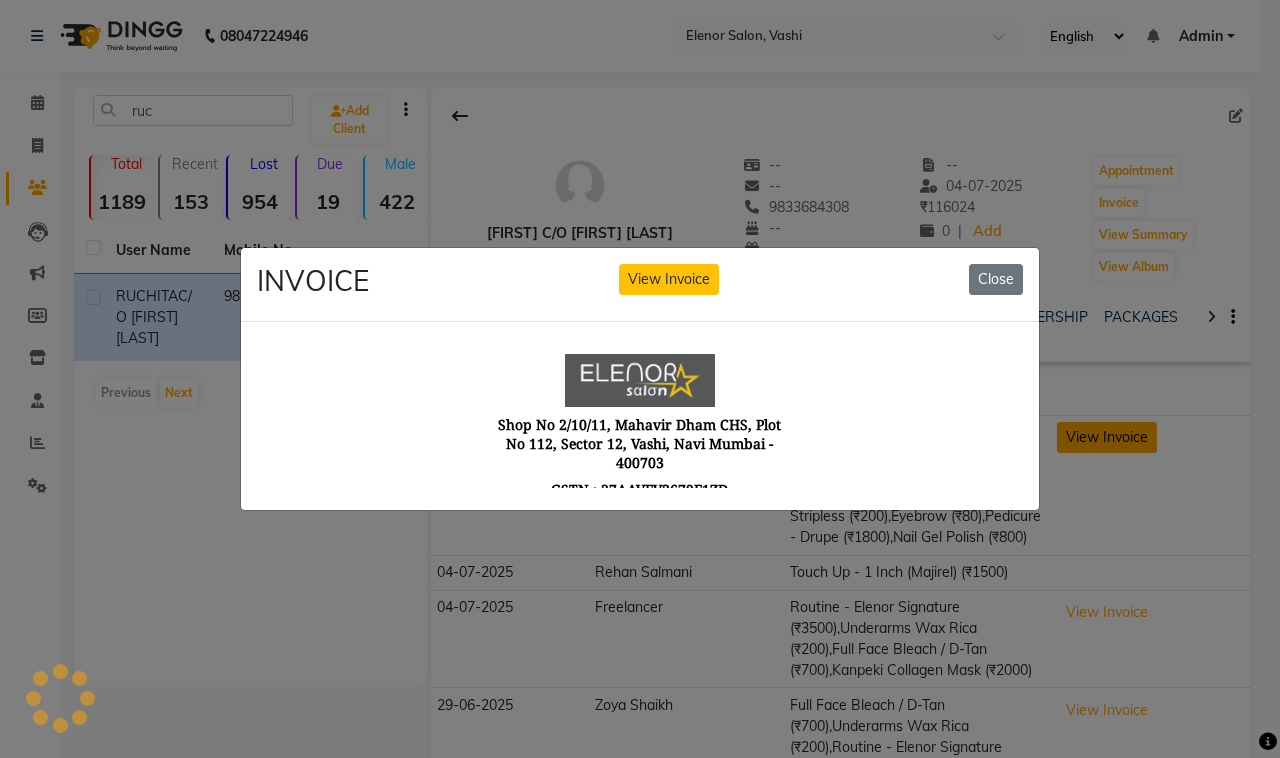 scroll, scrollTop: 0, scrollLeft: 0, axis: both 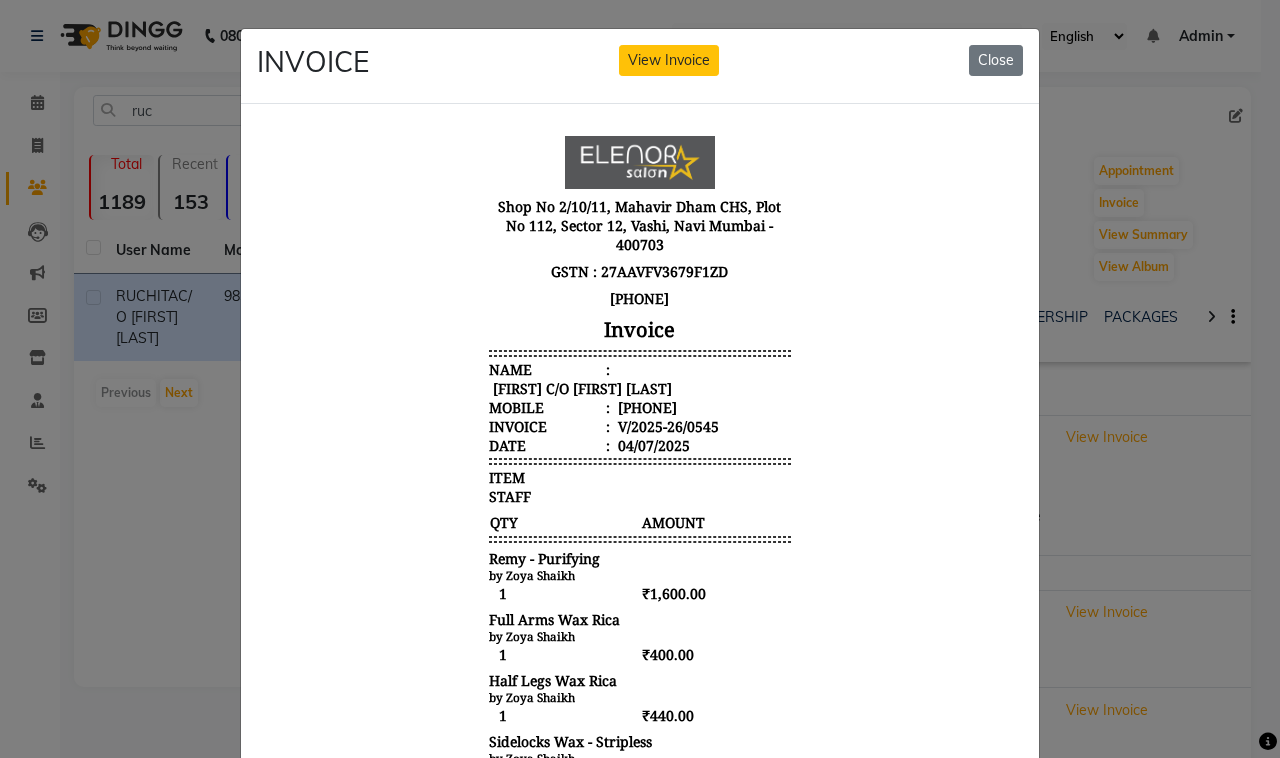 drag, startPoint x: 1268, startPoint y: 248, endPoint x: 563, endPoint y: 17, distance: 741.88007 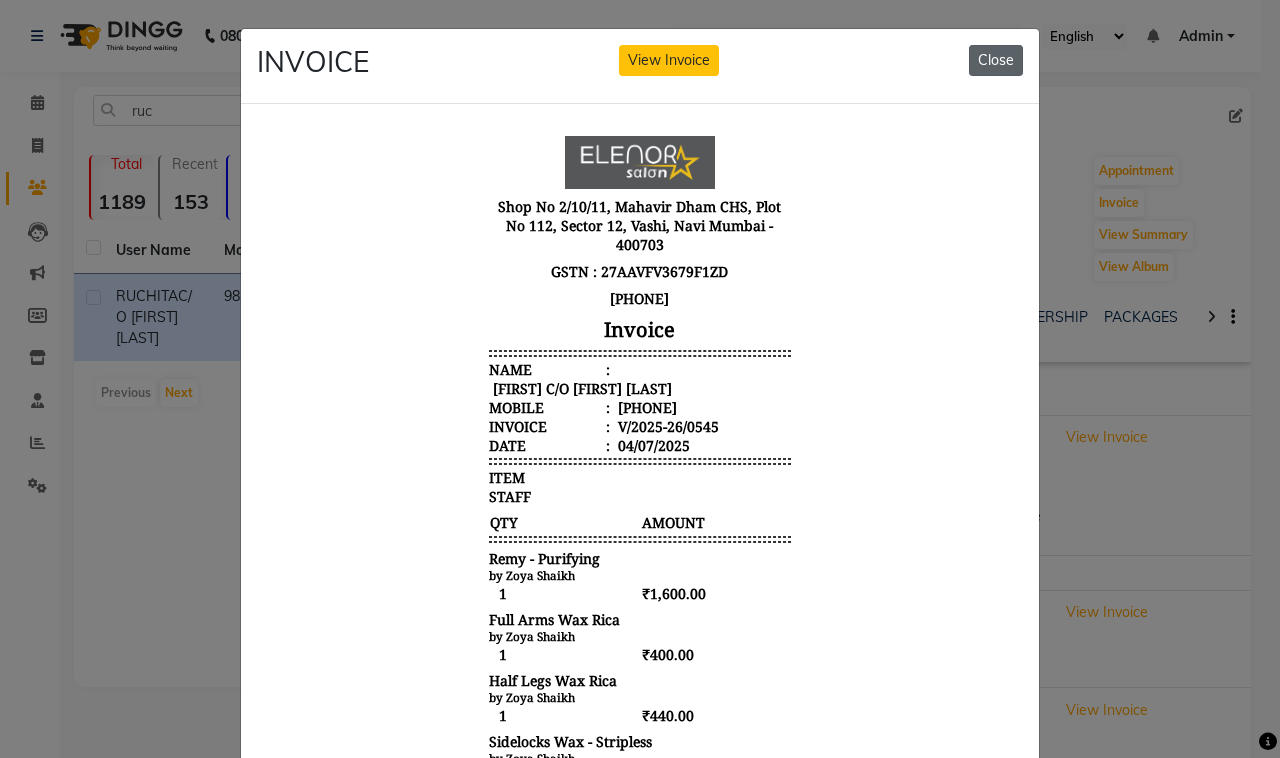 click on "Close" 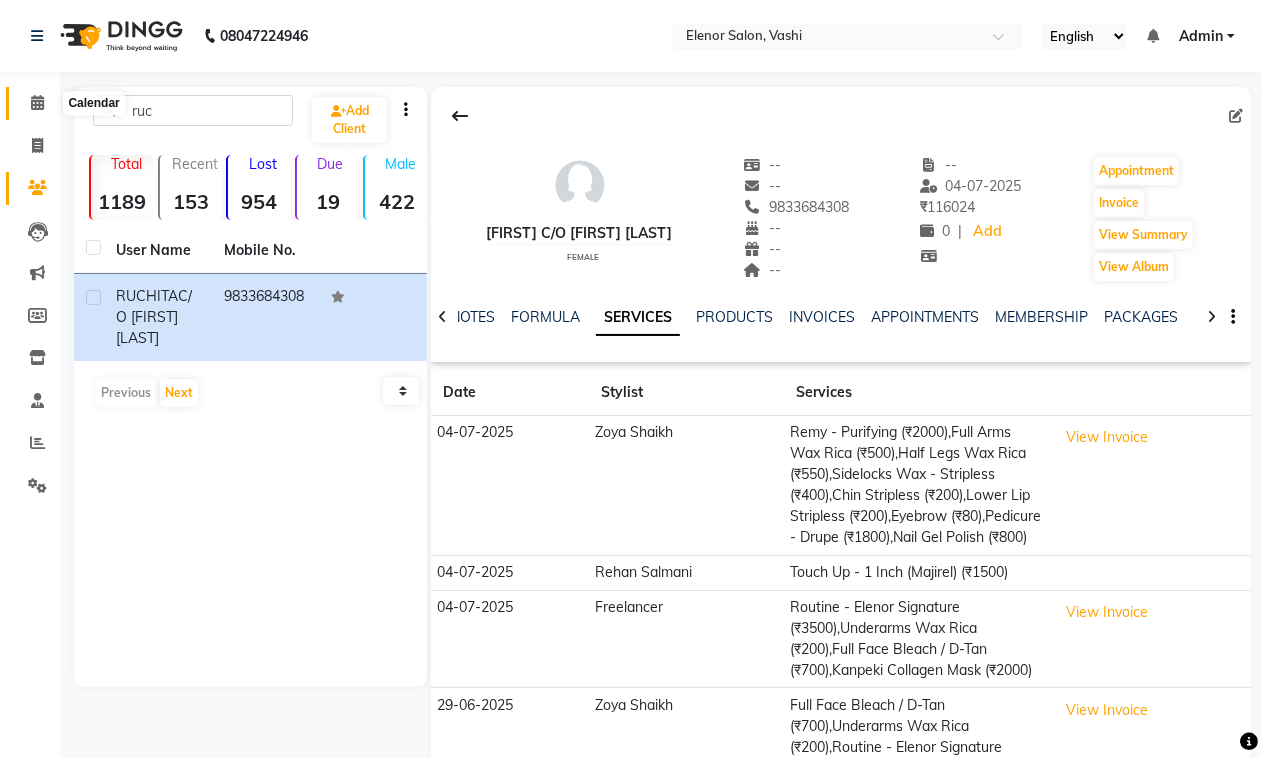 click 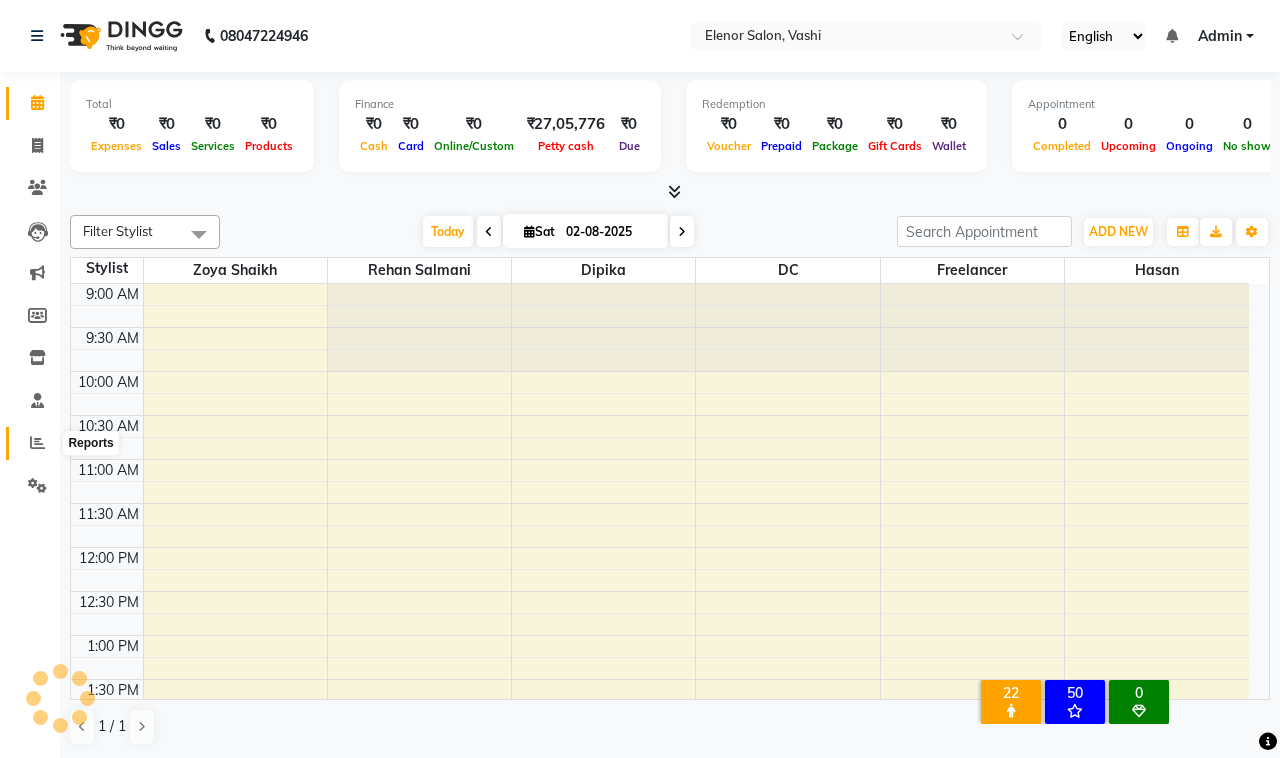 click 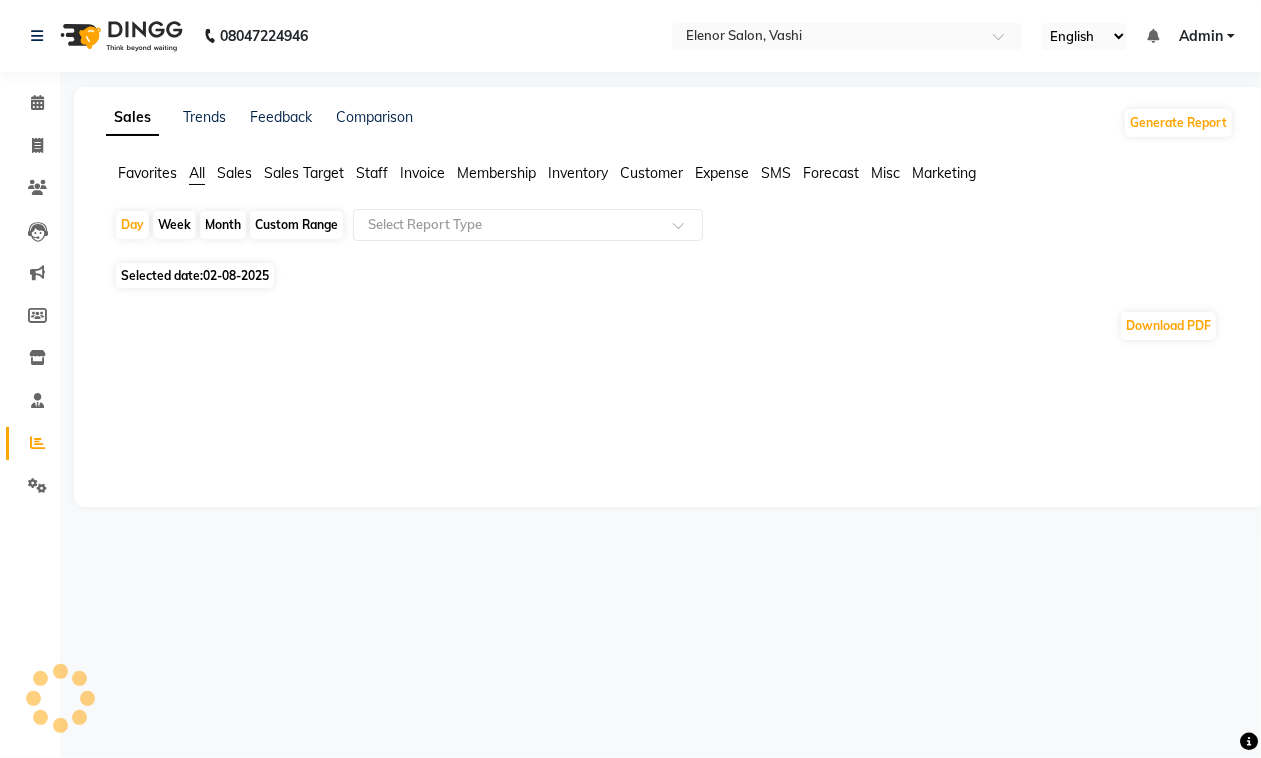 click on "Month" 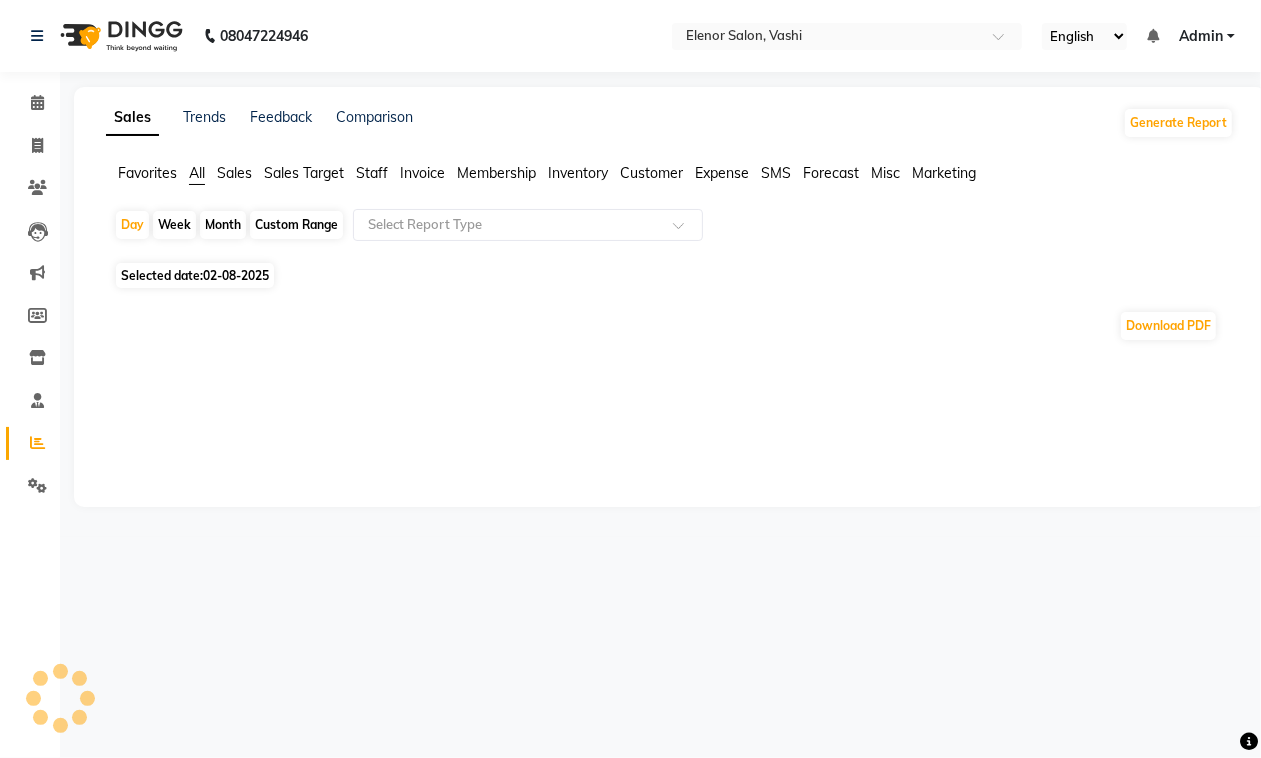 select on "8" 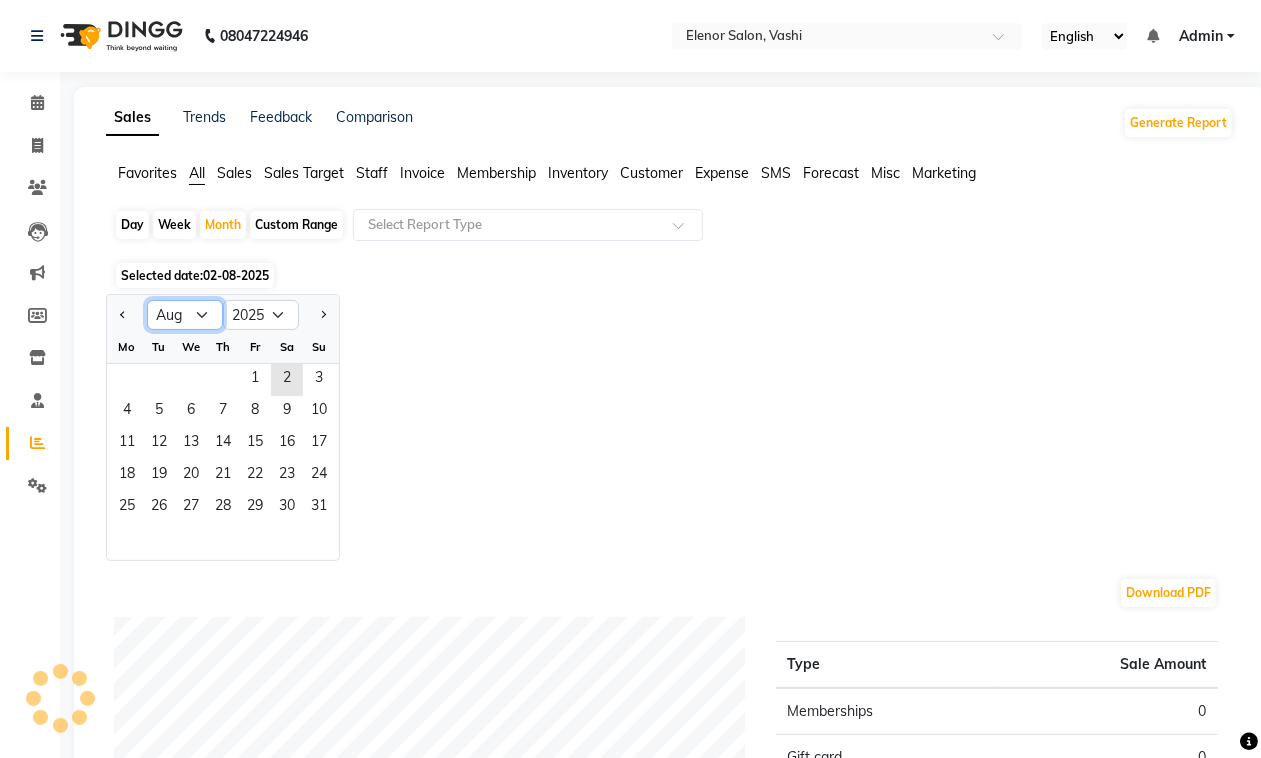 click on "Jan Feb Mar Apr May Jun Jul Aug Sep Oct Nov Dec" 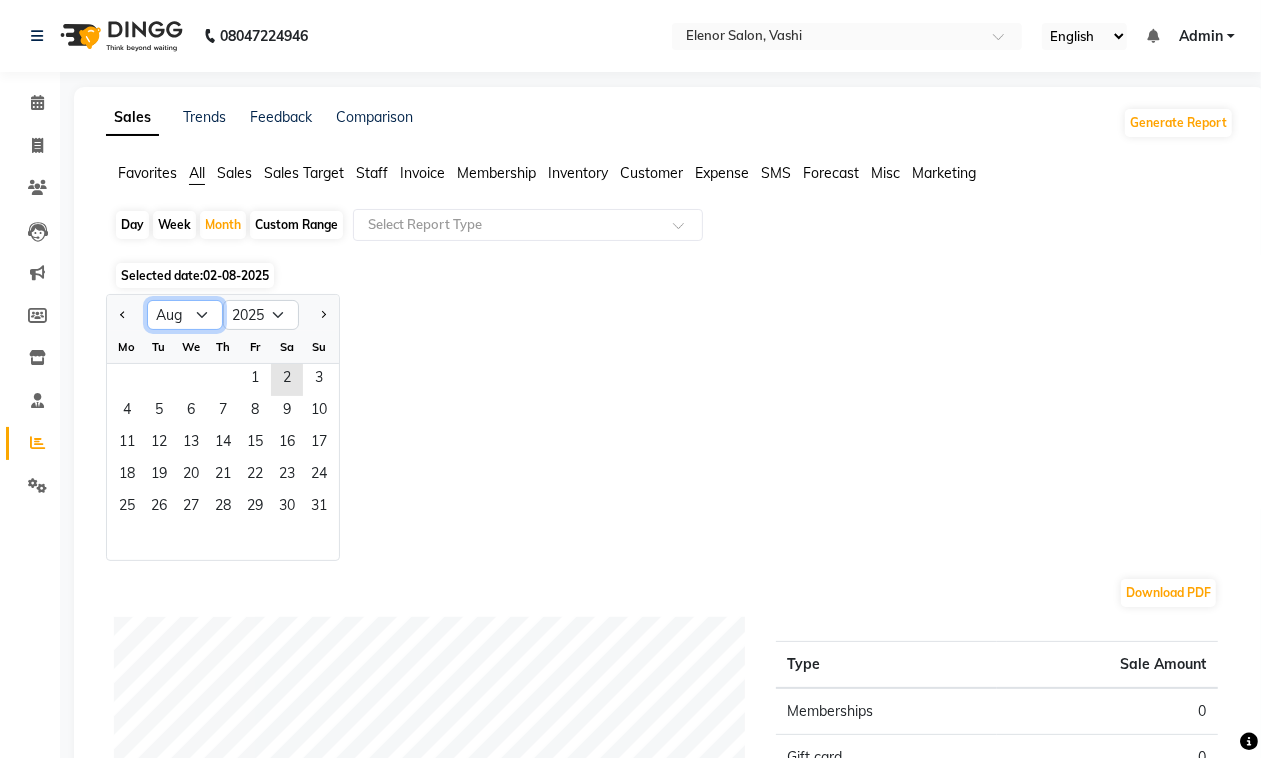 select on "7" 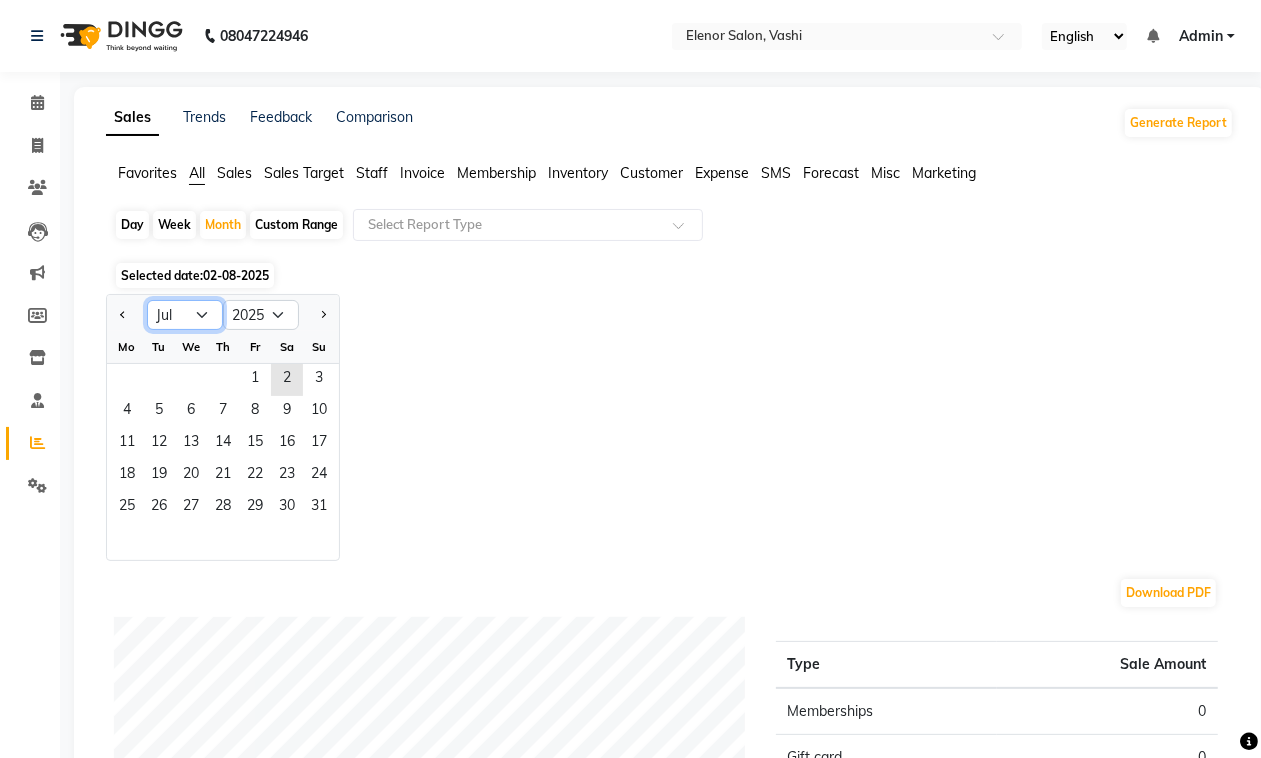 click on "Jan Feb Mar Apr May Jun Jul Aug Sep Oct Nov Dec" 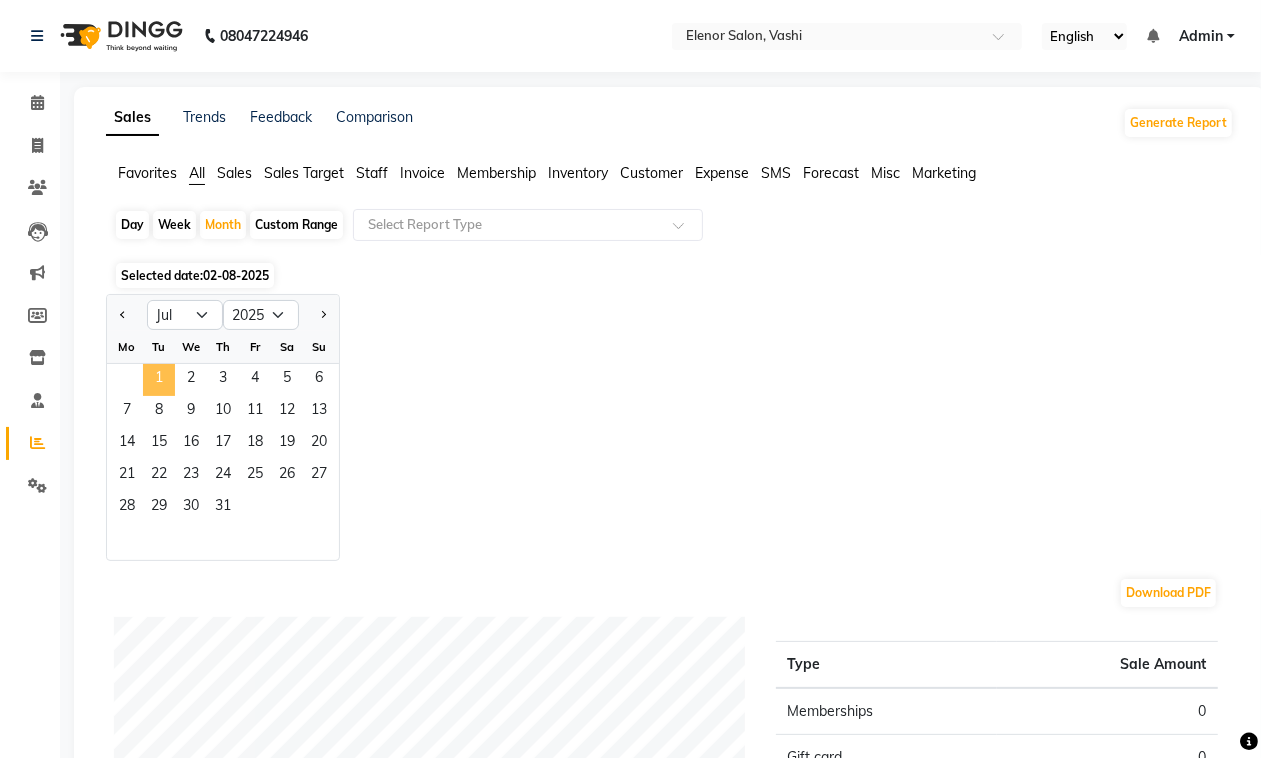 click on "1" 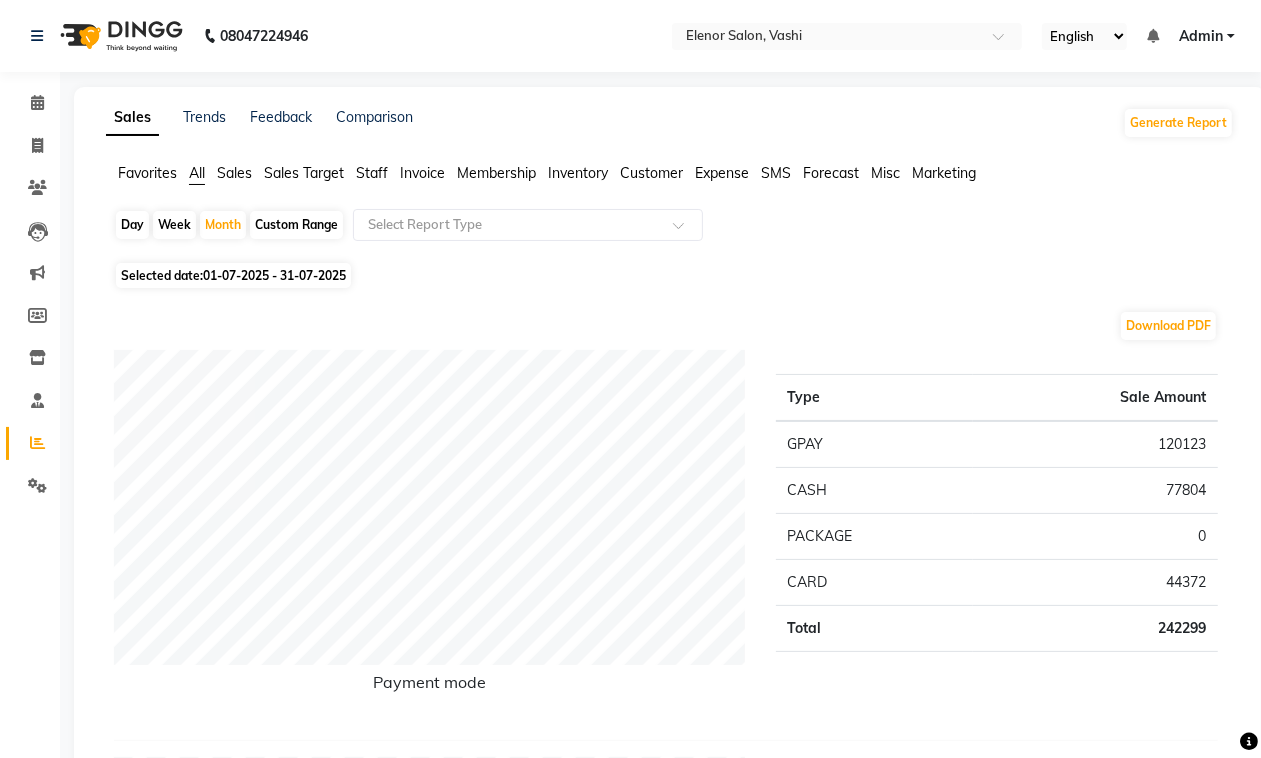 click on "Staff" 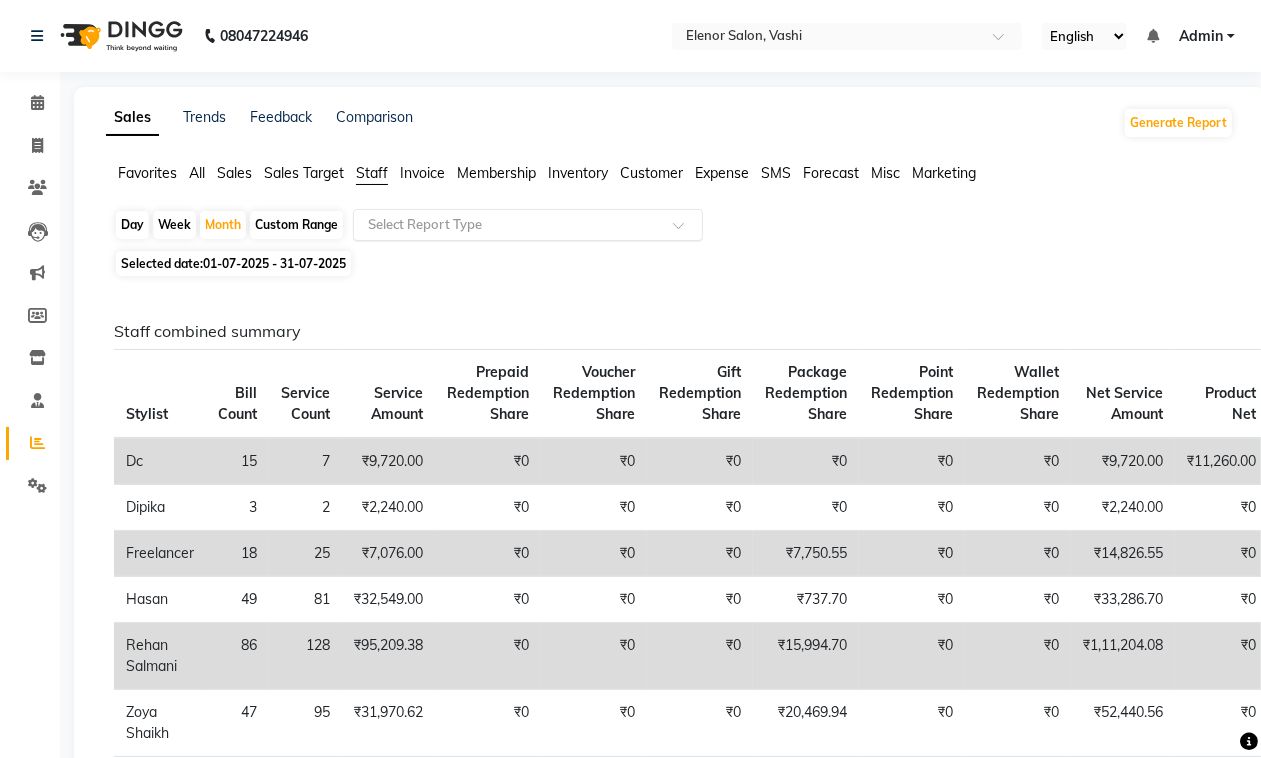 click 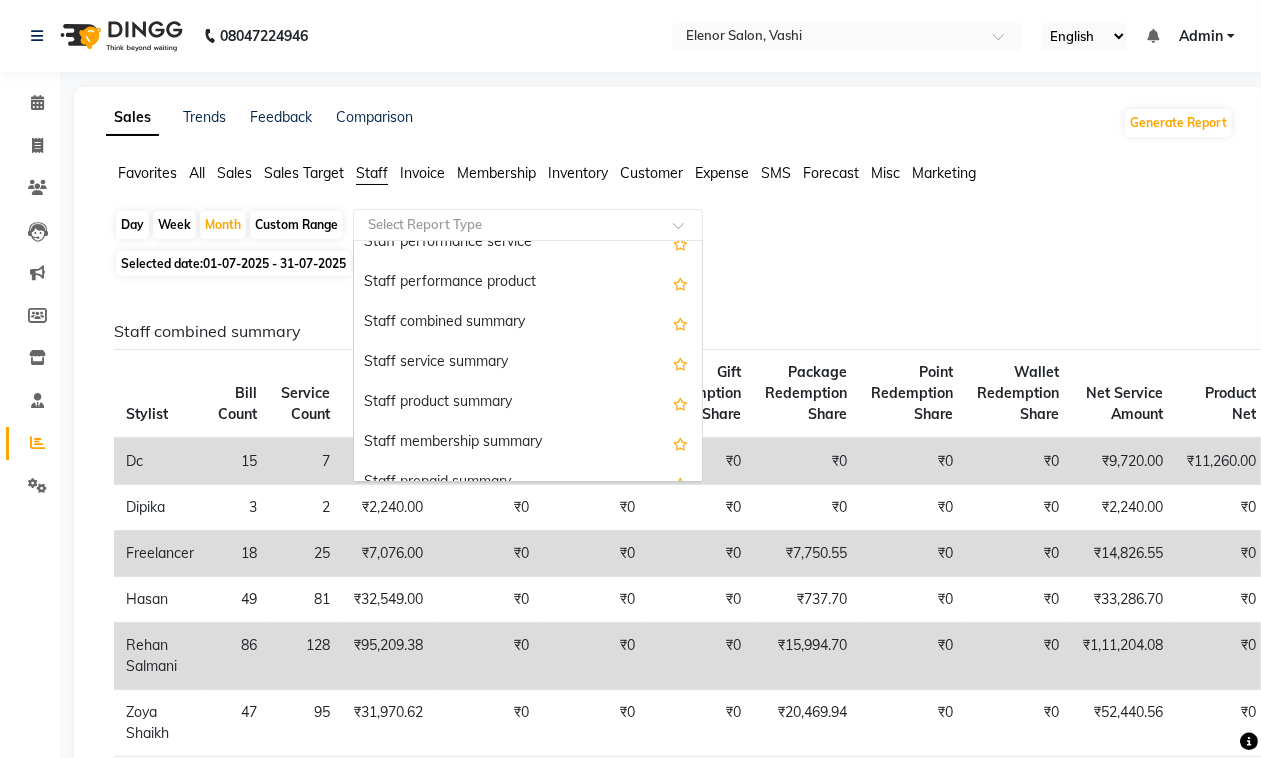 scroll, scrollTop: 423, scrollLeft: 0, axis: vertical 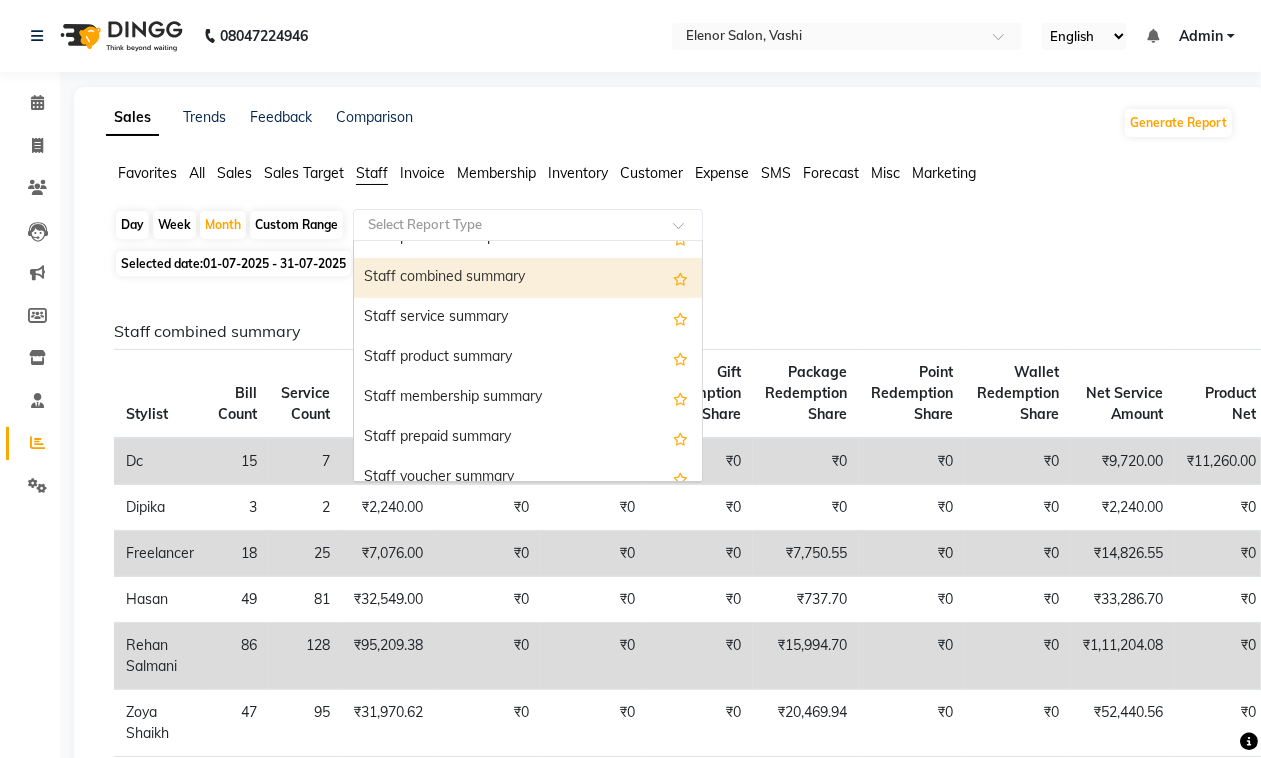 click on "Staff combined summary" at bounding box center [528, 278] 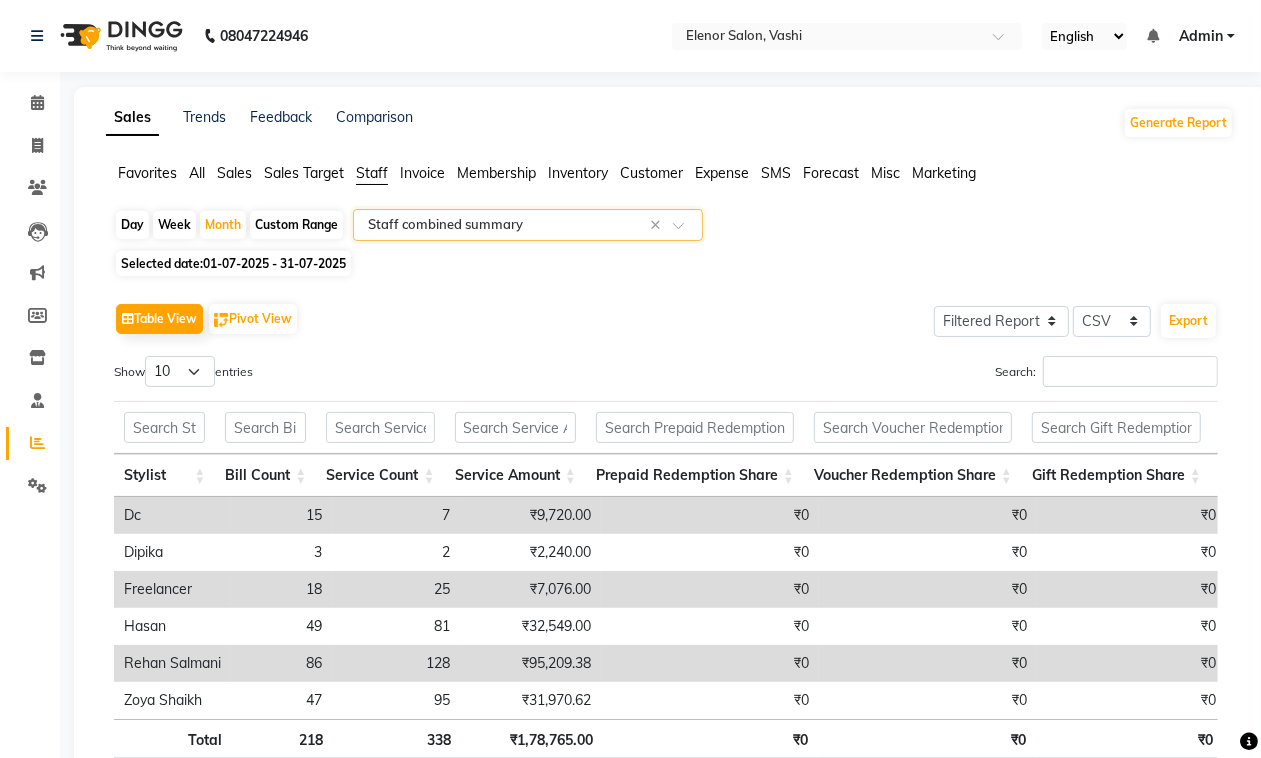 scroll, scrollTop: 0, scrollLeft: 147, axis: horizontal 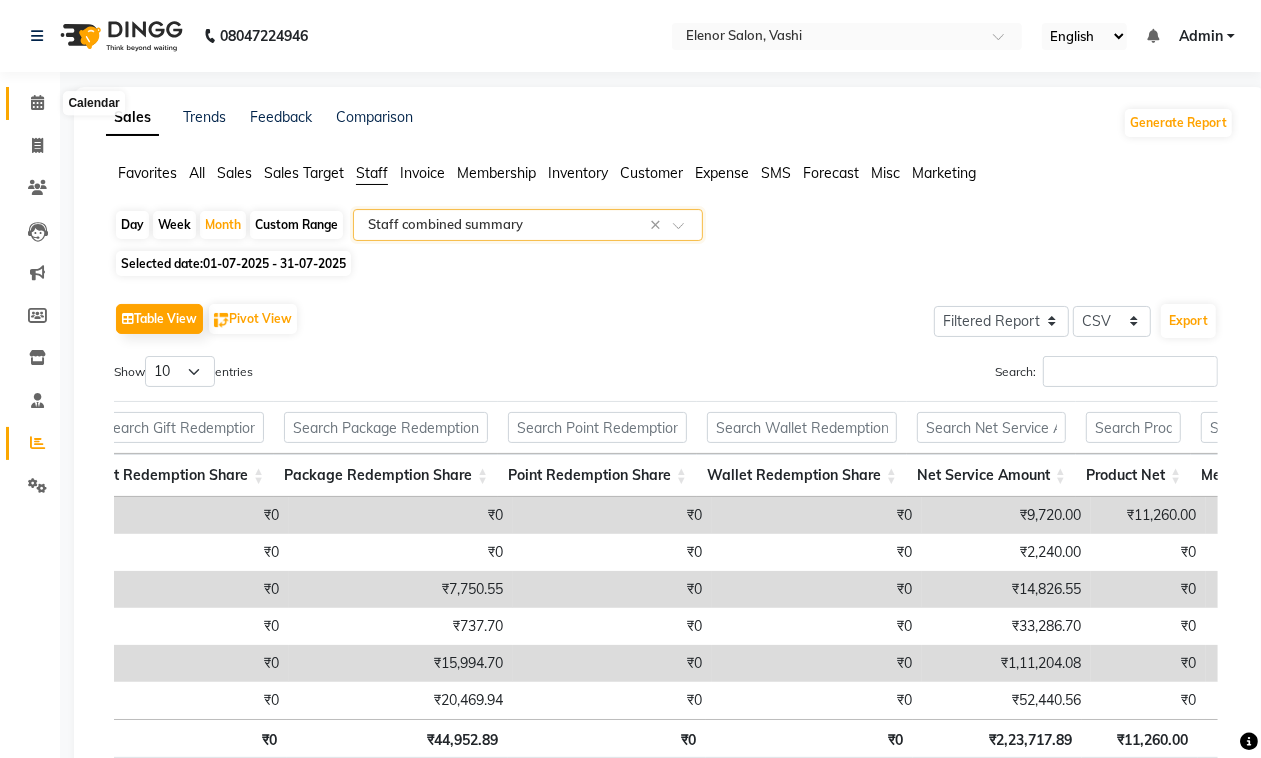 click 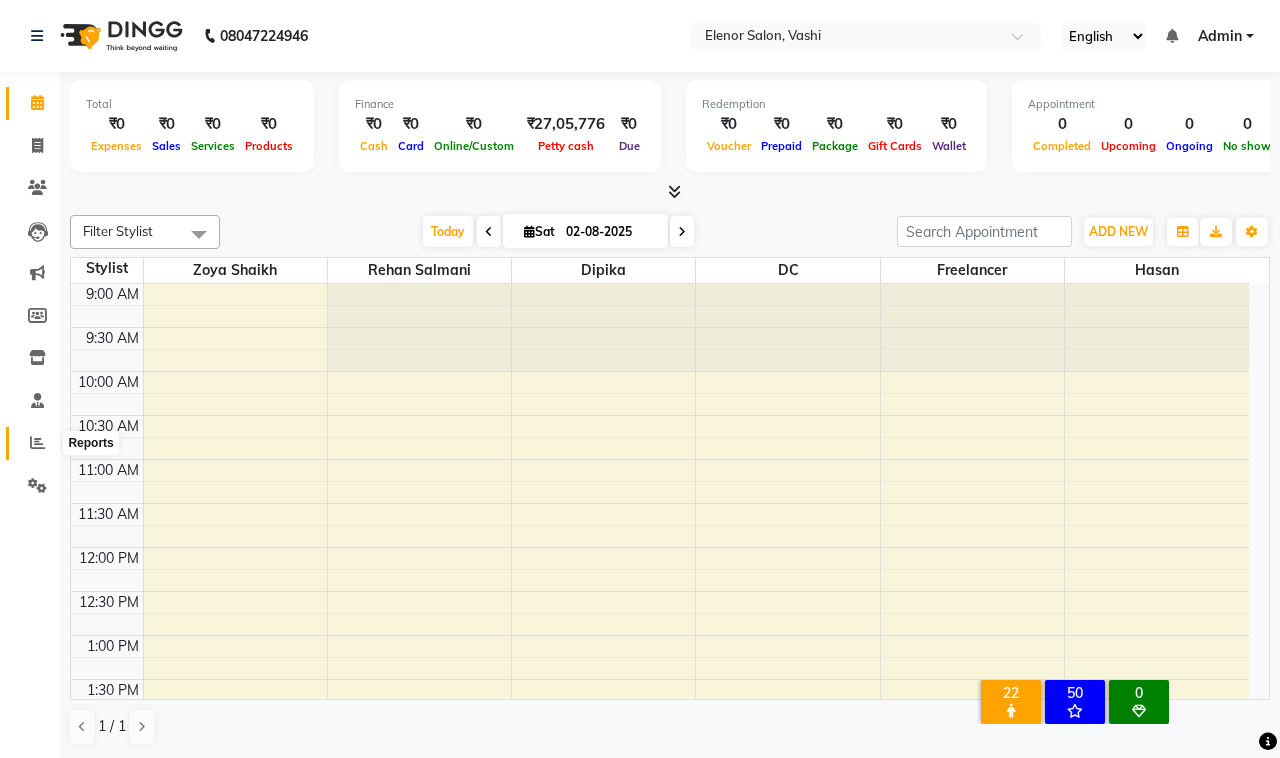 click 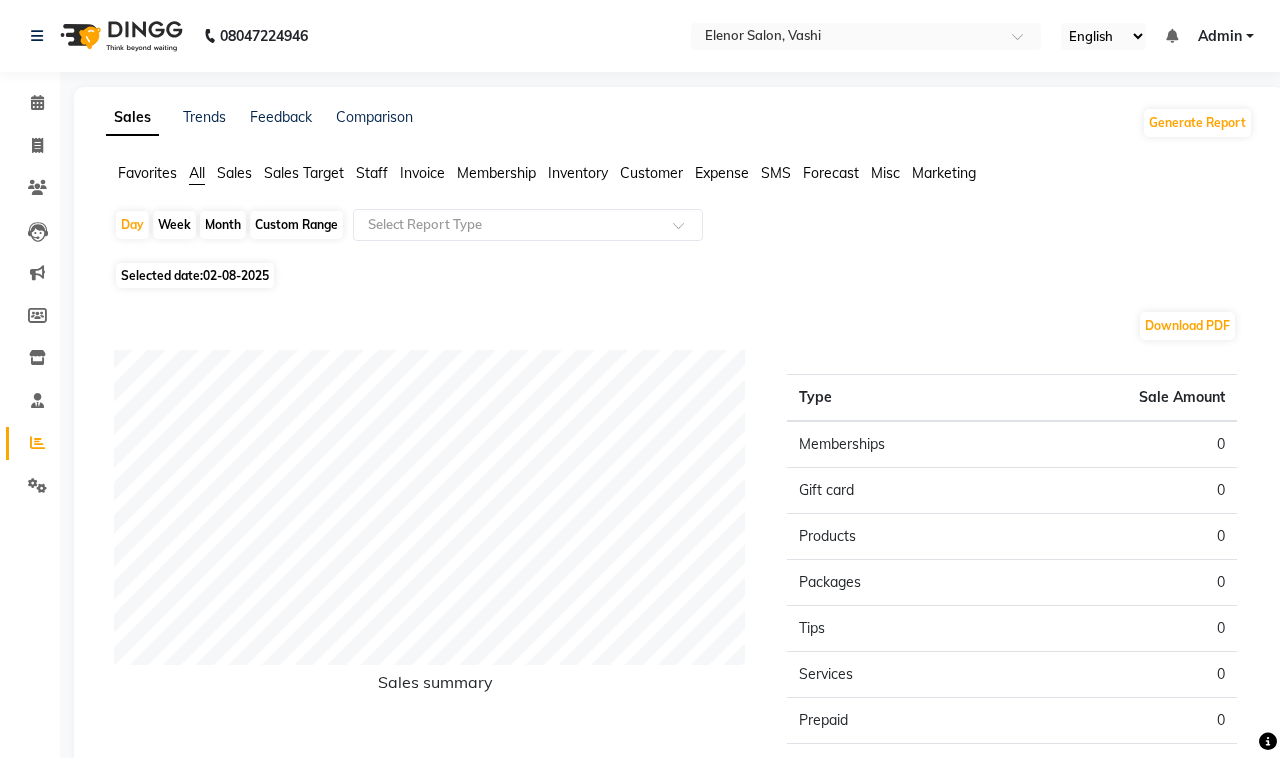 click on "Month" 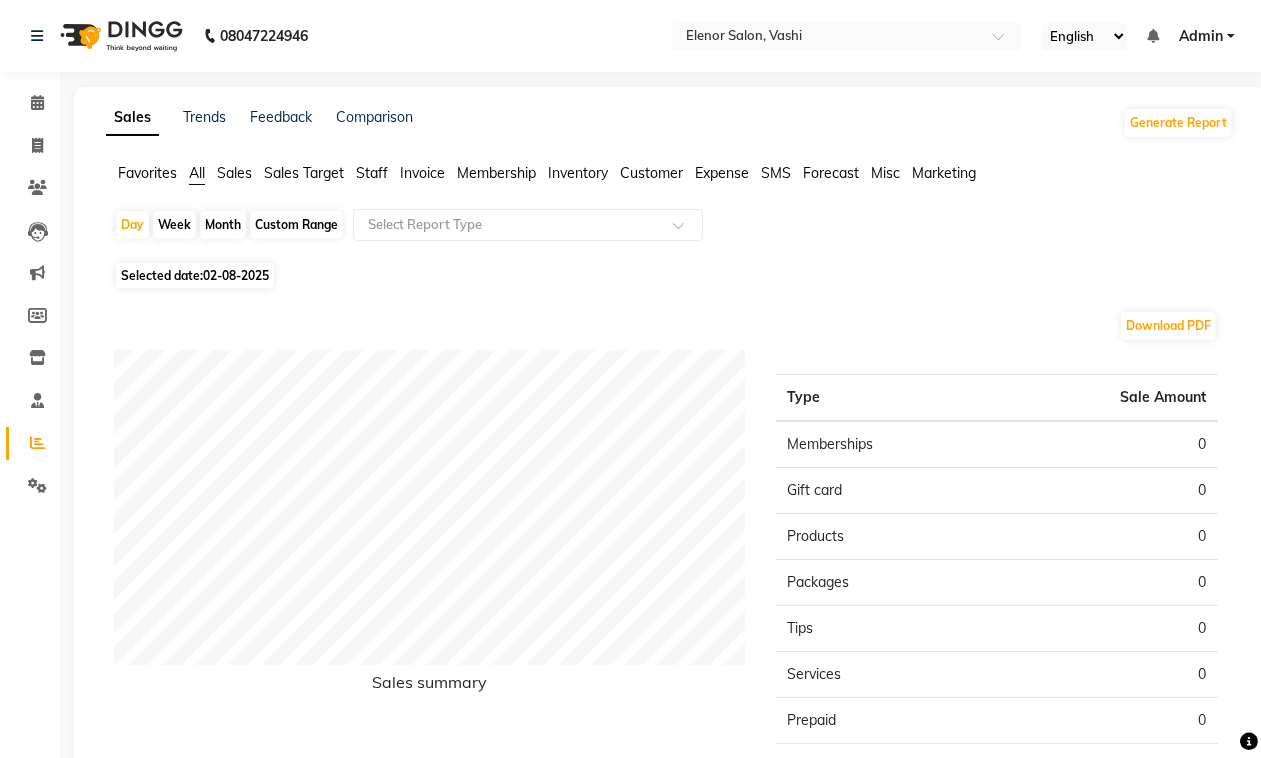 select on "8" 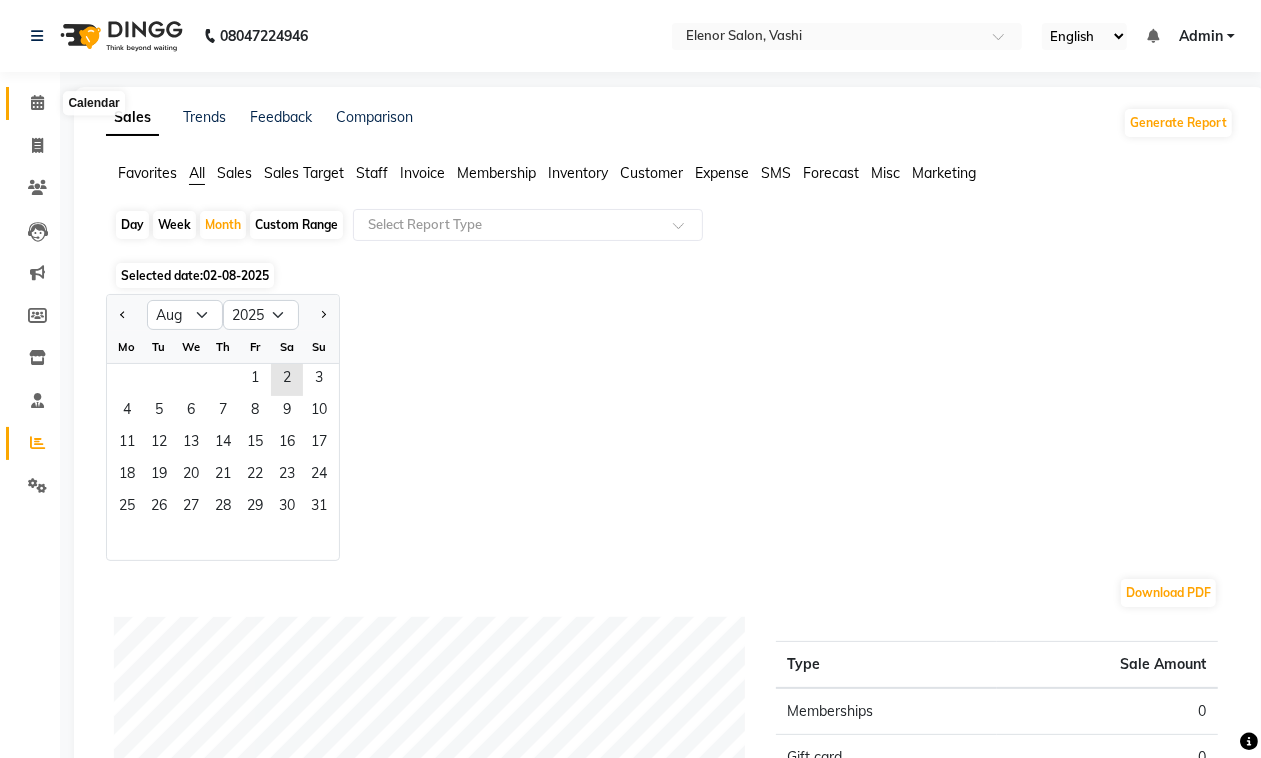 click 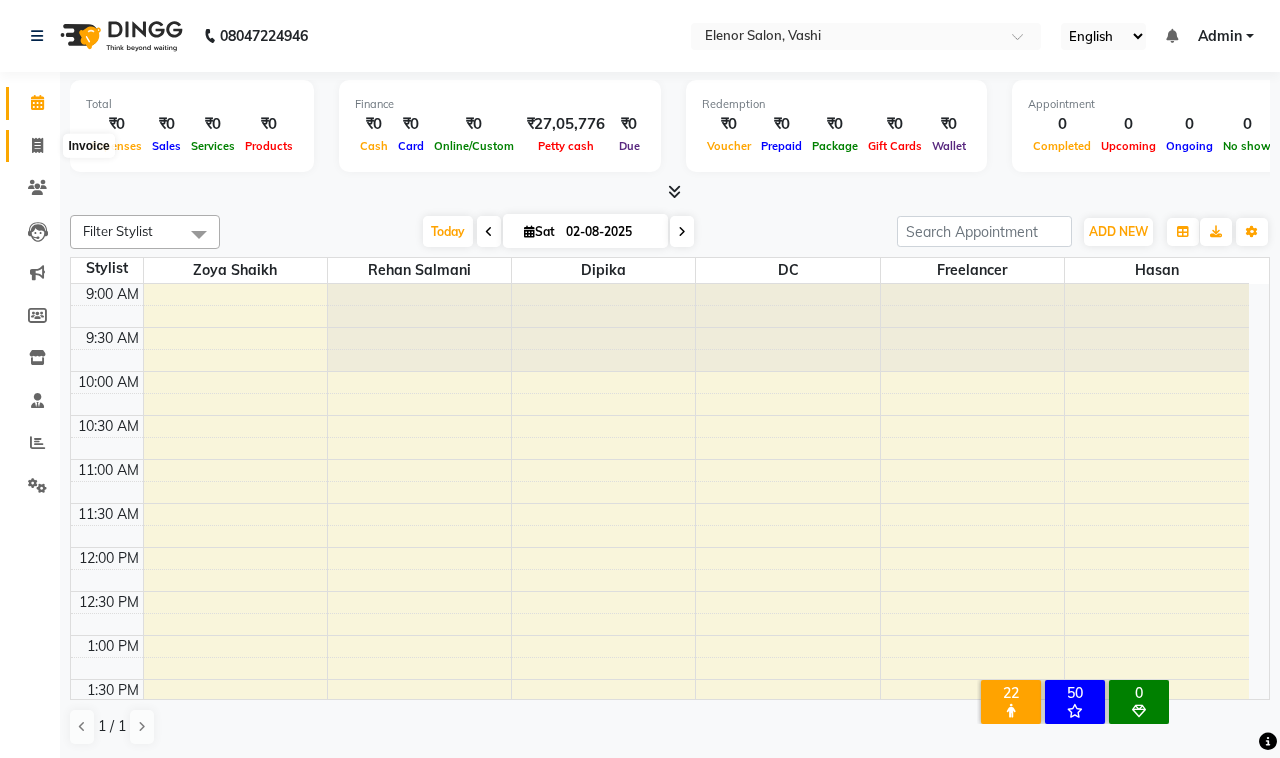 click 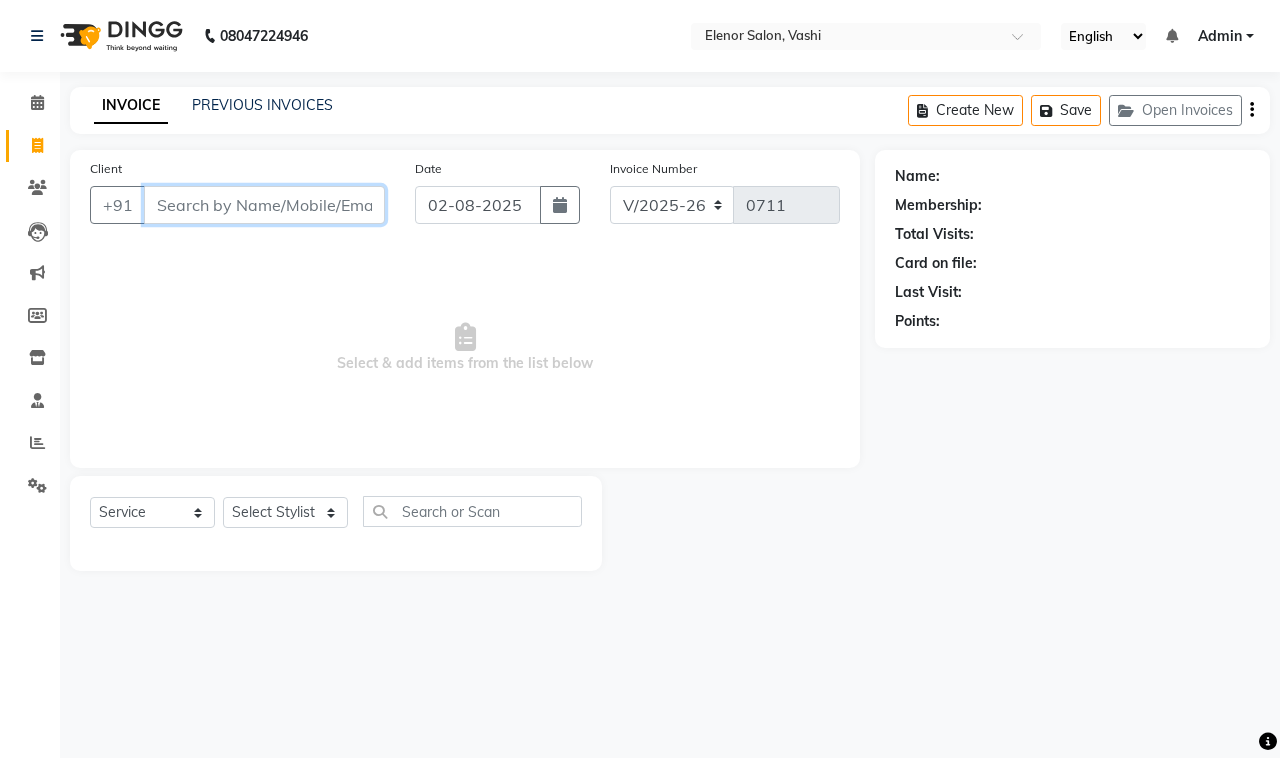 drag, startPoint x: 257, startPoint y: 205, endPoint x: 243, endPoint y: 186, distance: 23.600847 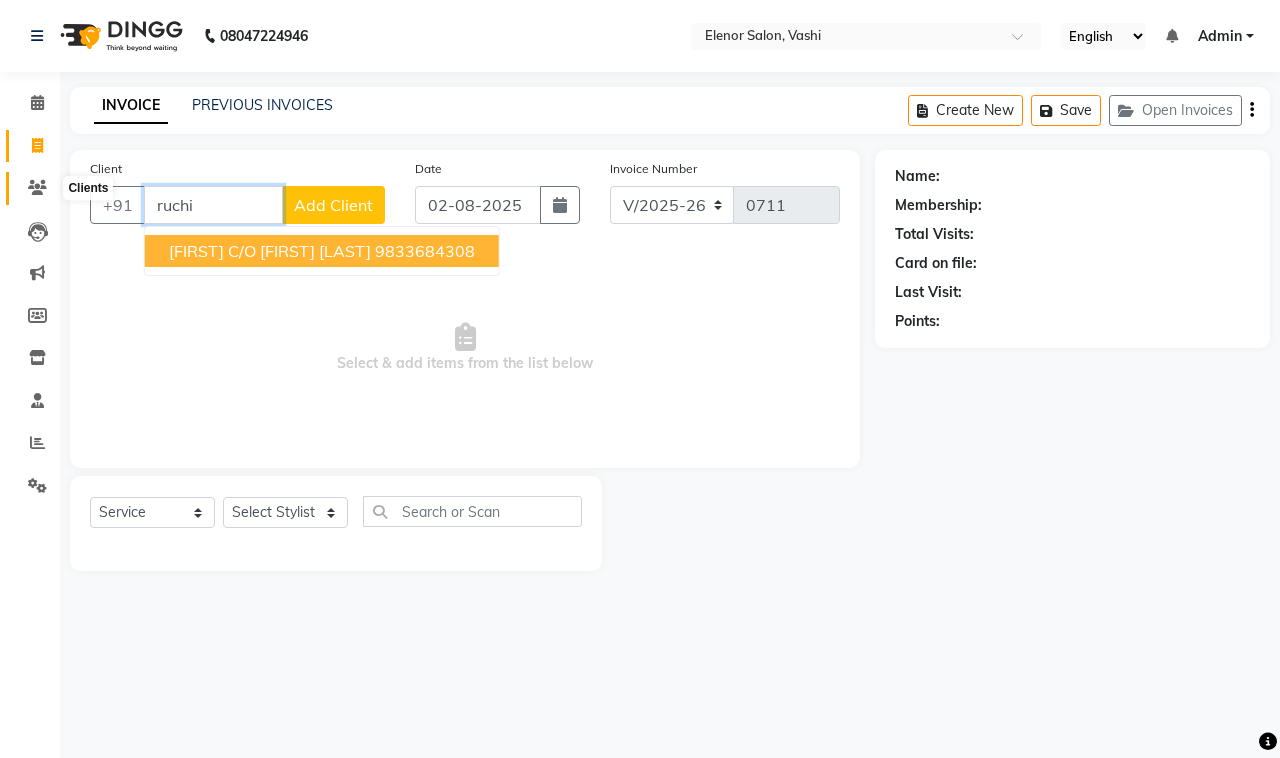type on "ruchi" 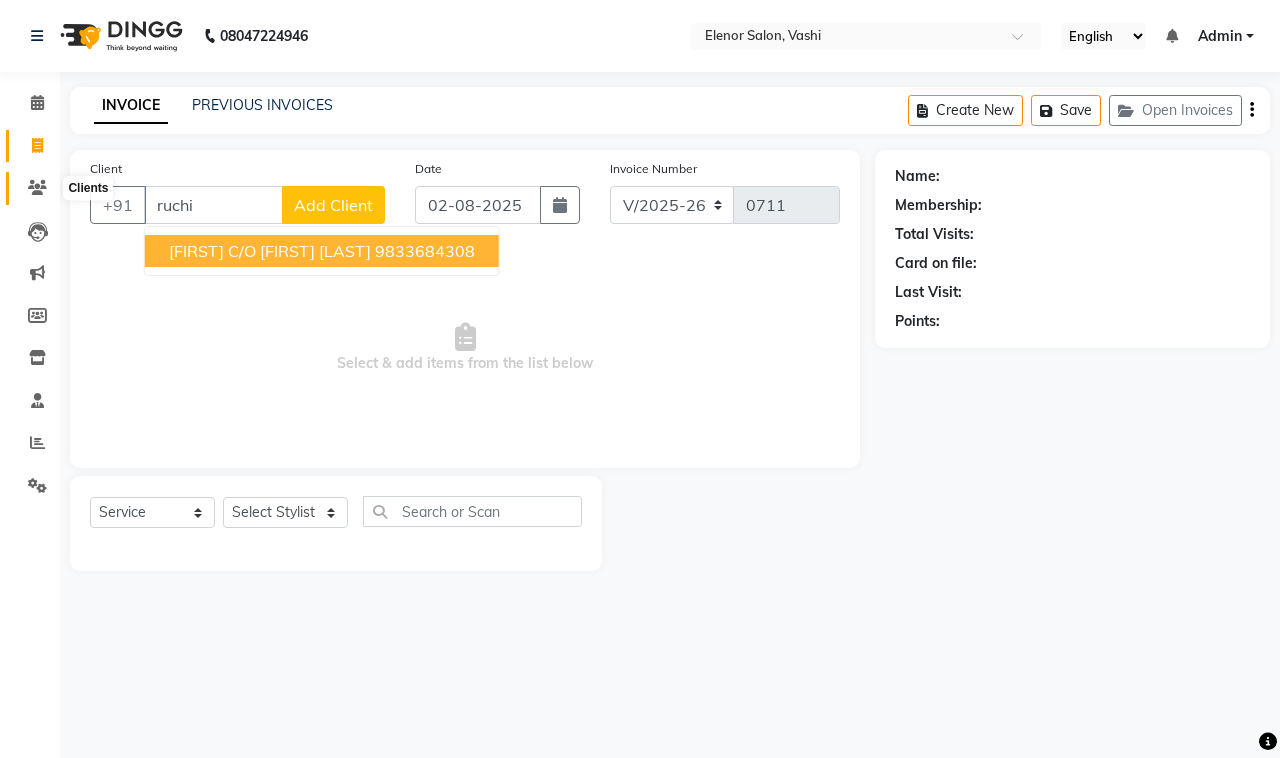 click 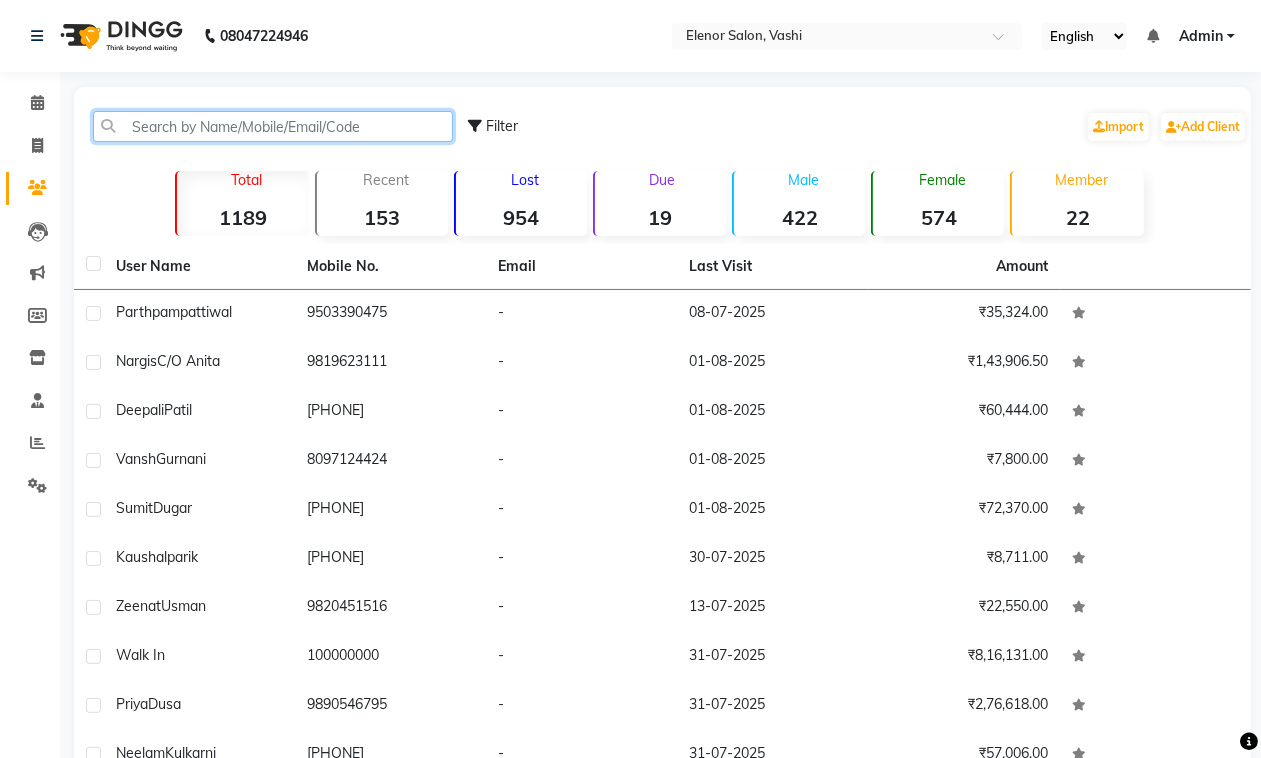 click 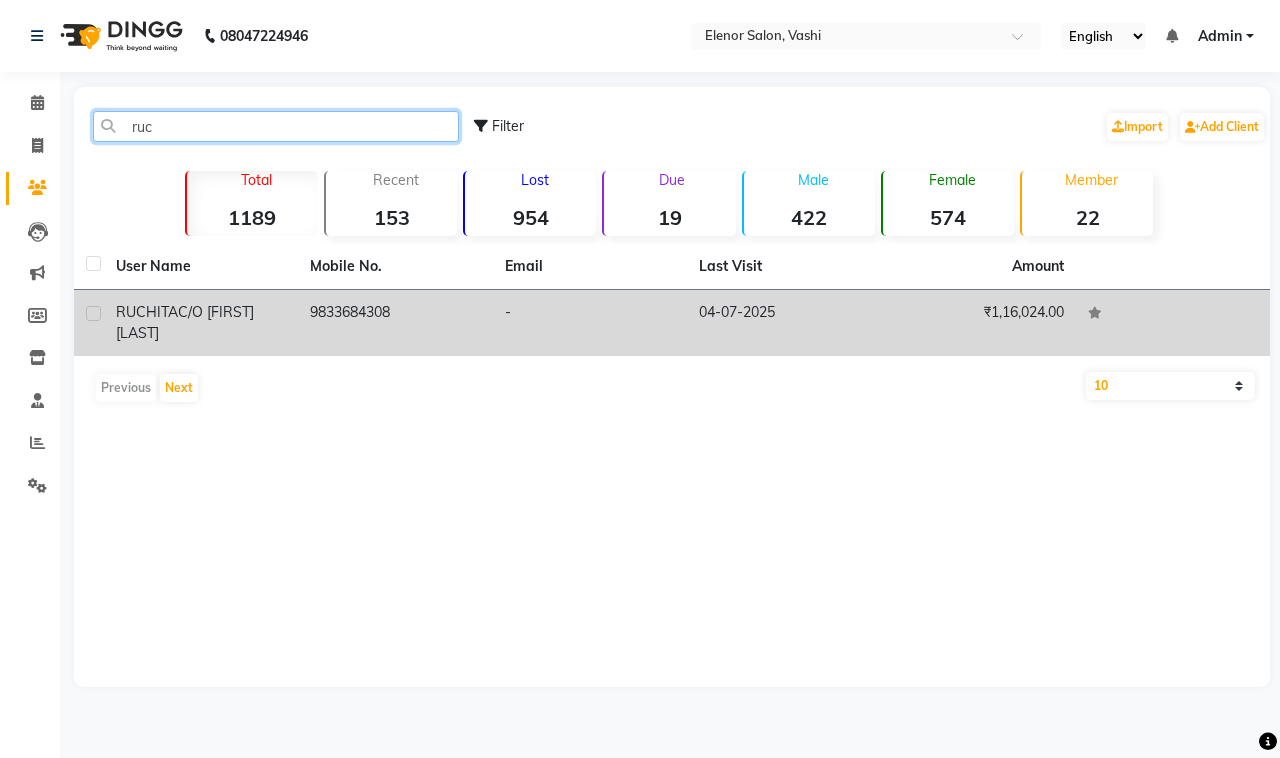 type on "ruc" 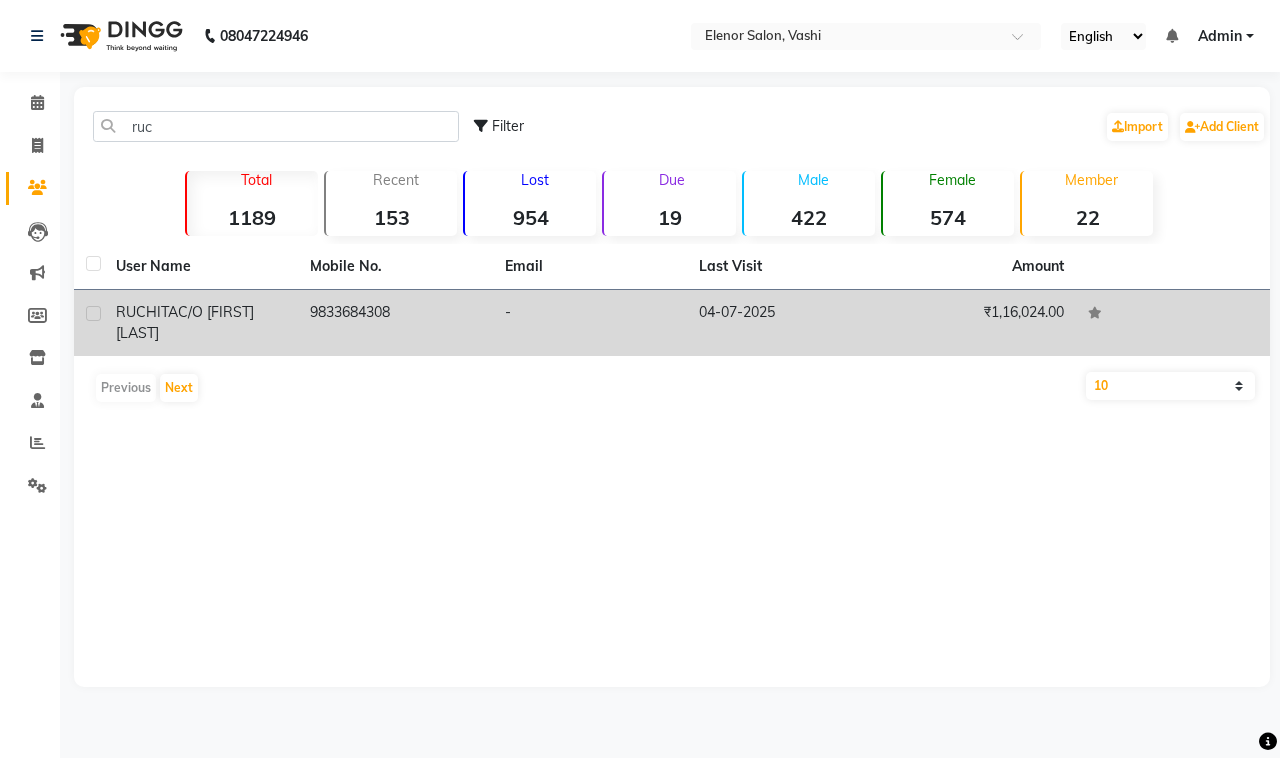 click on "9833684308" 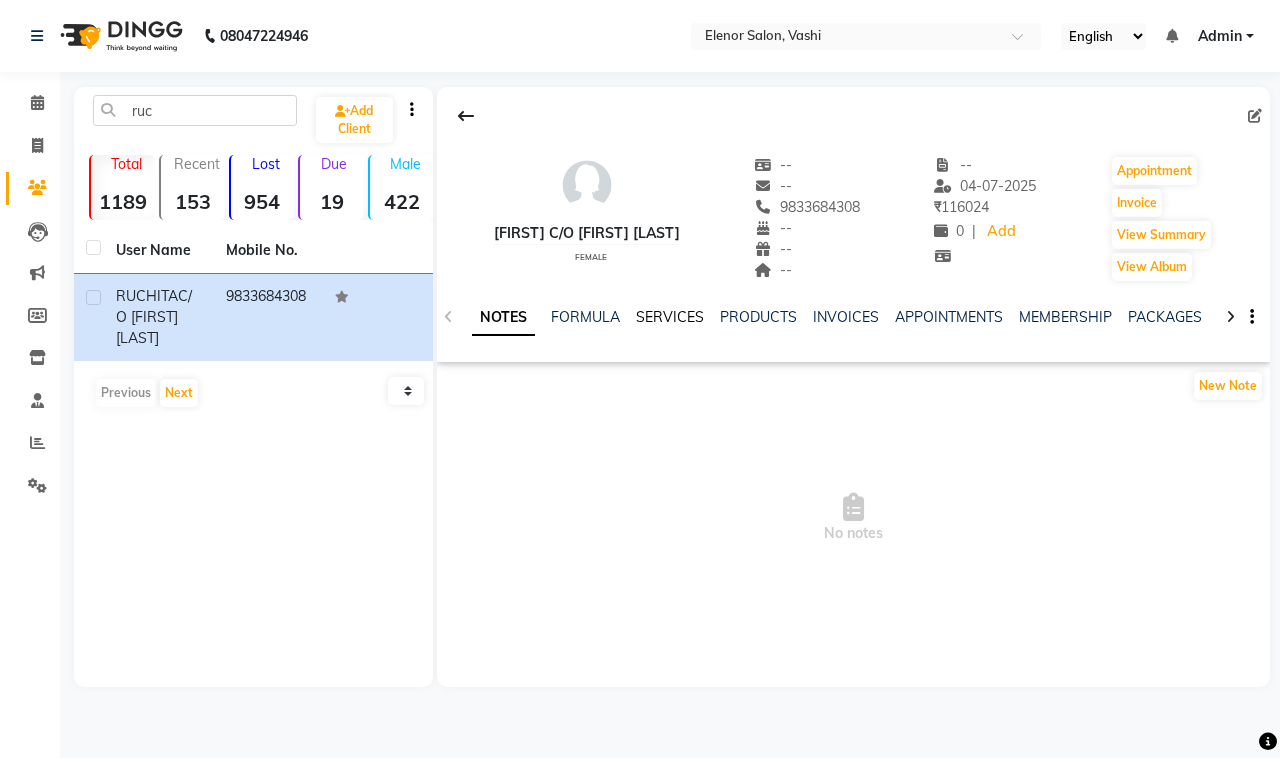 click on "SERVICES" 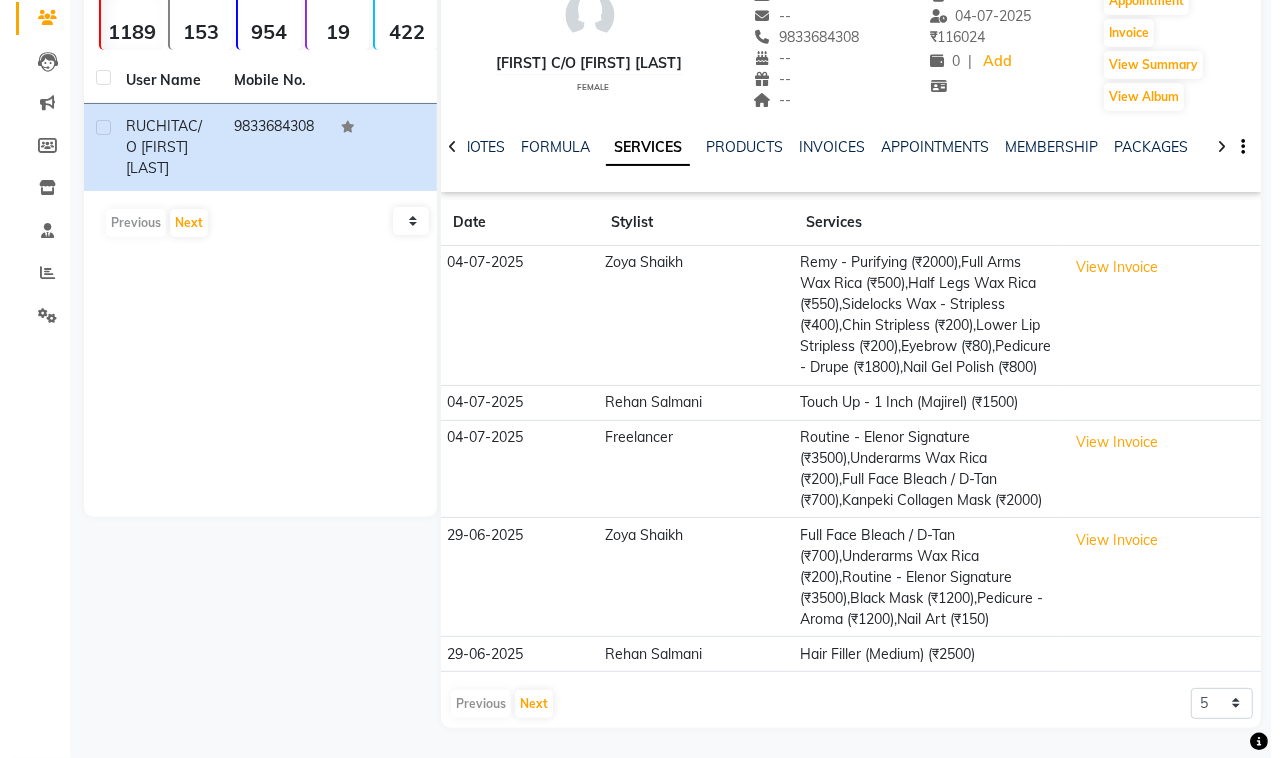 scroll, scrollTop: 191, scrollLeft: 0, axis: vertical 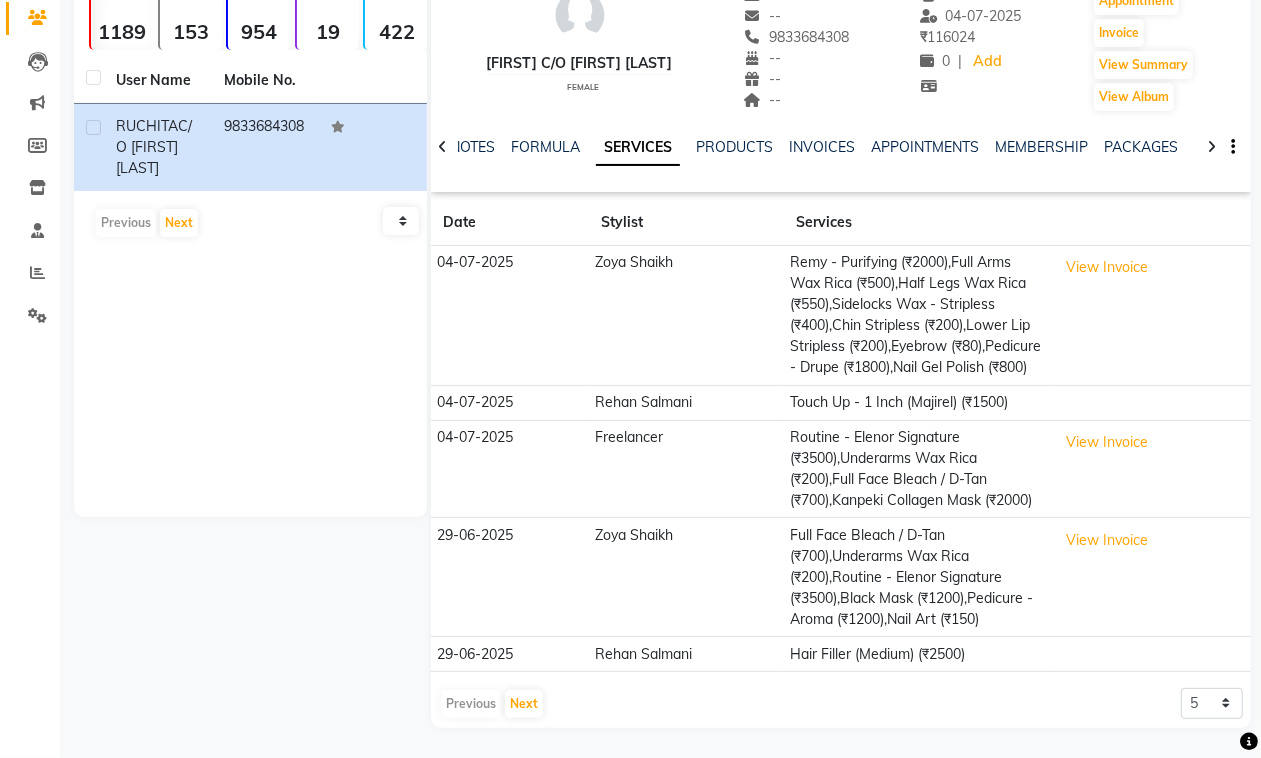 click on "Hair Filler (Medium) (₹2500)" 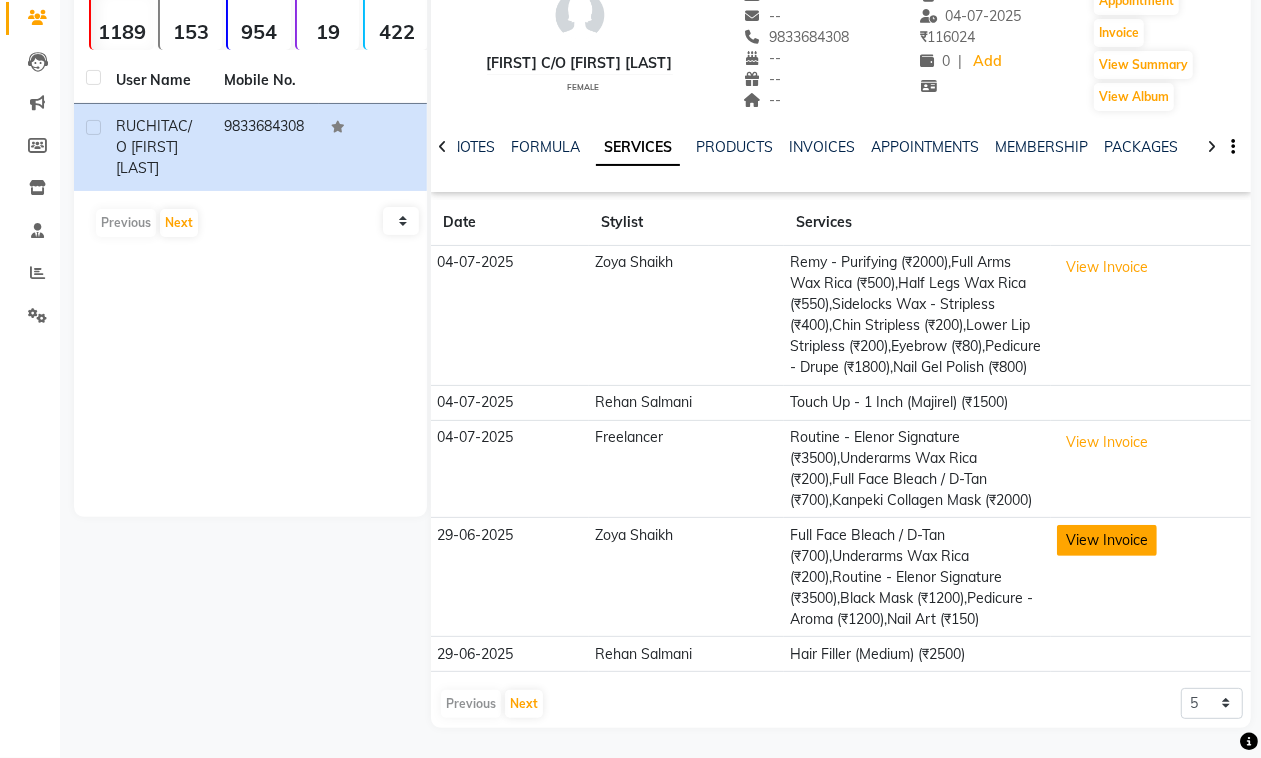 click on "View Invoice" 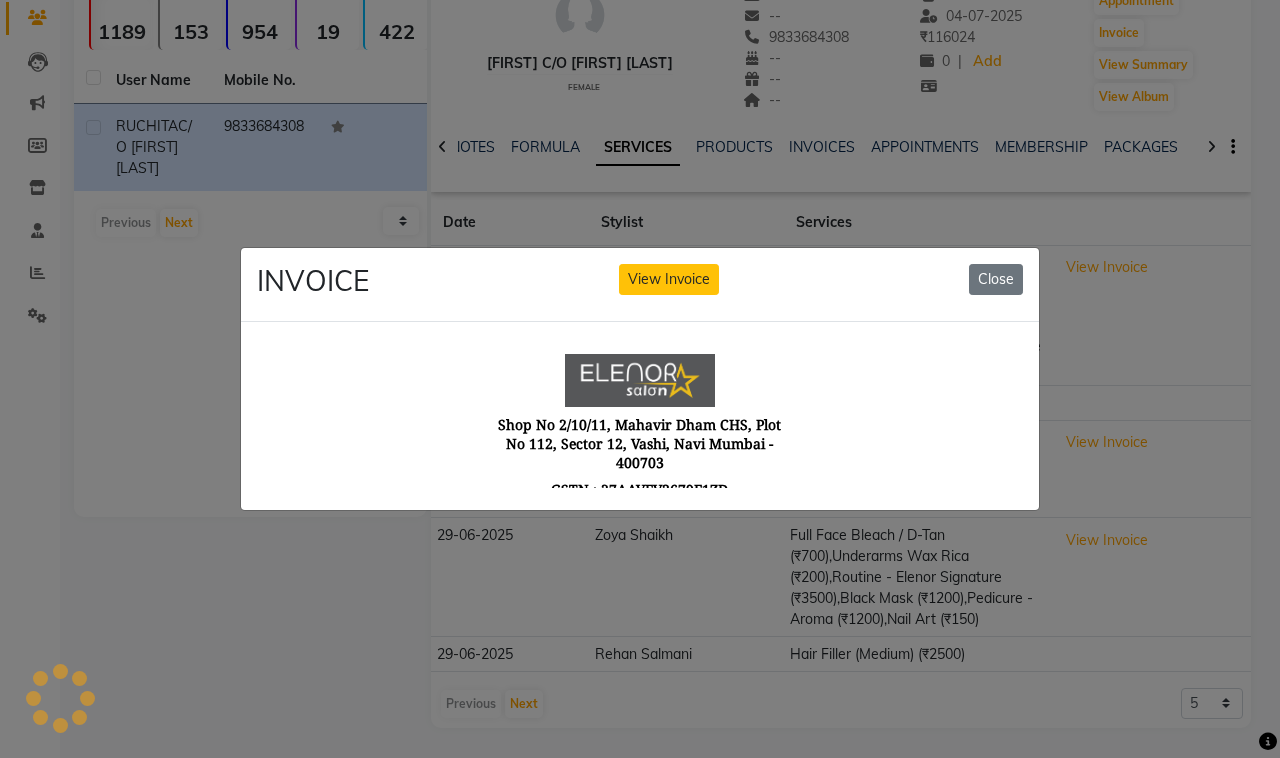 scroll, scrollTop: 0, scrollLeft: 0, axis: both 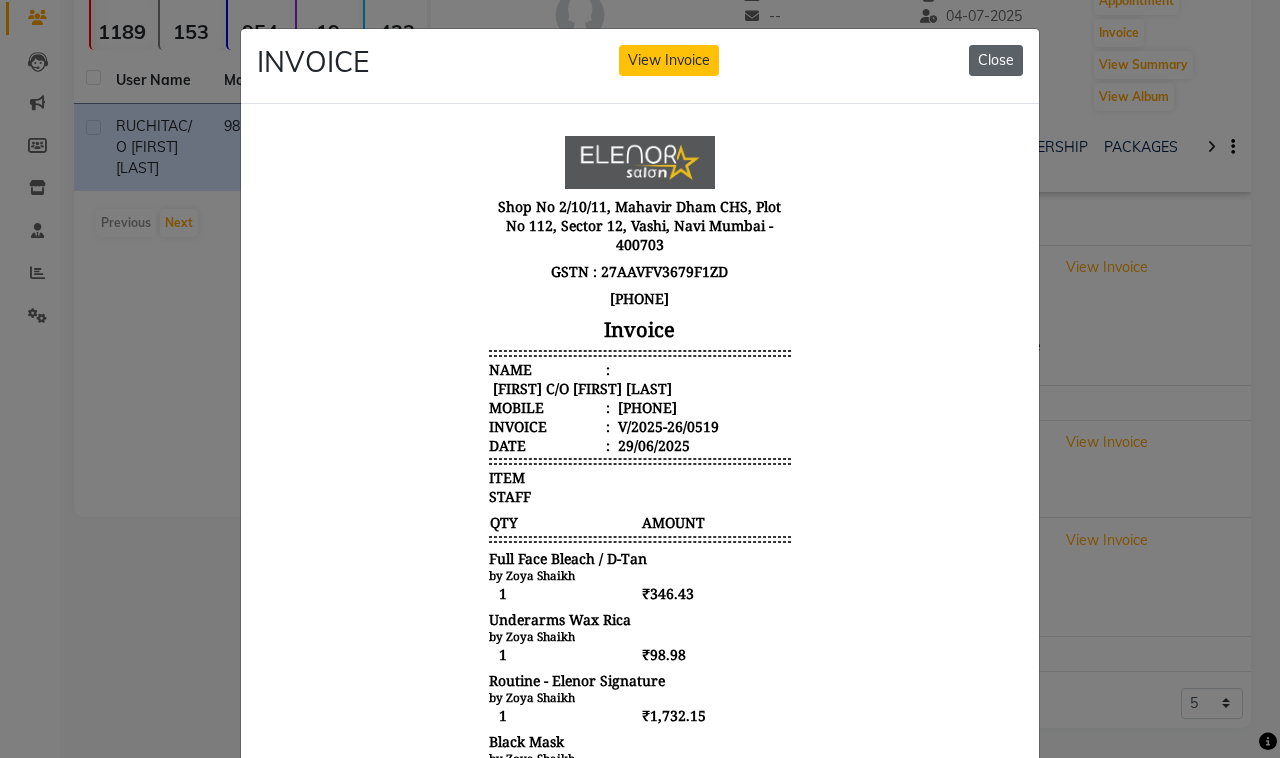 click on "Close" 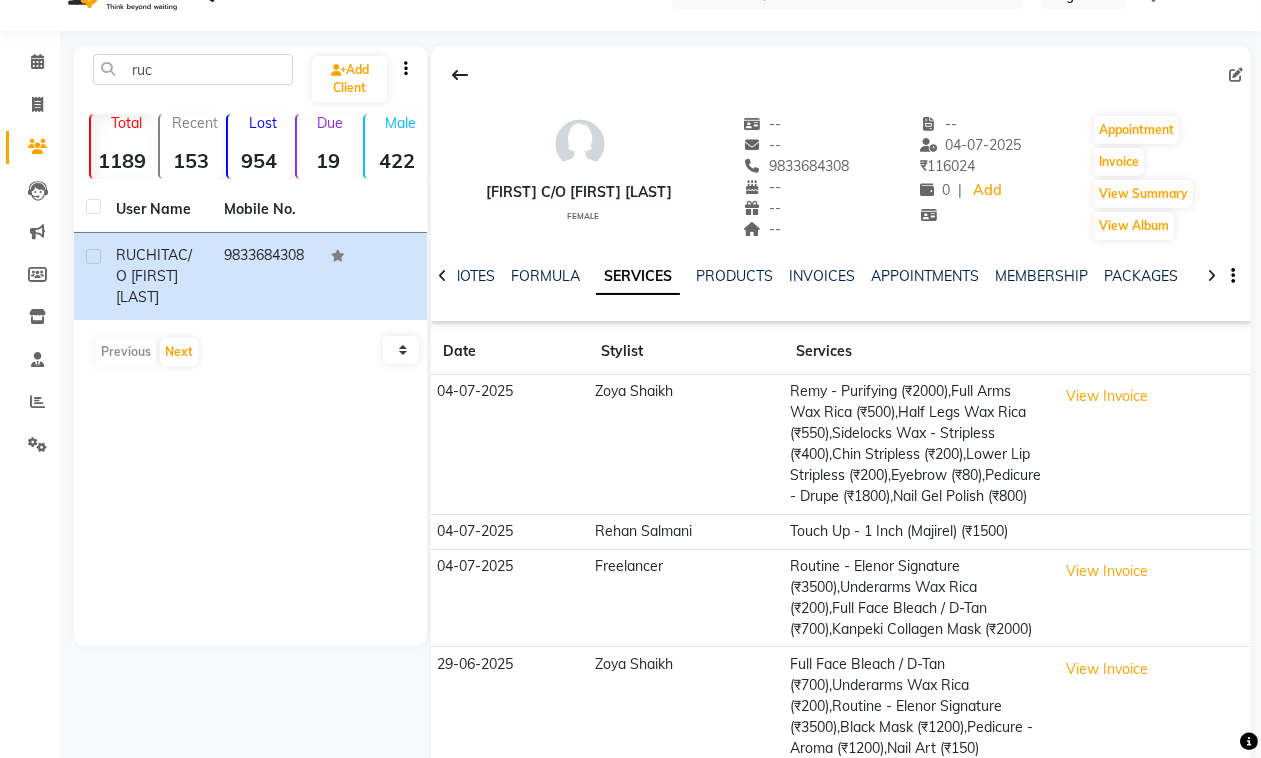 scroll, scrollTop: 40, scrollLeft: 0, axis: vertical 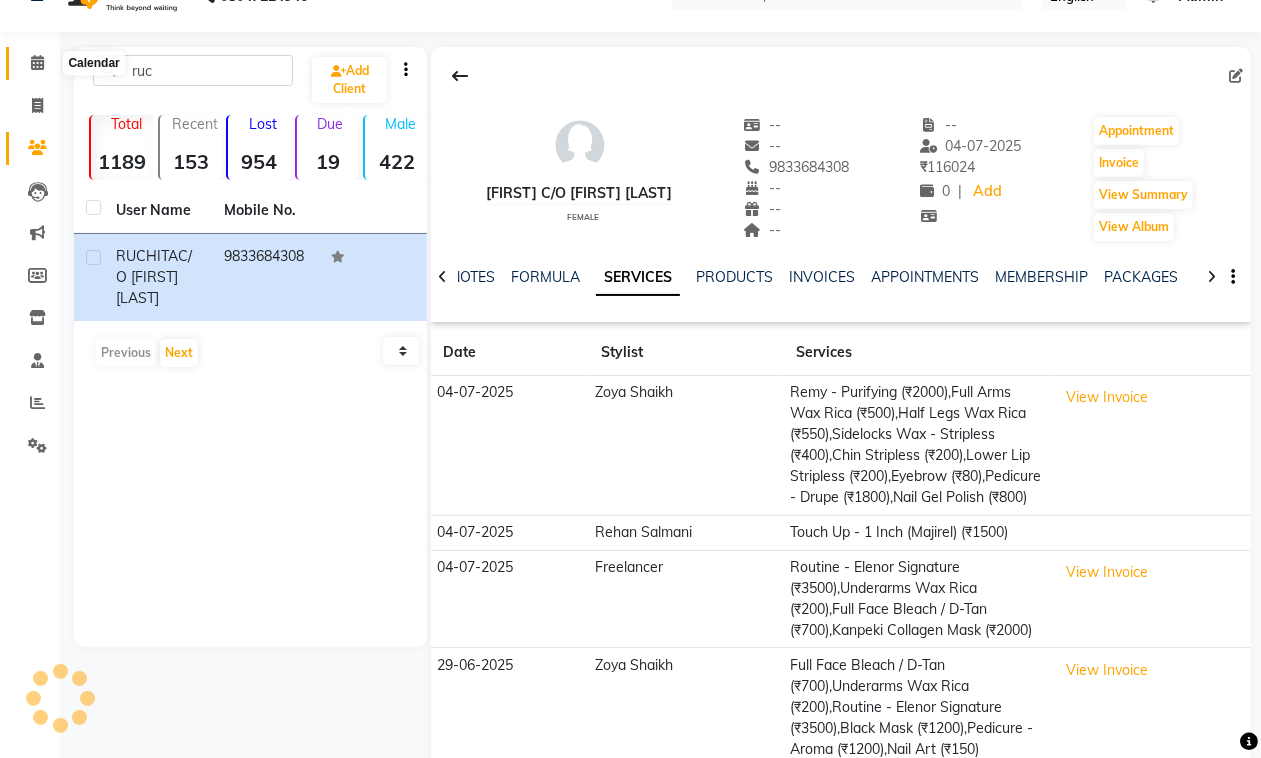click 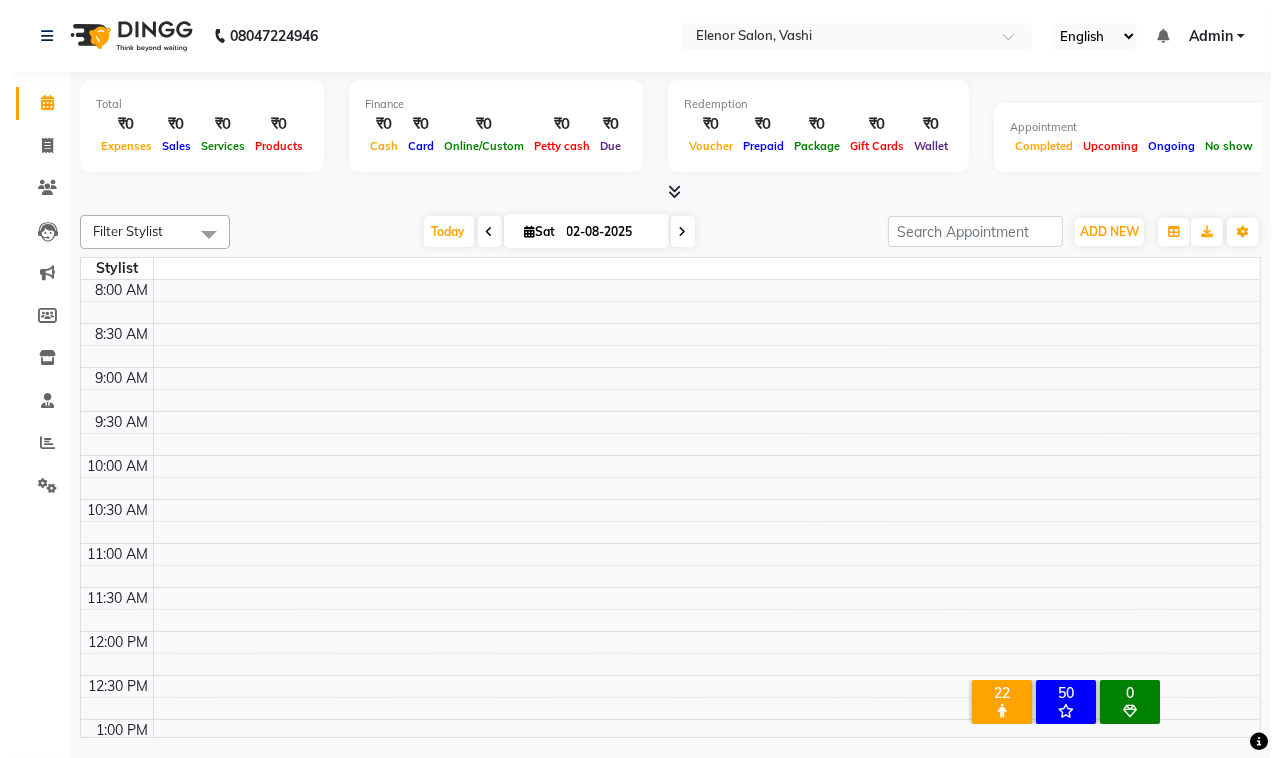 scroll, scrollTop: 0, scrollLeft: 0, axis: both 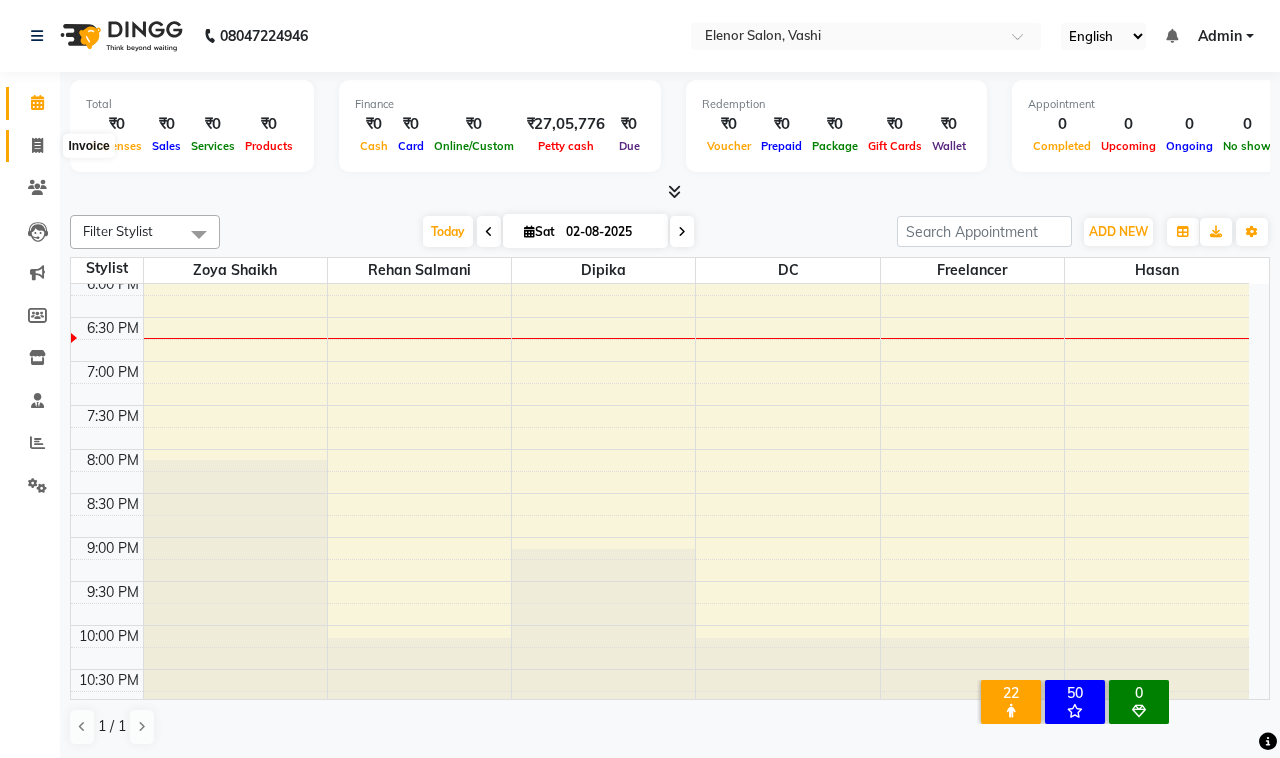 click 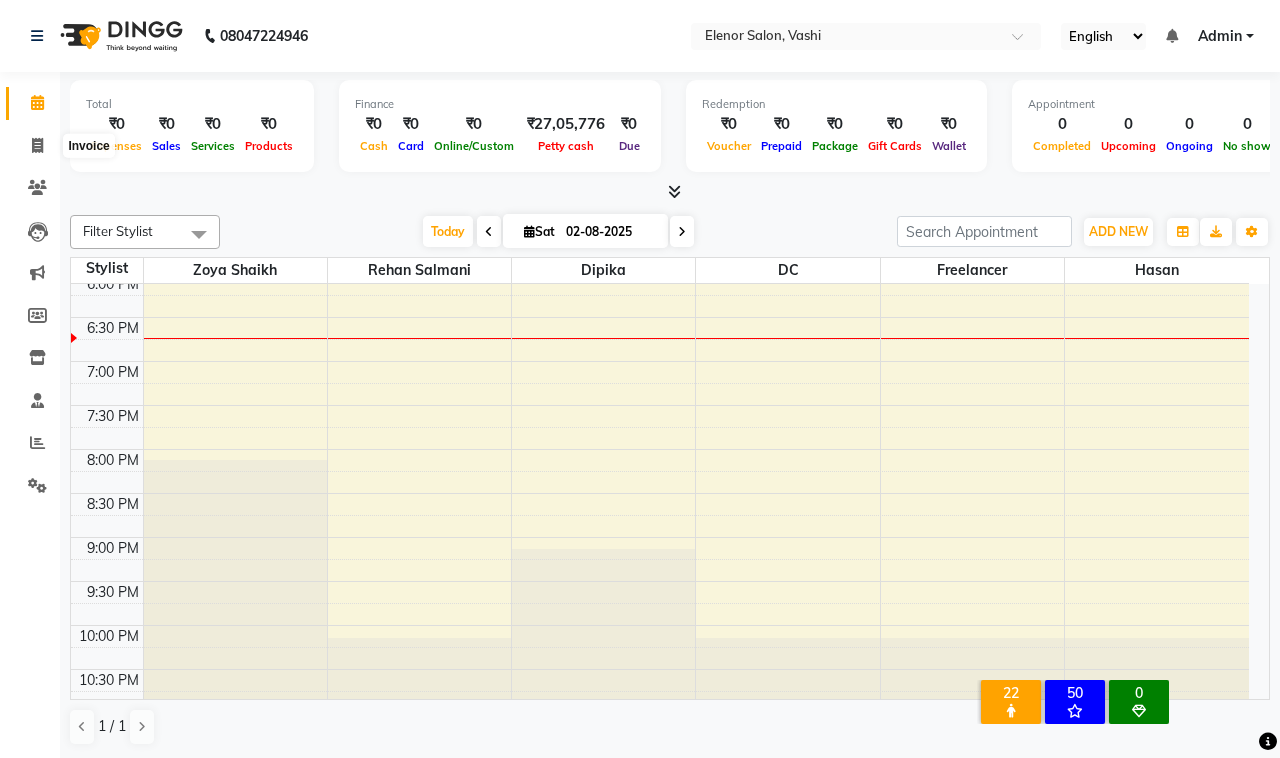 select on "service" 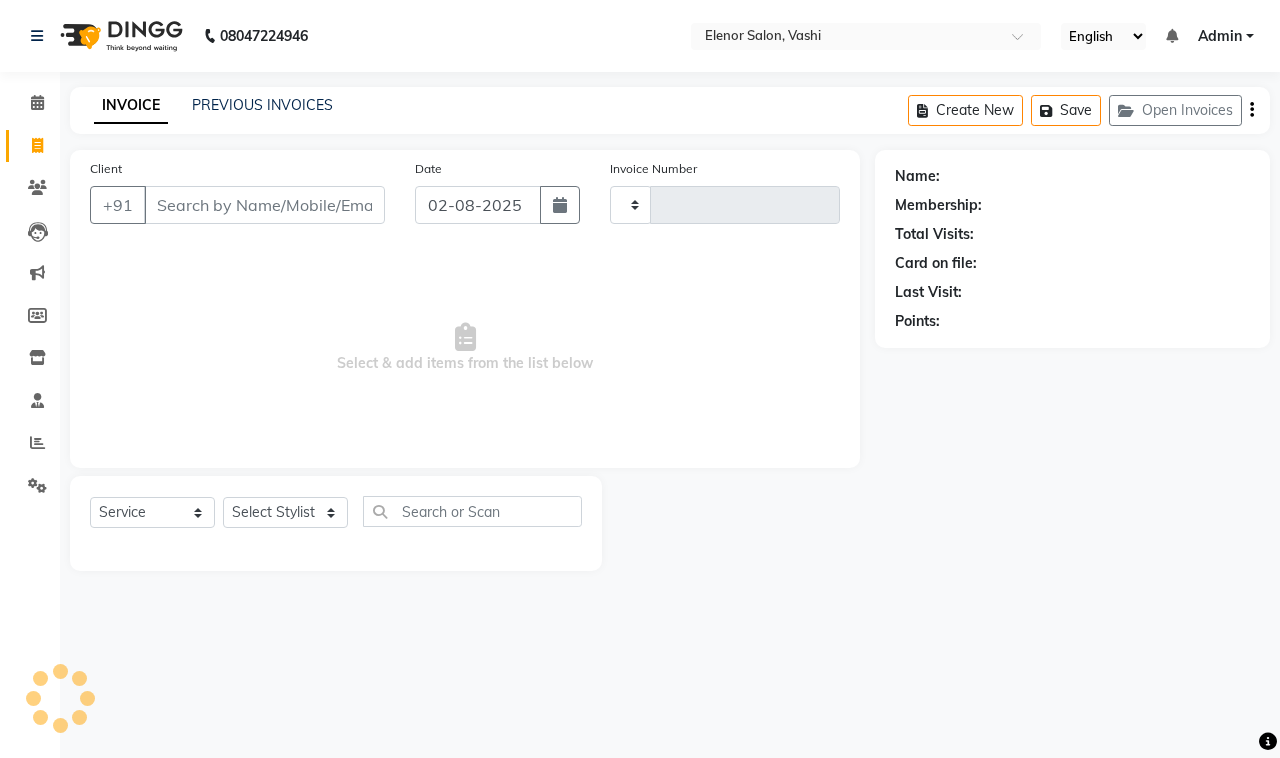 type on "0711" 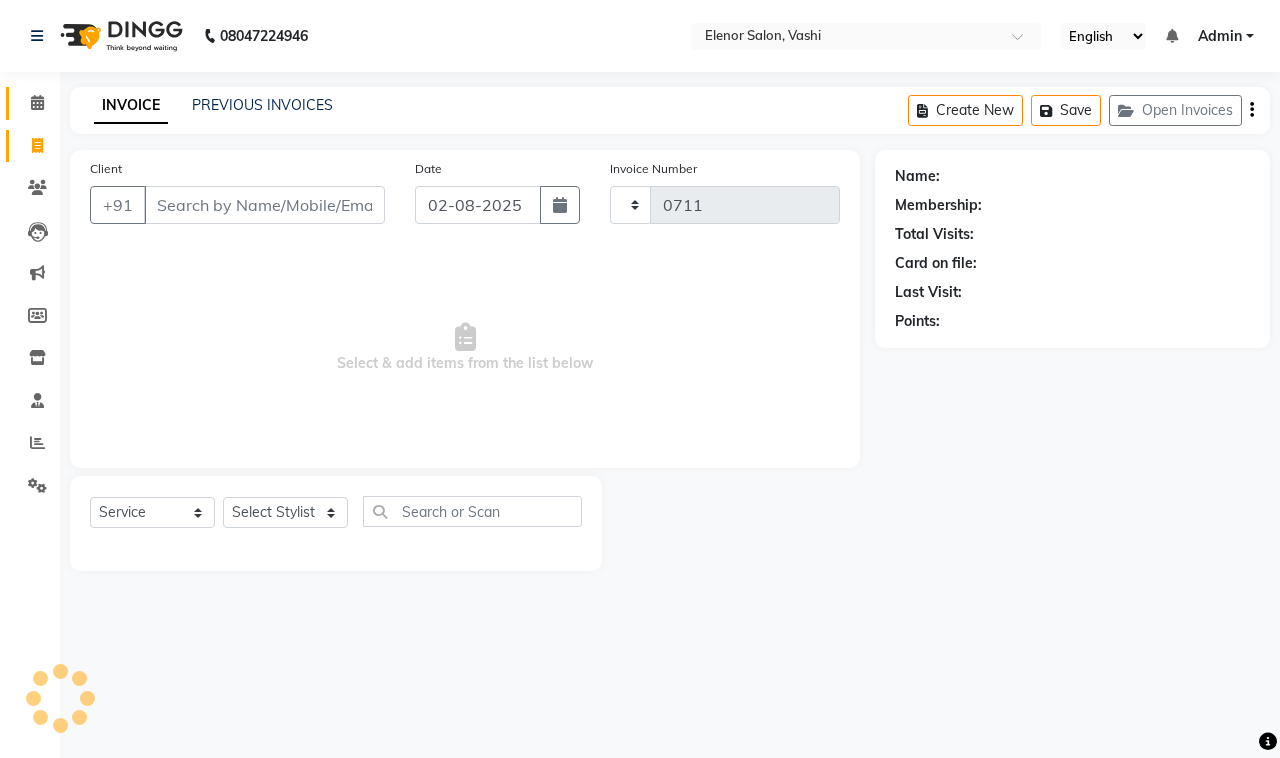 select on "695" 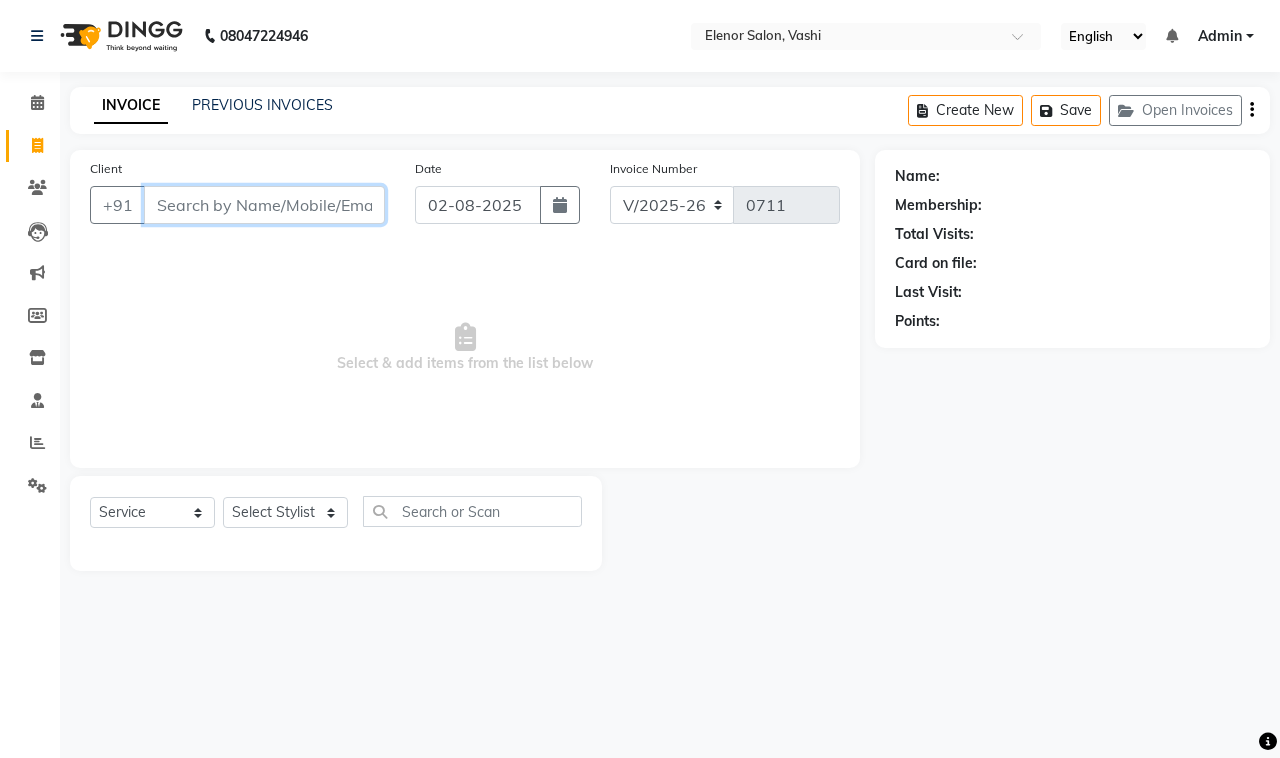 click on "Client" at bounding box center [264, 205] 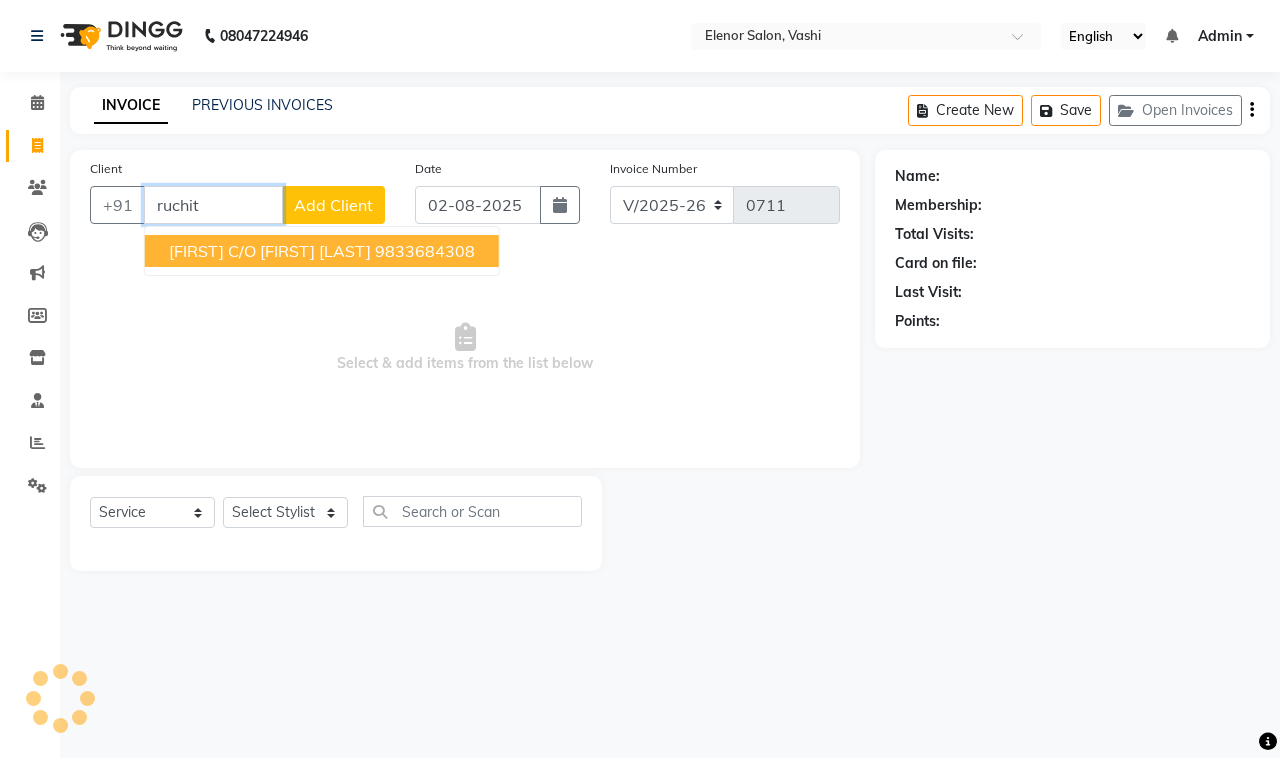 click on "[FIRST]  C/o [FIRST] [LAST]" at bounding box center (270, 251) 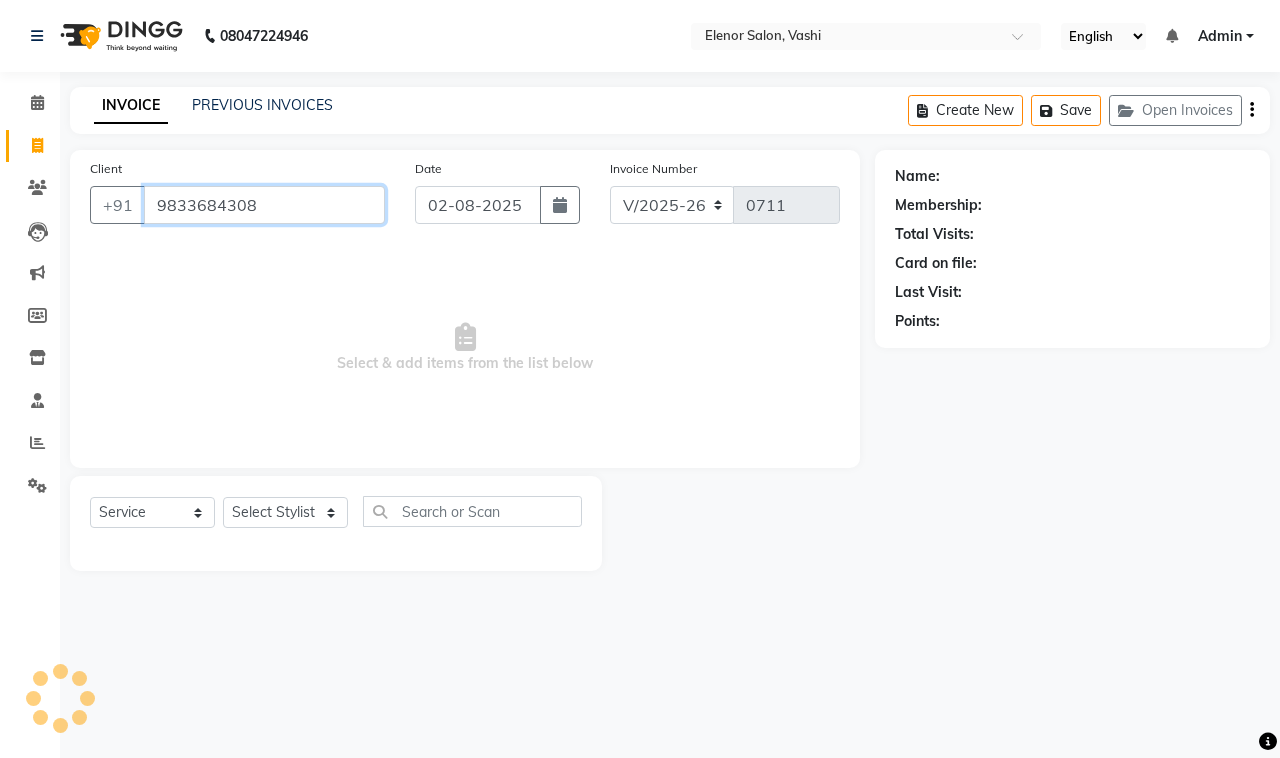 type on "9833684308" 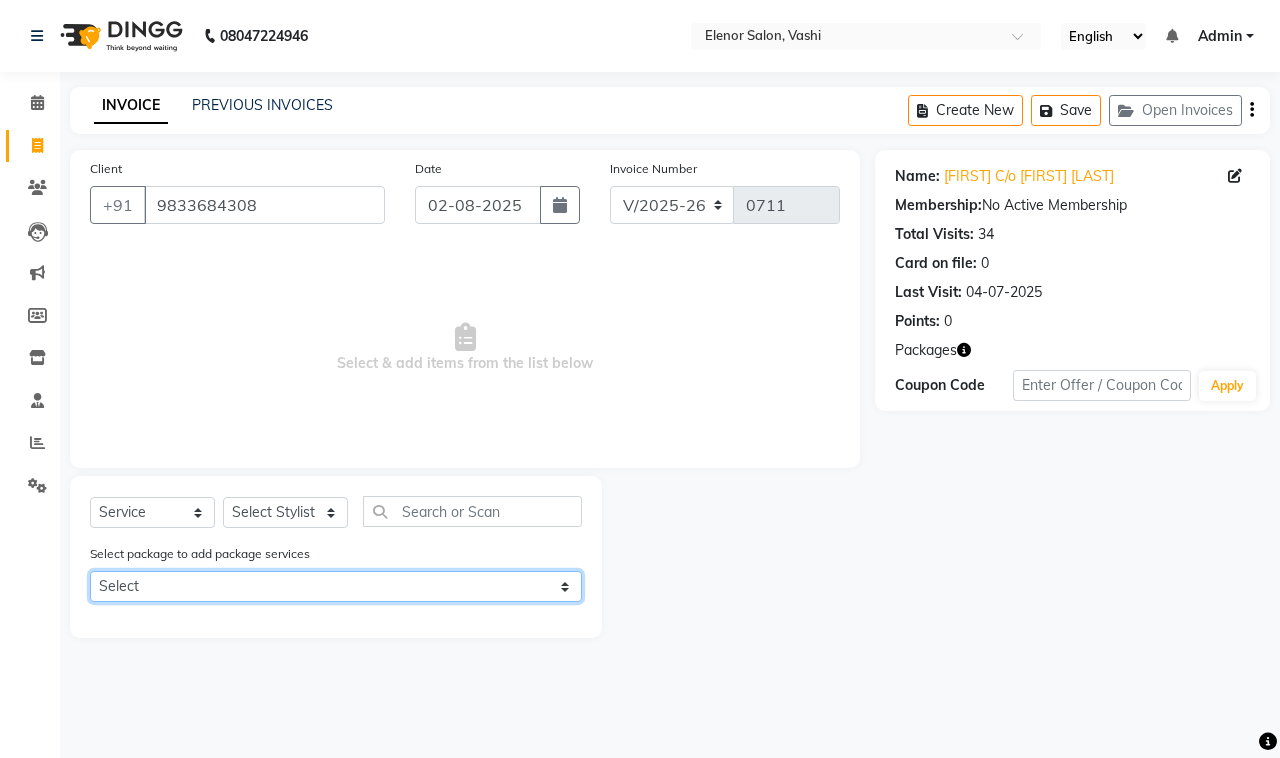 click on "Select Touch-up 3+1" 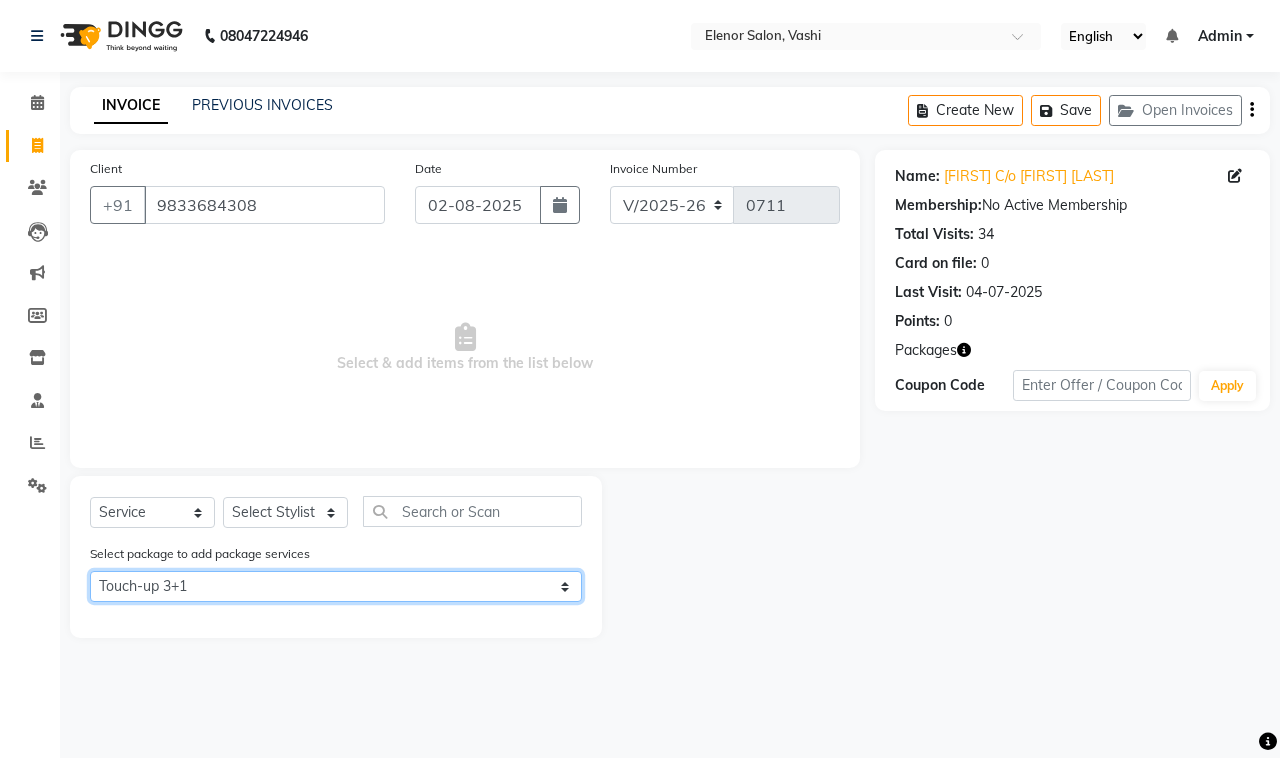 click on "Select Touch-up 3+1" 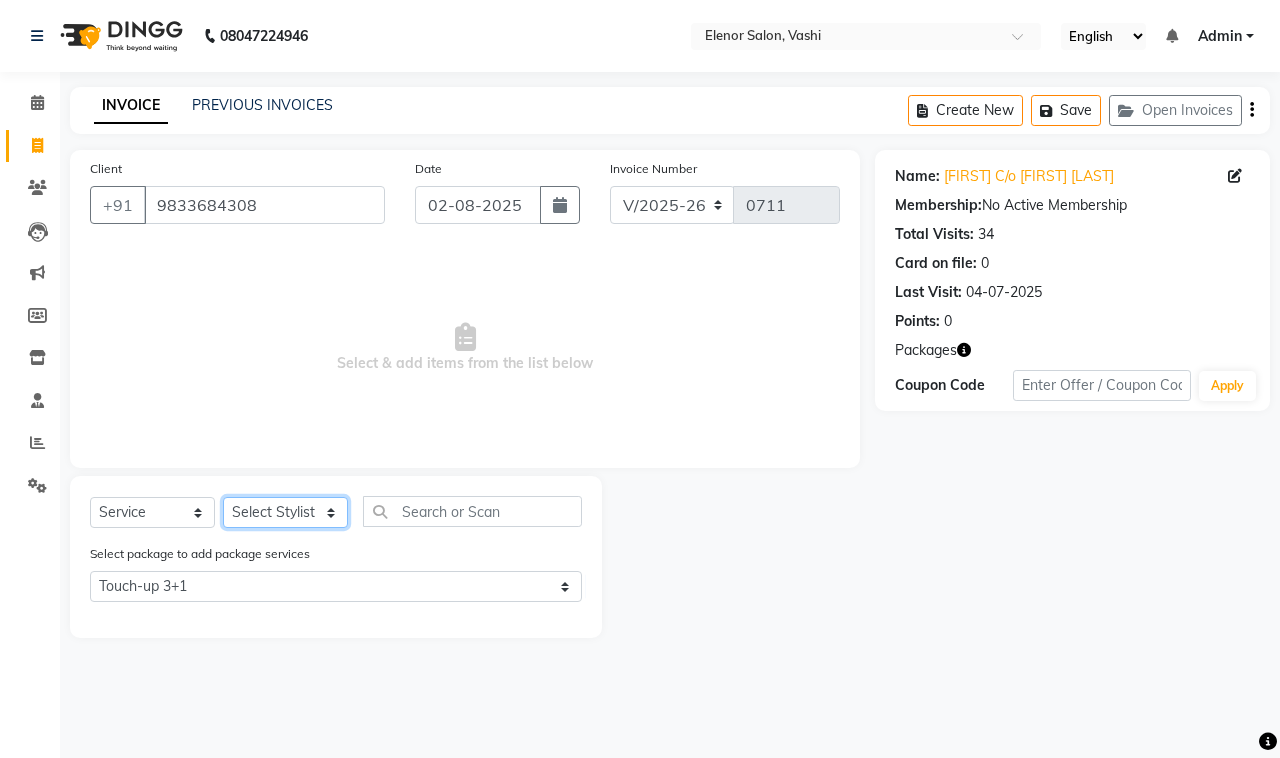 click on "Select Stylist DC Dipika Freelancer Hasan Rehan Salmani  Vinith Zoya Shaikh" 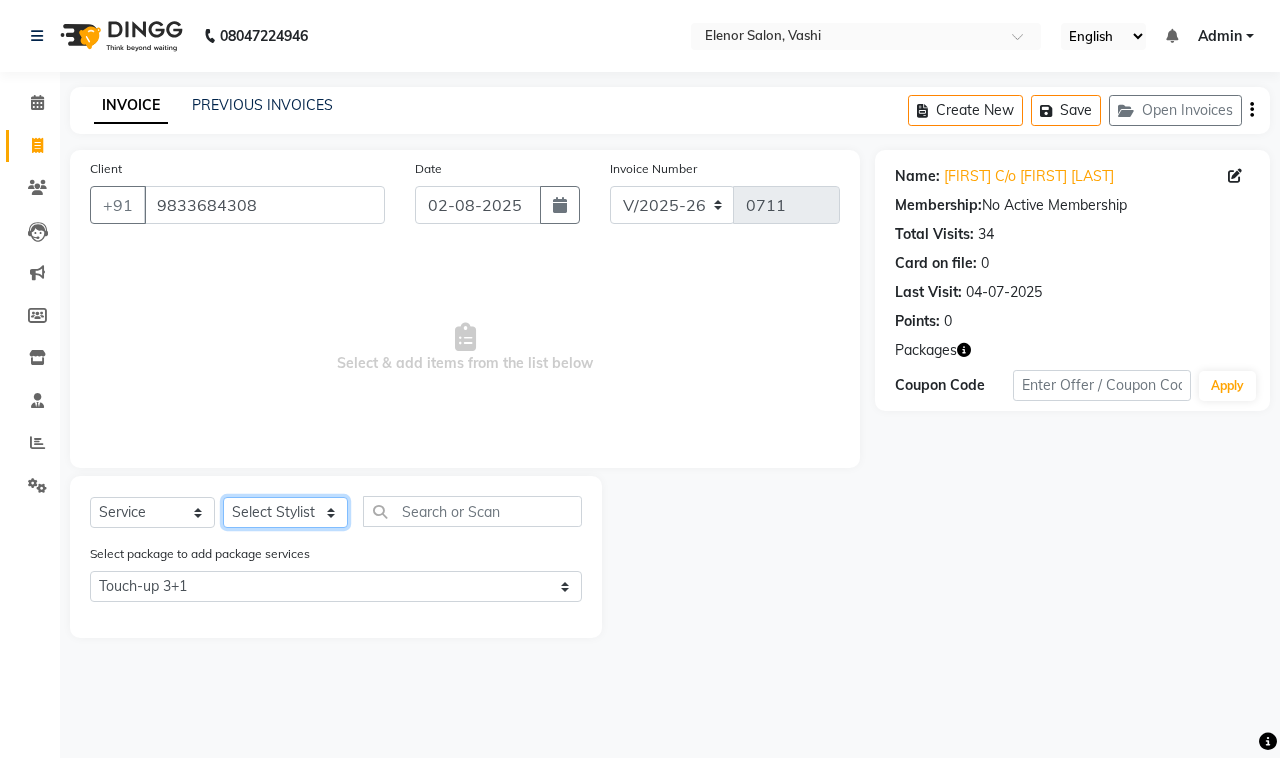 select on "10481" 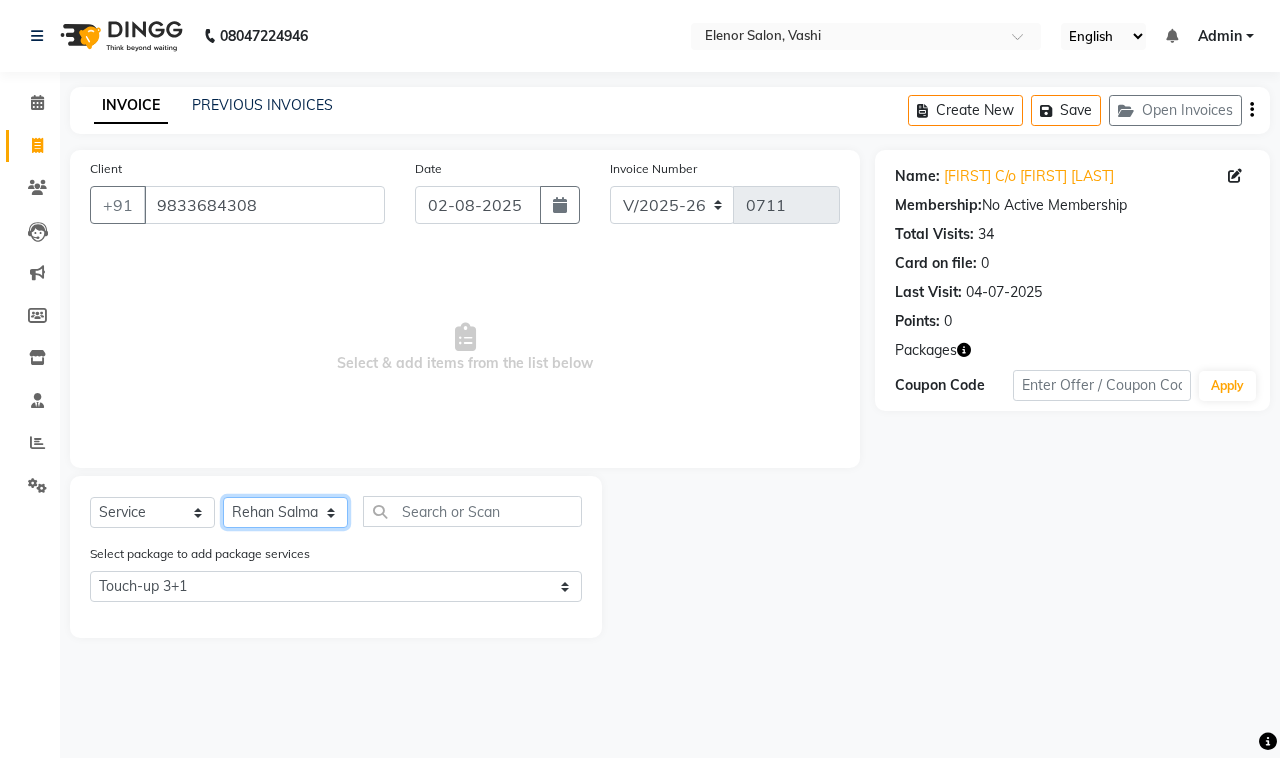 click on "Select Stylist DC Dipika Freelancer Hasan Rehan Salmani  Vinith Zoya Shaikh" 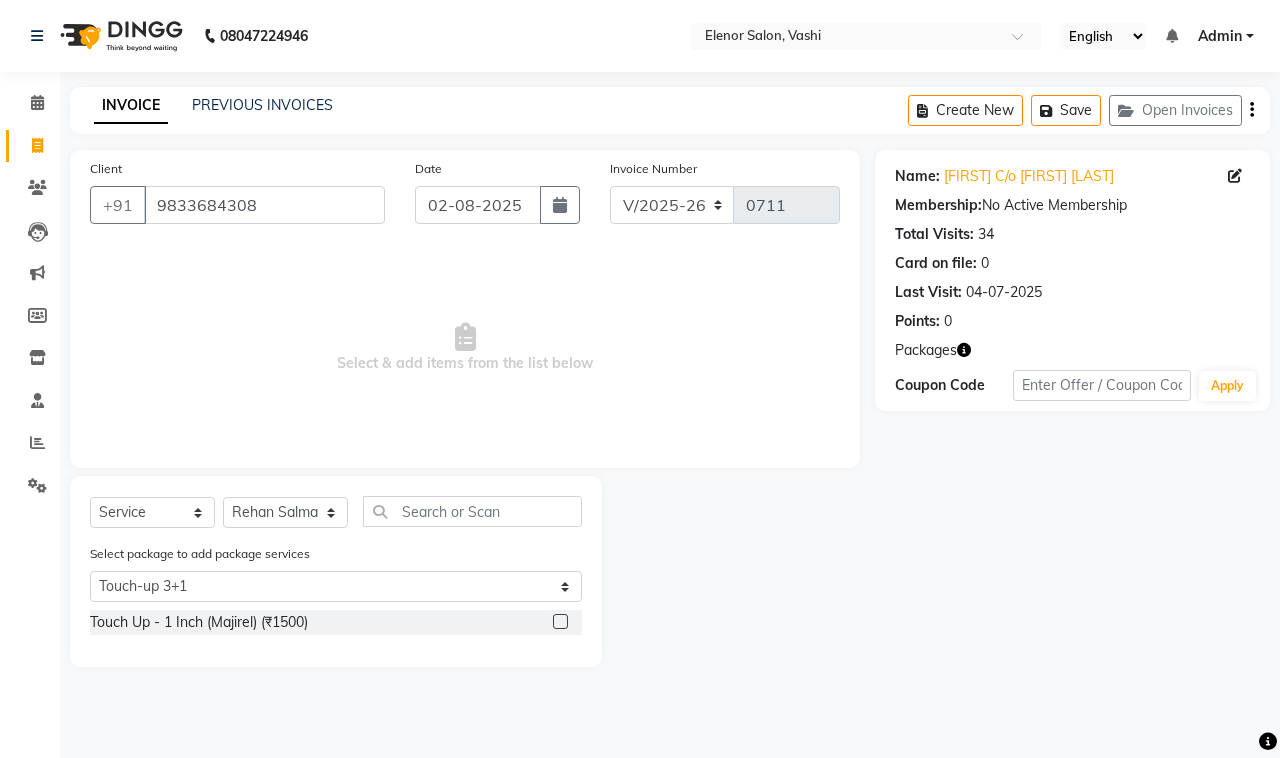 click 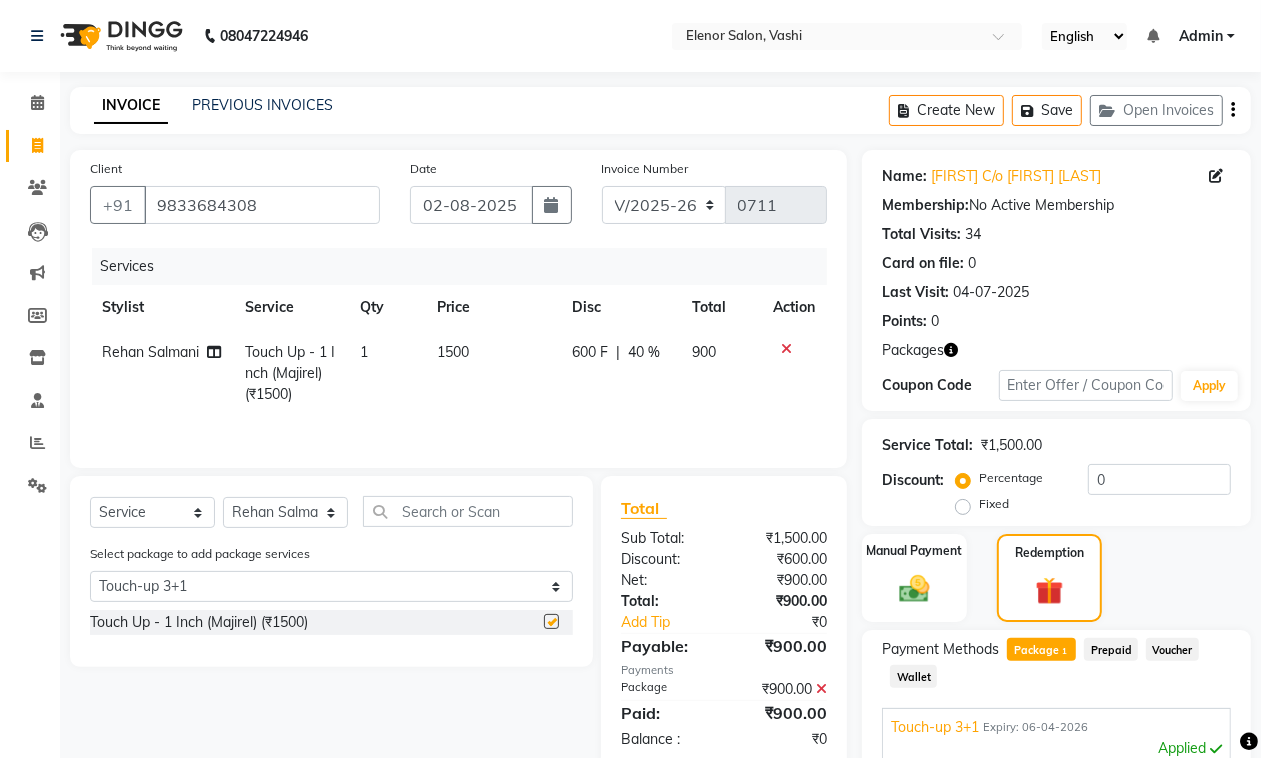 checkbox on "false" 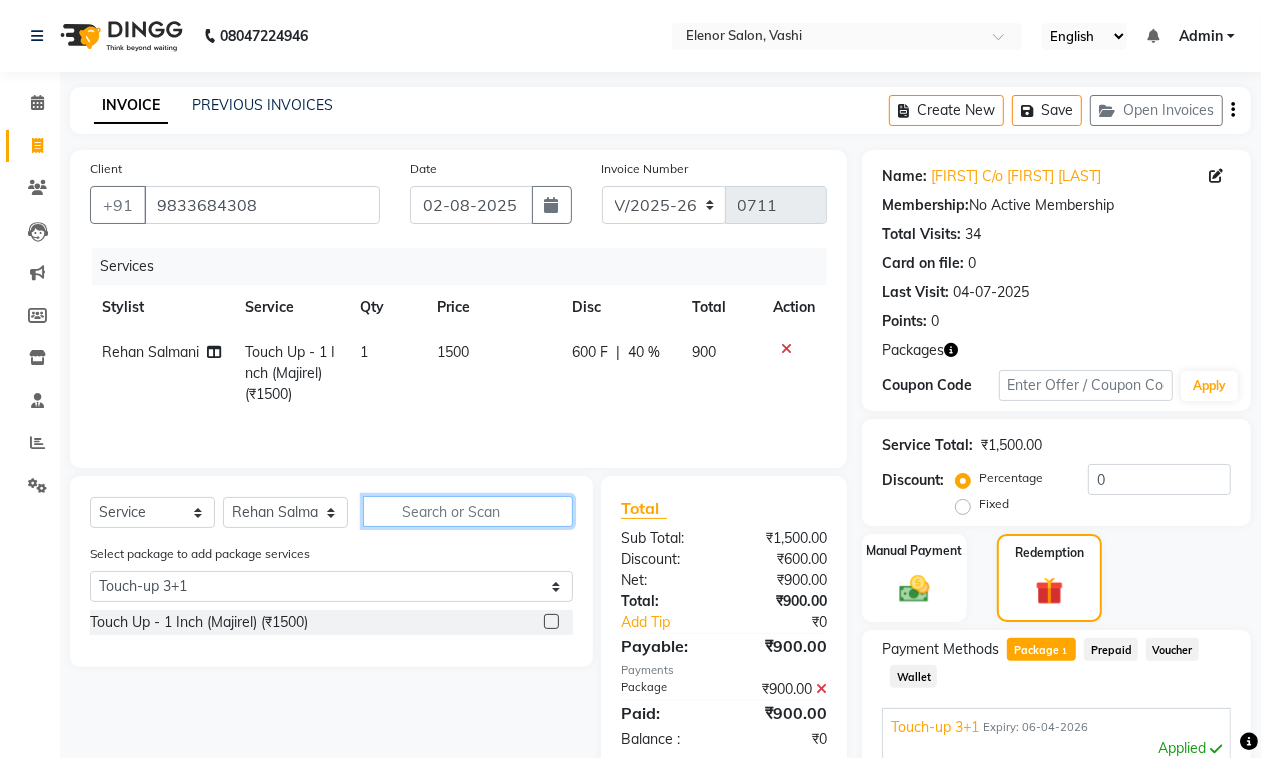click 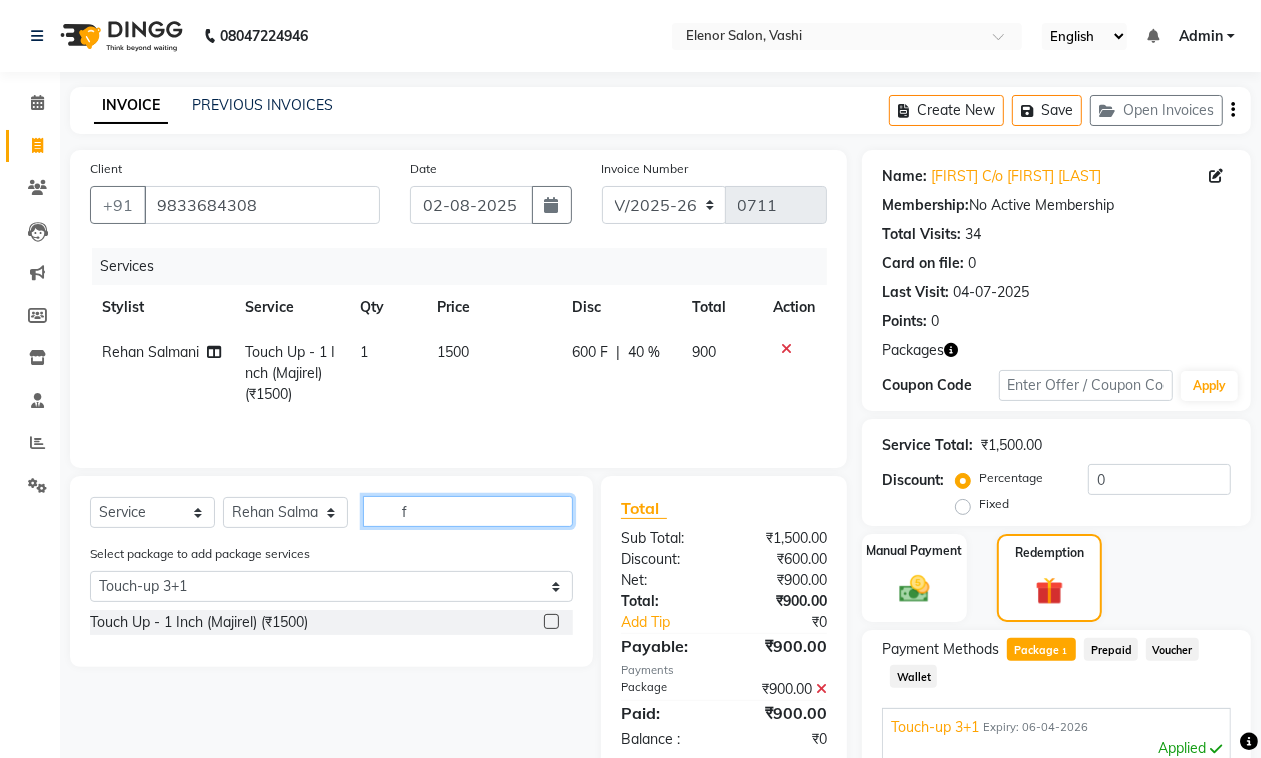 type on "fi" 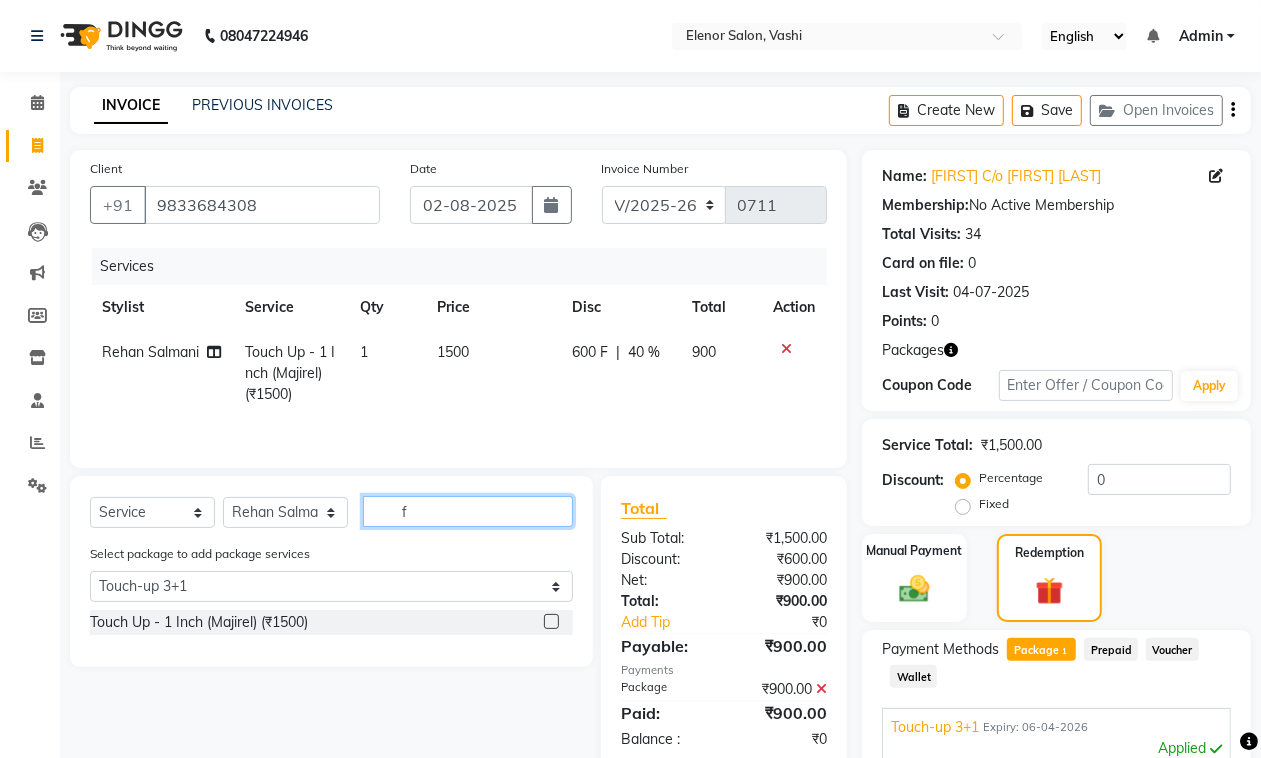 select on "0: undefined" 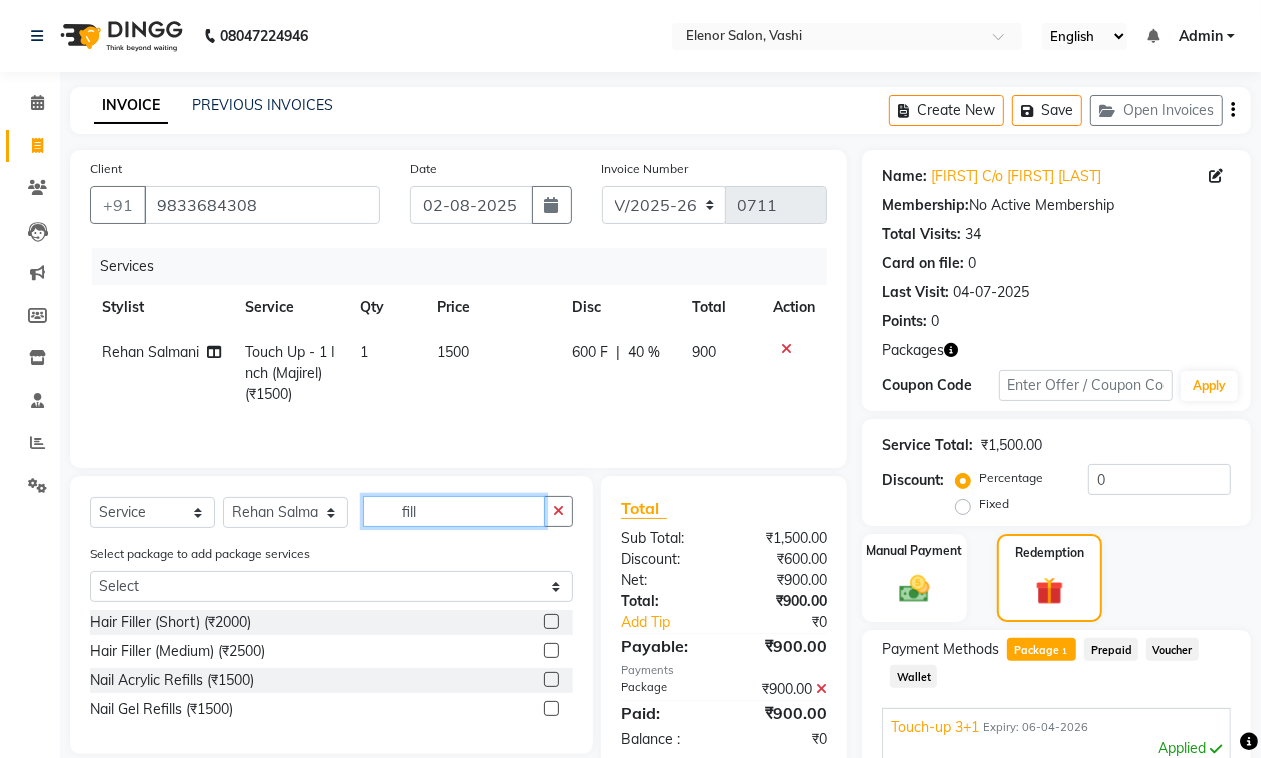 click on "fill" 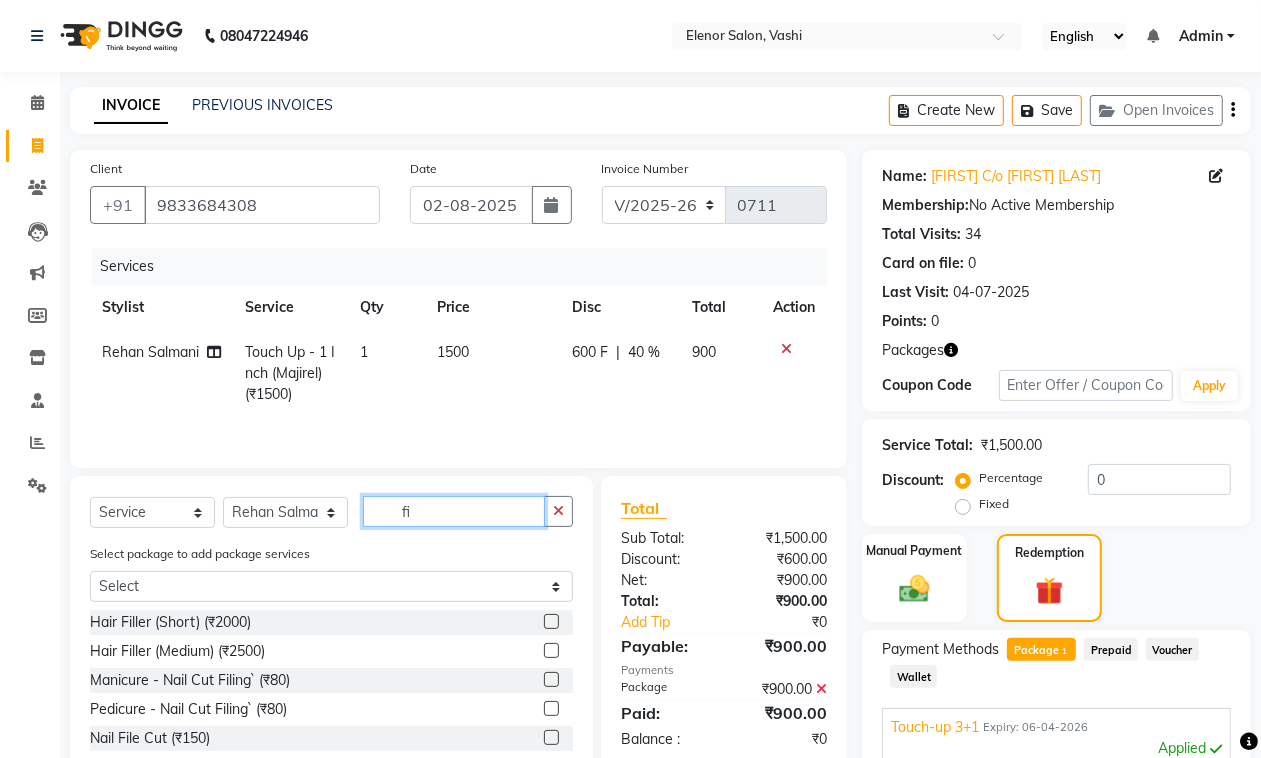 type on "f" 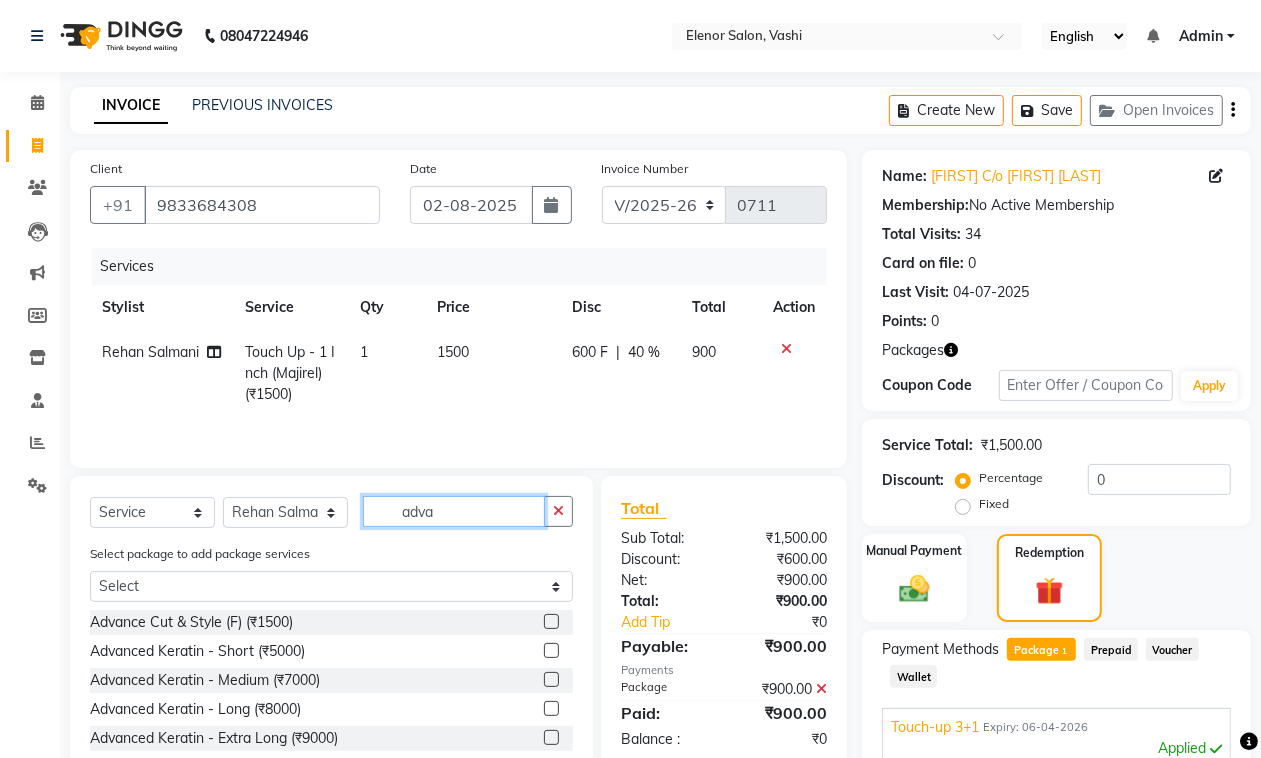 type on "adva" 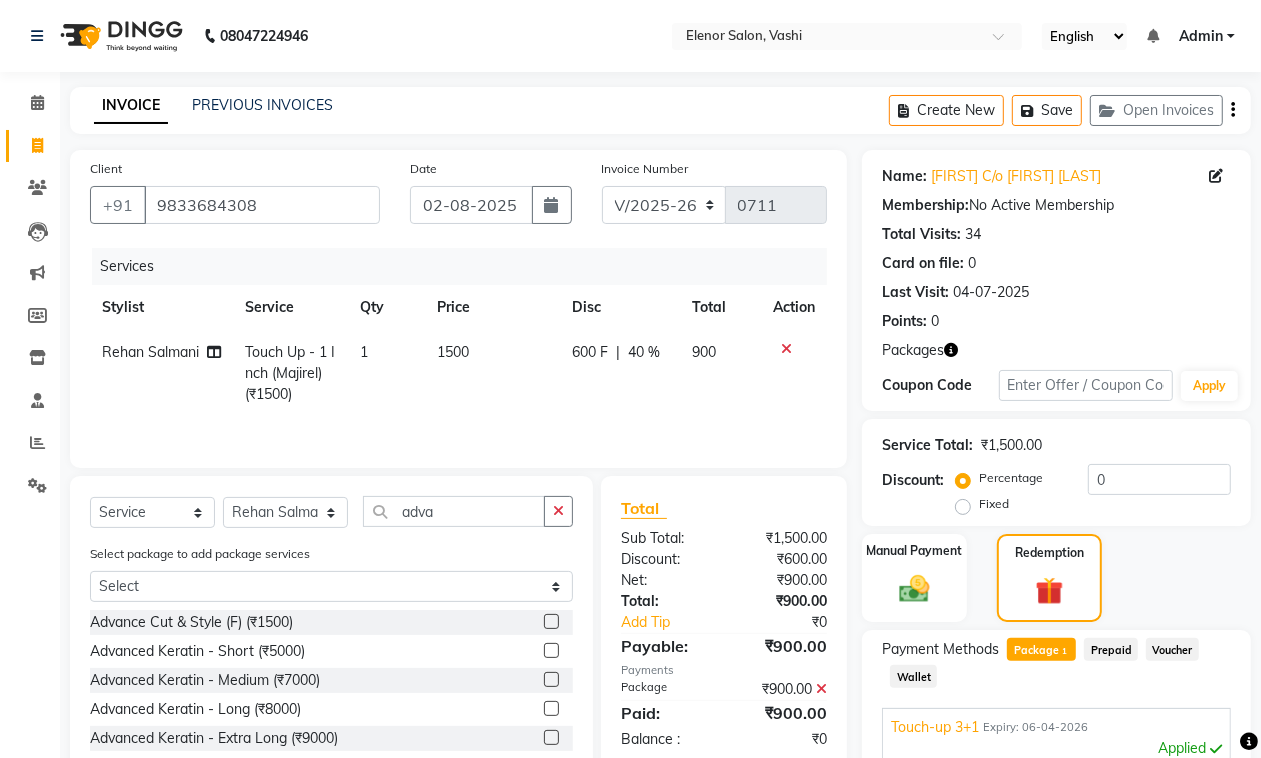 click 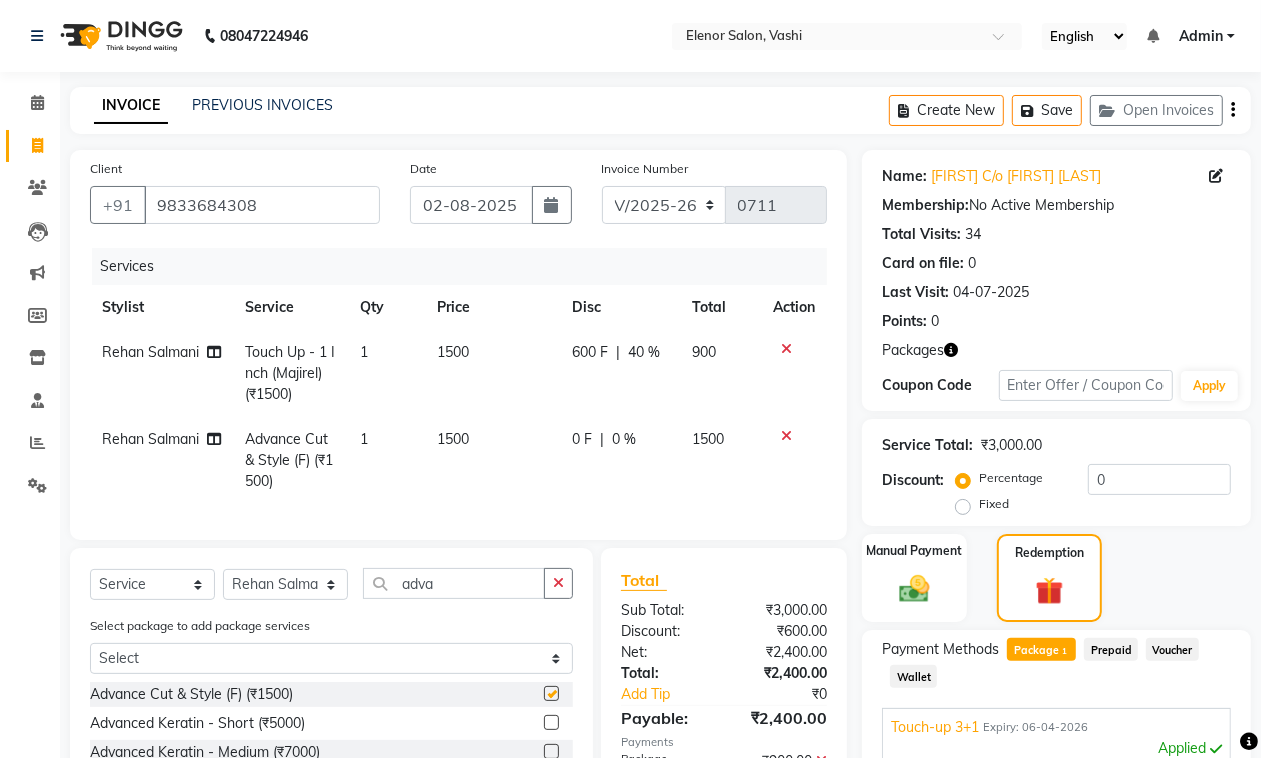 checkbox on "false" 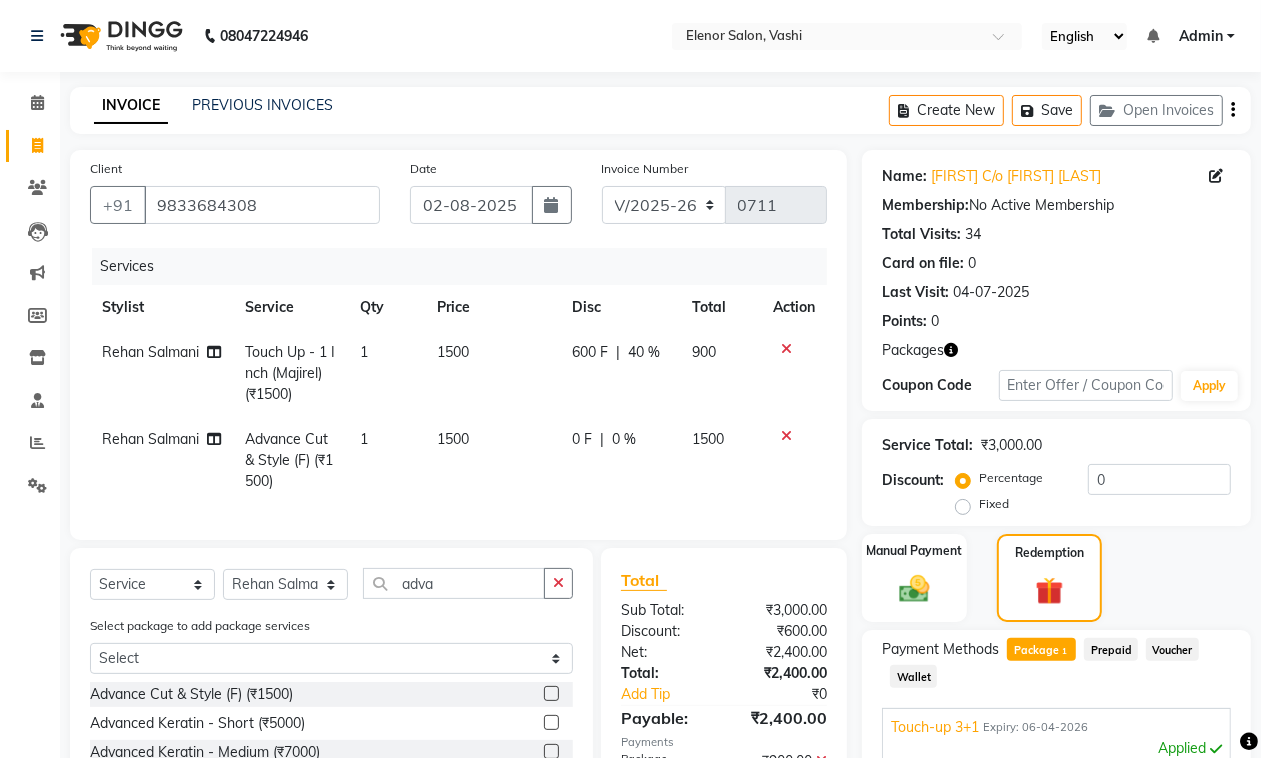 click on "0 %" 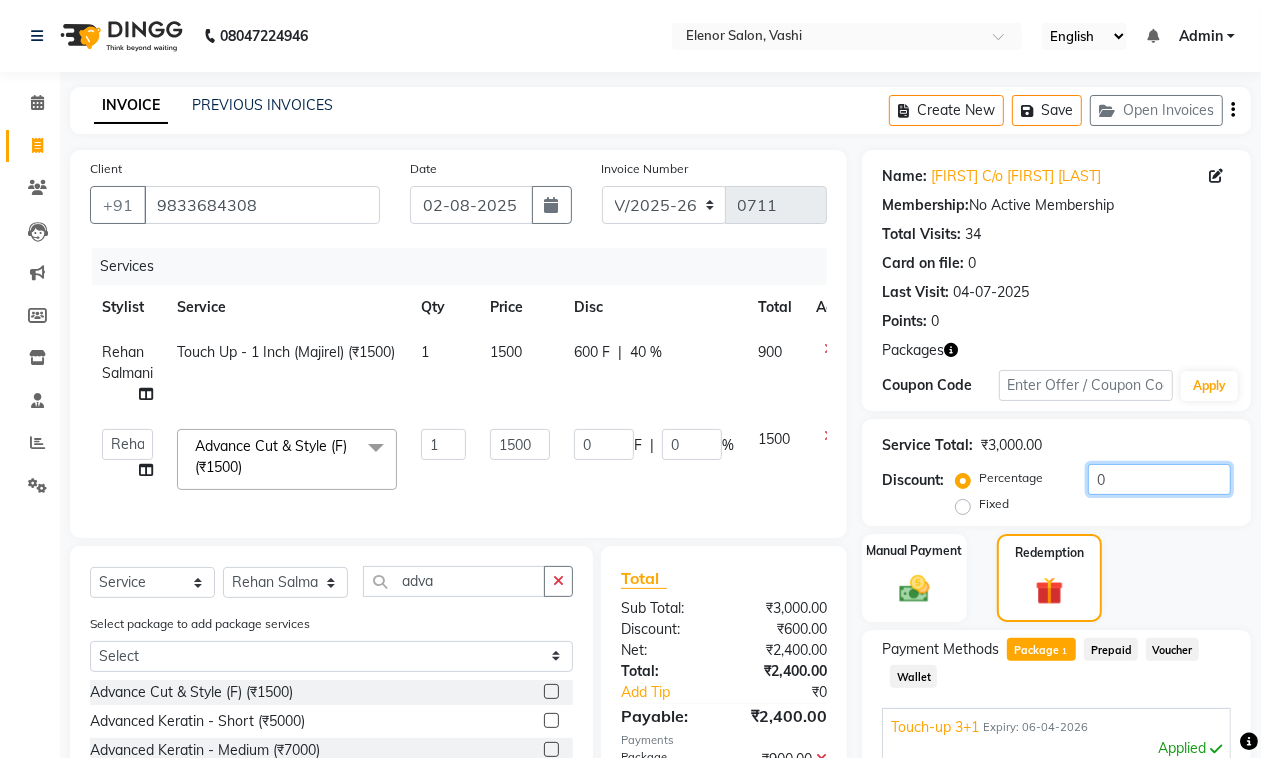 drag, startPoint x: 1113, startPoint y: 486, endPoint x: 1083, endPoint y: 486, distance: 30 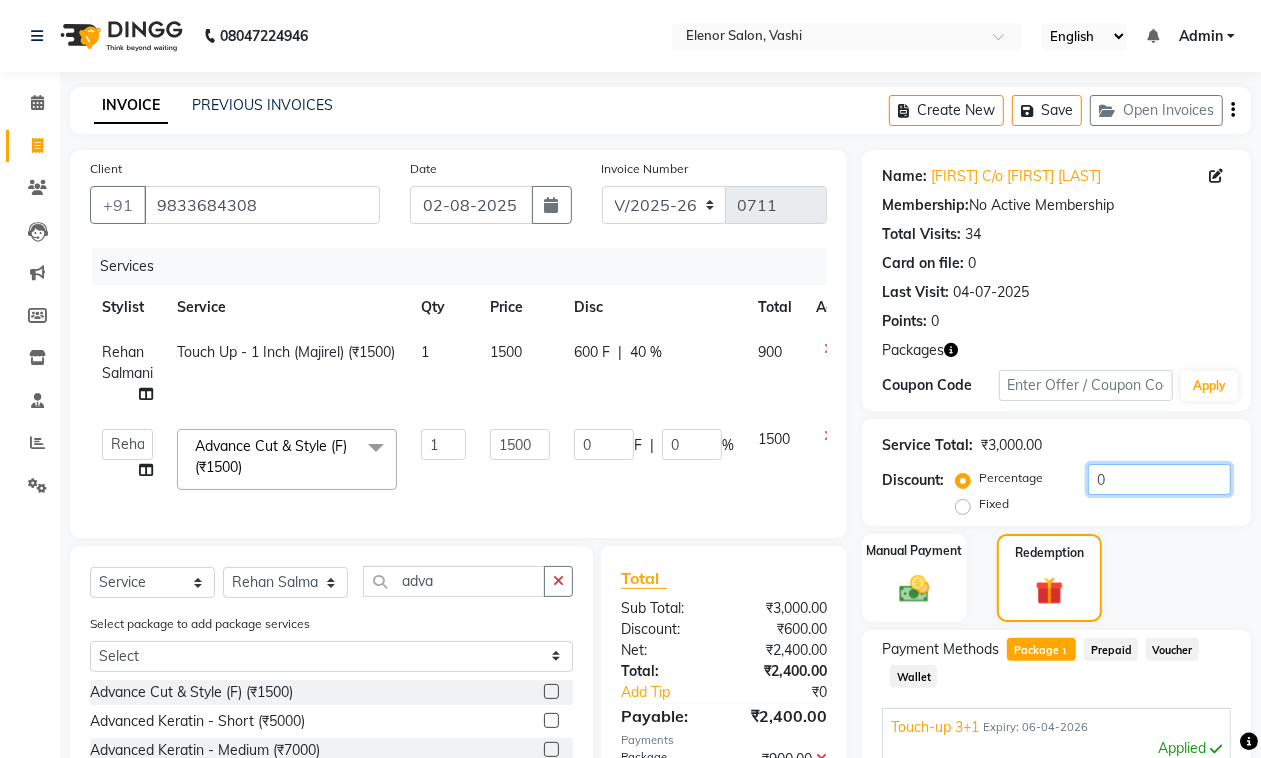 click on "0" 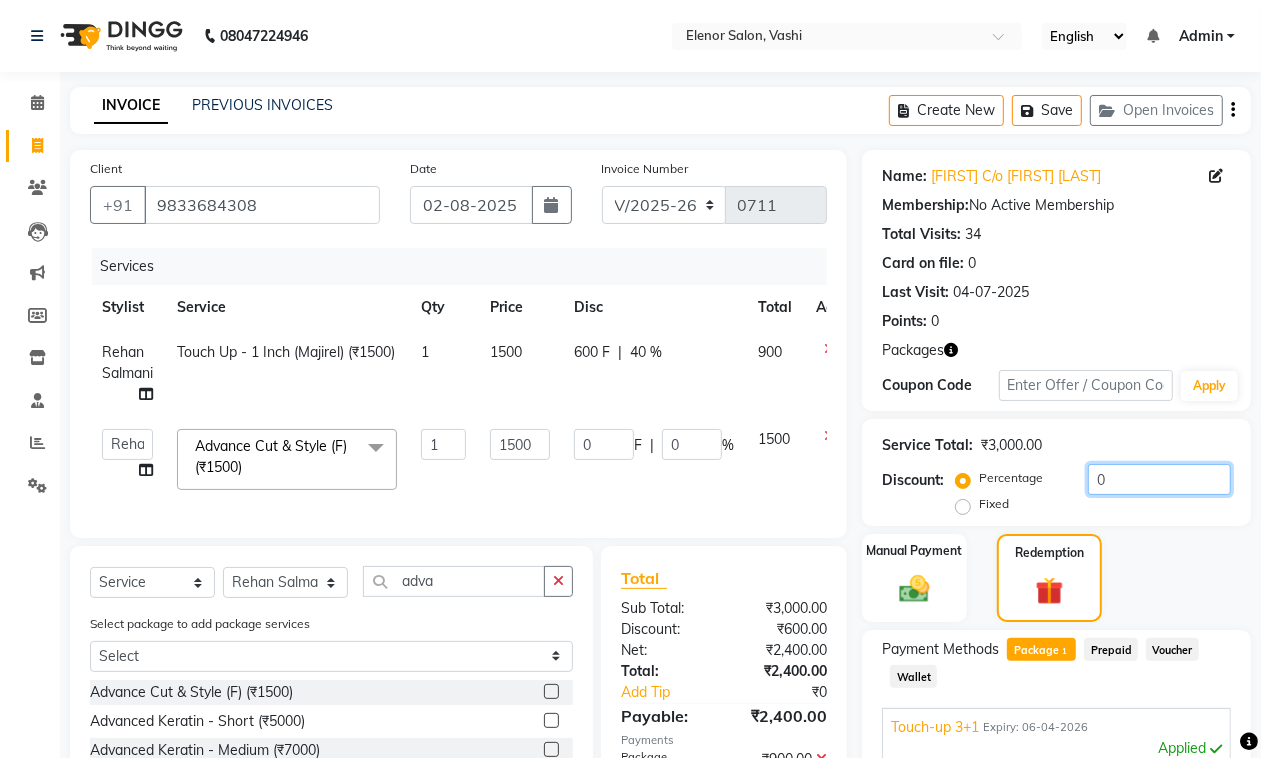 type on "2" 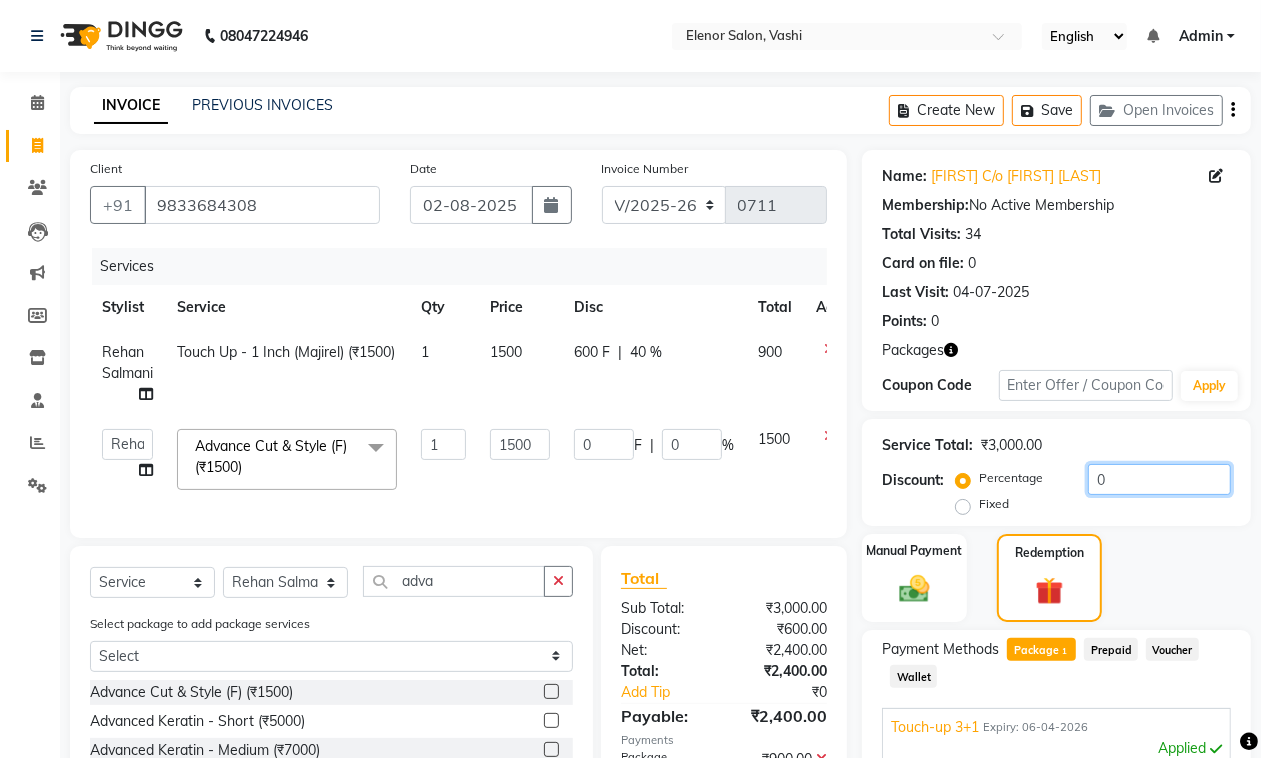 type on "30" 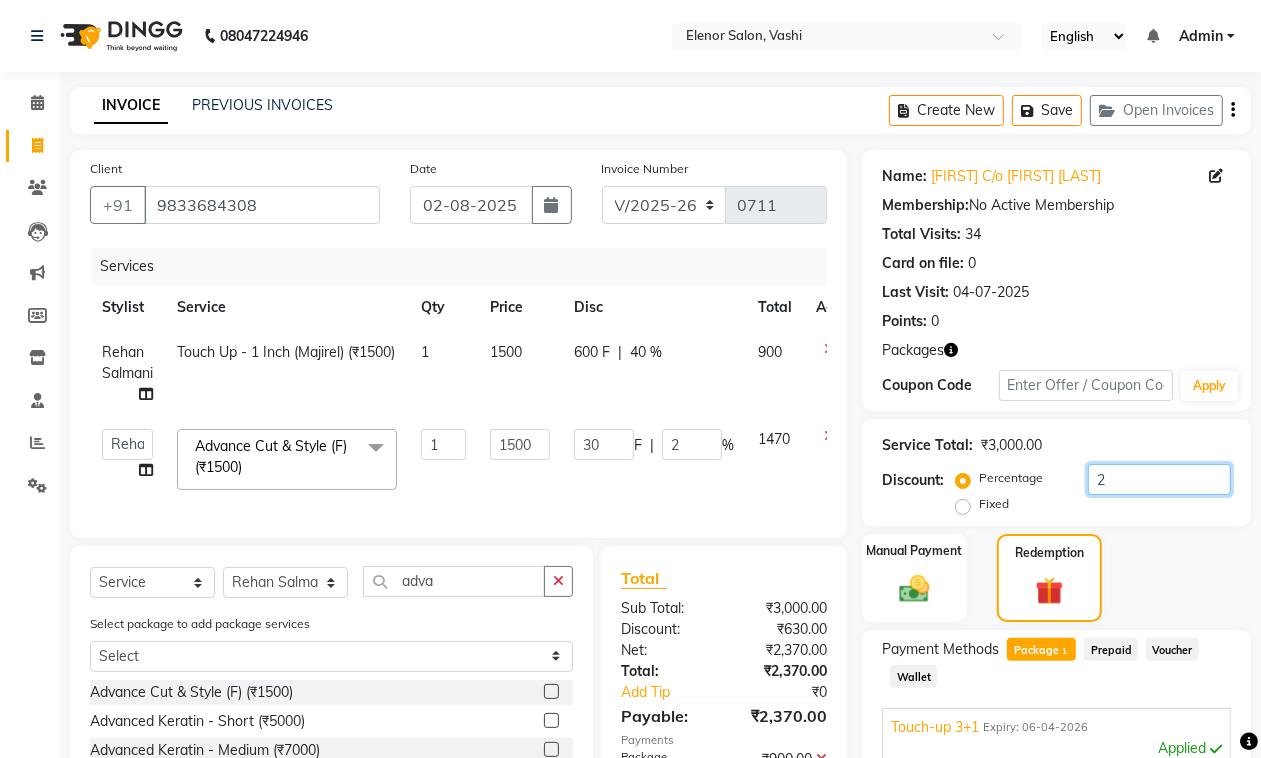 type on "20" 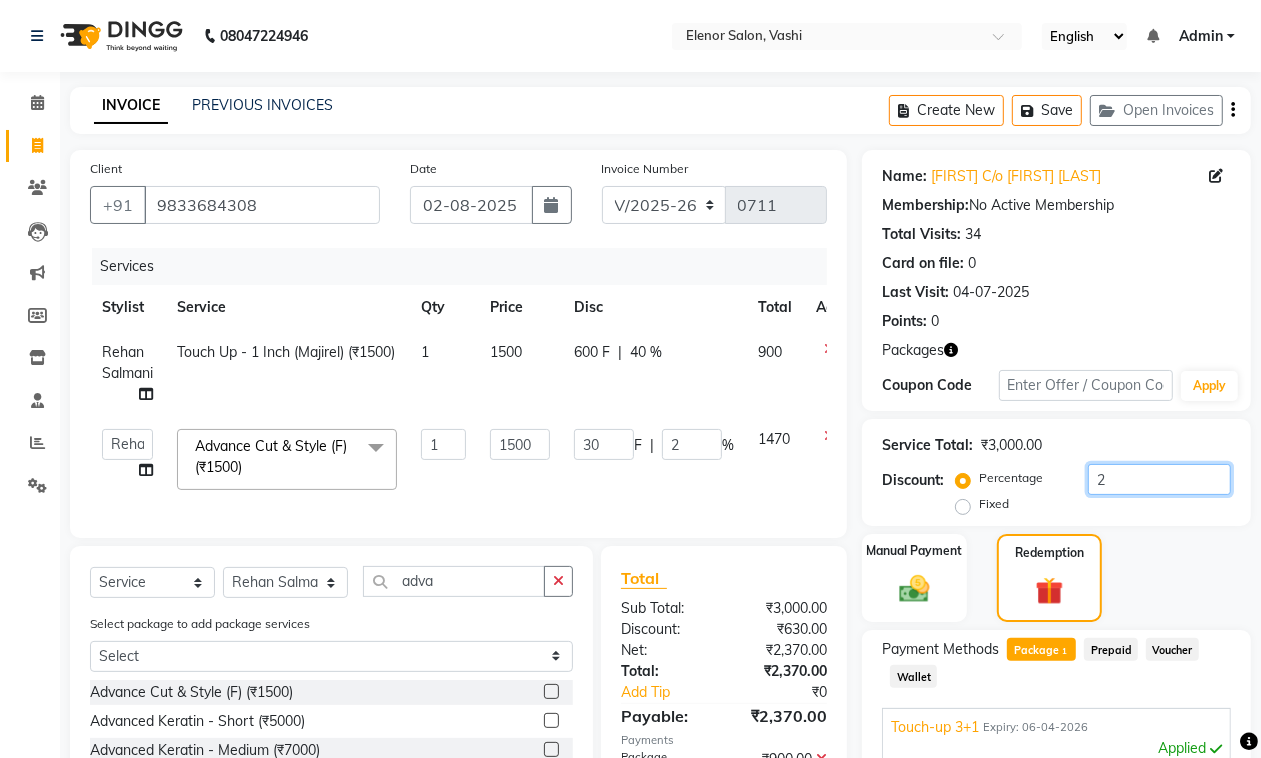 type on "300" 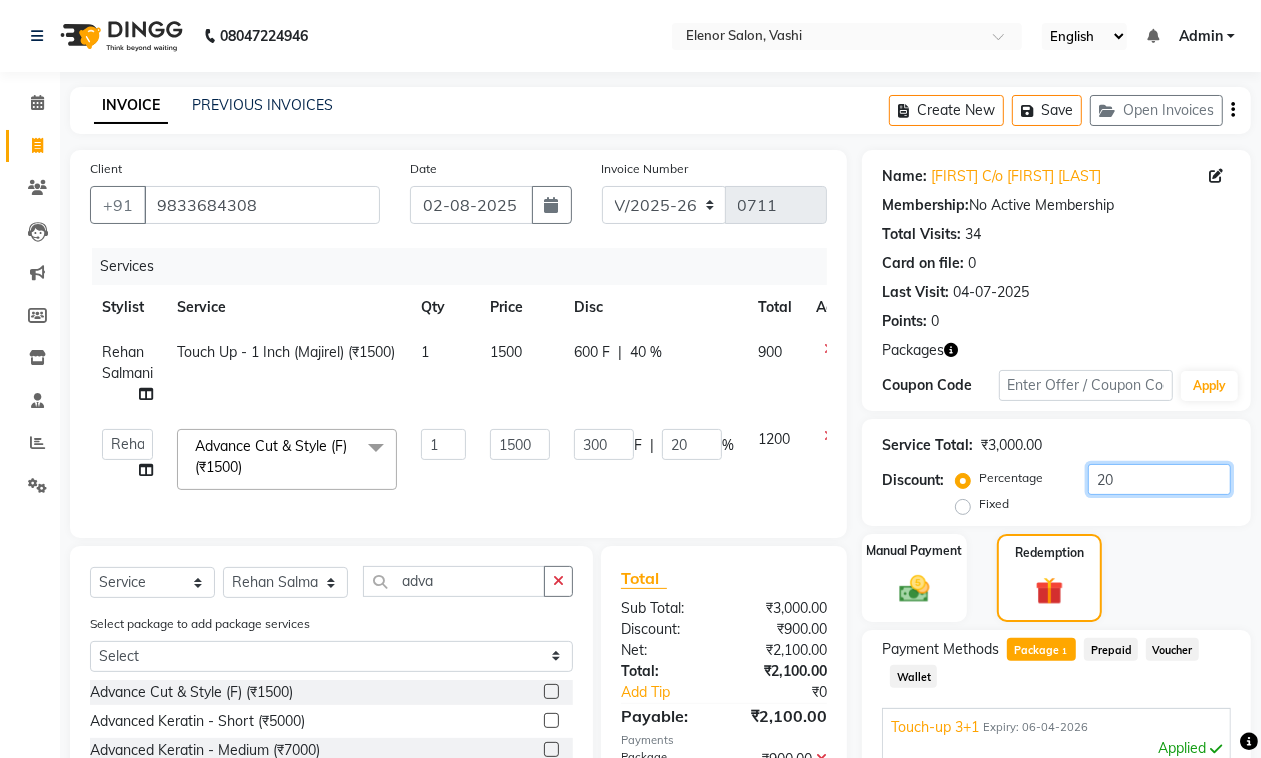scroll, scrollTop: 252, scrollLeft: 0, axis: vertical 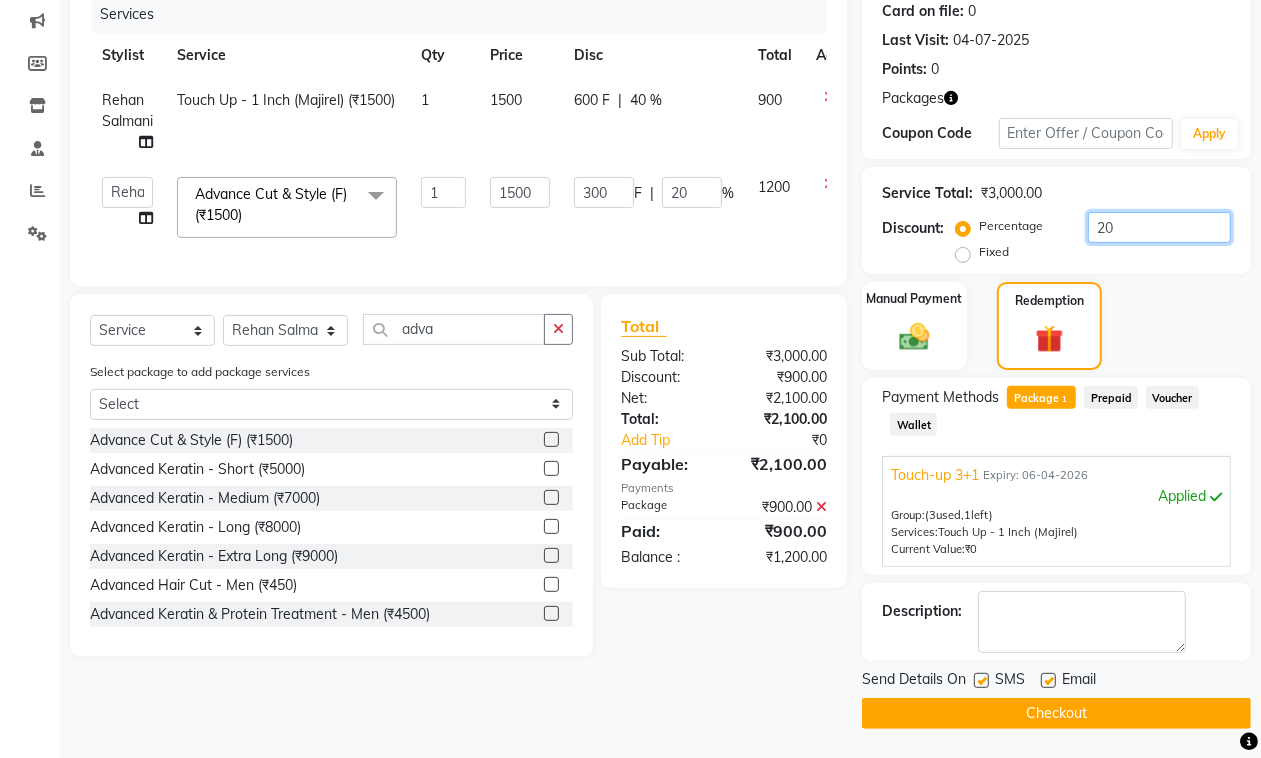 type on "20" 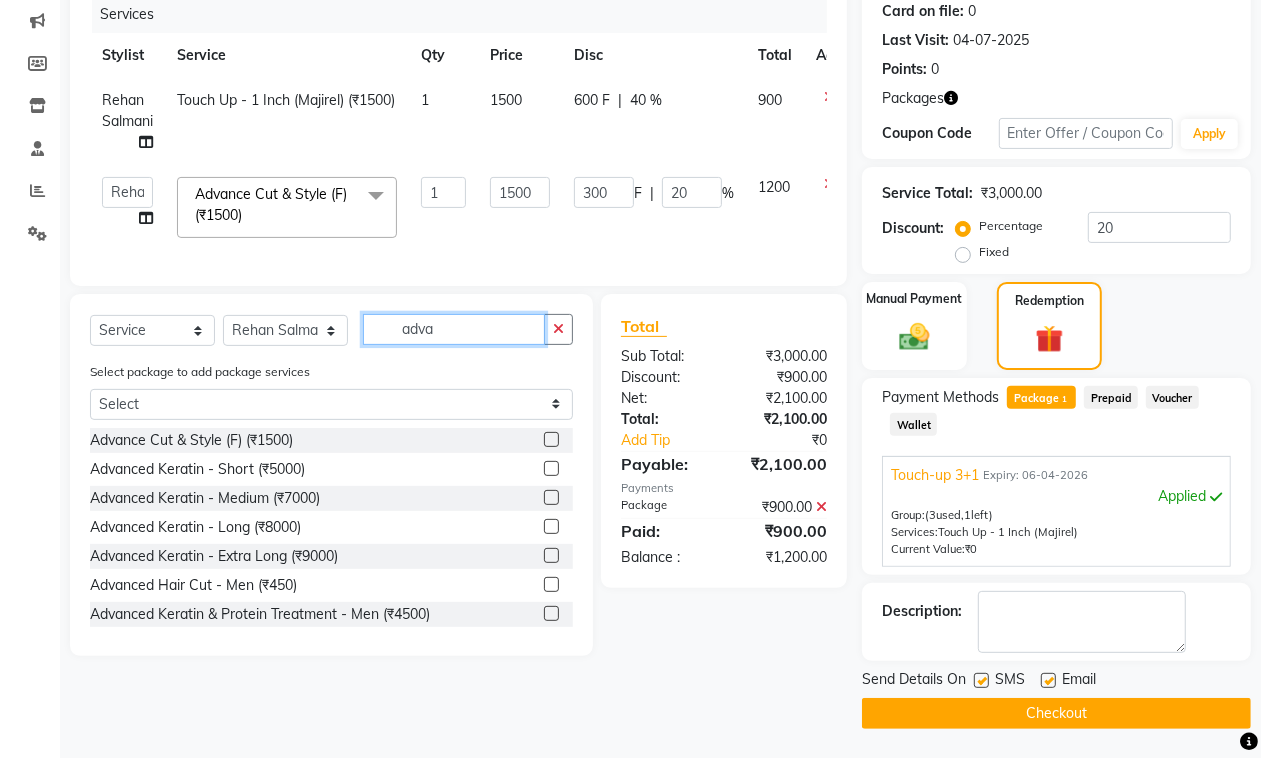 click on "adva" 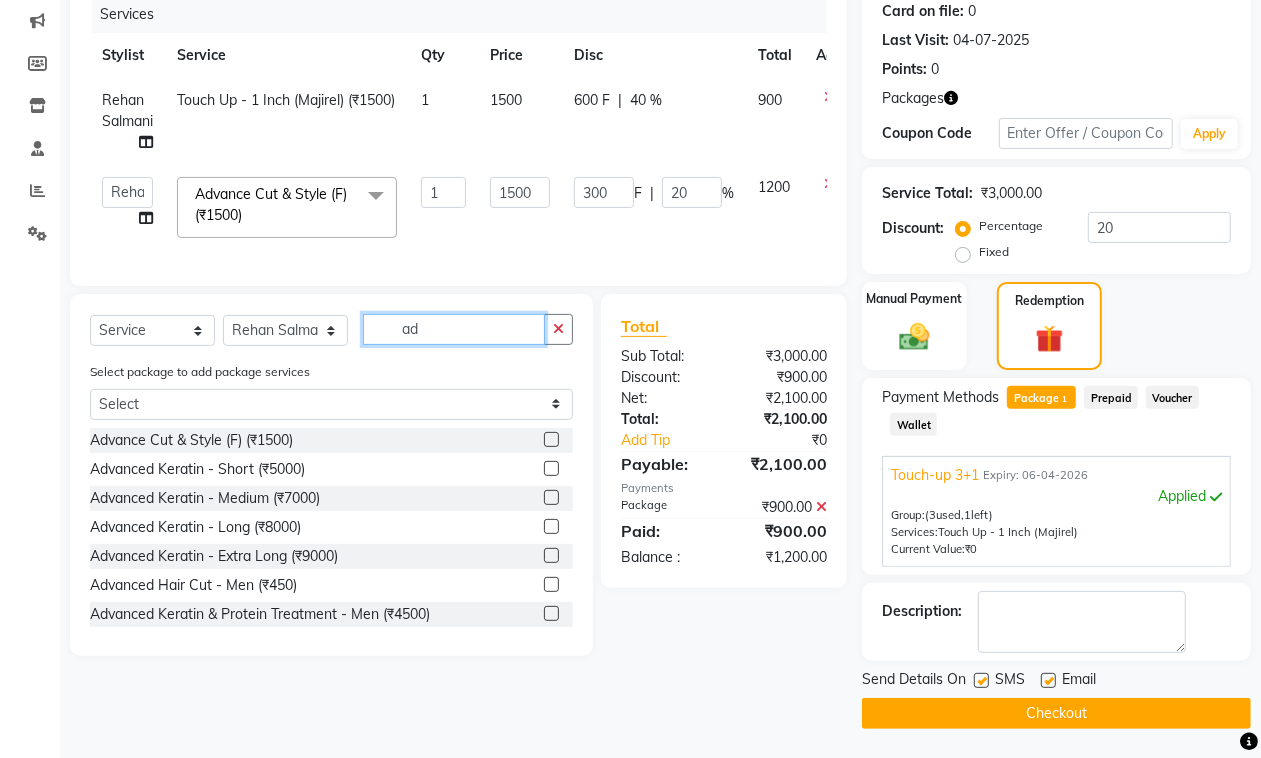 type on "a" 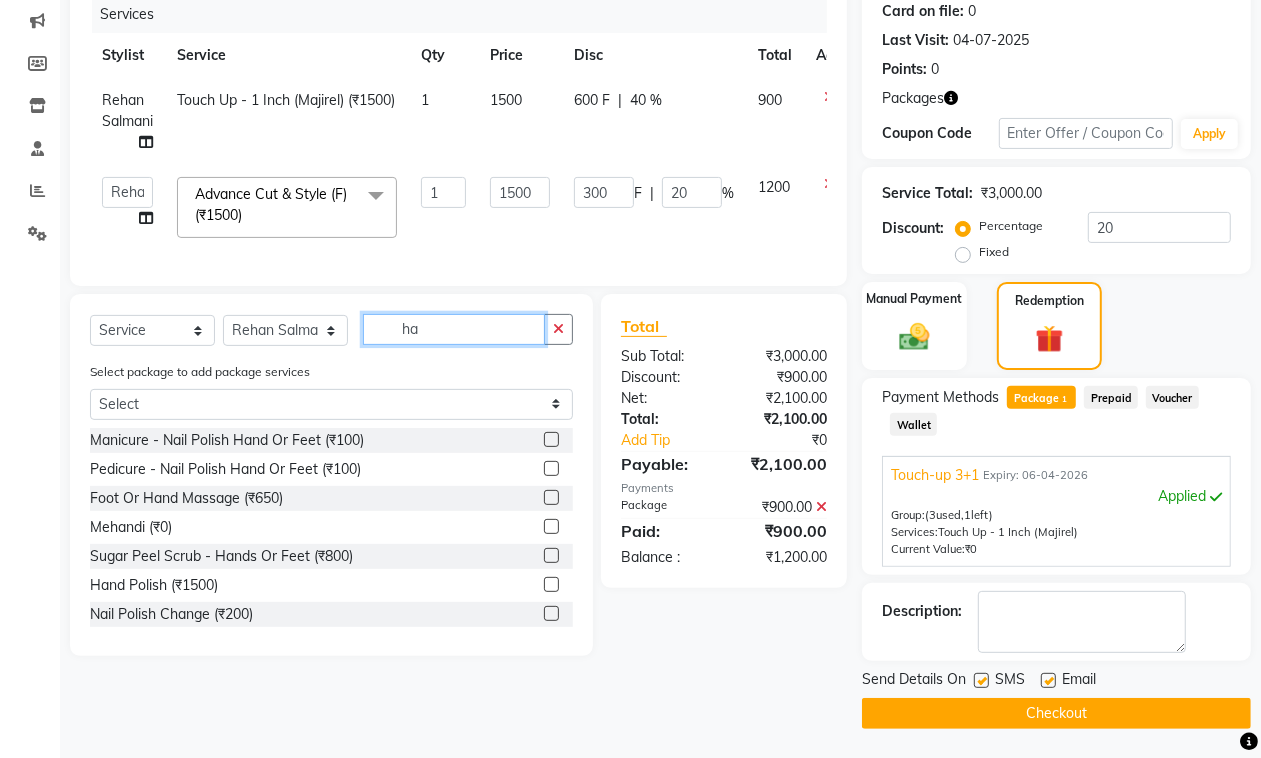 type on "h" 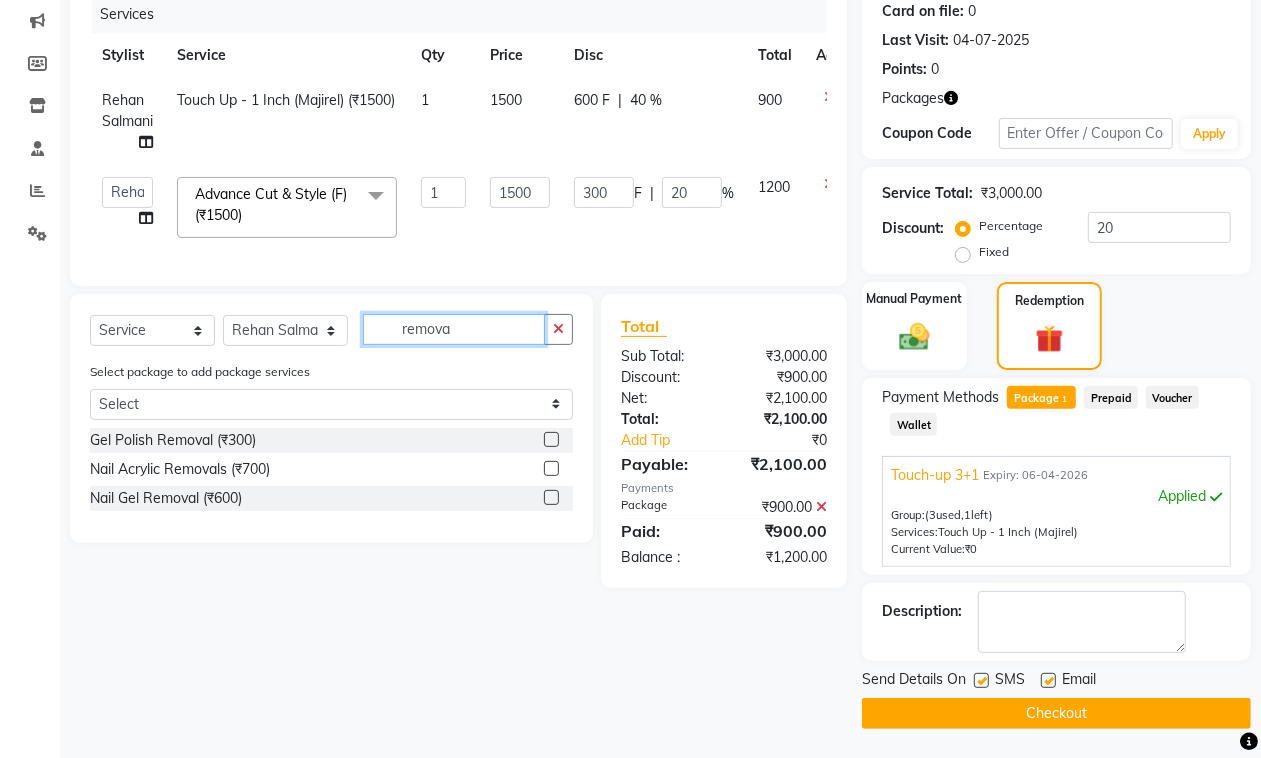 type on "remova" 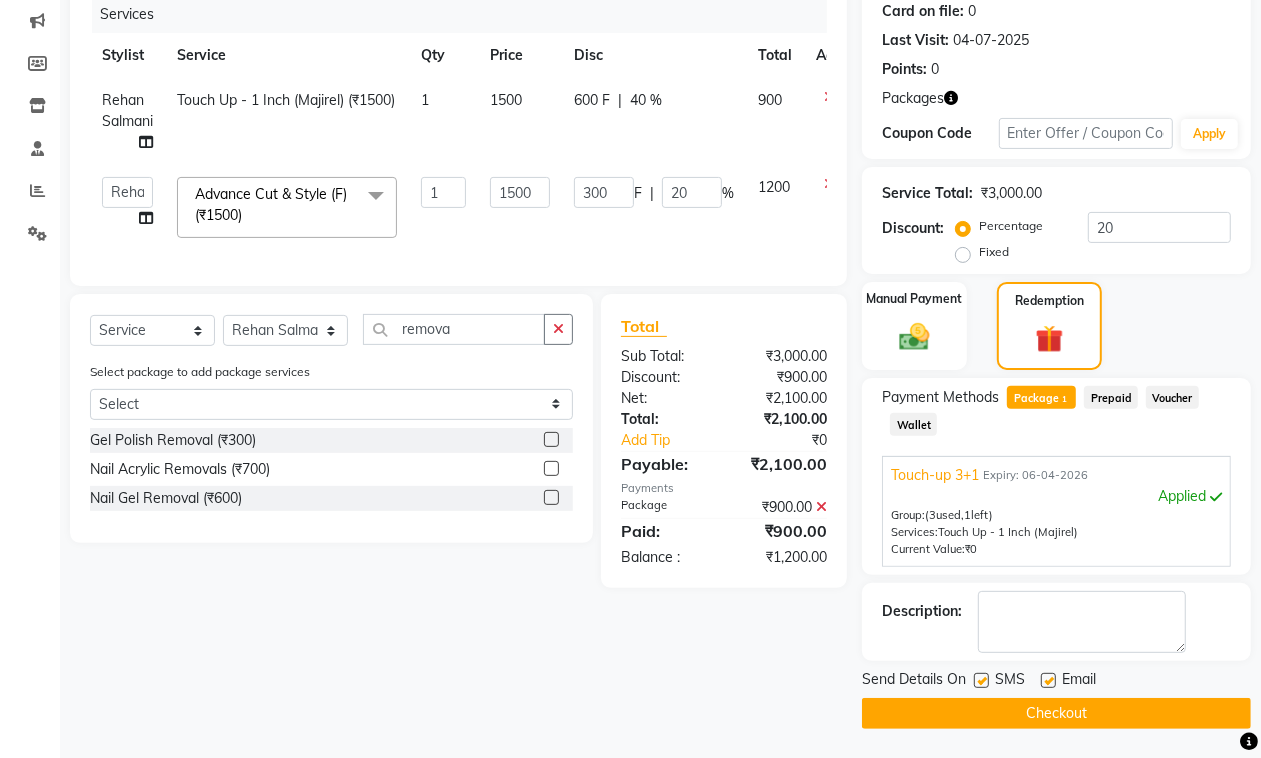 click 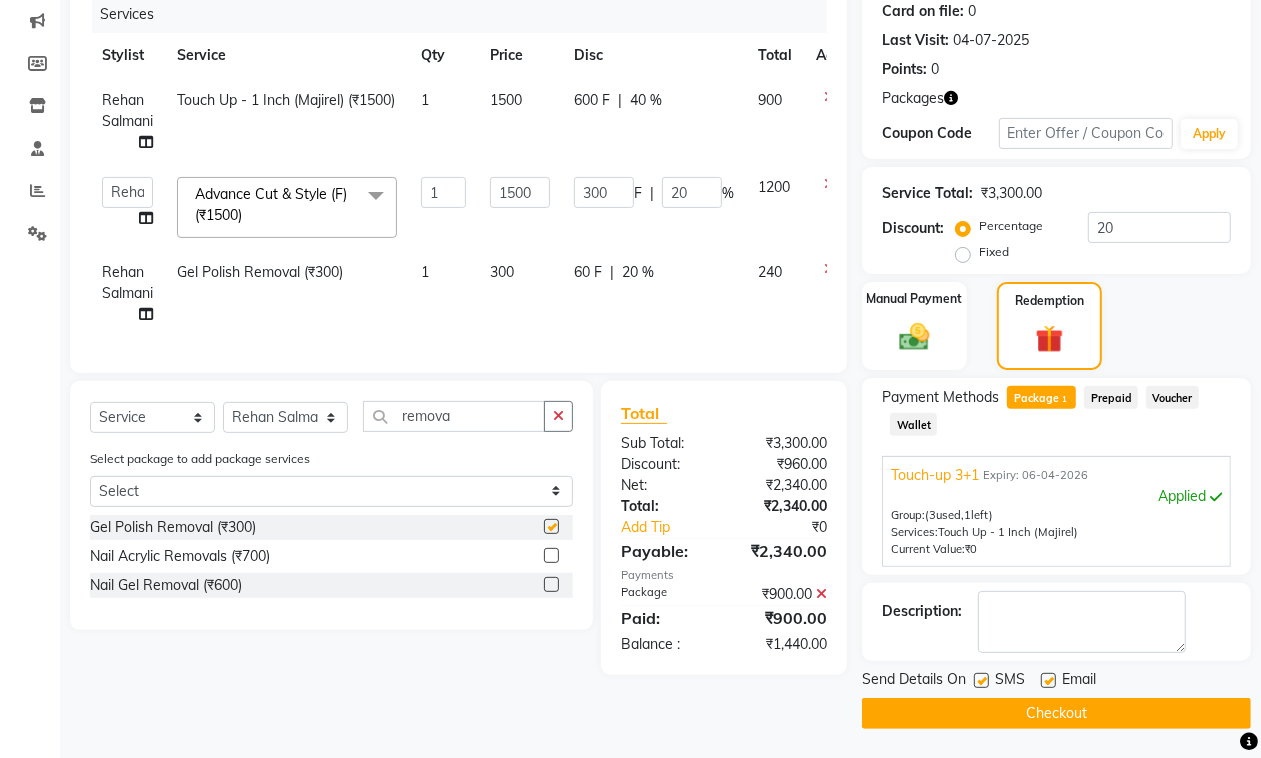 checkbox on "false" 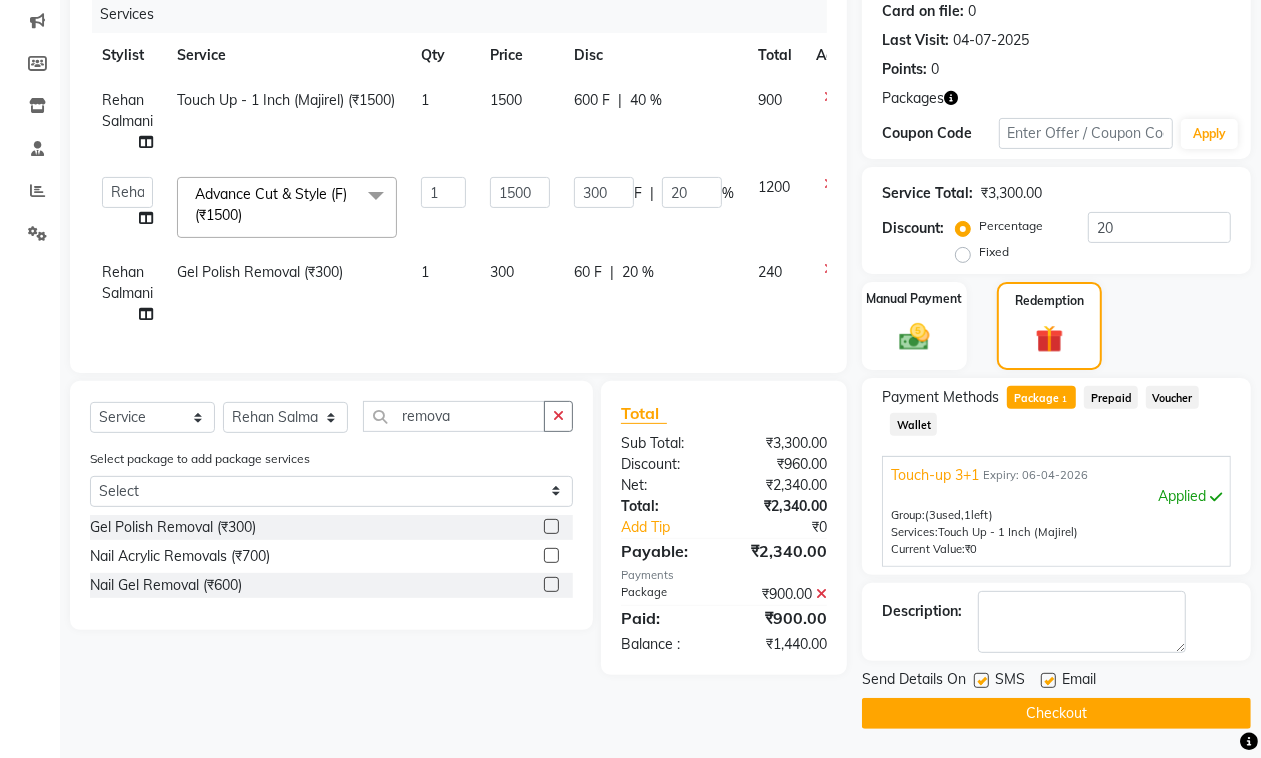 click on "1" 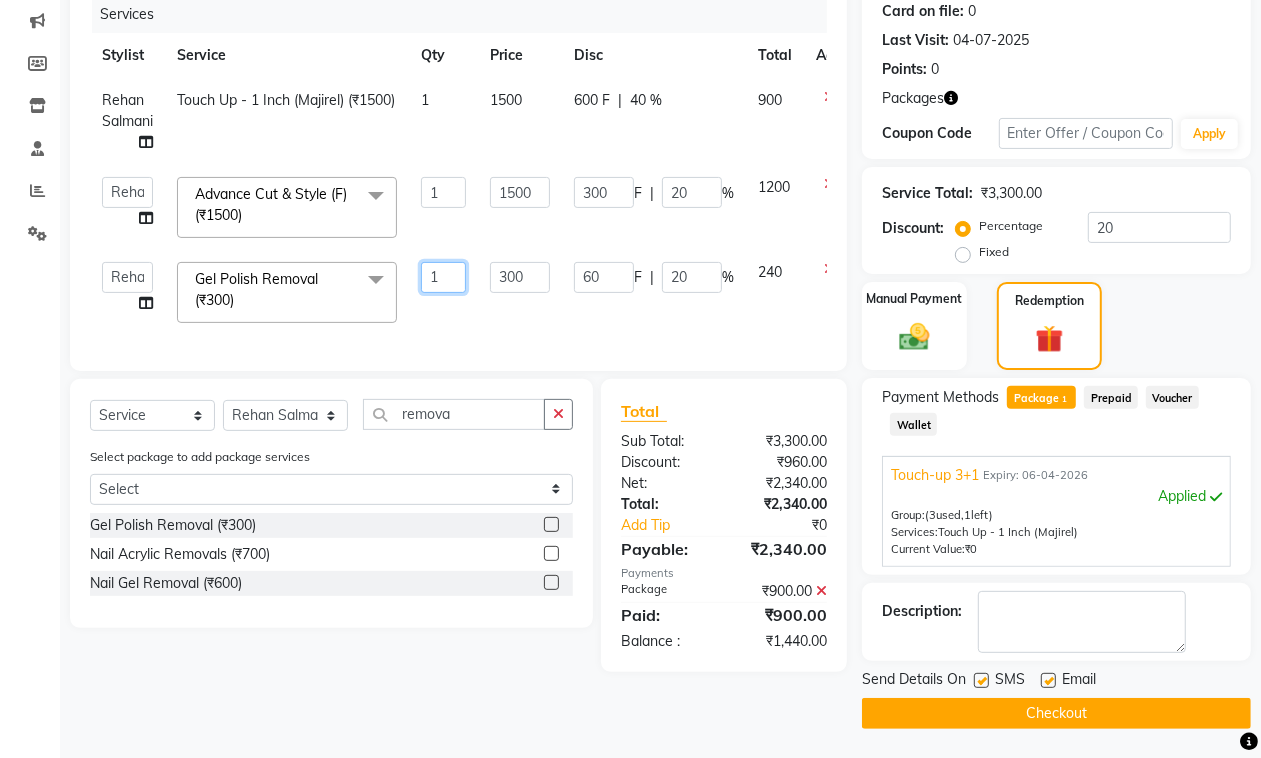 click on "1" 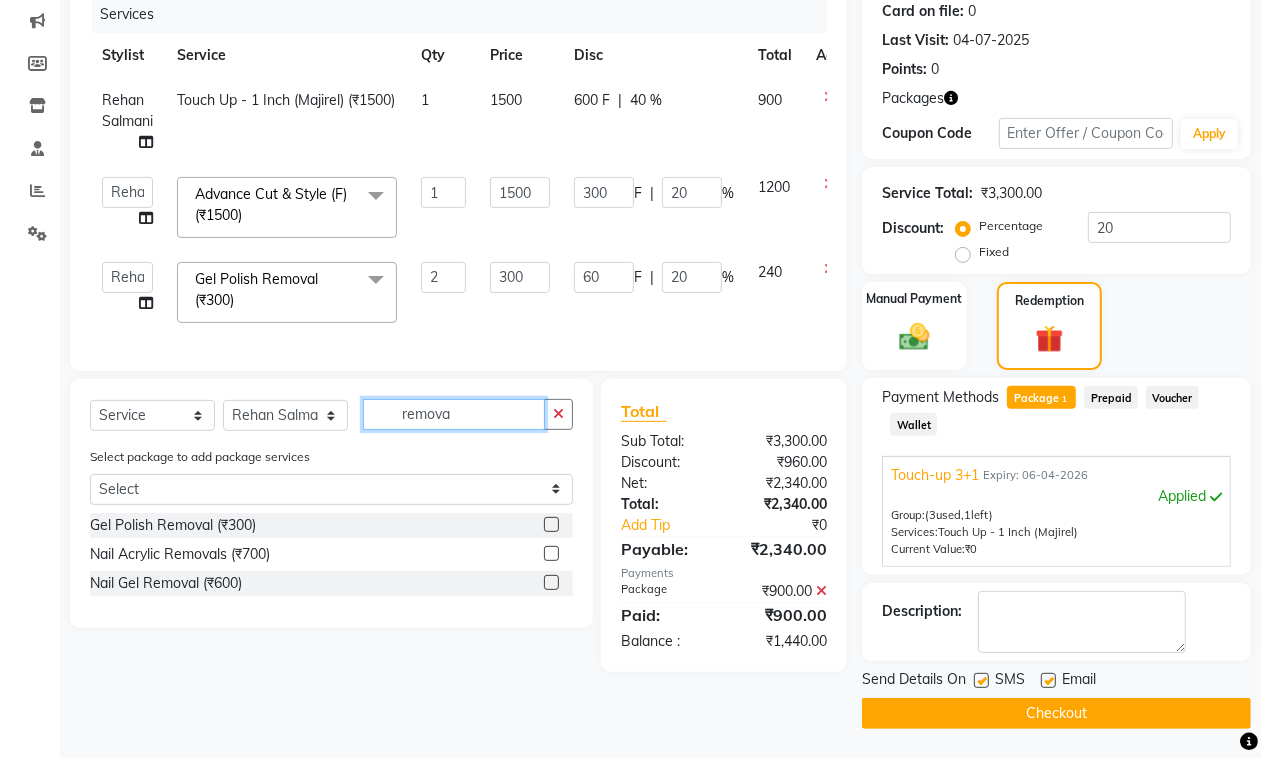 click on "remova" 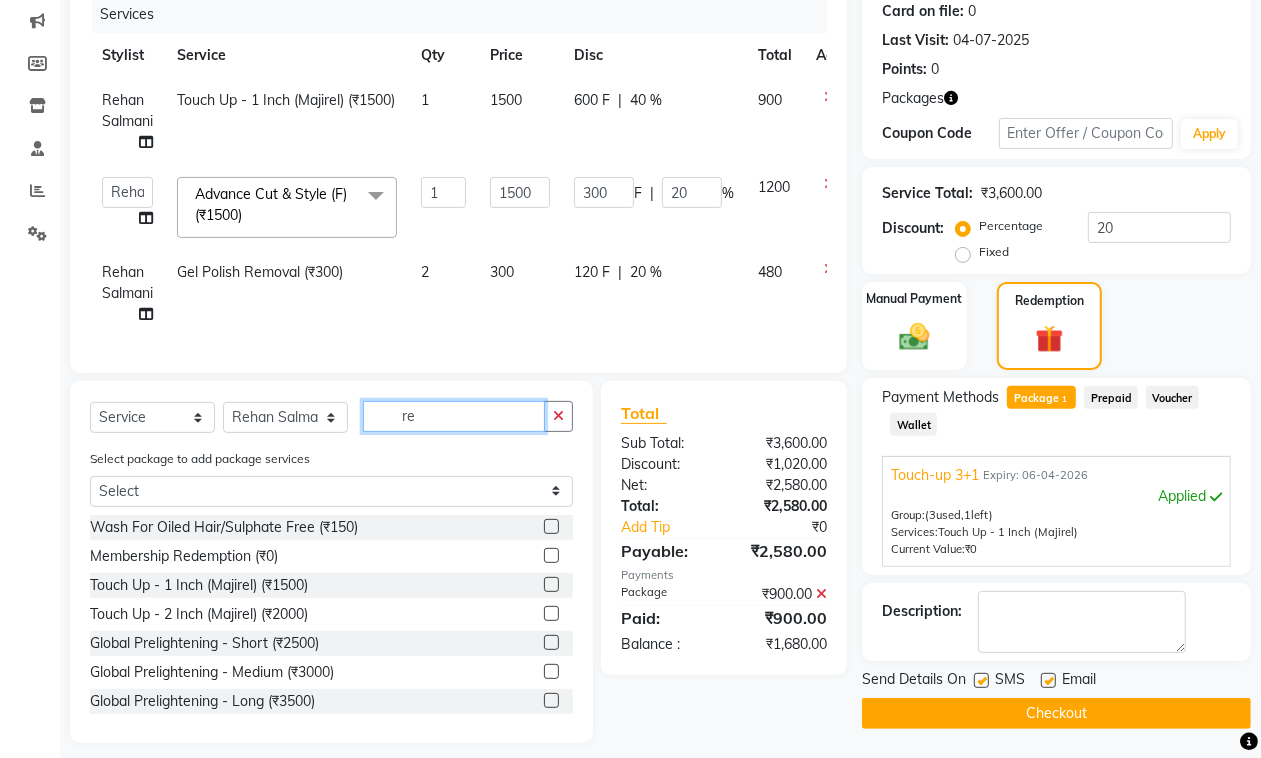 type on "r" 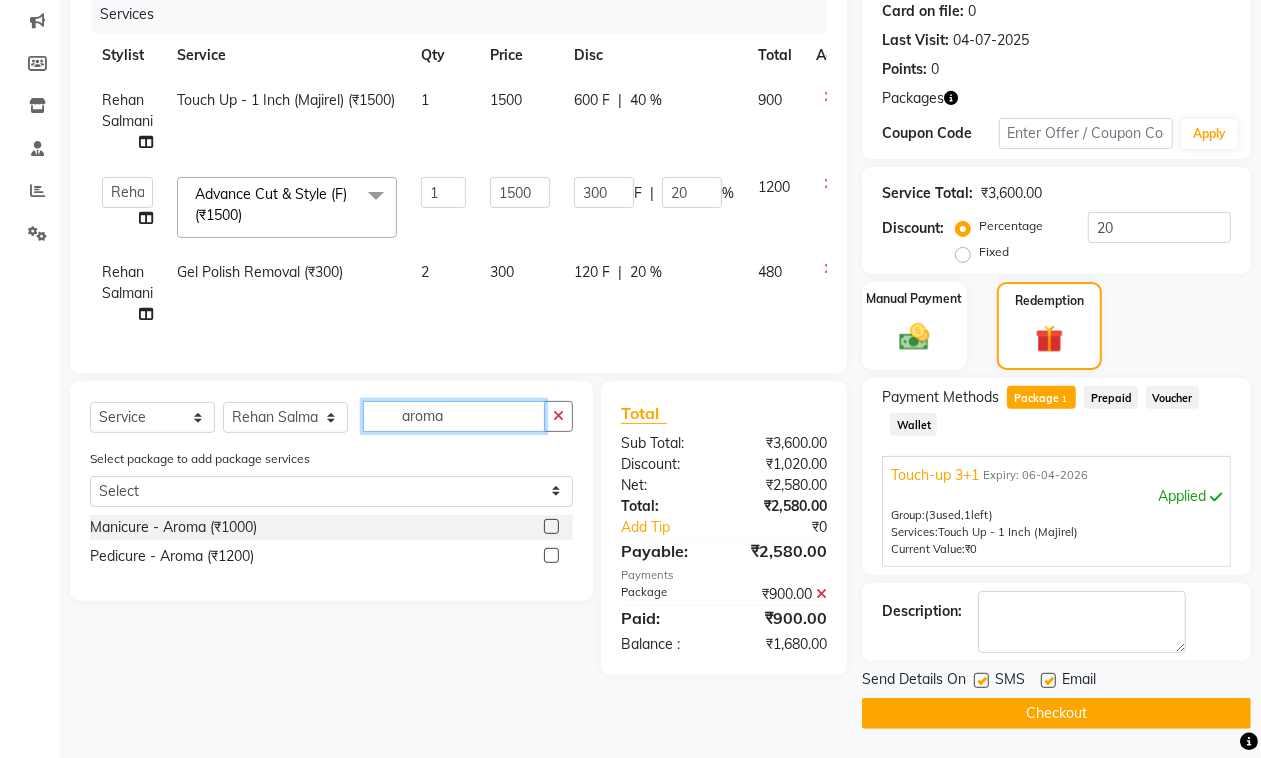 type on "aroma" 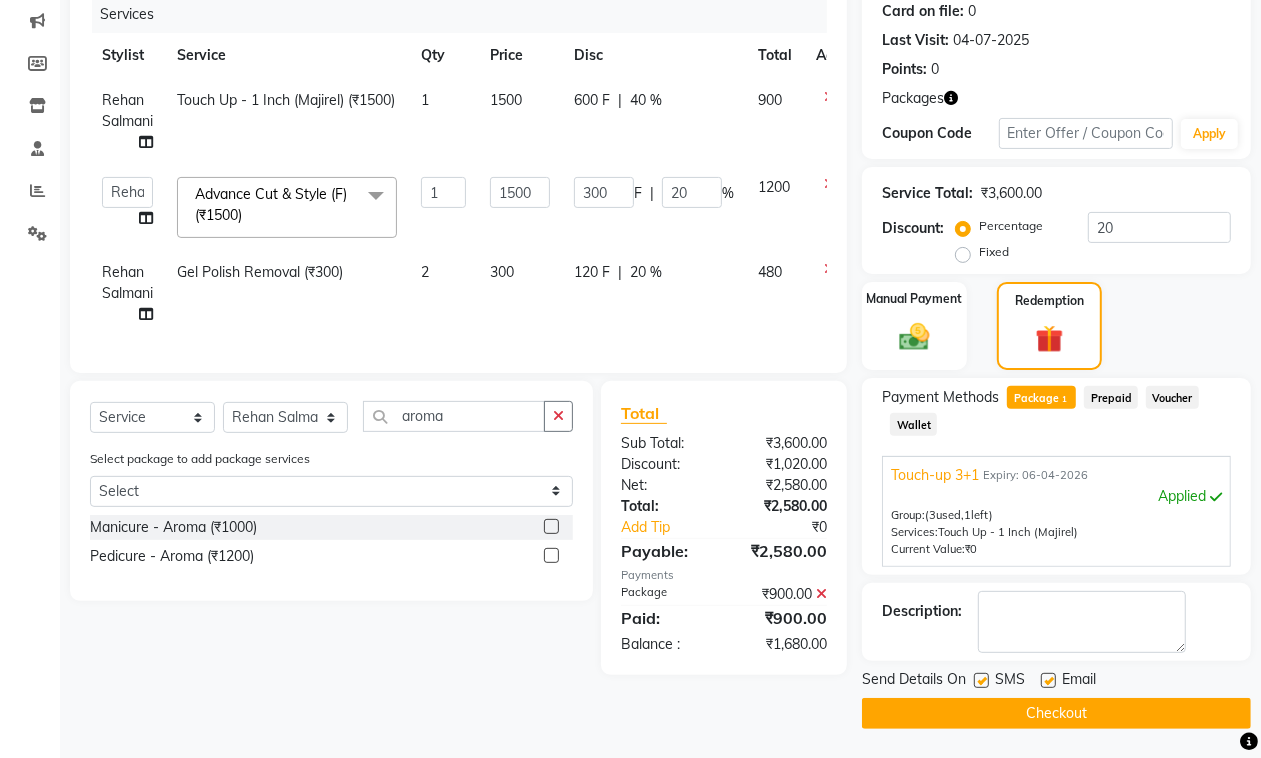 click 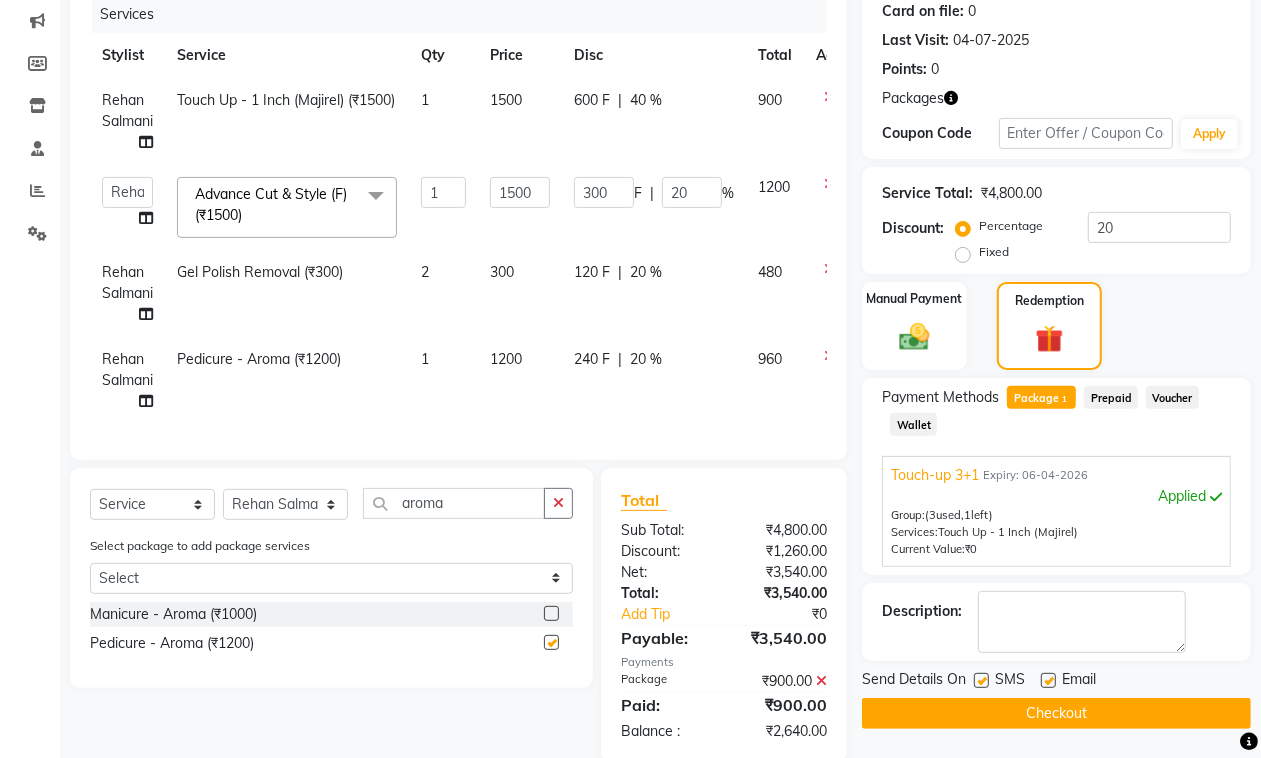 checkbox on "false" 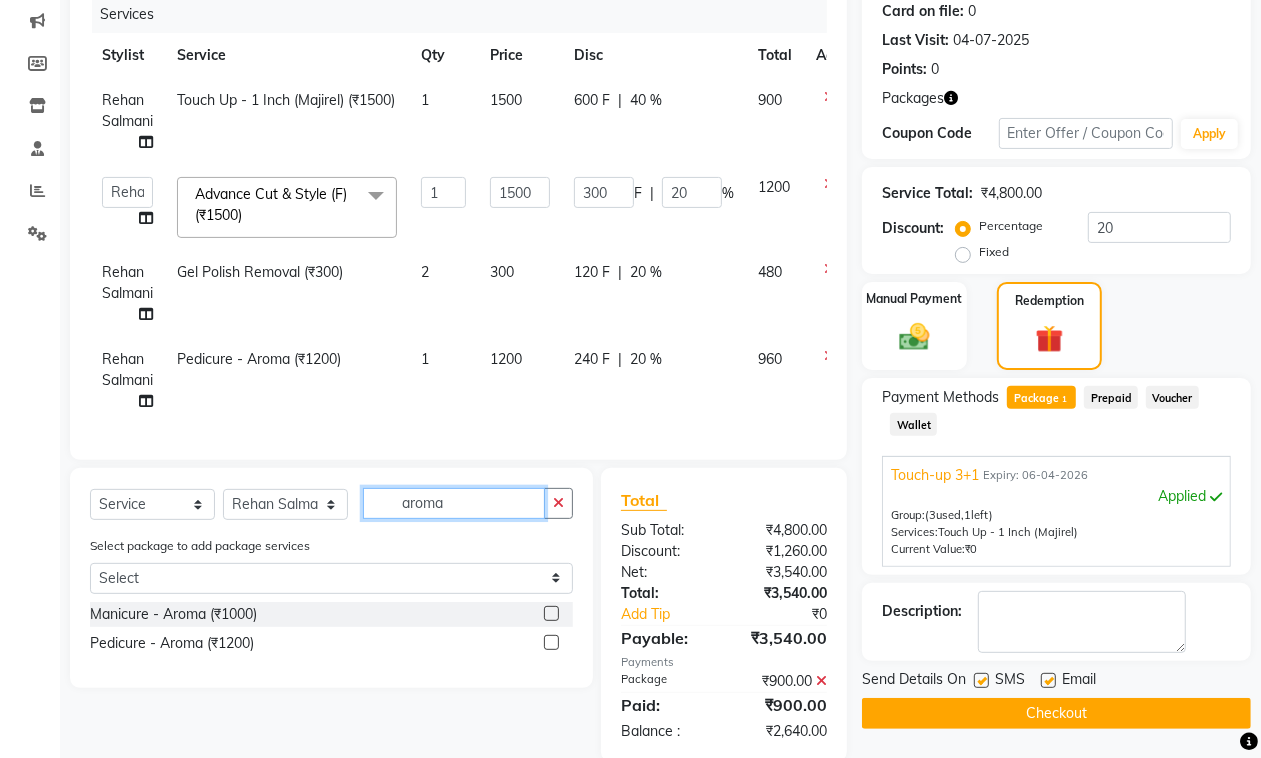 click on "aroma" 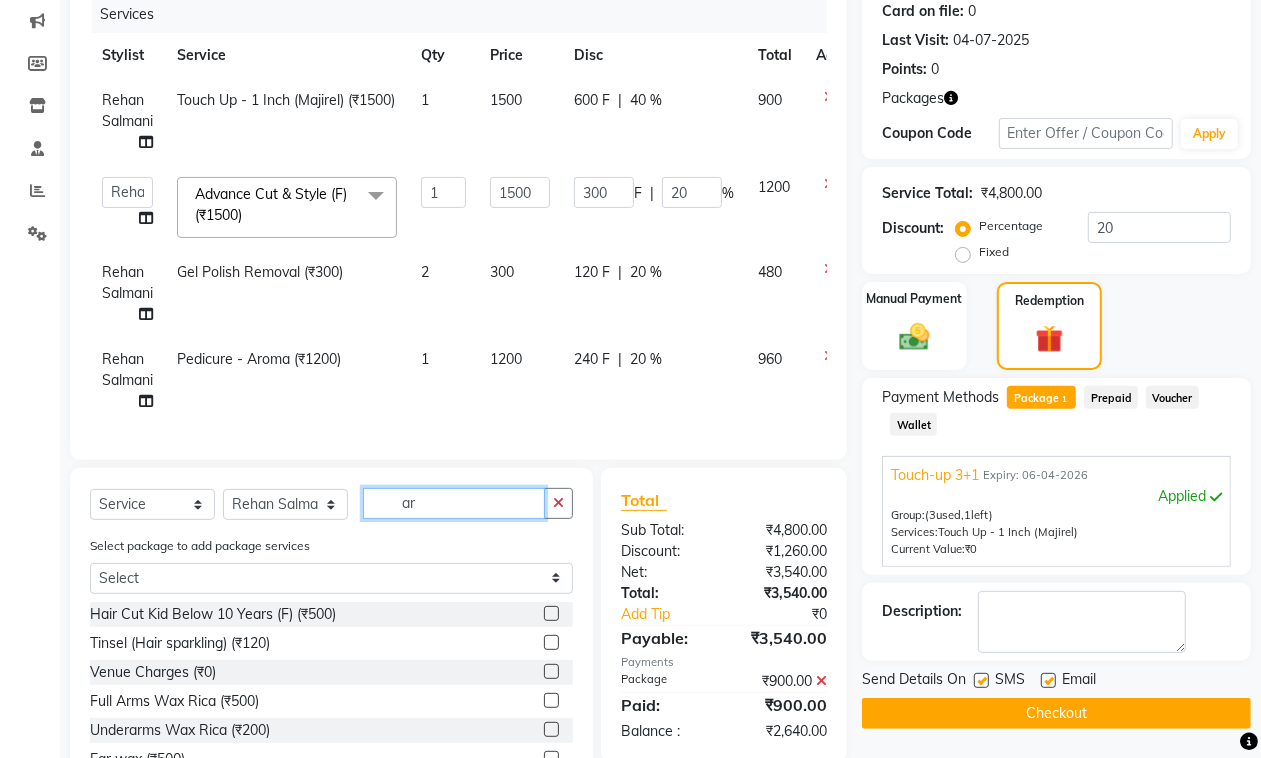 type on "a" 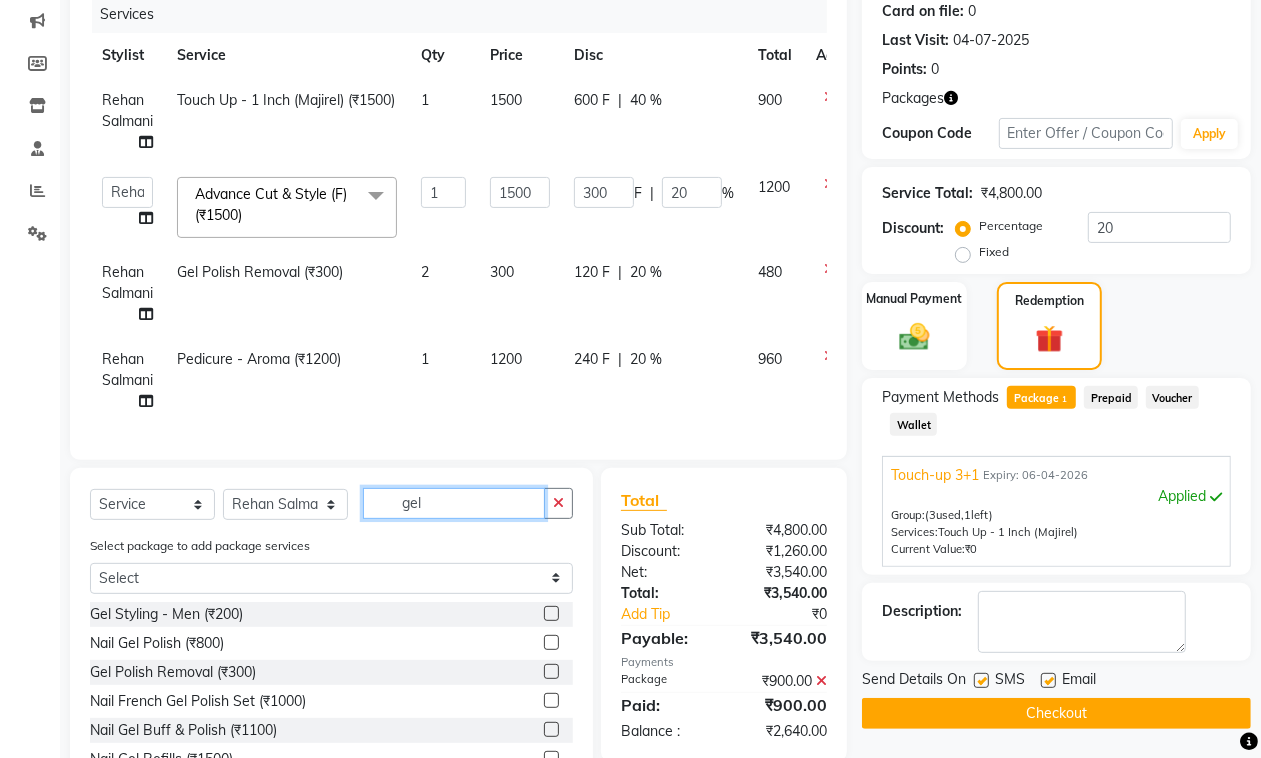 type on "gel" 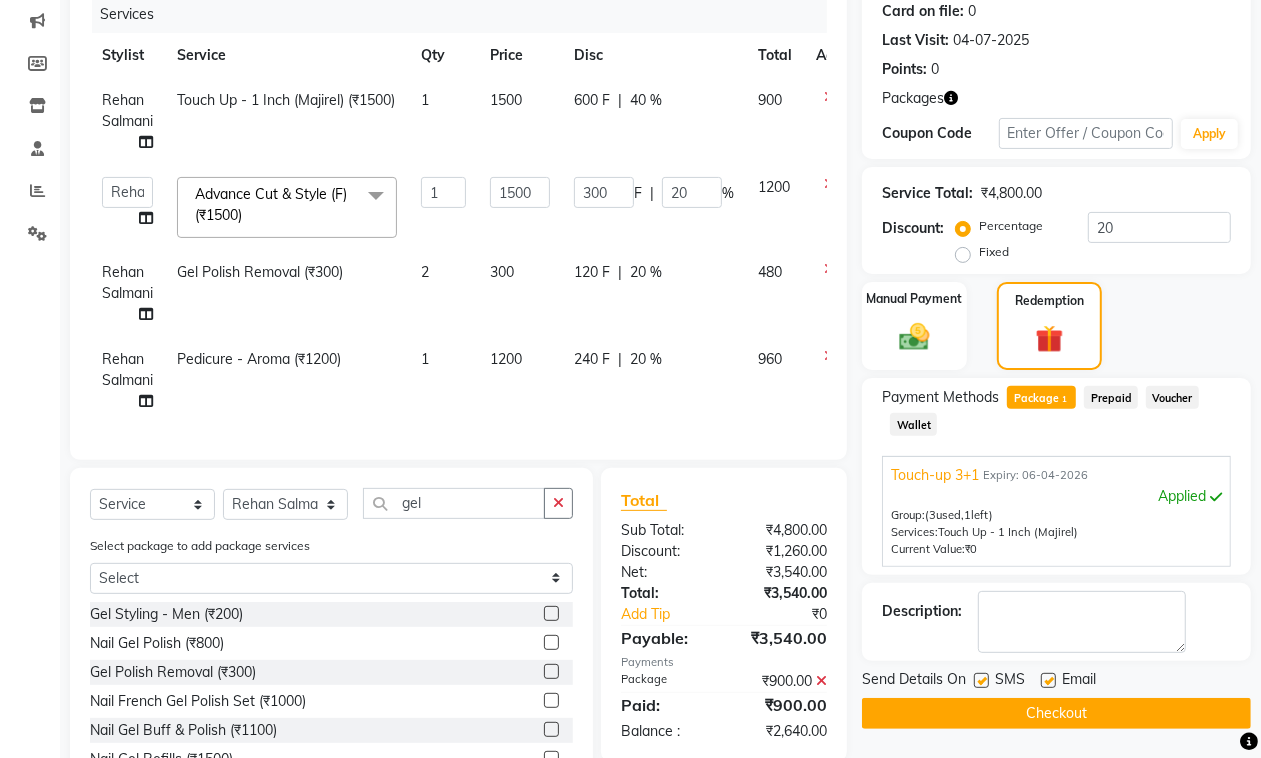 click 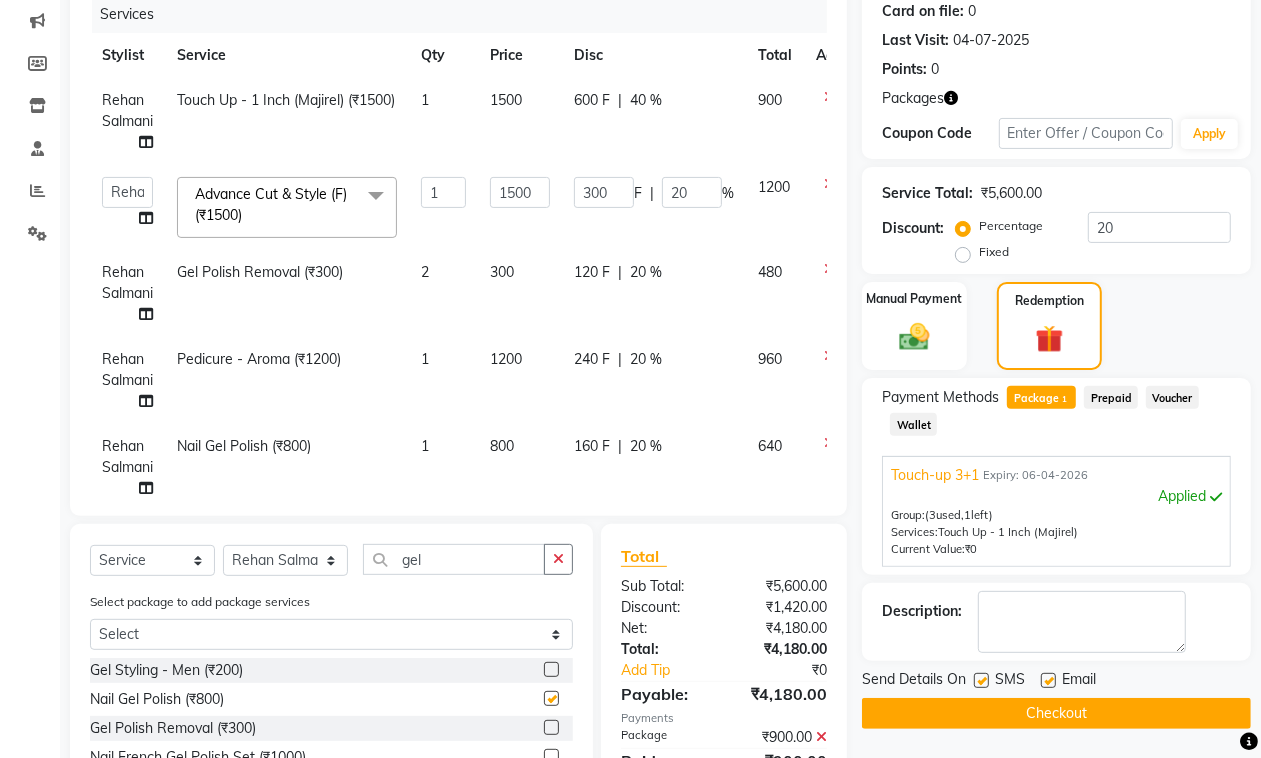 checkbox on "false" 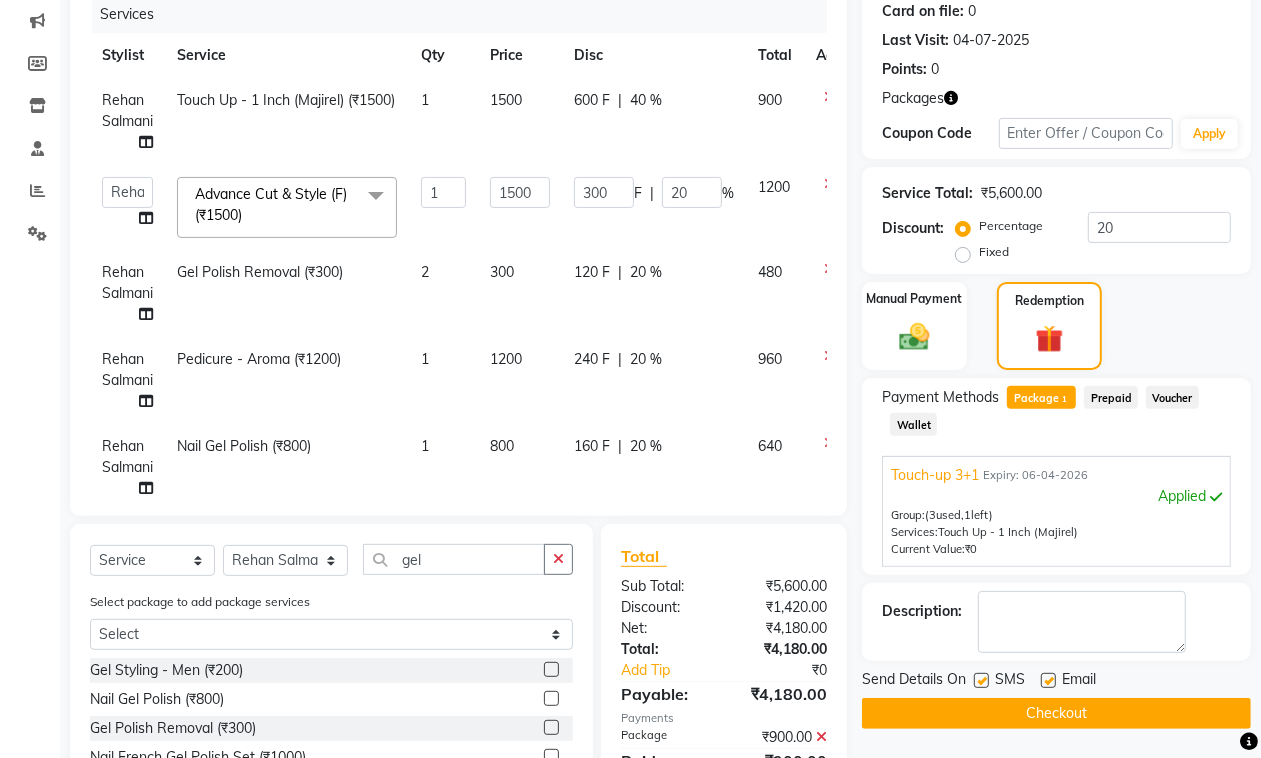 click on "800" 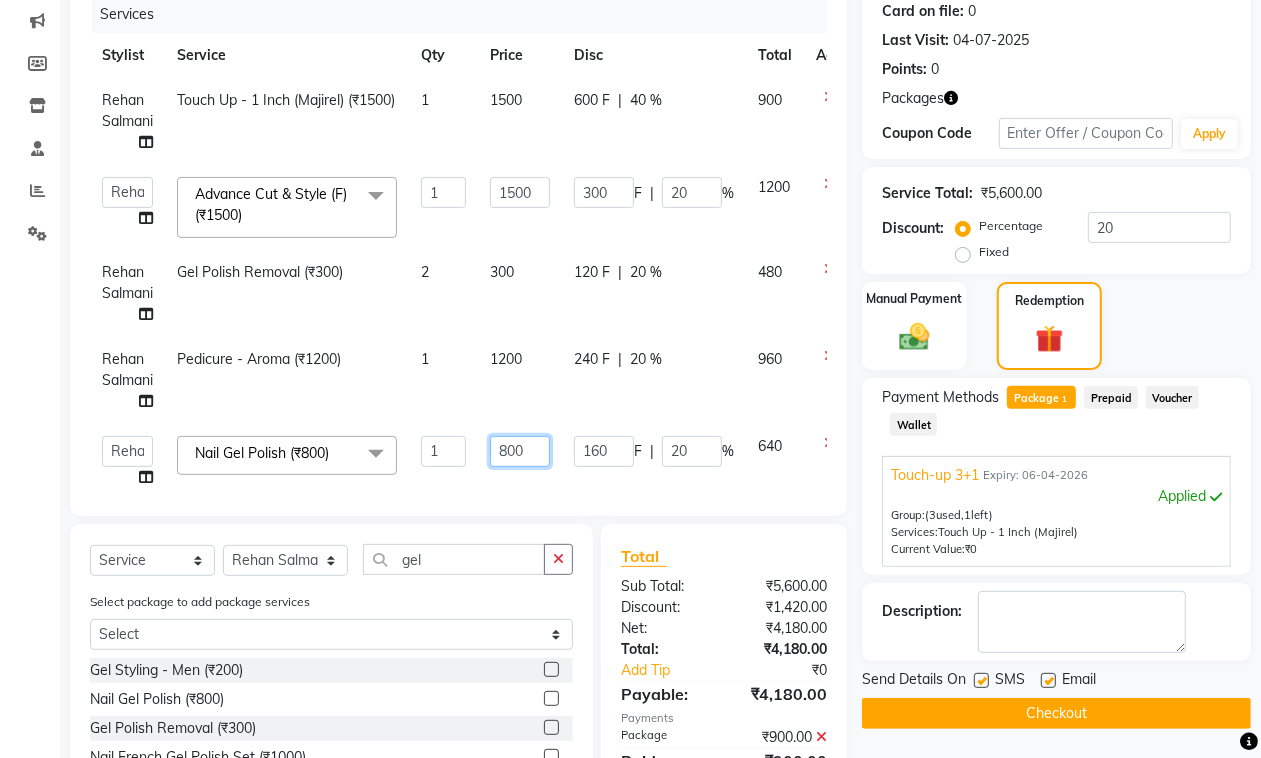 scroll, scrollTop: 38, scrollLeft: 0, axis: vertical 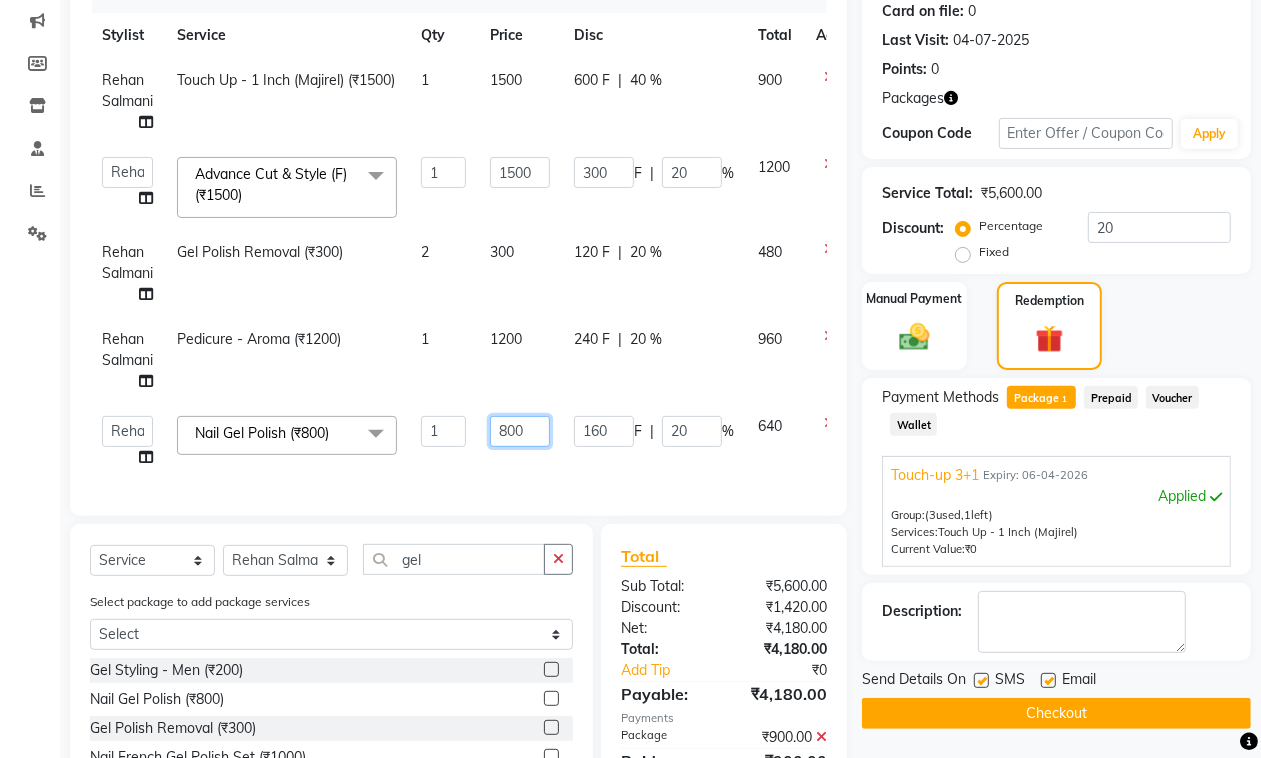 drag, startPoint x: 501, startPoint y: 450, endPoint x: 548, endPoint y: 435, distance: 49.335587 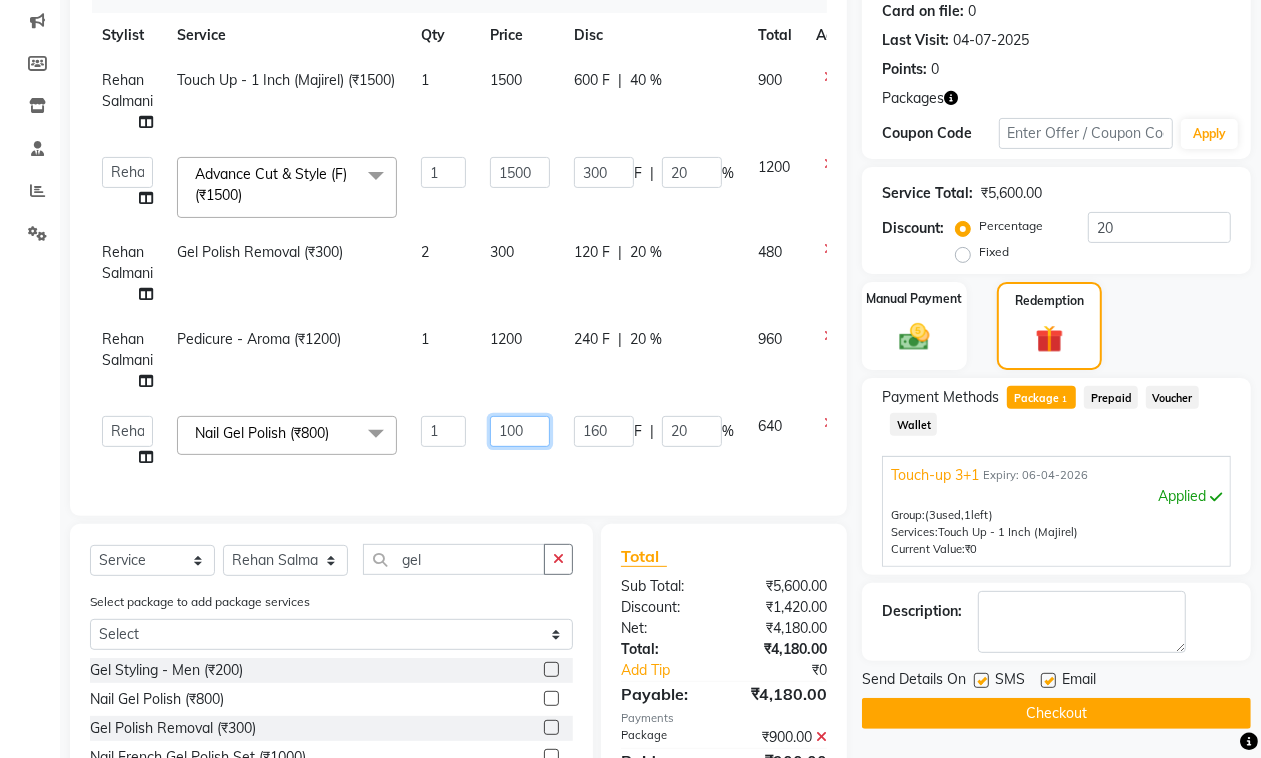 type on "1000" 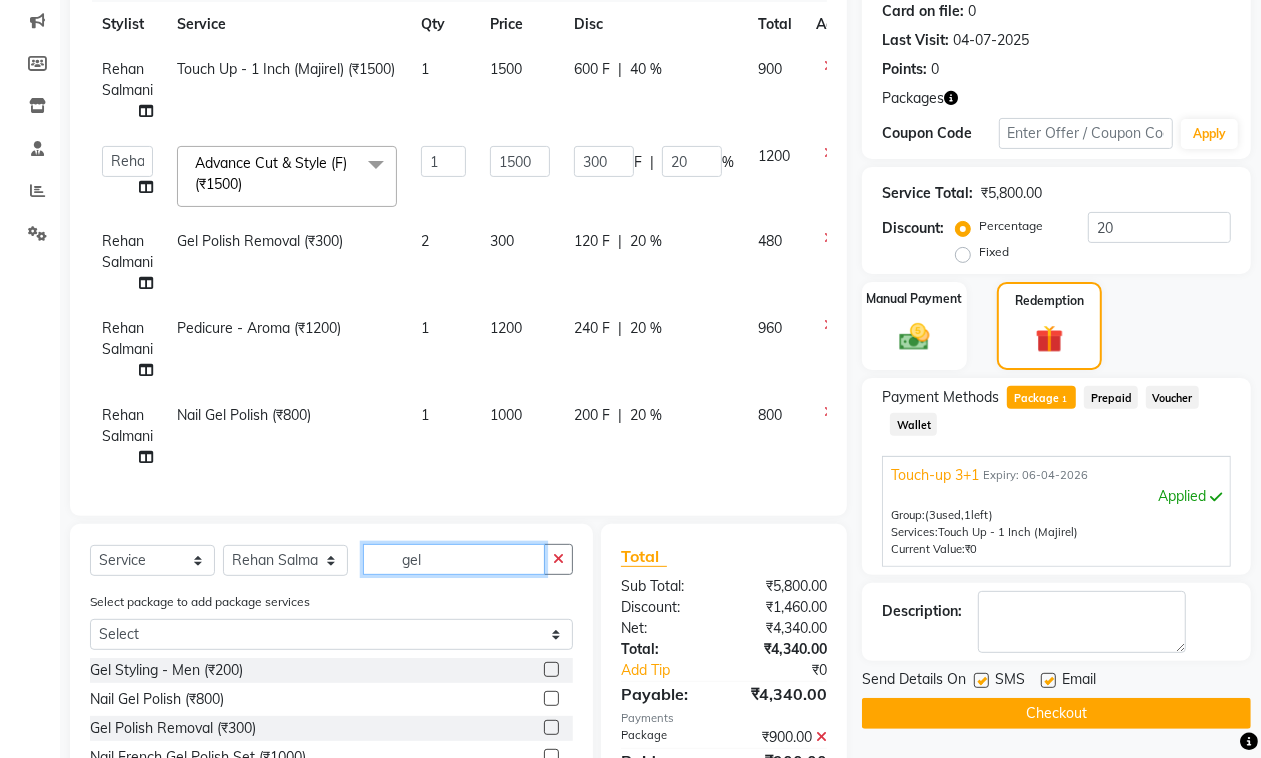 click on "gel" 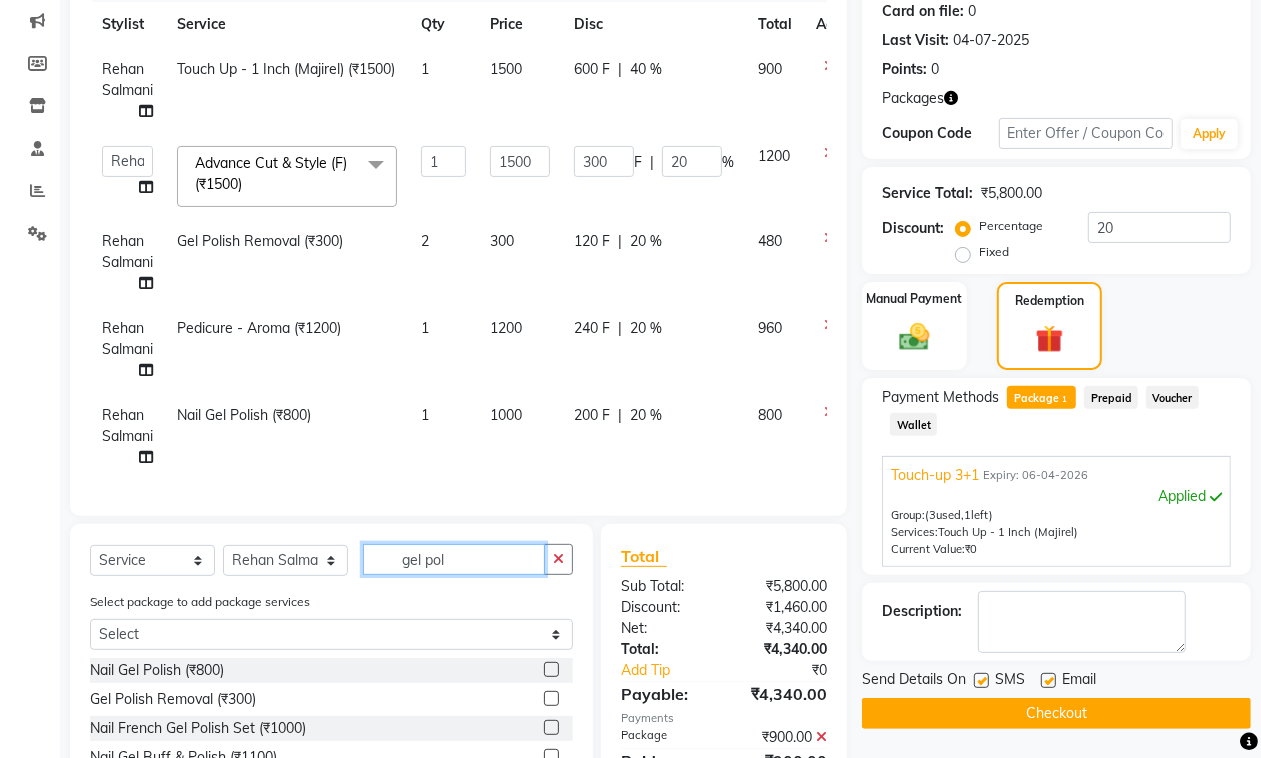 type on "gel pol" 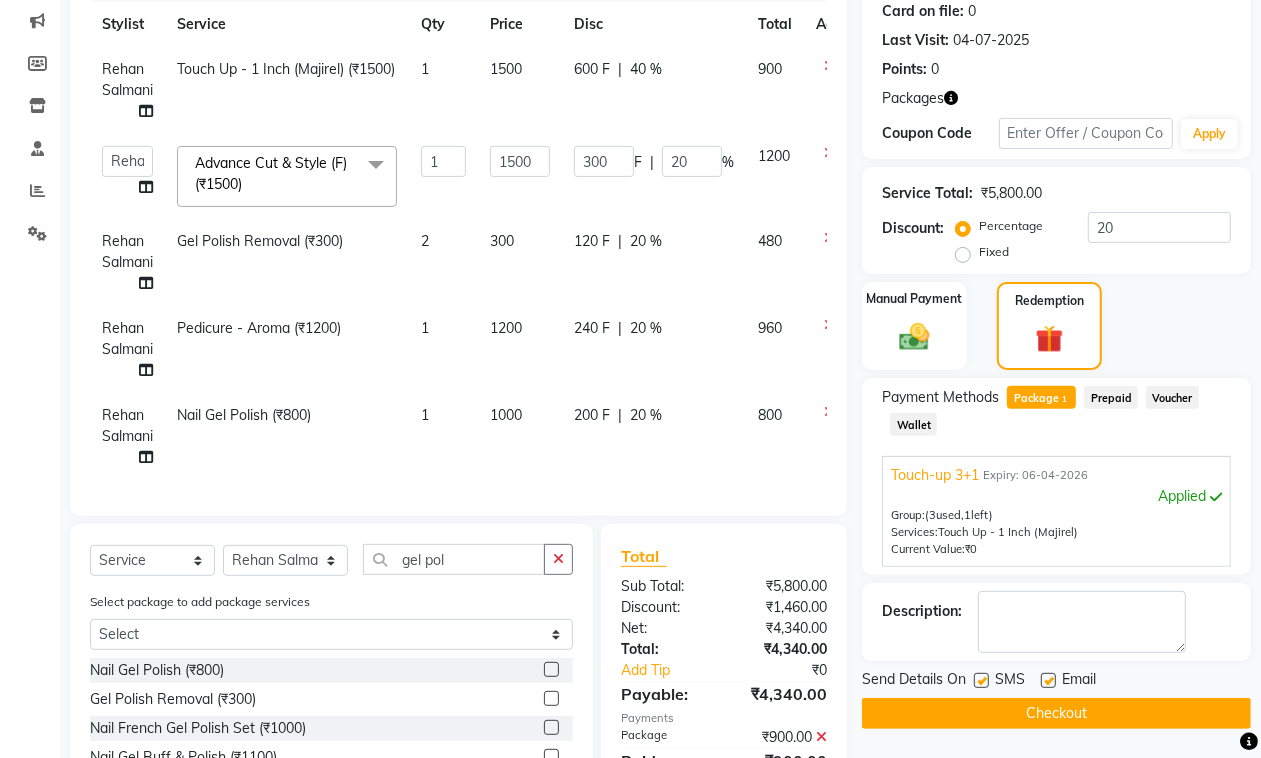 click 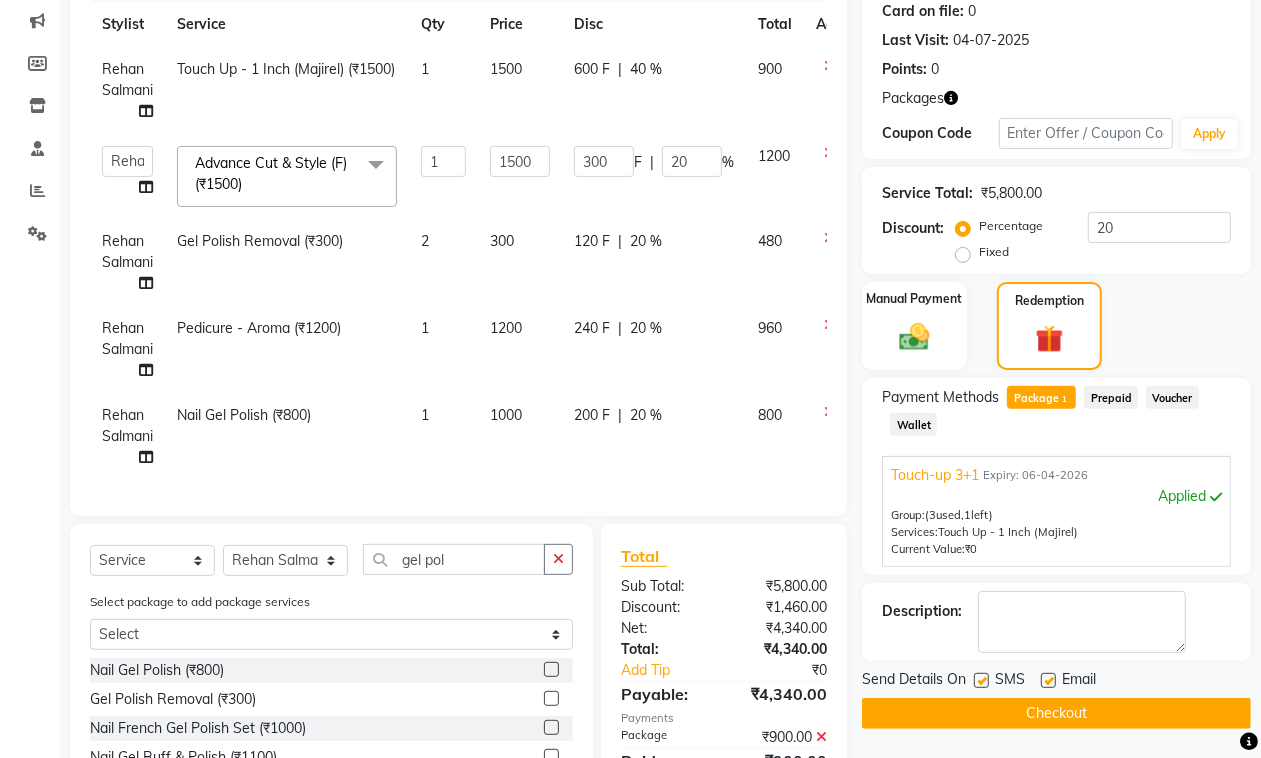 click at bounding box center (550, 670) 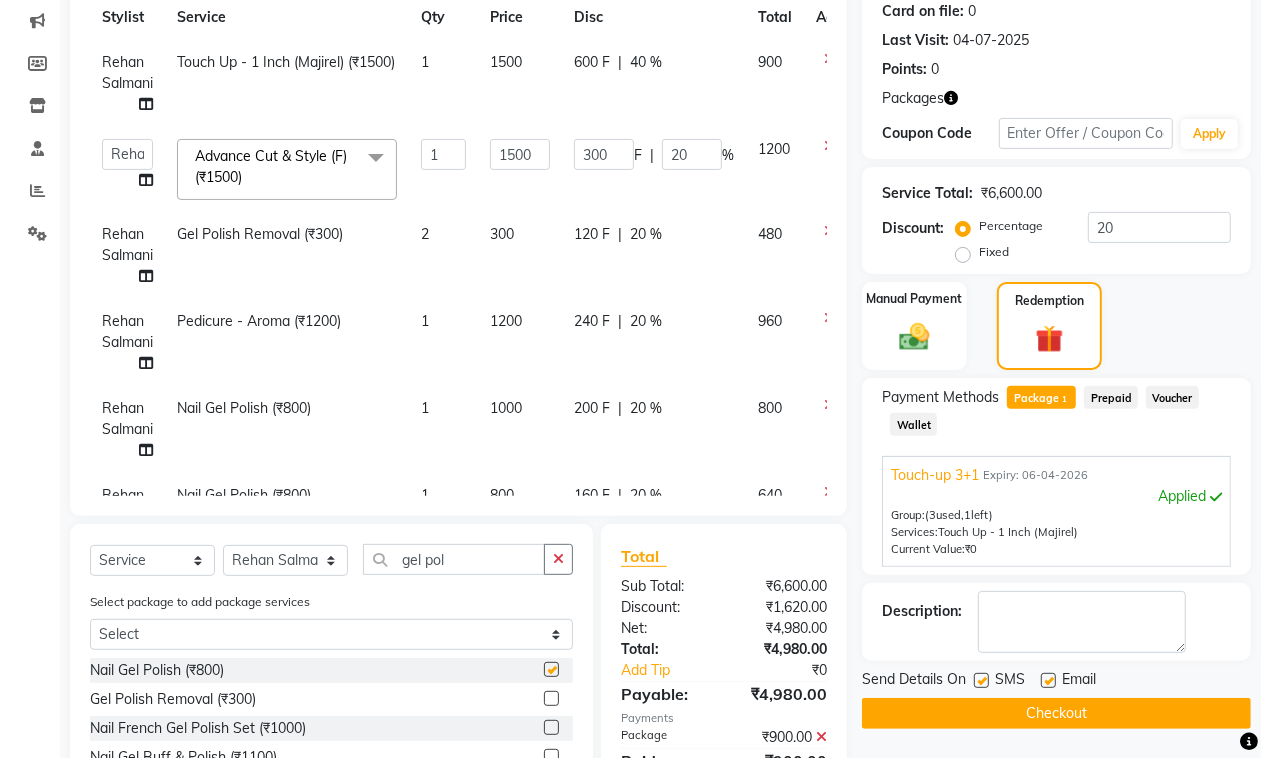 checkbox on "false" 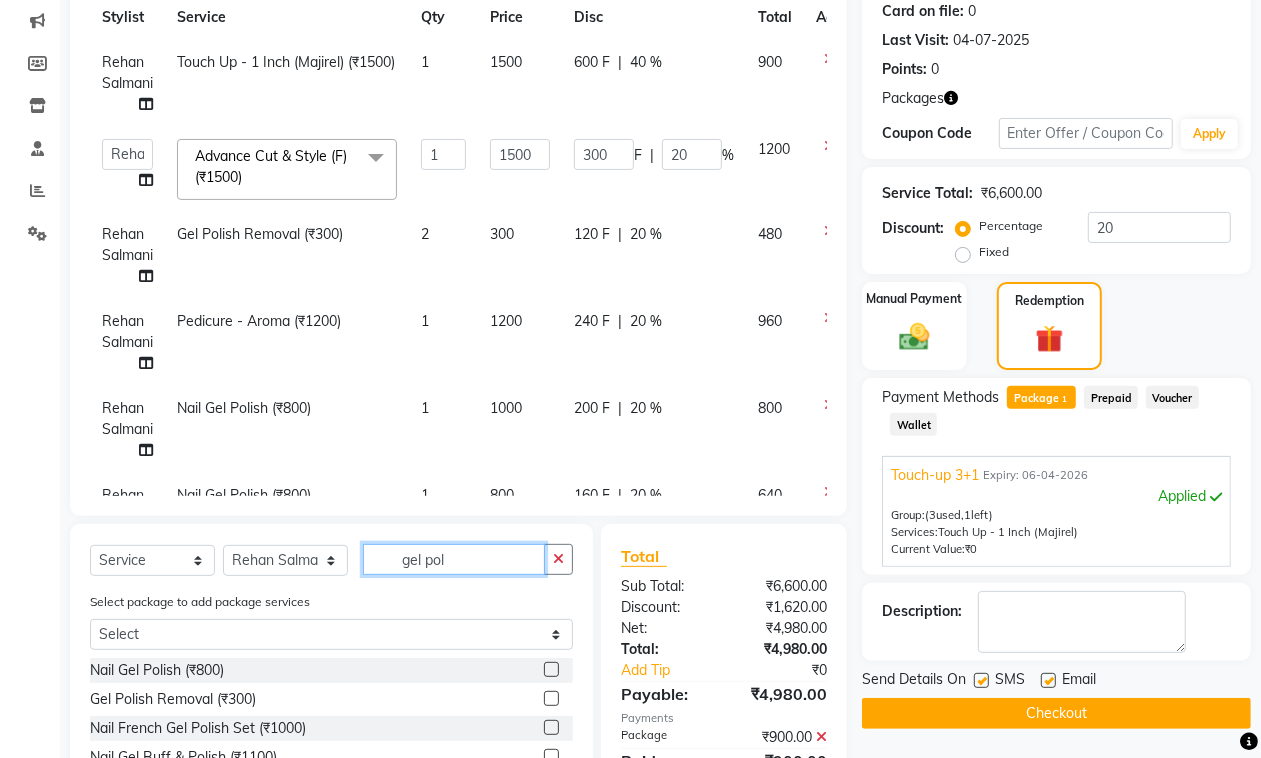 click on "gel pol" 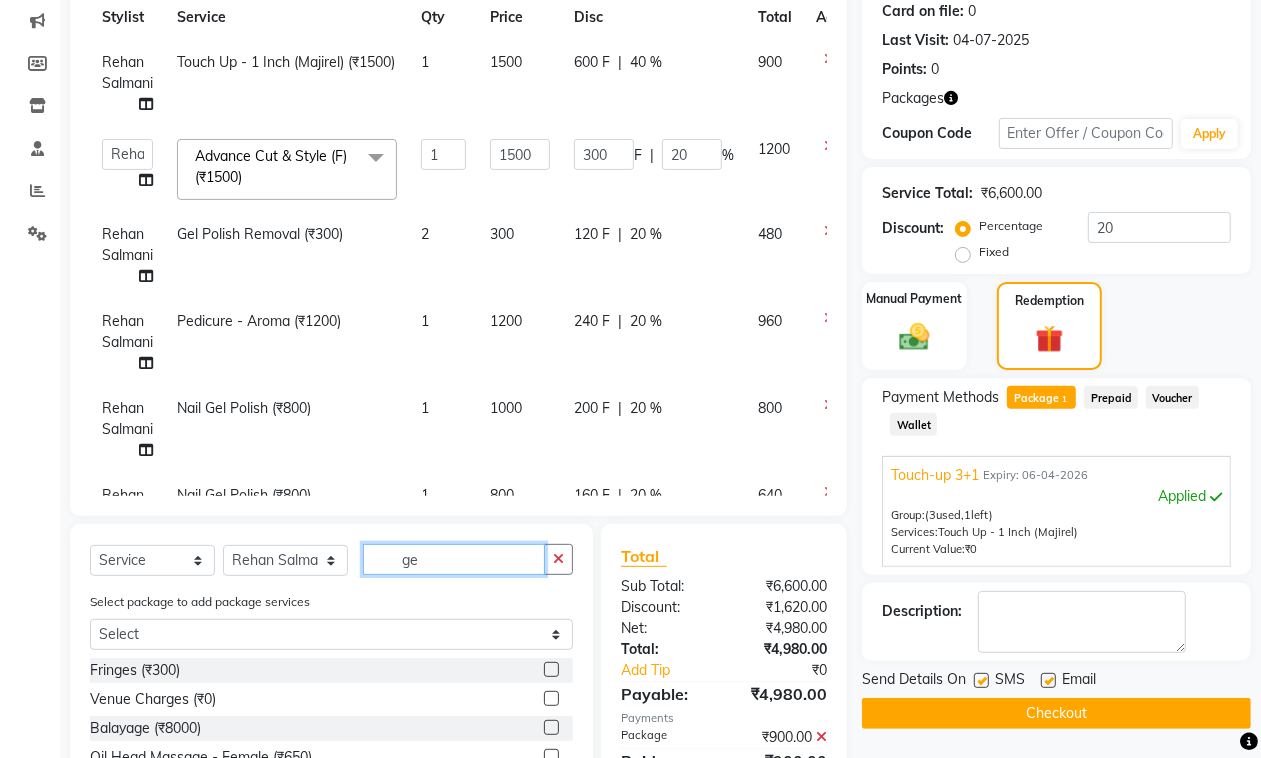 type on "g" 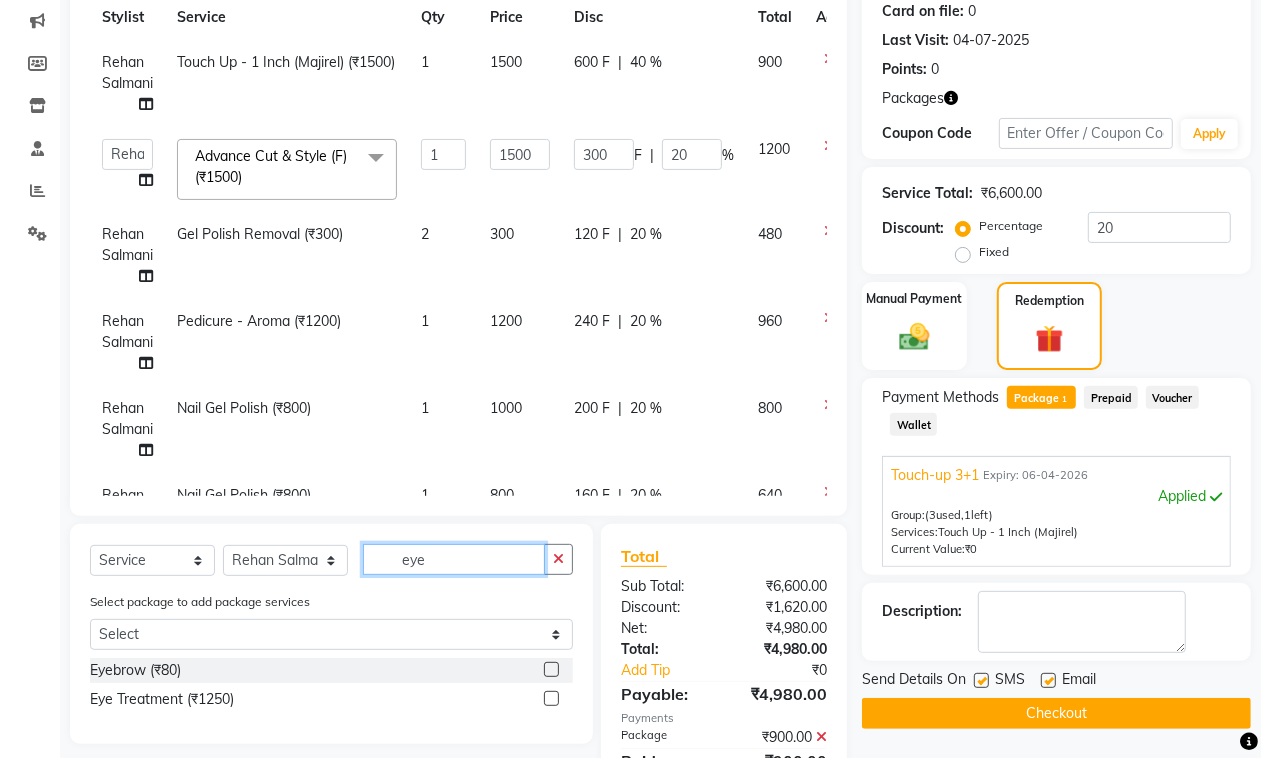 type on "eye" 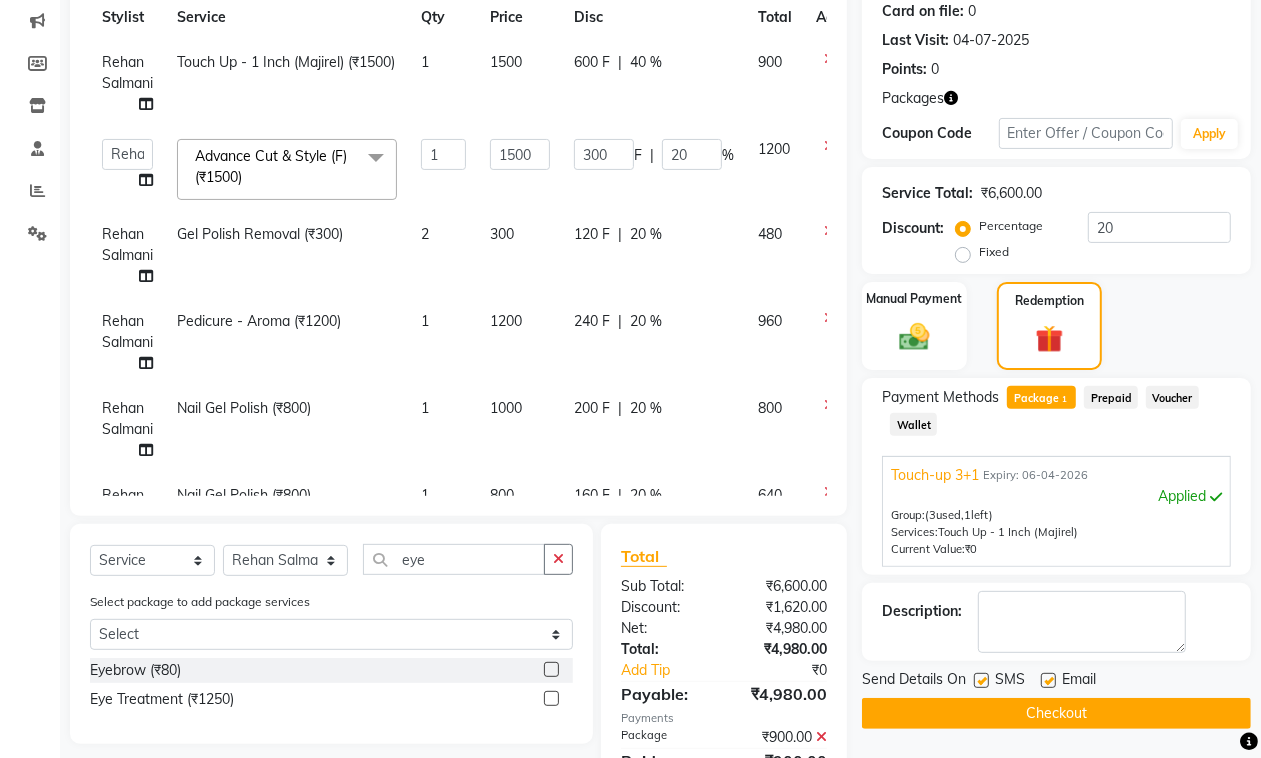 click 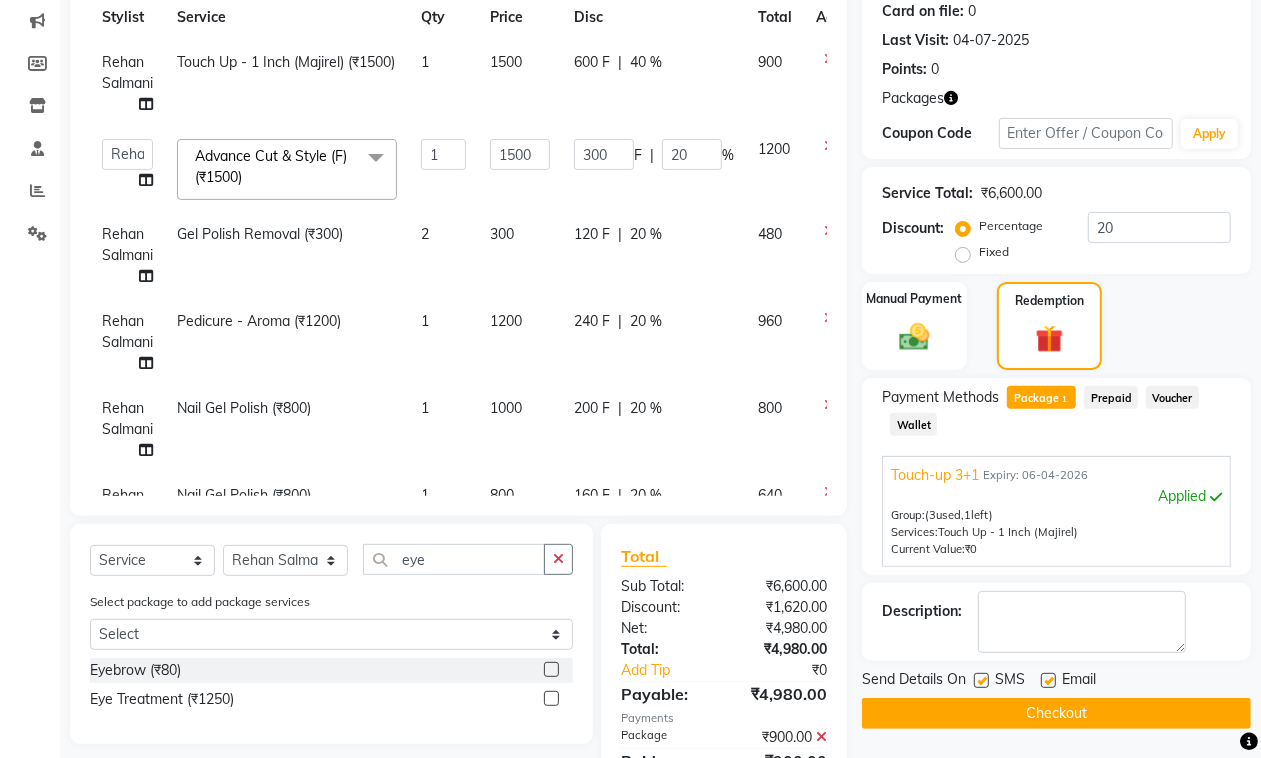 click at bounding box center (550, 670) 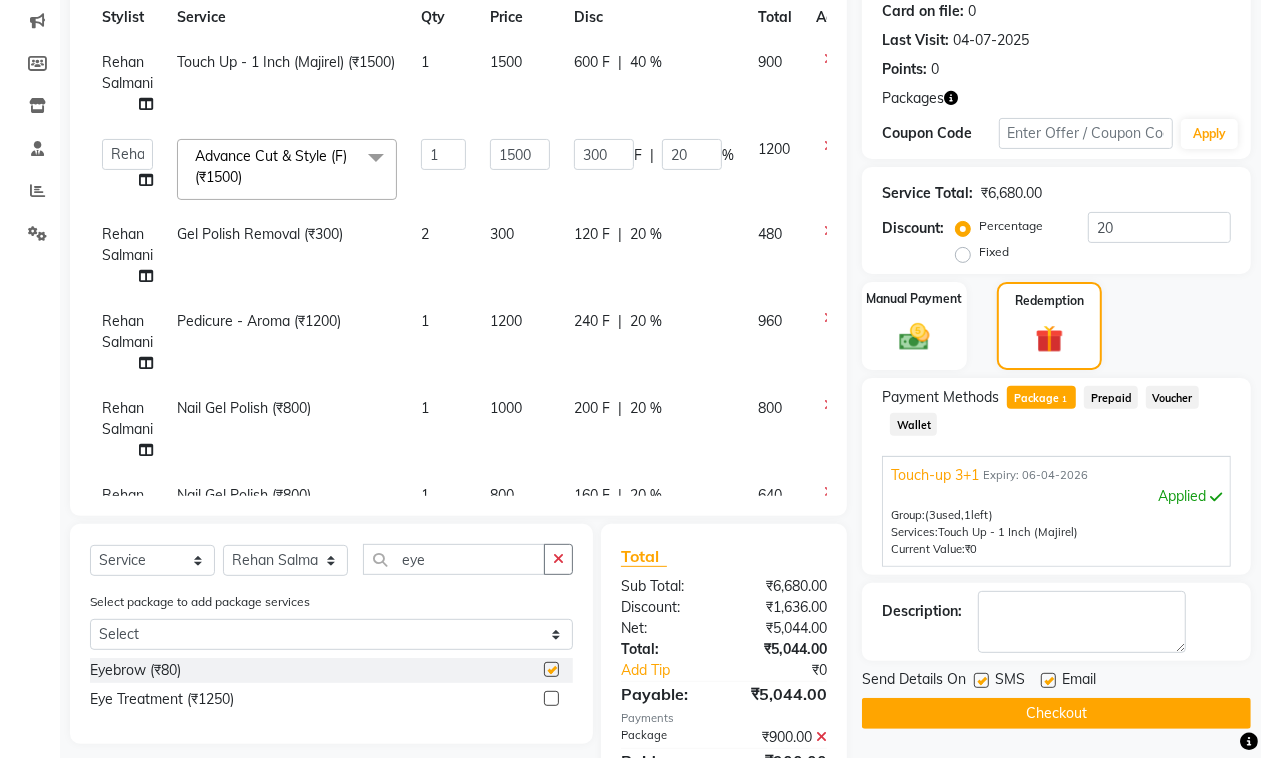 checkbox on "false" 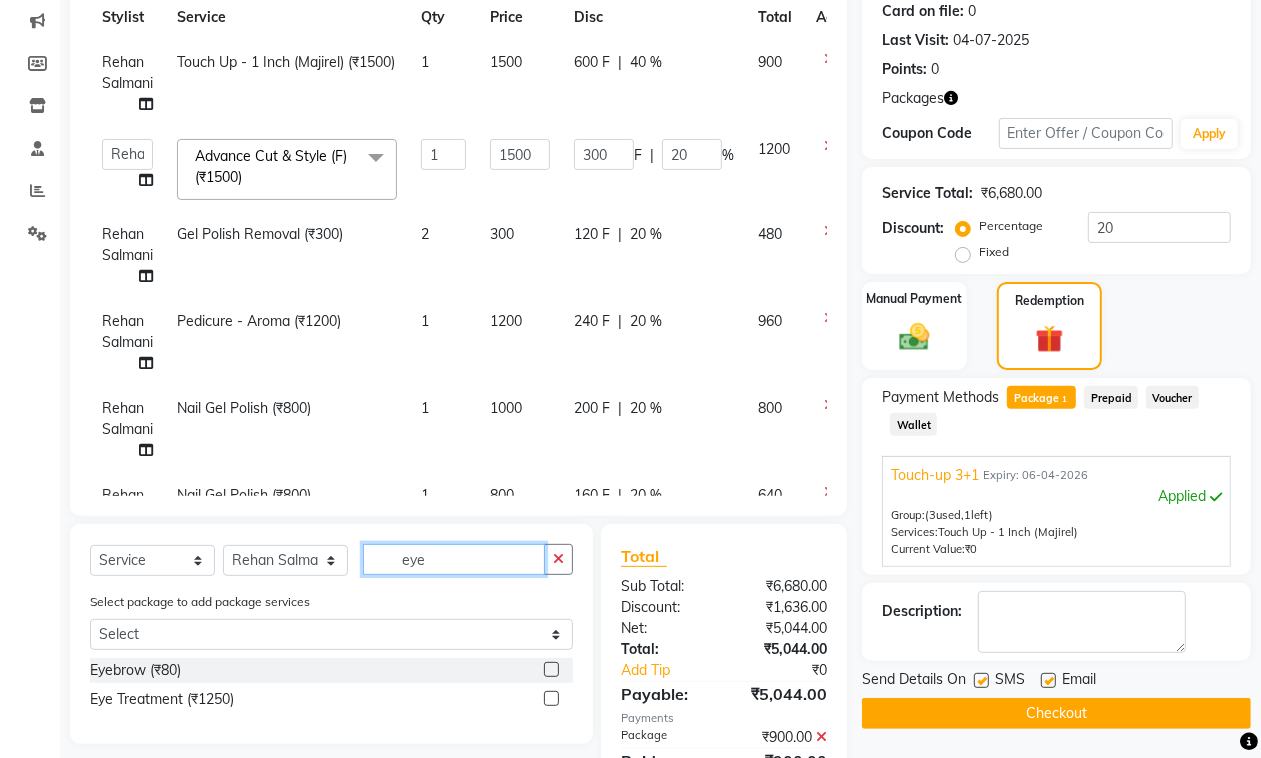 click on "eye" 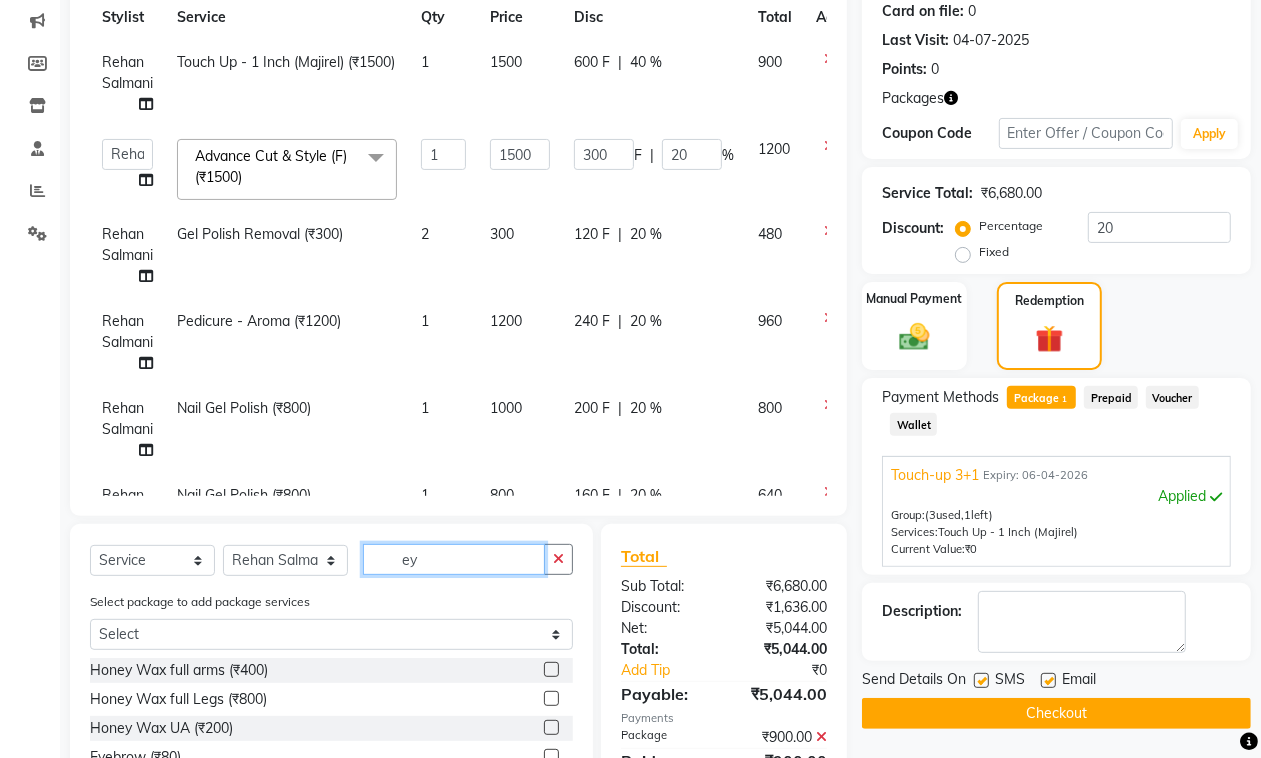 type on "e" 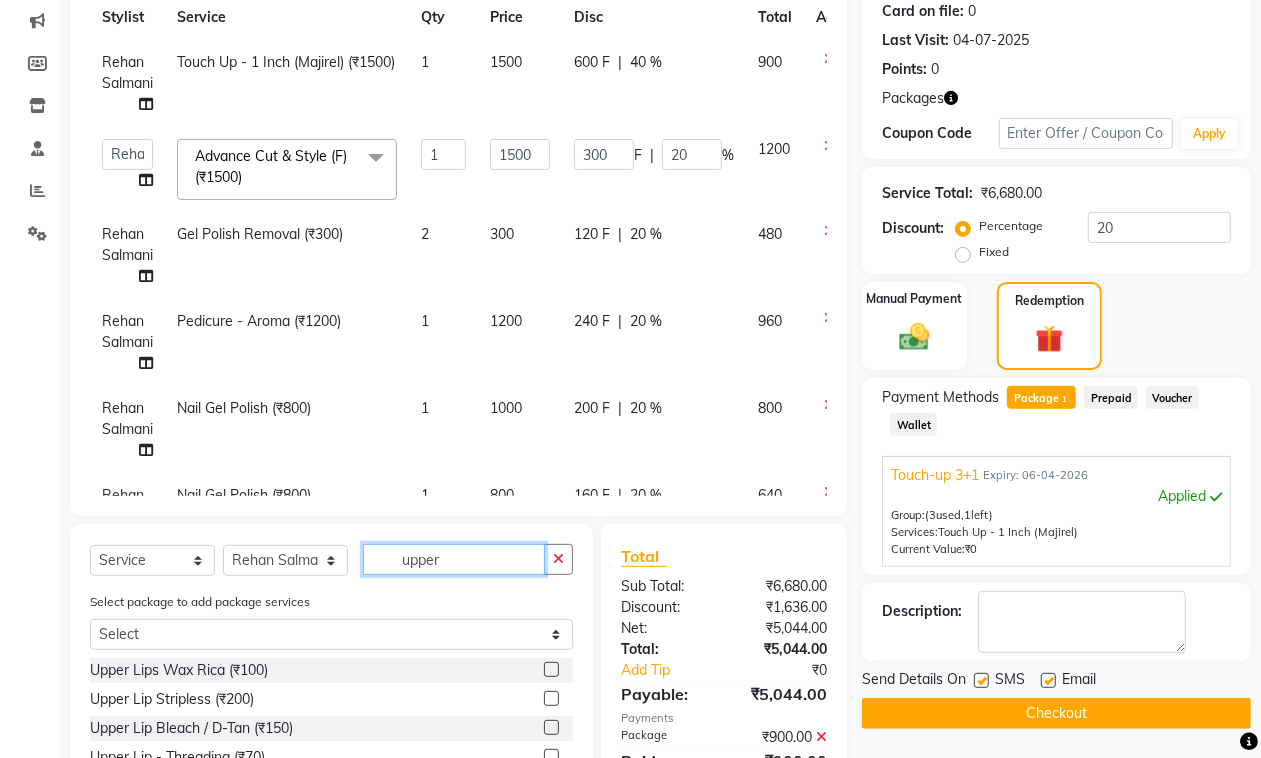type on "upper" 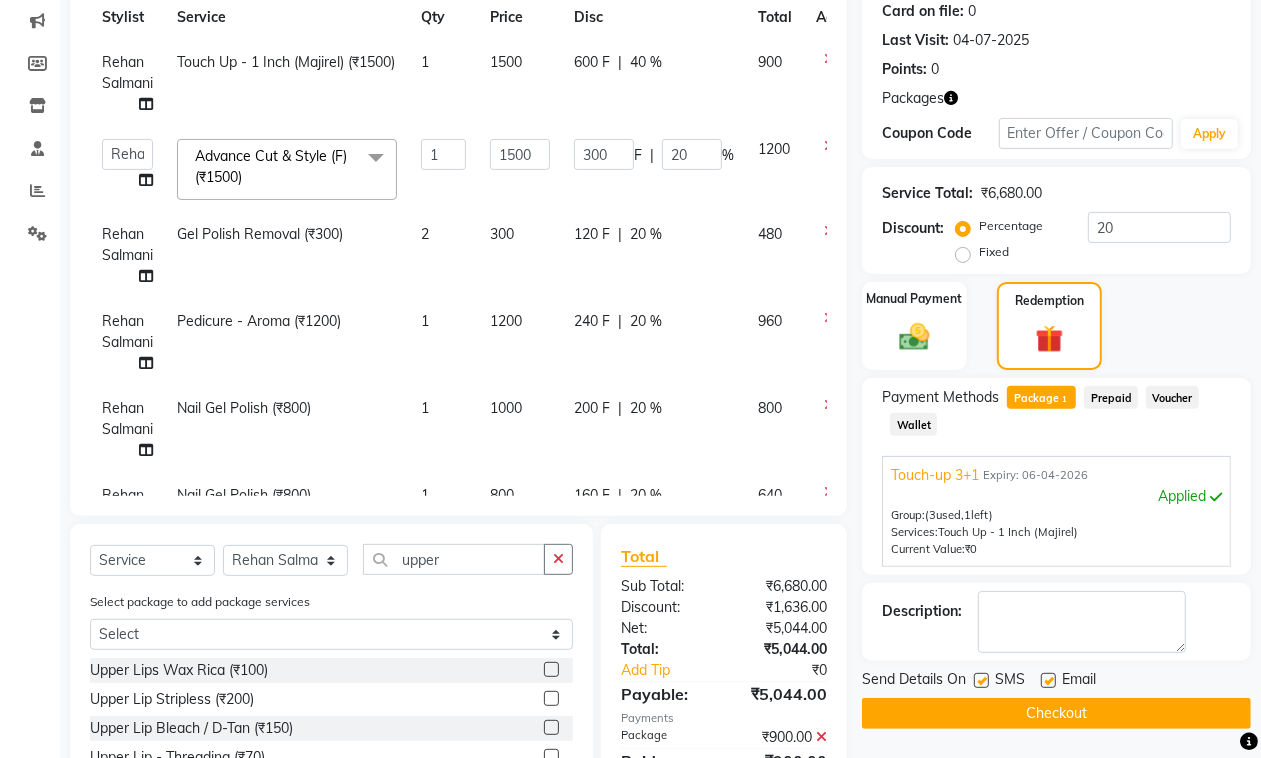 click 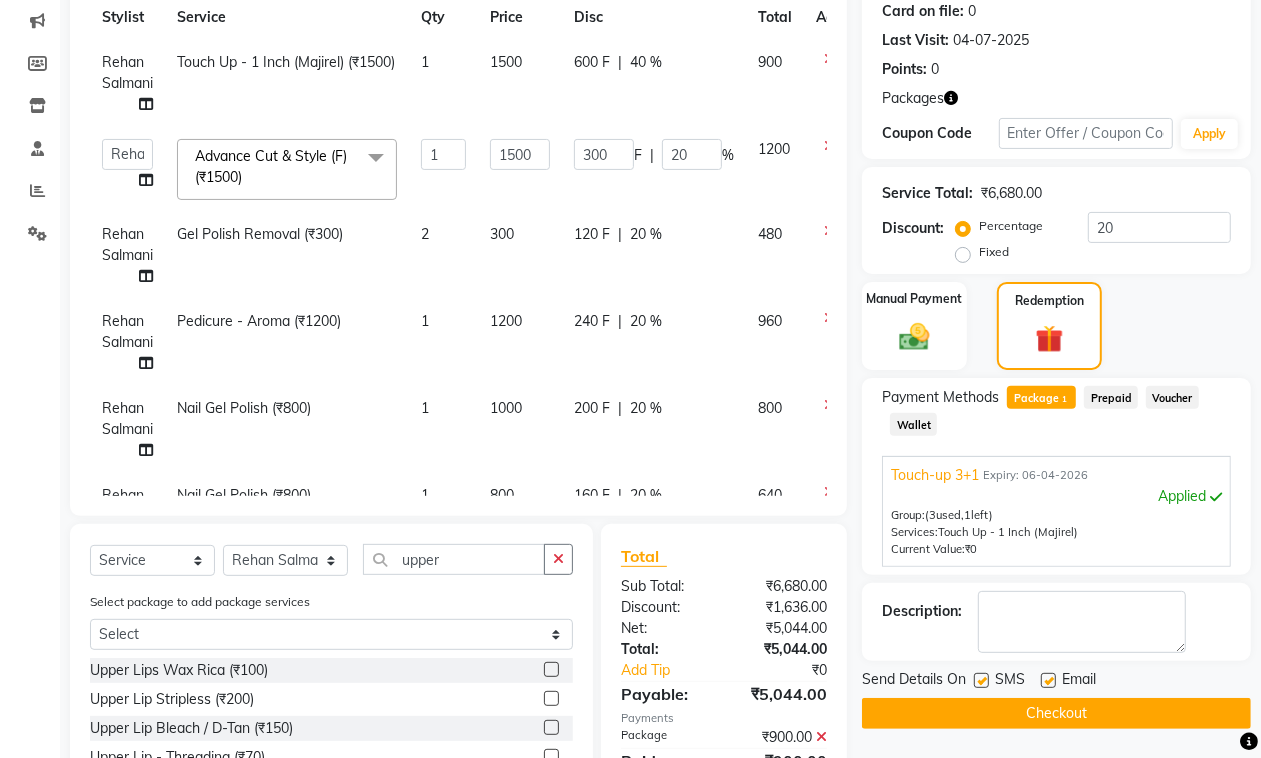 click at bounding box center (550, 699) 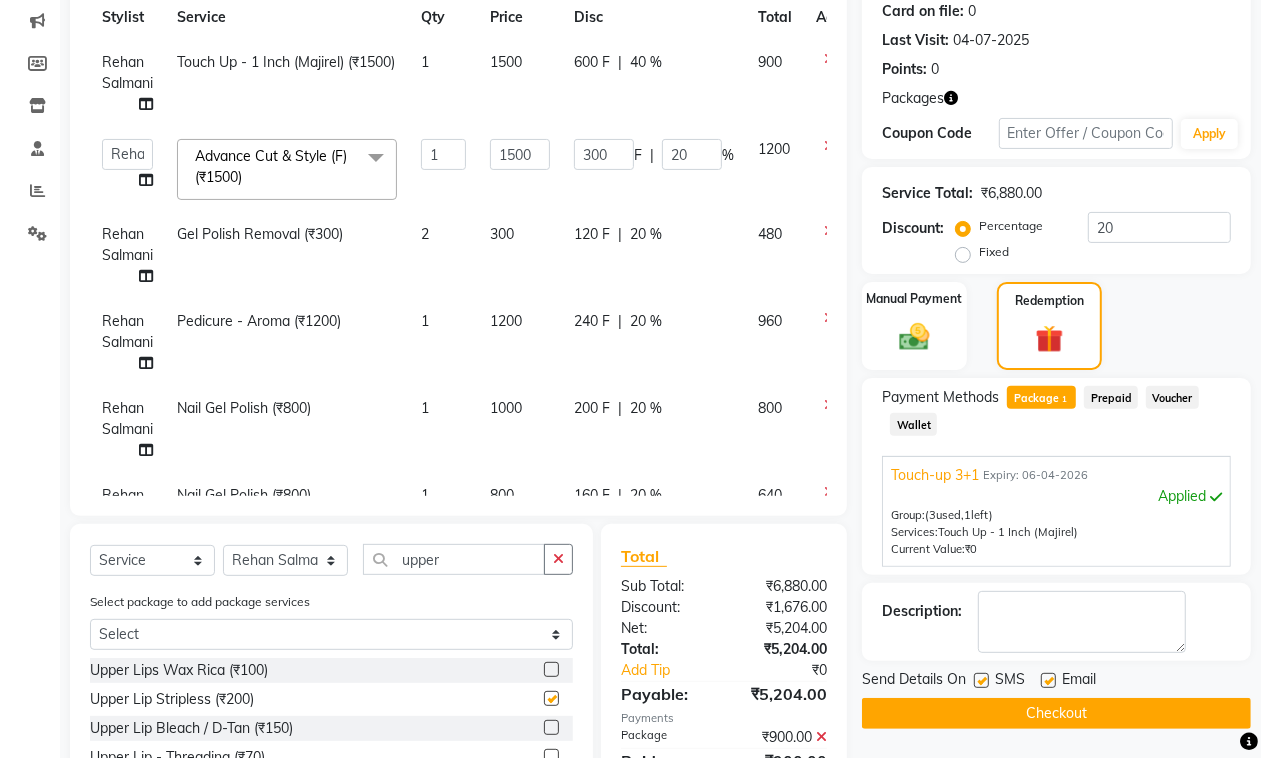 checkbox on "false" 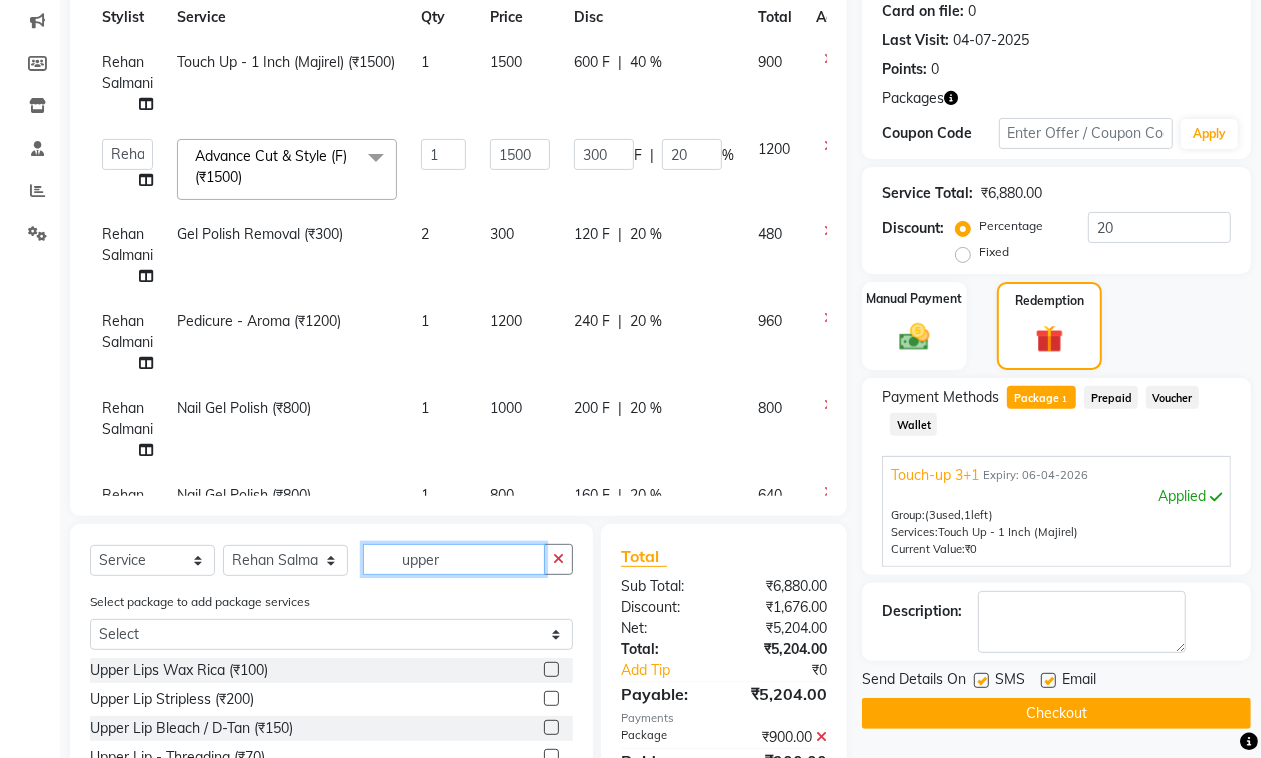 click on "upper" 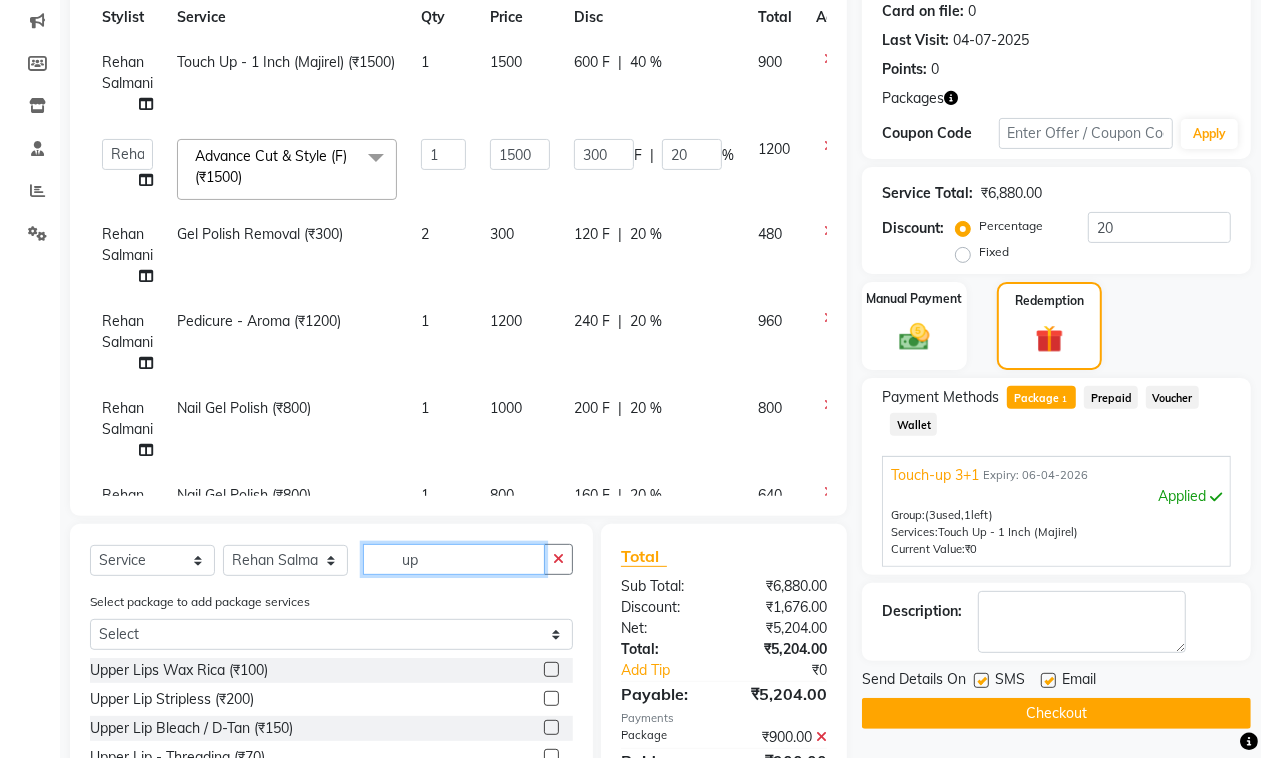 type on "u" 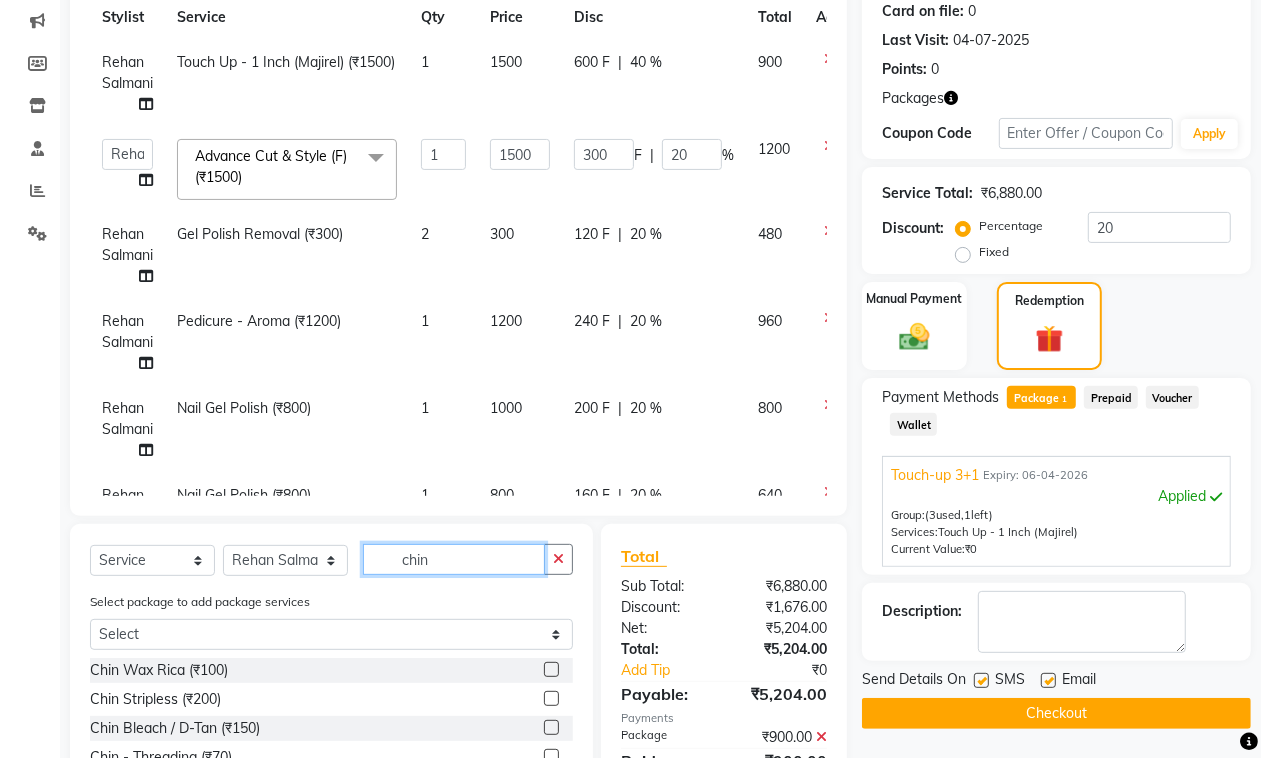 type on "chin" 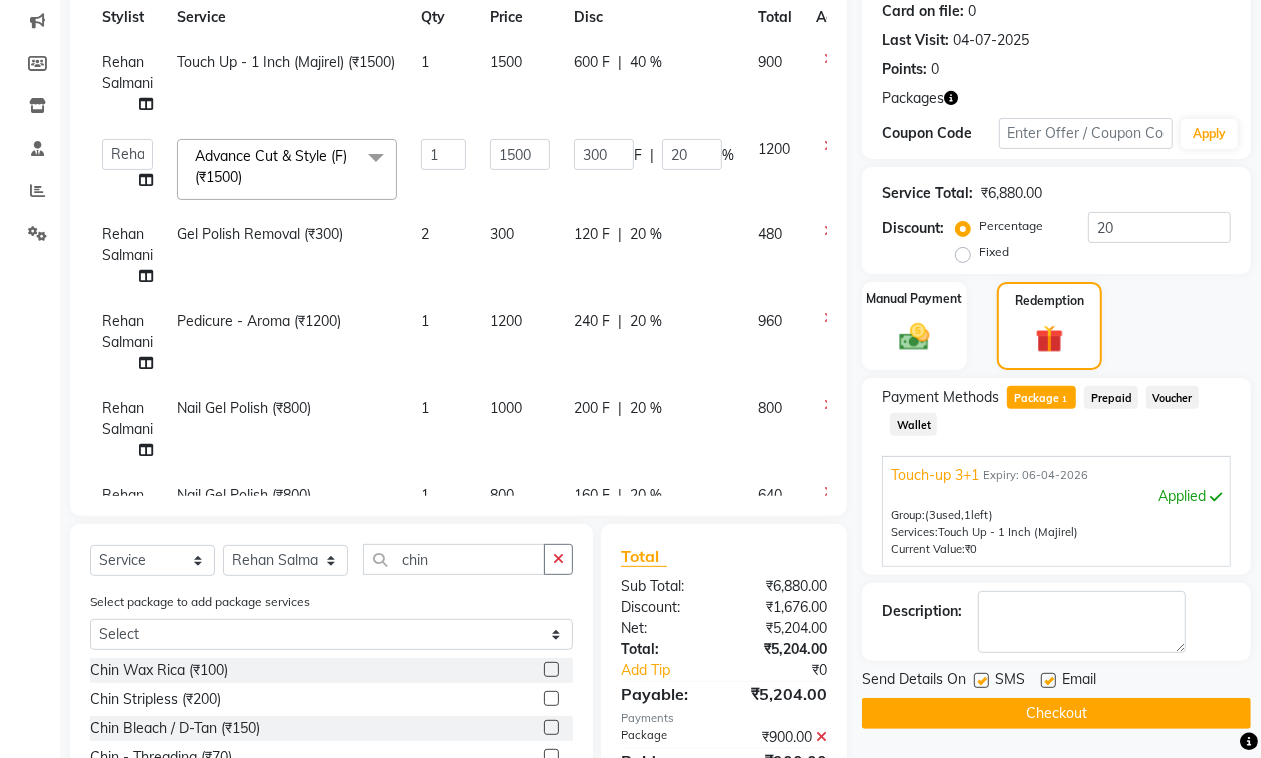 click 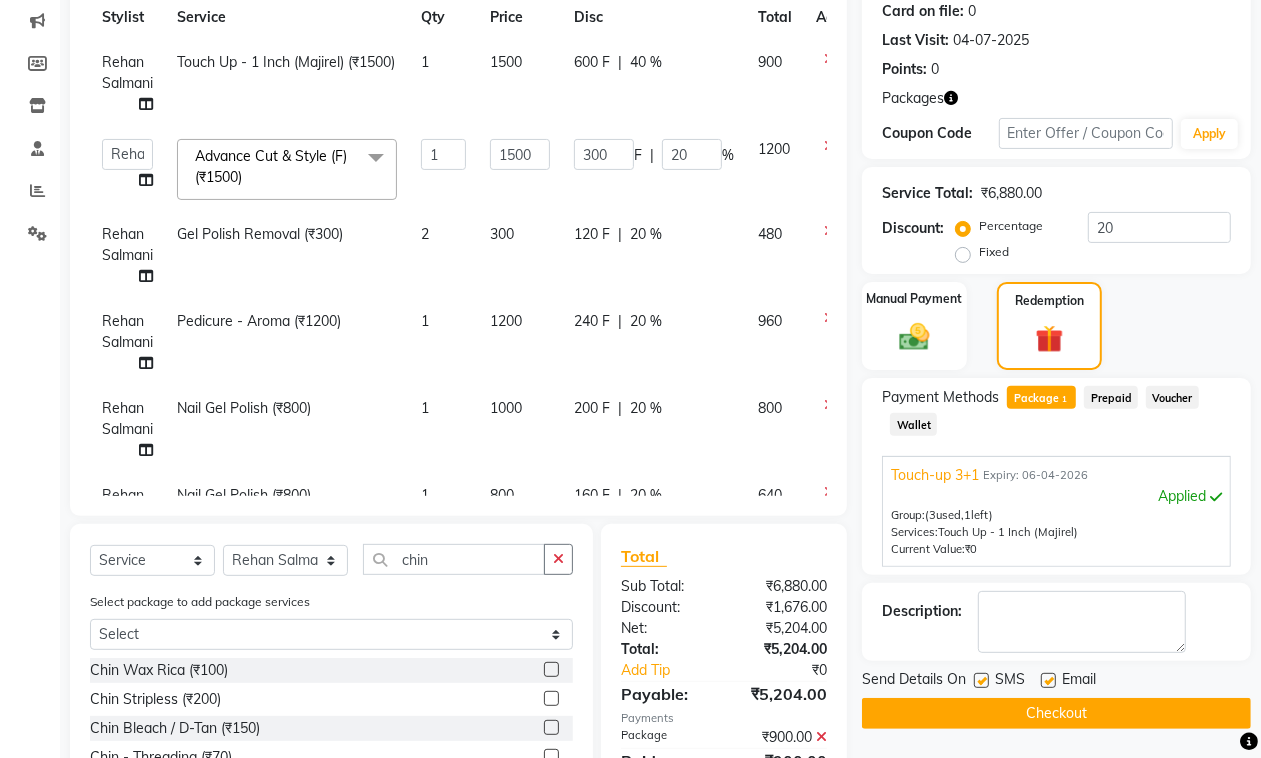 click at bounding box center [550, 699] 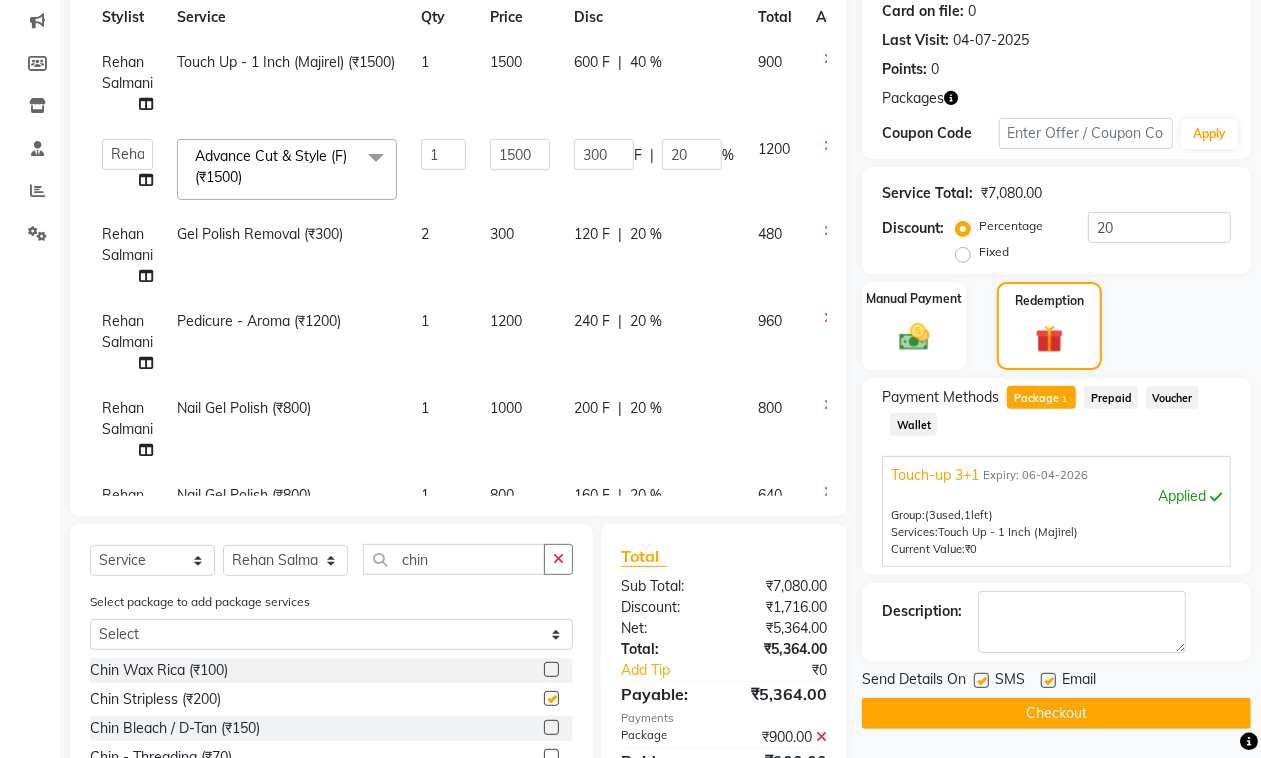 checkbox on "false" 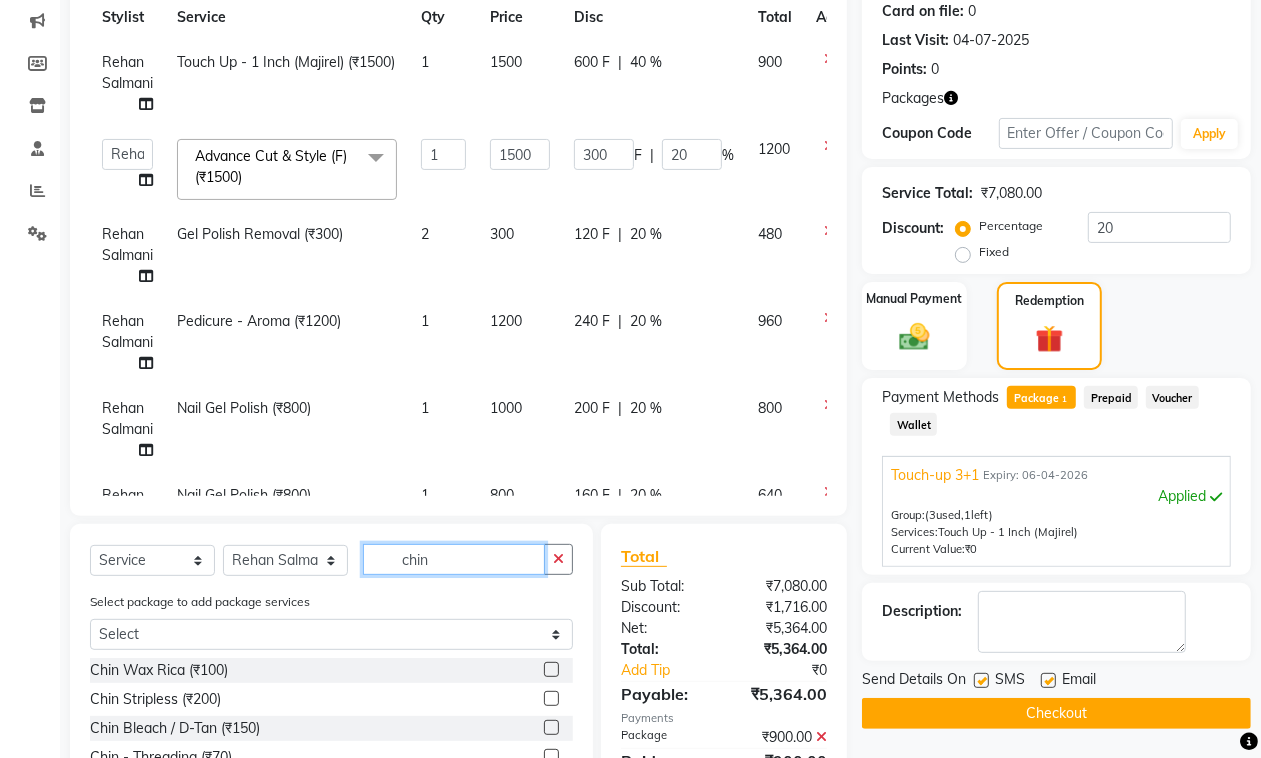 click on "chin" 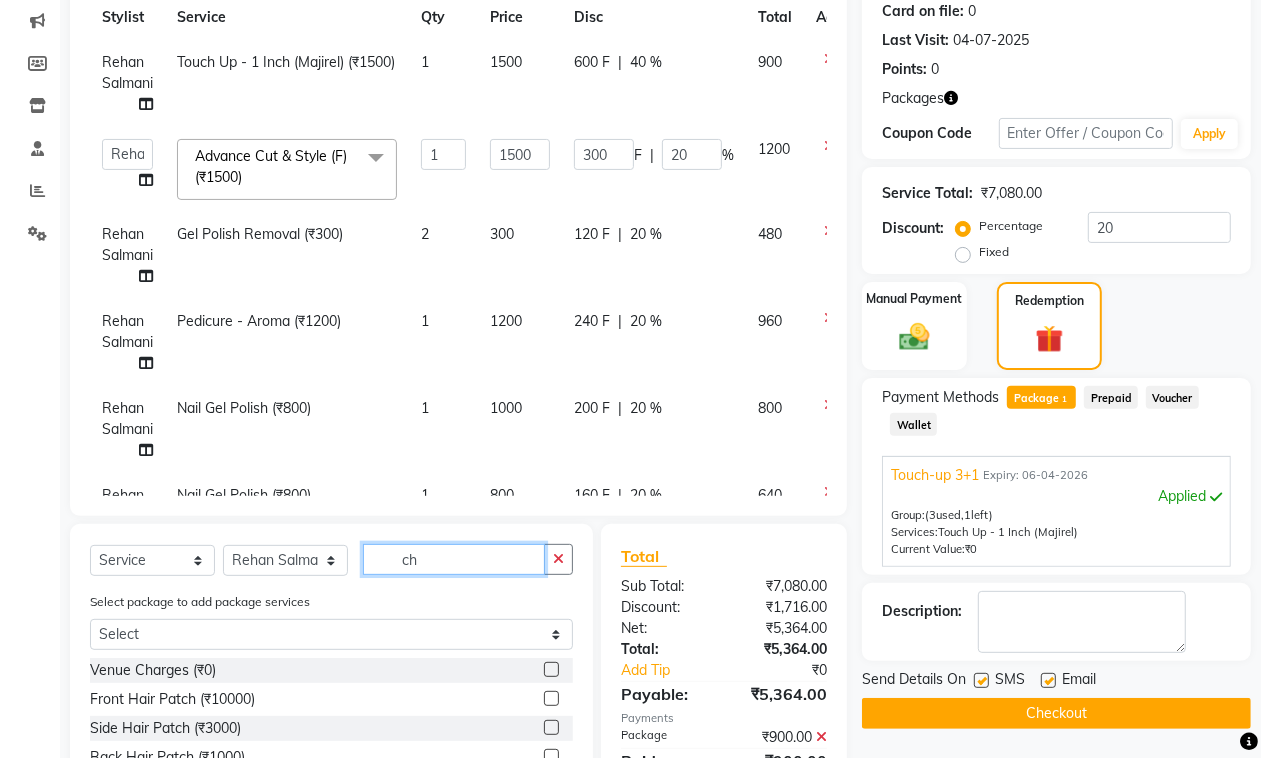 type on "c" 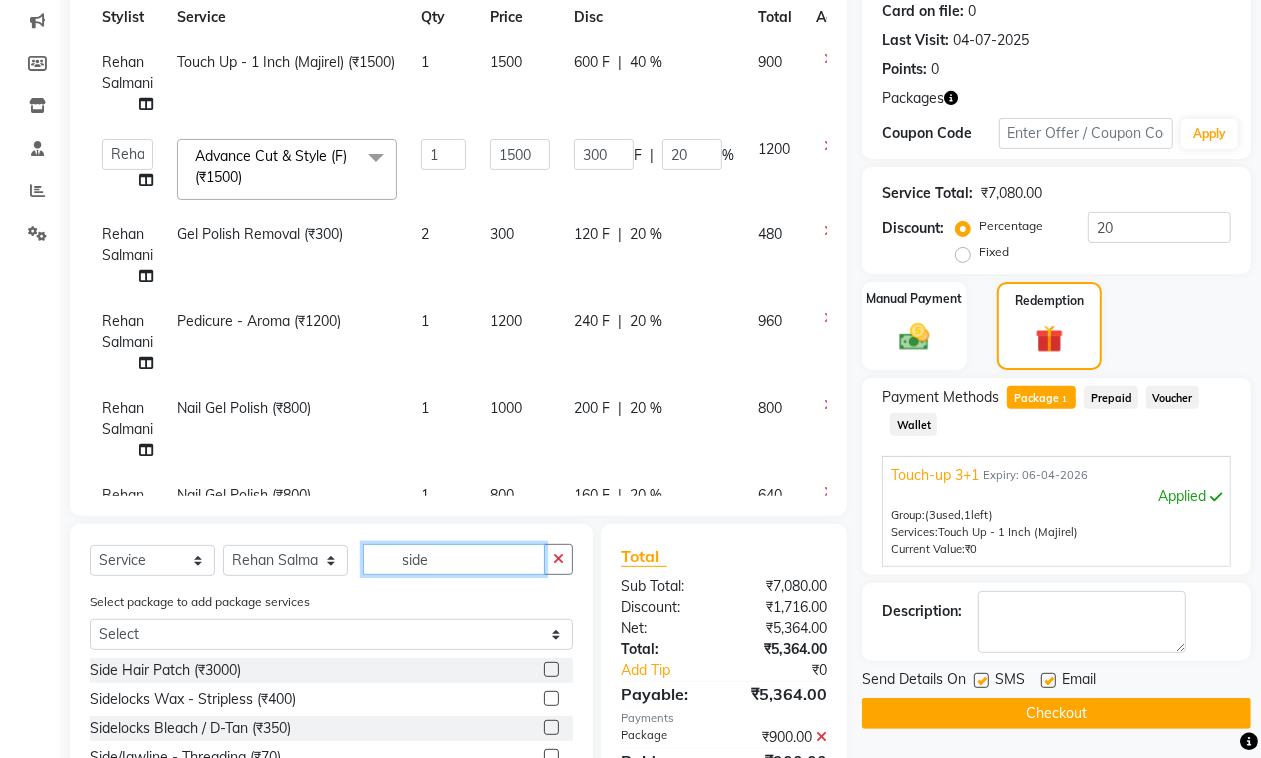 type on "side" 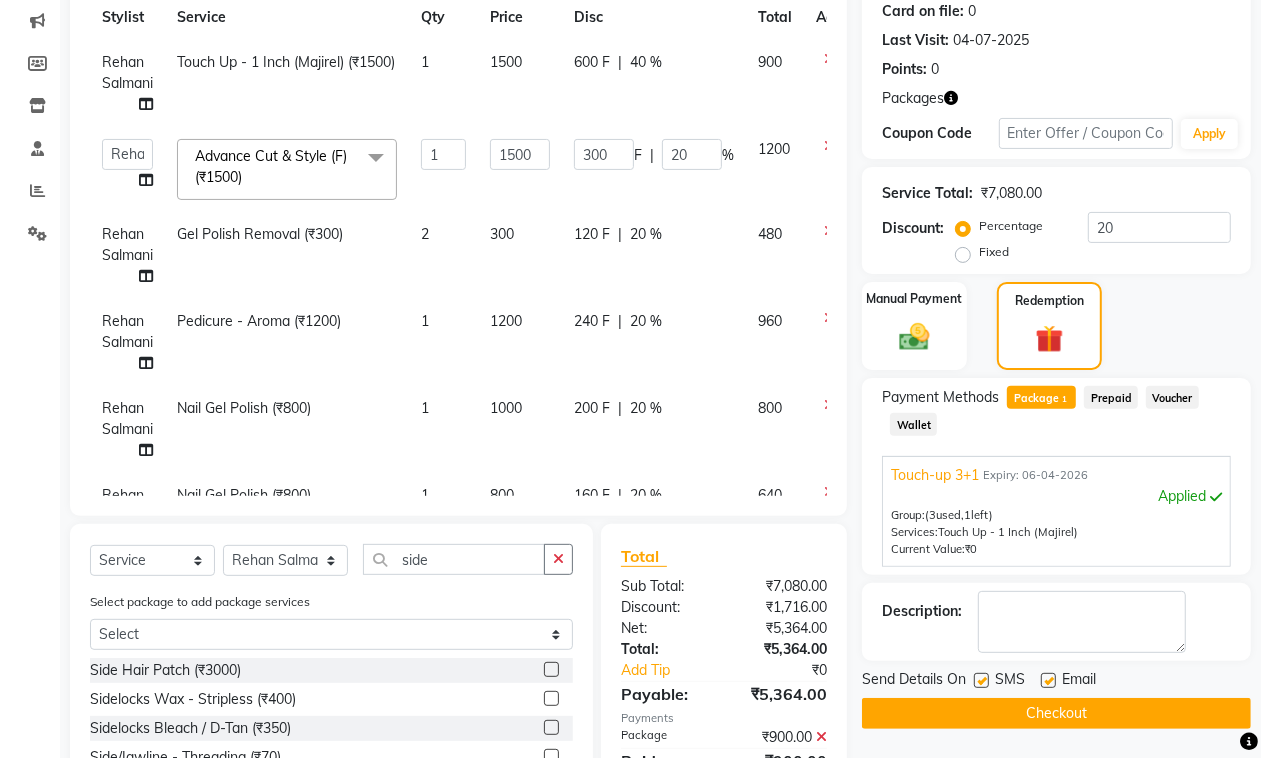 click 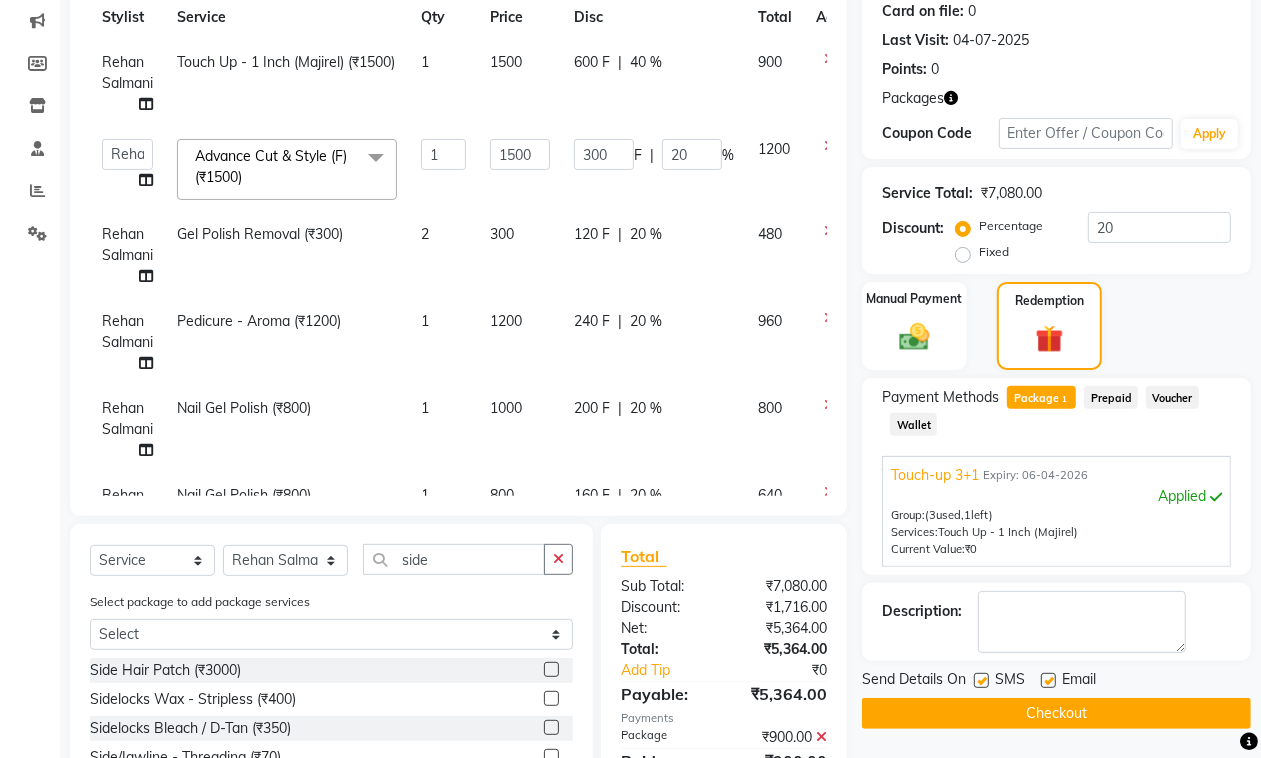 click at bounding box center (550, 699) 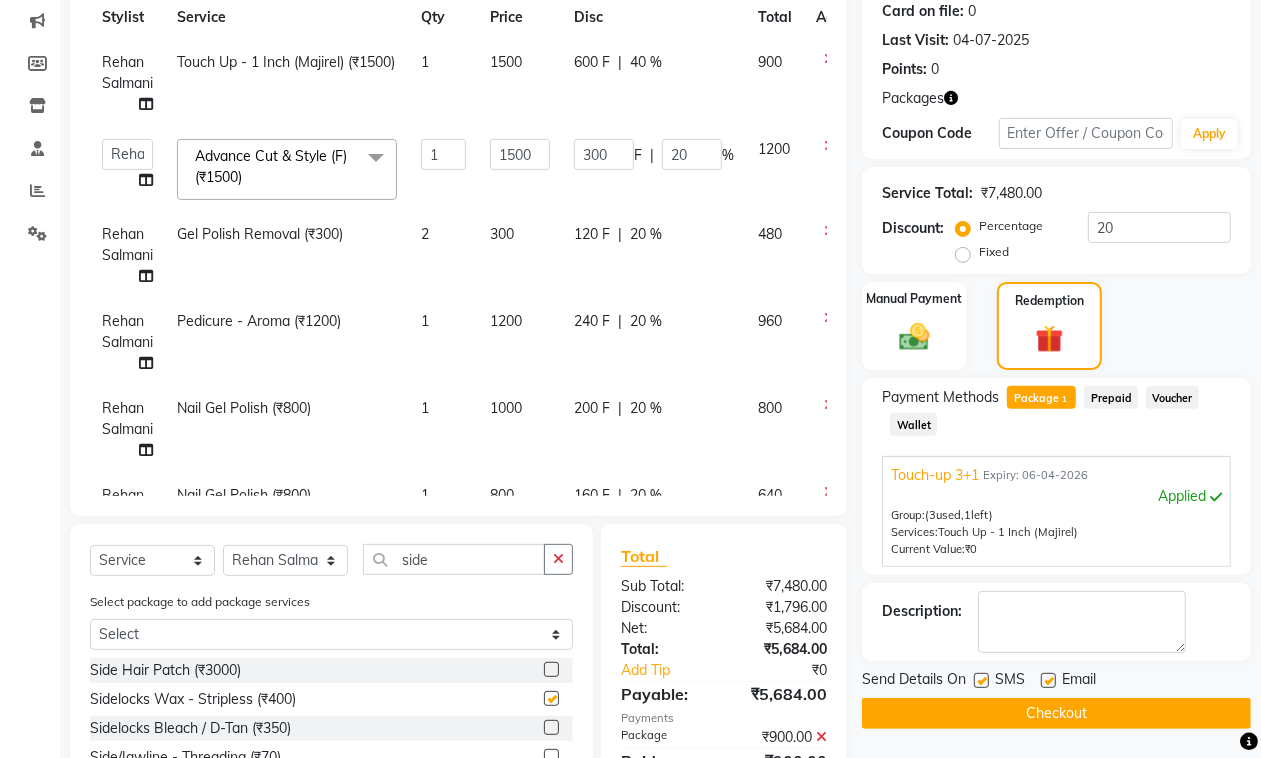 checkbox on "false" 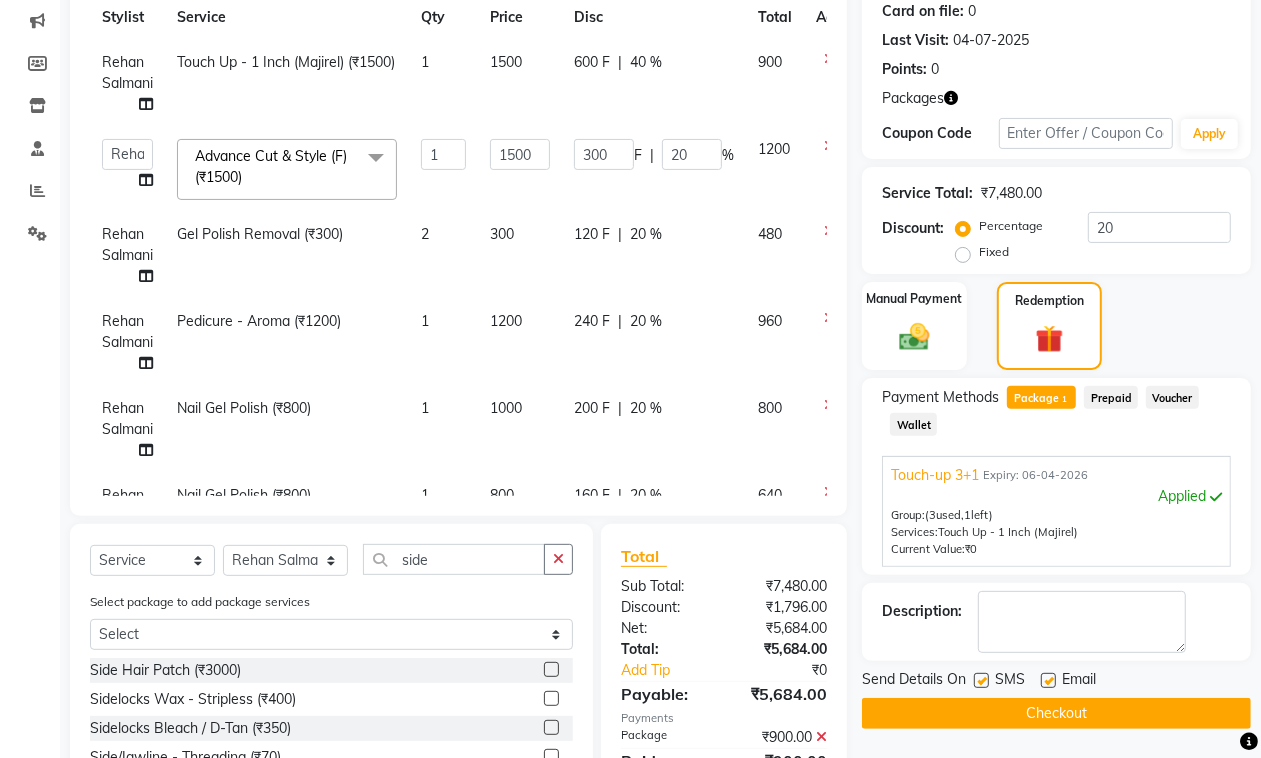 scroll, scrollTop: 353, scrollLeft: 0, axis: vertical 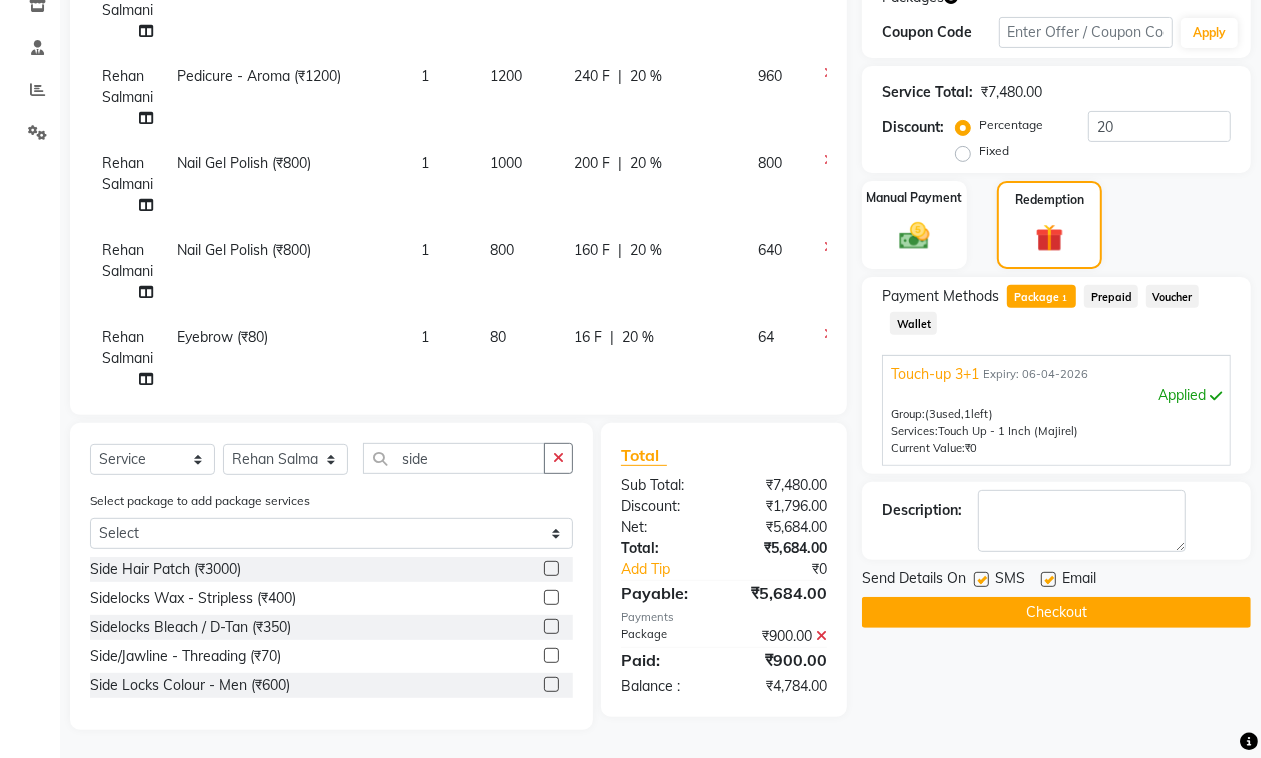click on "20 %" 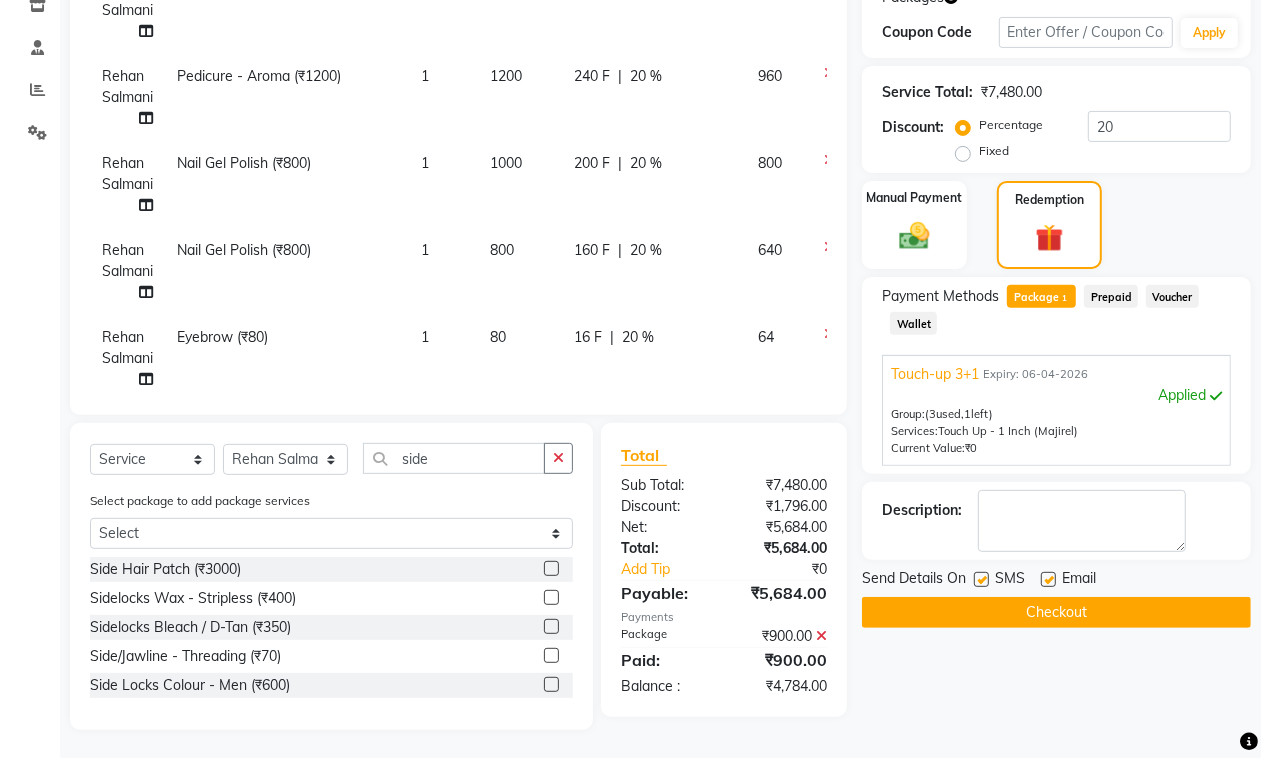 select on "10481" 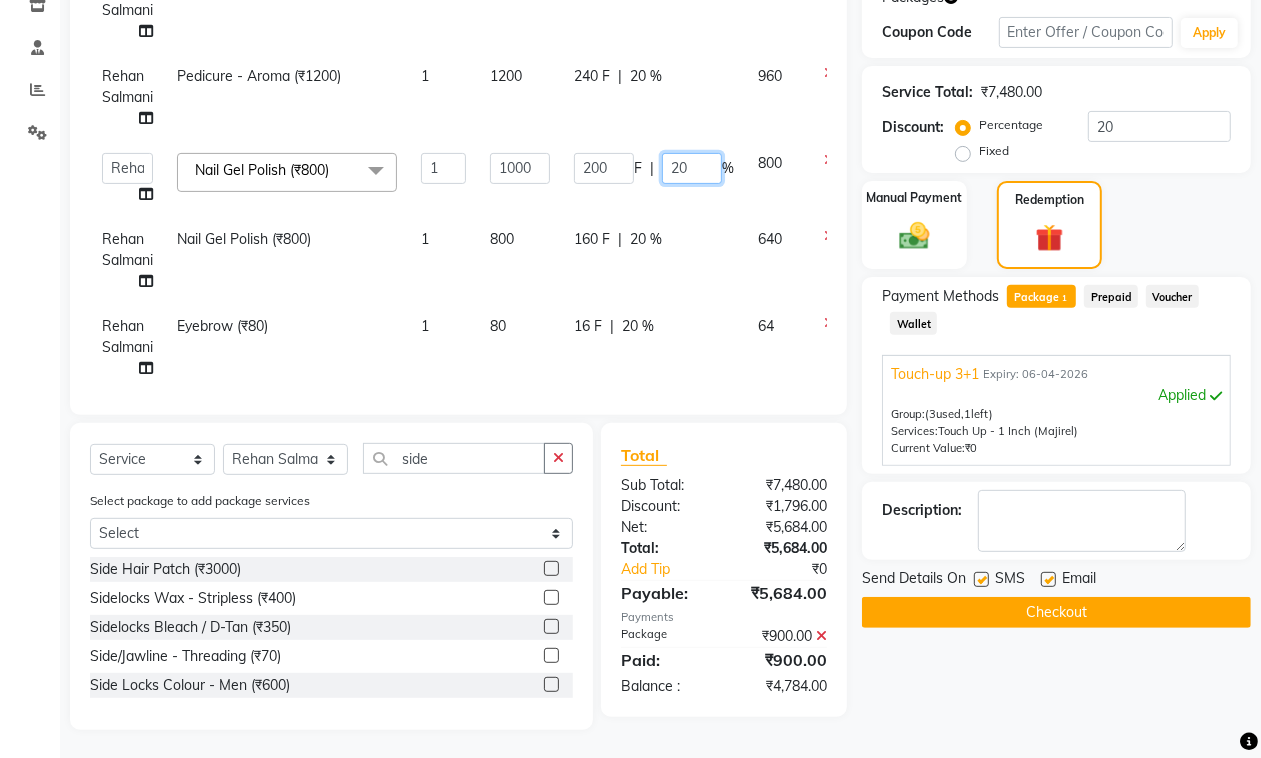 drag, startPoint x: 672, startPoint y: 167, endPoint x: 696, endPoint y: 172, distance: 24.5153 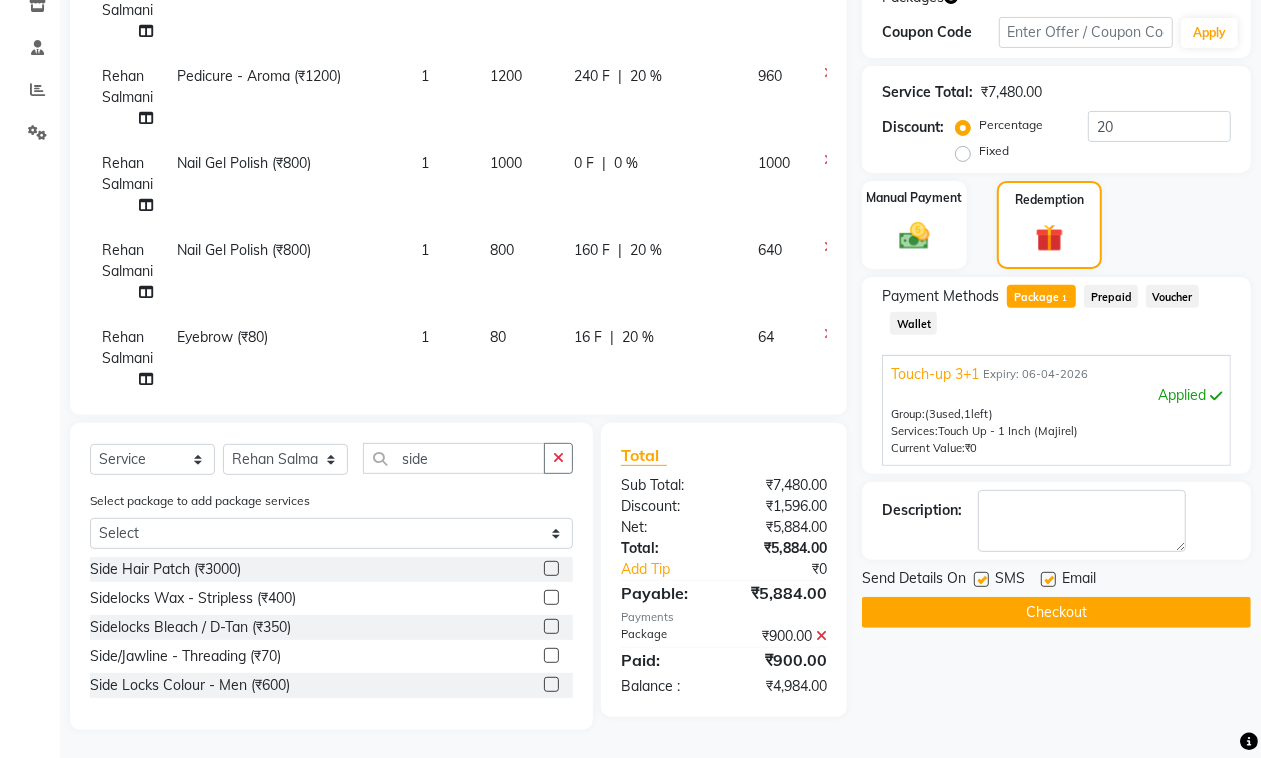click on "Client +91 9833684308 Date 02-08-2025 Invoice Number V/2025 V/2025-26 0711 Services Stylist Service Qty Price Disc Total Action Rehan Salmani Touch Up - 1 Inch (Majirel) (₹1500) 1 1500 600 F | 40 % 900  DC   Dipika   Freelancer   Hasan   Rehan Salmani    Vinith   Zoya Shaikh  Advance Cut & Style (F) (₹1500)  x Hair Trim - Female (₹500) Fringes (₹300) Hair Cut  - Female (₹1000) Advance Cut & Style (F) (₹1500) Hair Cut Kid Below 10 Years (F) (₹500) Wash & Blast Dry - Short (₹300) Wash & Blast Dry - Medium (₹350) Wash & Blast Dry - Long (₹400) Blow Dry - Short (₹550) Blow Dry - Medium (₹650) Blow Dry - Long (₹750) Wash & Blow Dry - Short (₹700) Wash & Blow Dry - Medium (₹800) Wash & Blow Dry - Long (₹900) Ironing - Short (₹650) Ironing - Medium (₹750) Ironing - Long (₹850) Tongs - Short (₹850) Tongs - Medium (₹950) Tongs - Long (₹1000) Crimping - Short (₹850) Crimping - Medium (₹950) Crimping - Long (₹1000) Wash For Oiled Hair/Sulphate Free (₹150) 1 1500 300 F" 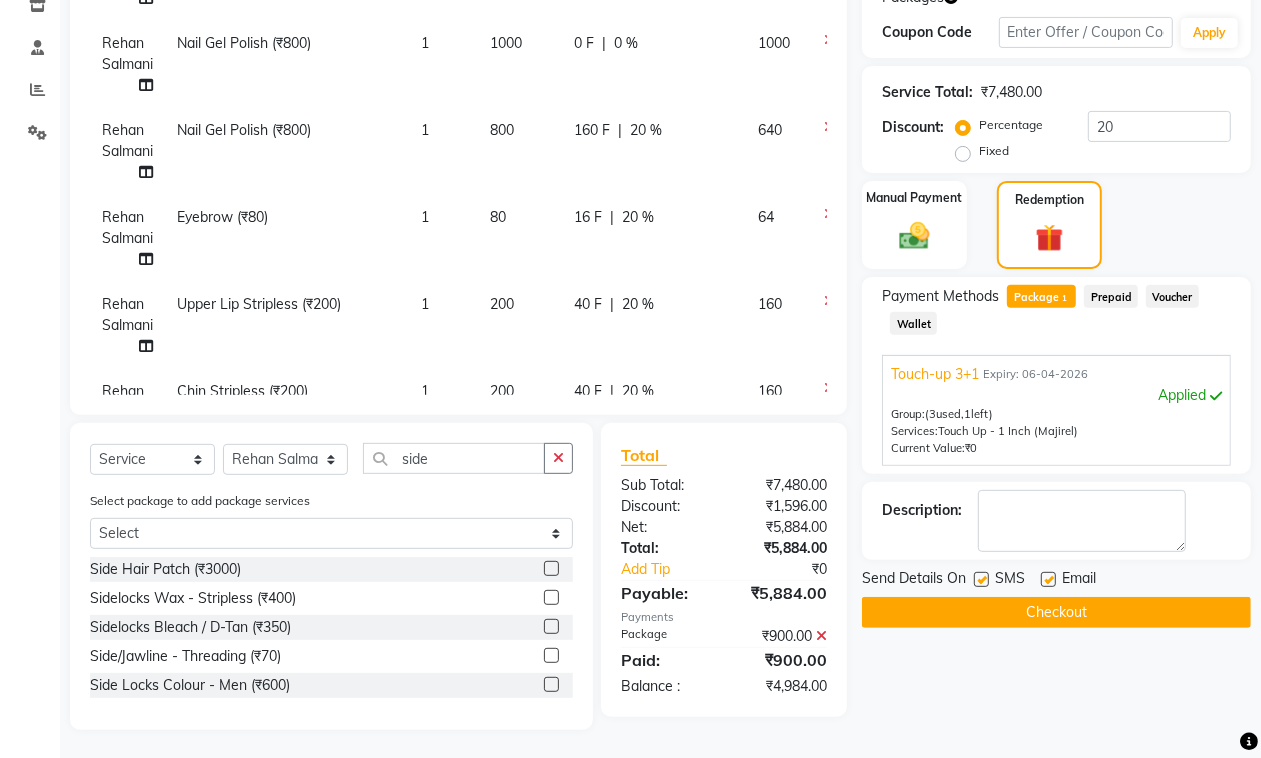 scroll, scrollTop: 485, scrollLeft: 0, axis: vertical 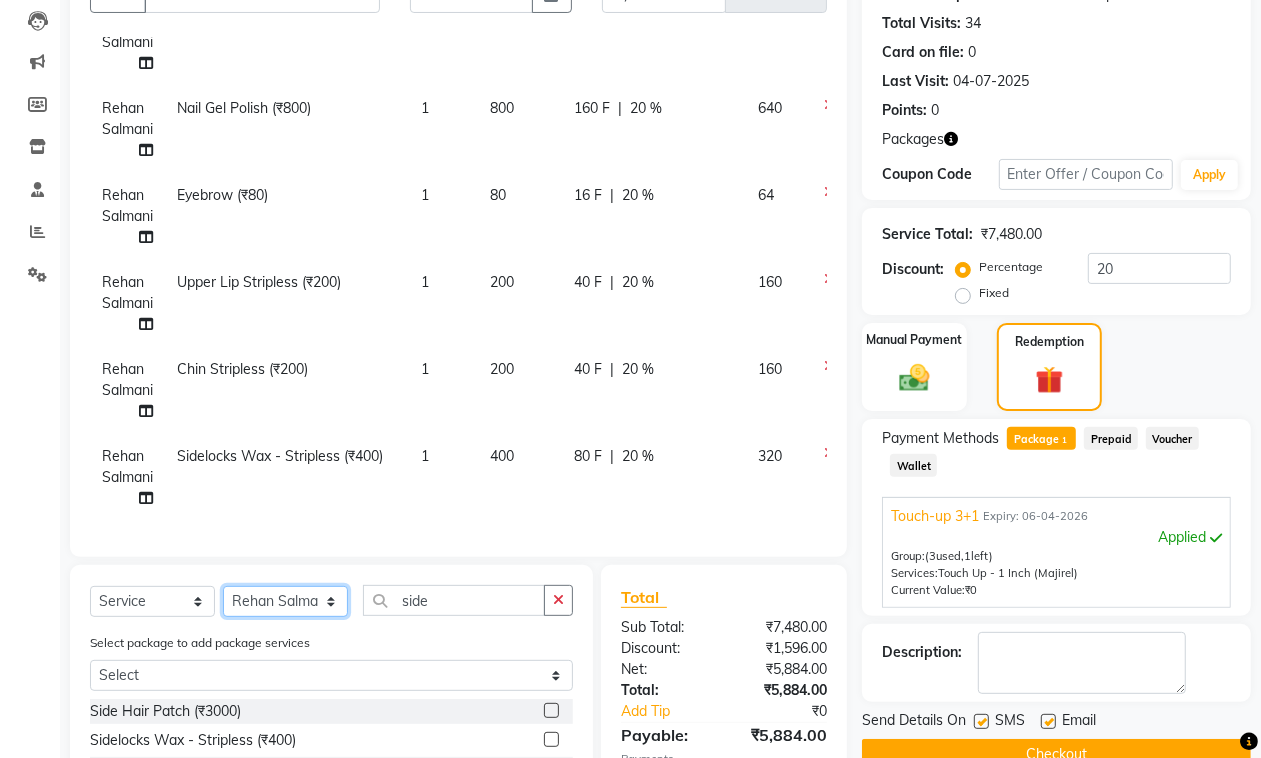 click on "Select Stylist DC Dipika Freelancer Hasan Rehan Salmani  Vinith Zoya Shaikh" 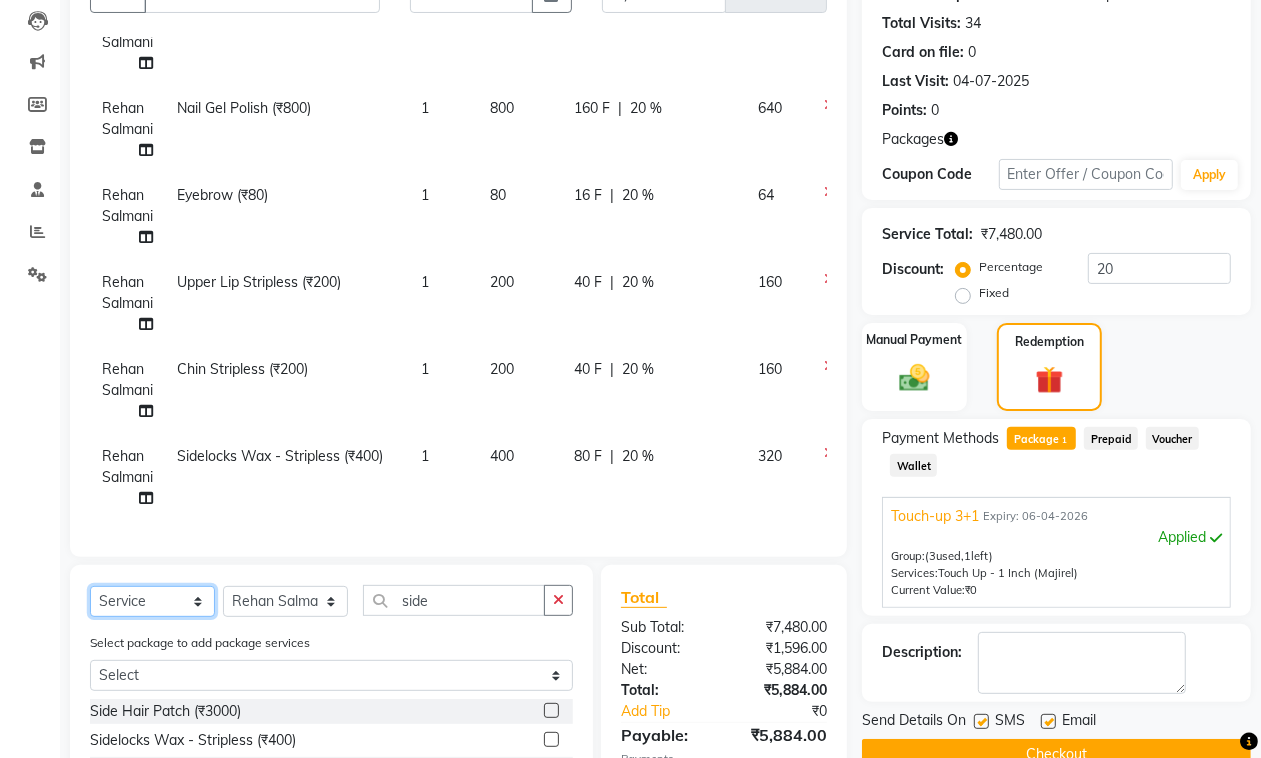 click on "Select  Service  Product  Membership  Package Voucher Prepaid Gift Card" 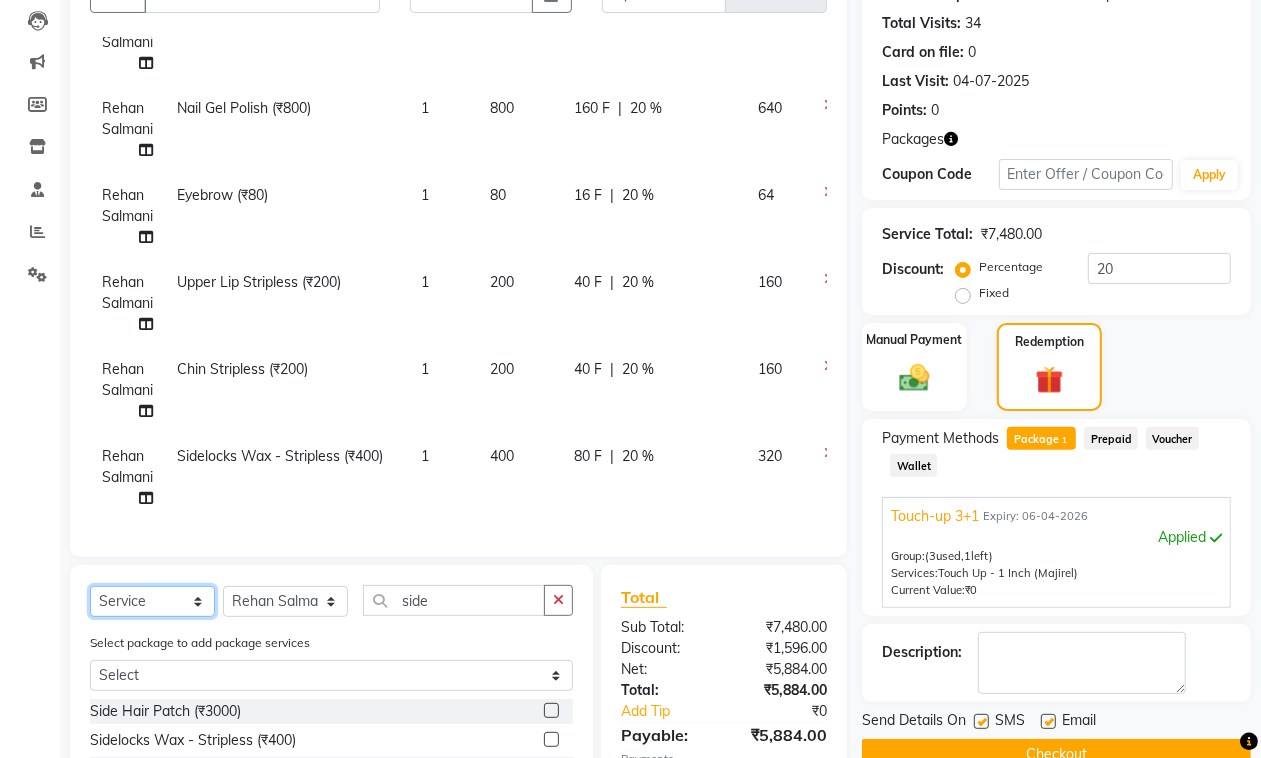 select on "package" 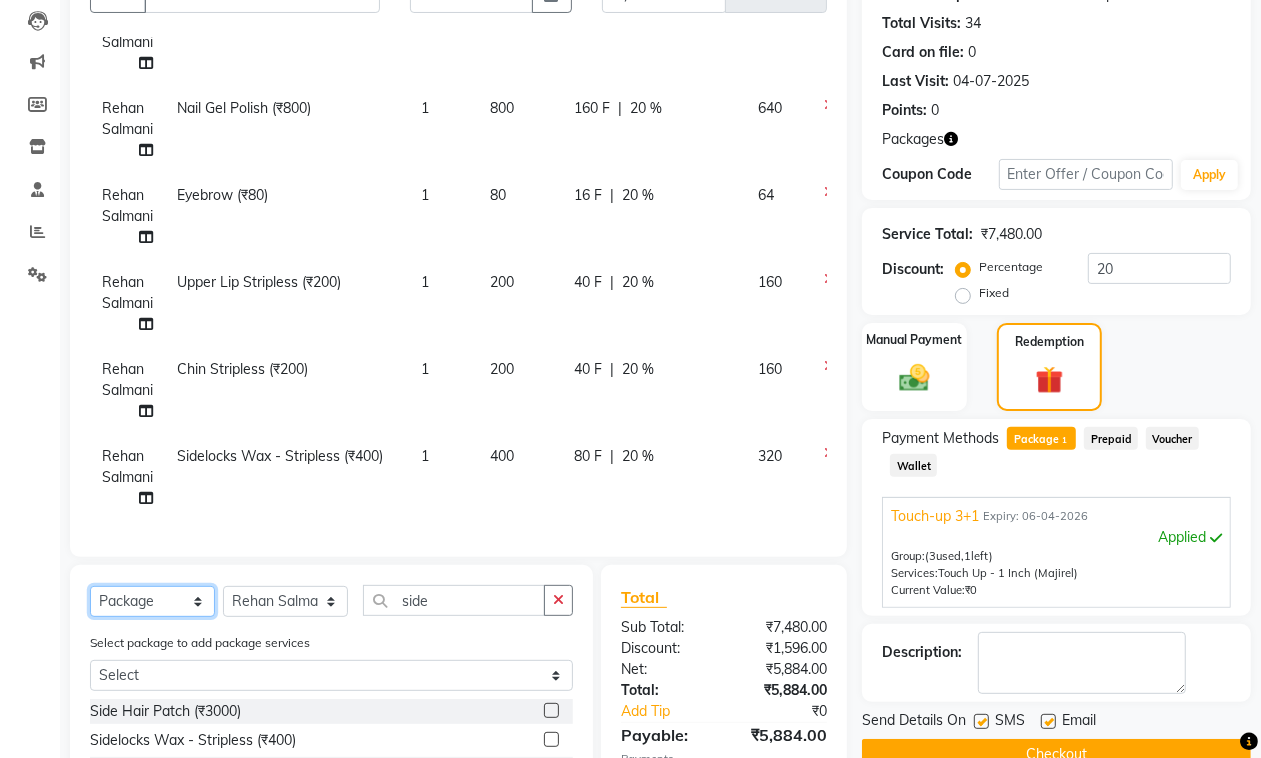 click on "Select  Service  Product  Membership  Package Voucher Prepaid Gift Card" 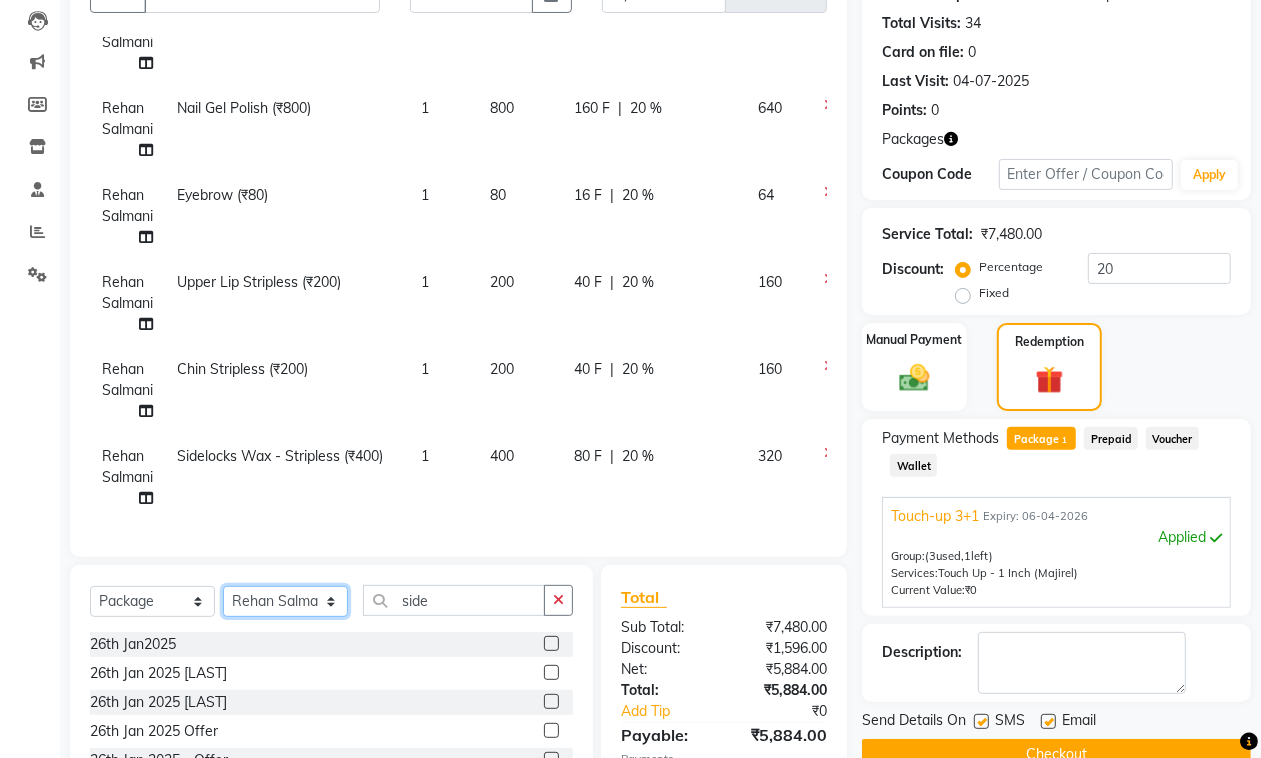 click on "Select Stylist DC Dipika Freelancer Hasan Rehan Salmani  Vinith Zoya Shaikh" 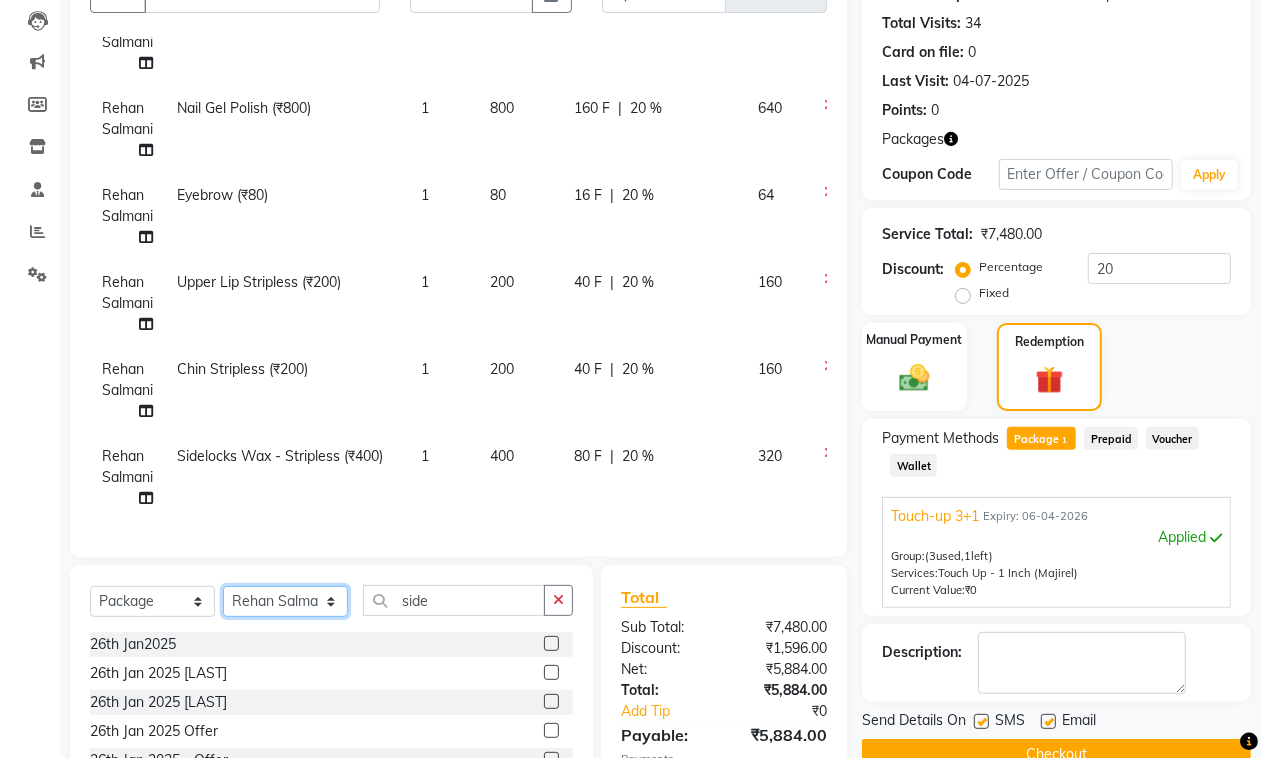 select on "10801" 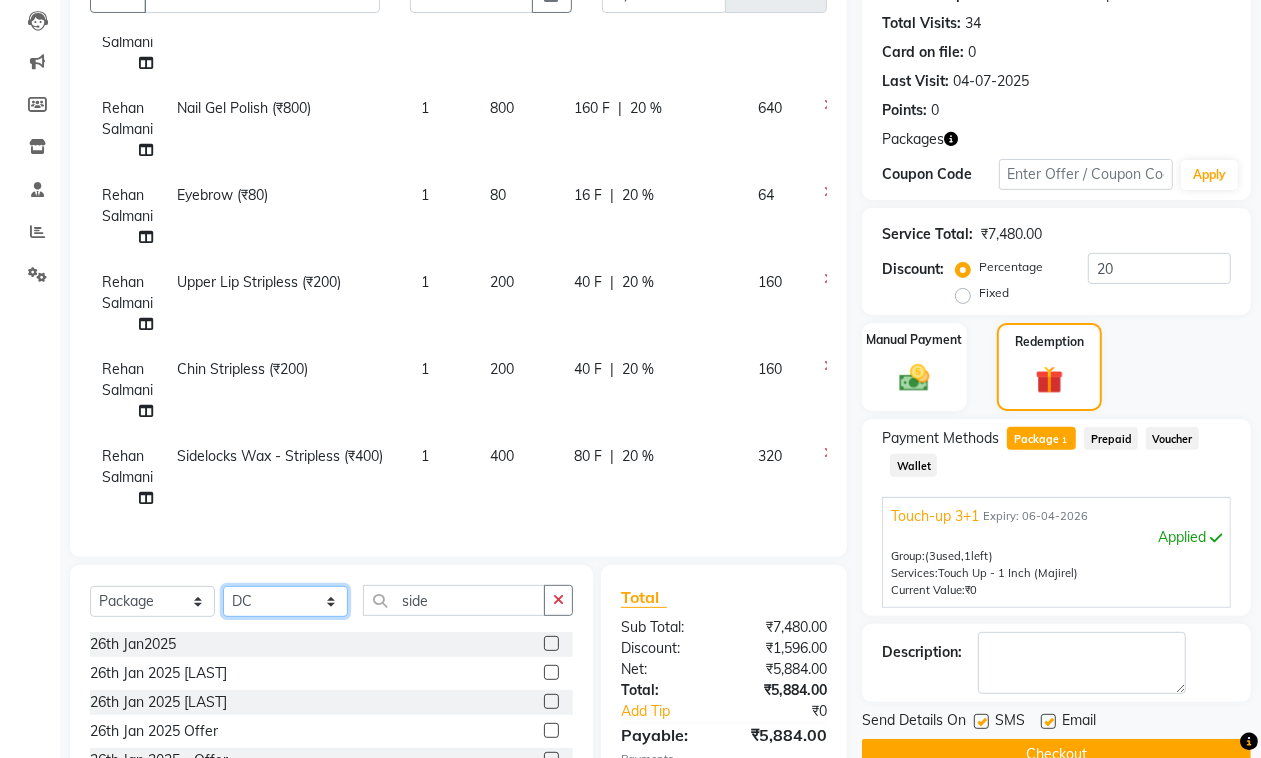 click on "Select Stylist DC Dipika Freelancer Hasan Rehan Salmani  Vinith Zoya Shaikh" 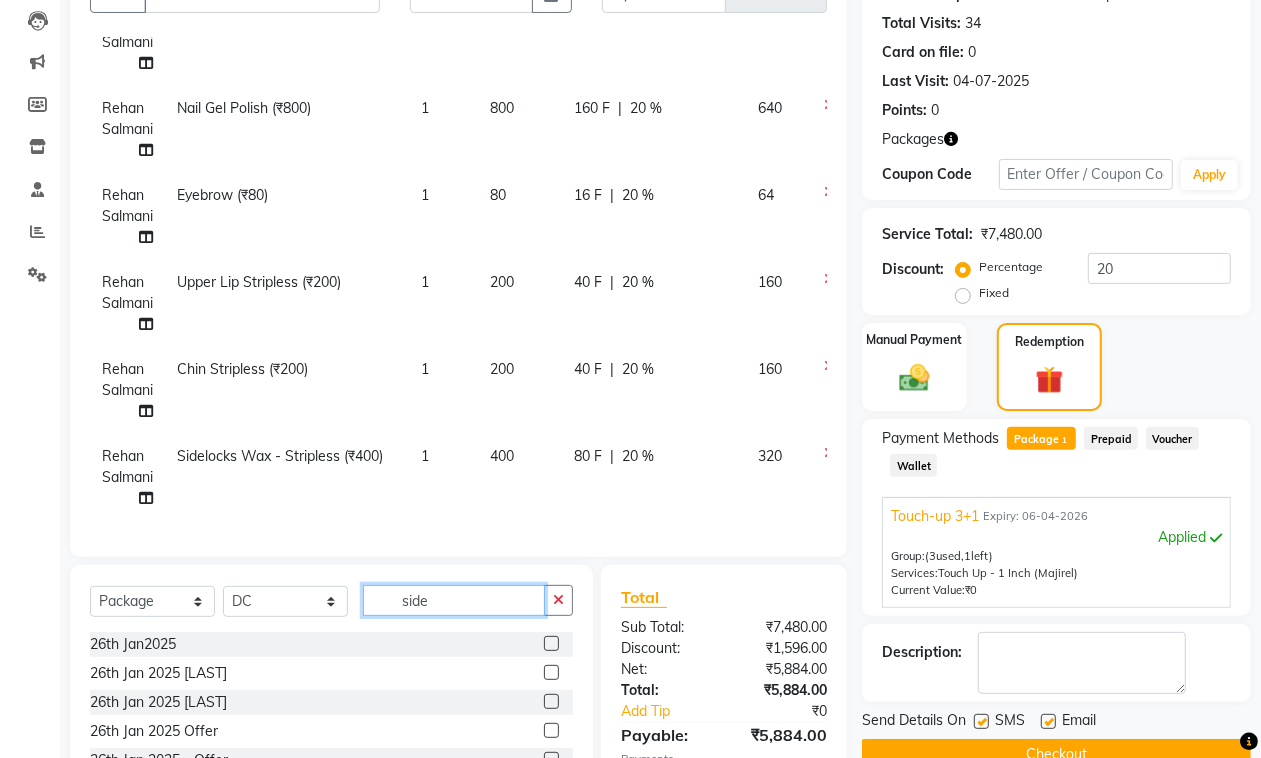 click on "side" 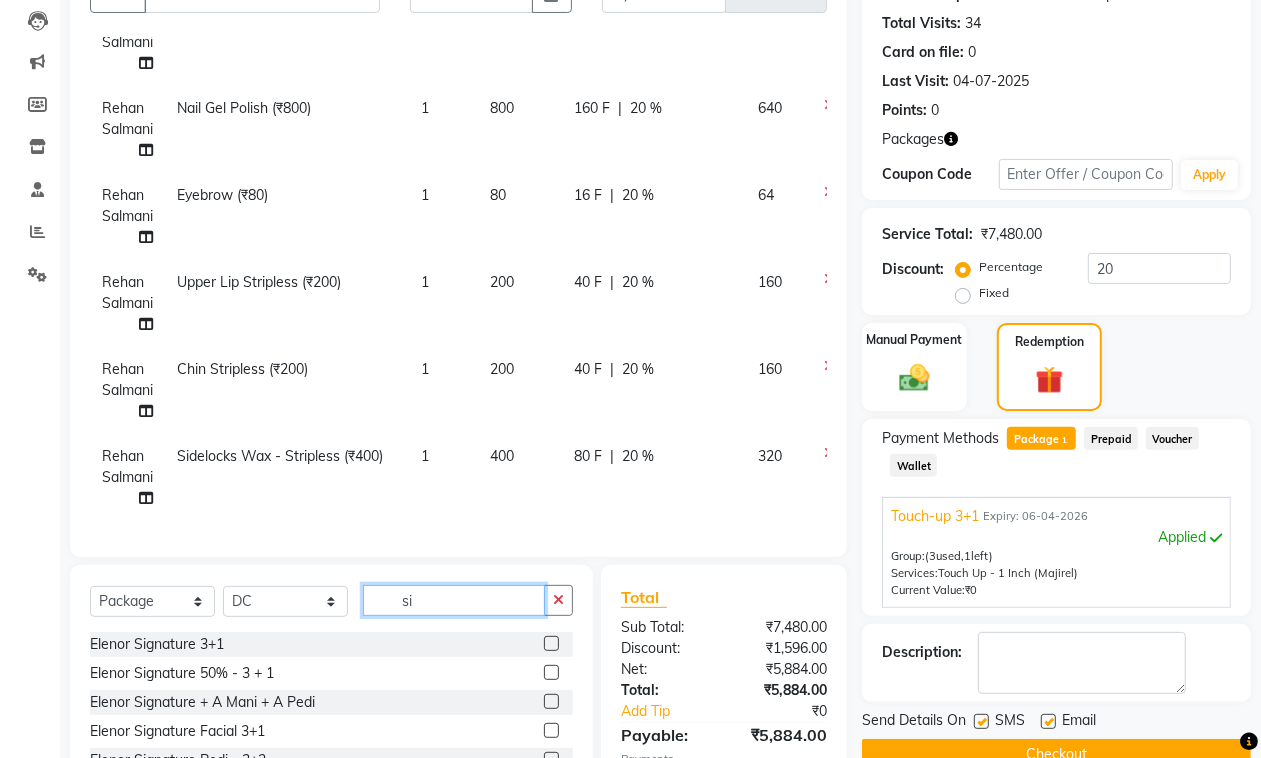 type on "s" 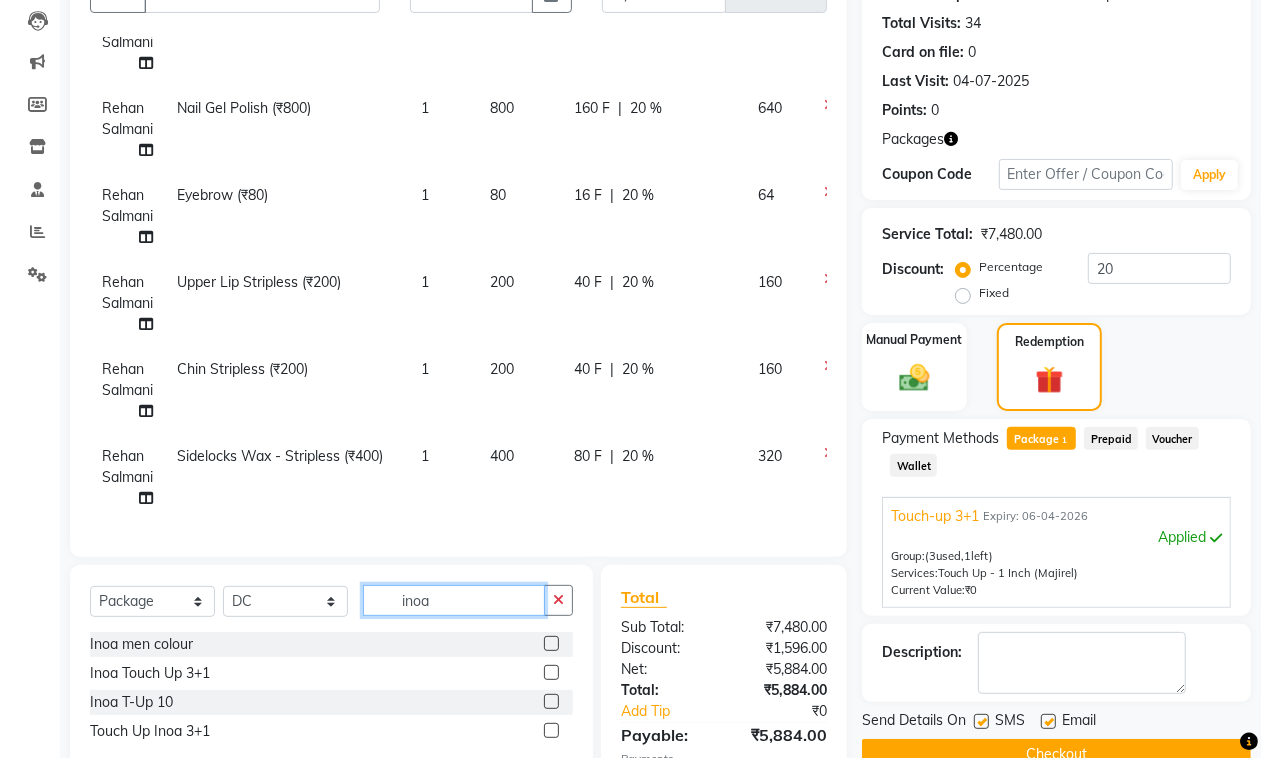 type on "inoa" 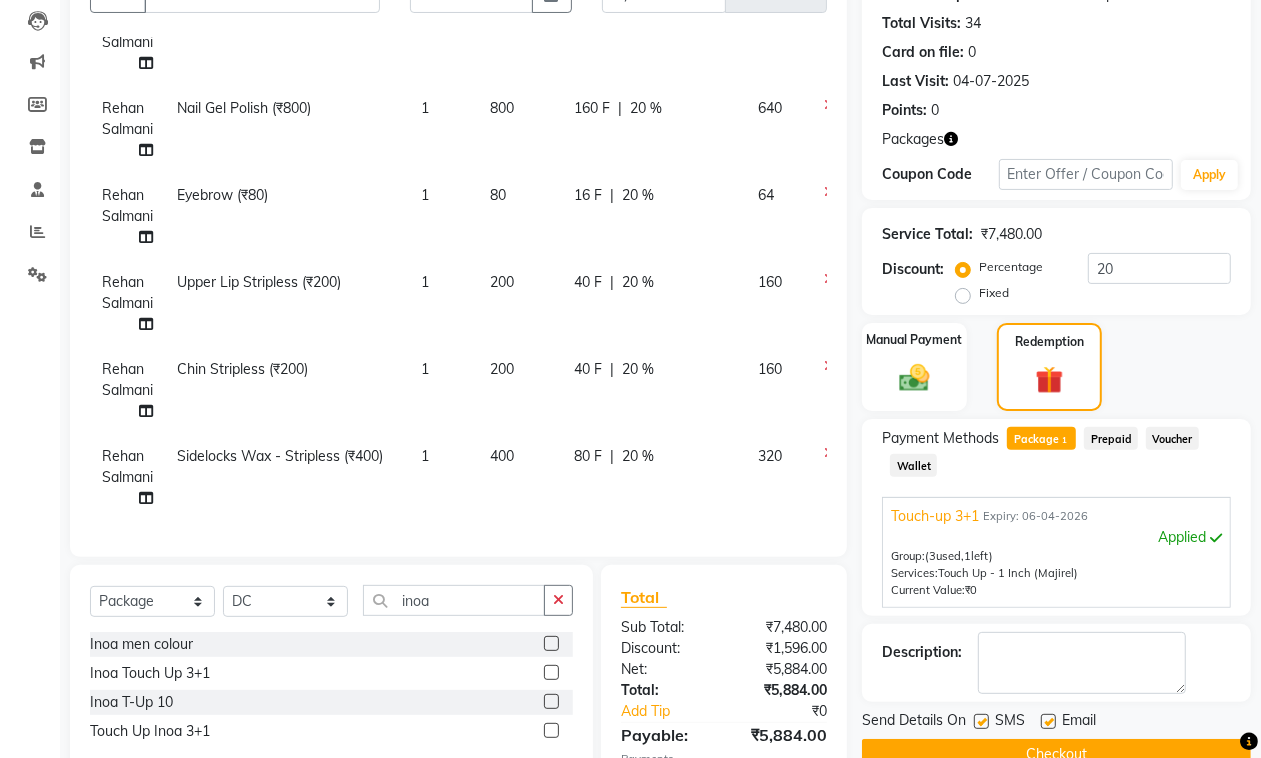 click 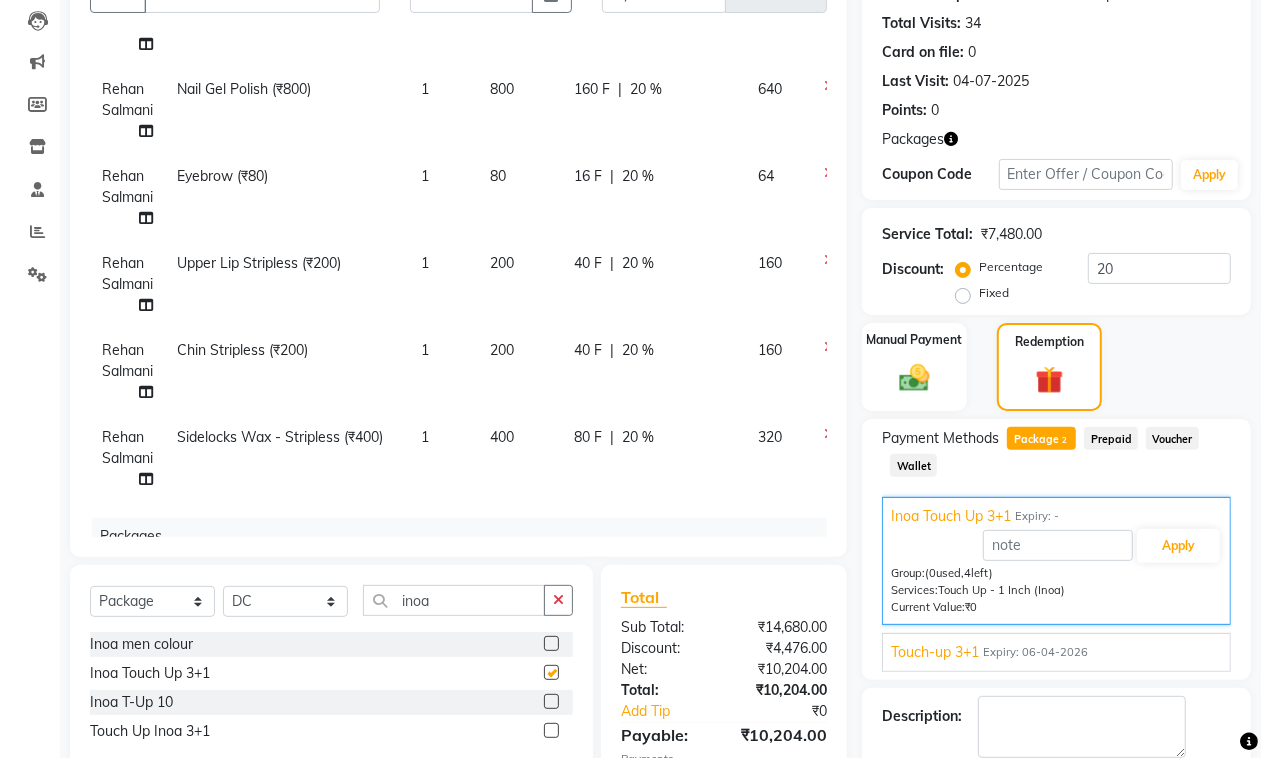checkbox on "false" 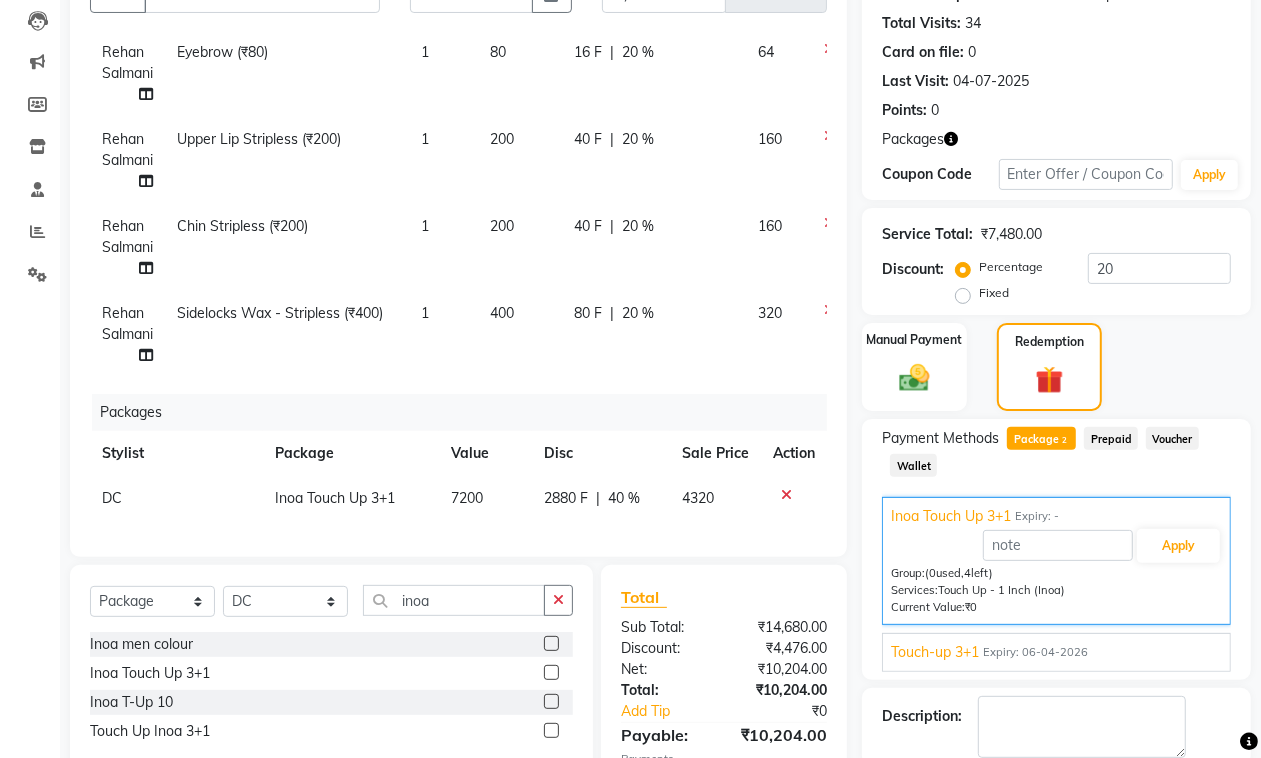scroll, scrollTop: 648, scrollLeft: 0, axis: vertical 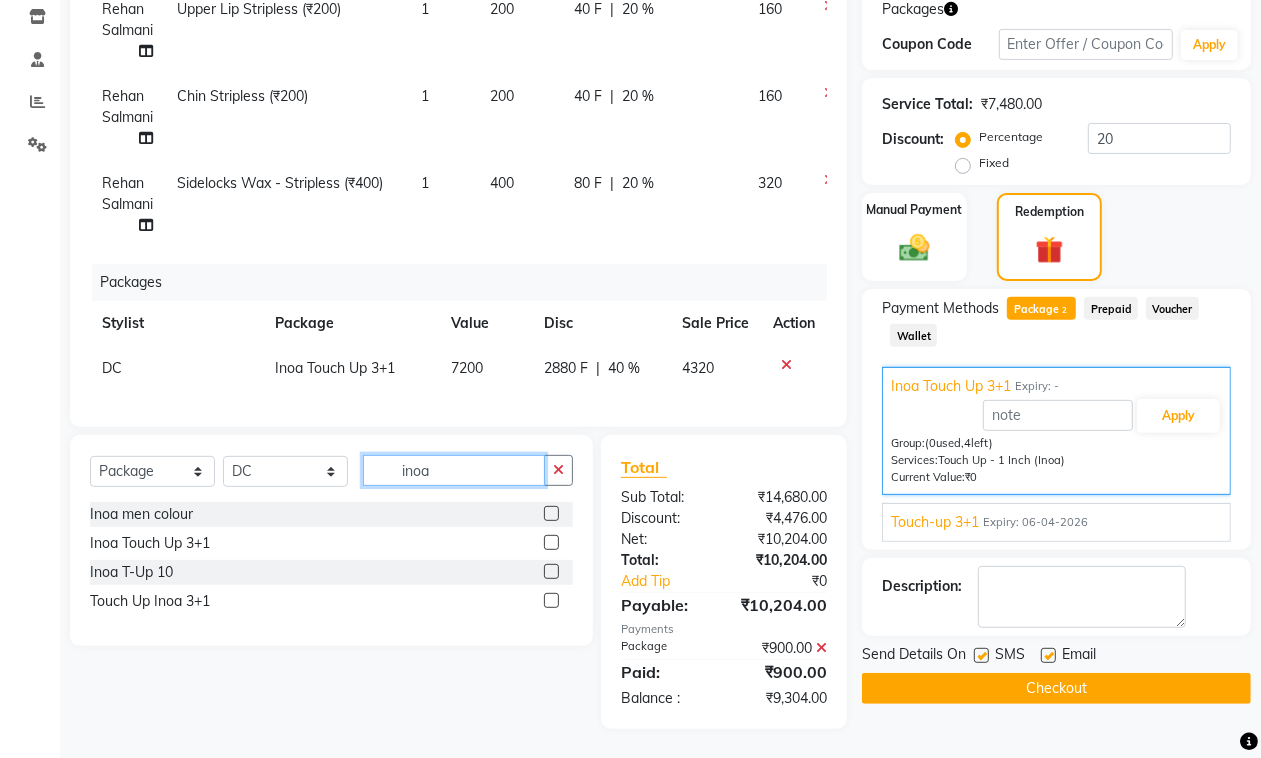 drag, startPoint x: 467, startPoint y: 472, endPoint x: 378, endPoint y: 463, distance: 89.453896 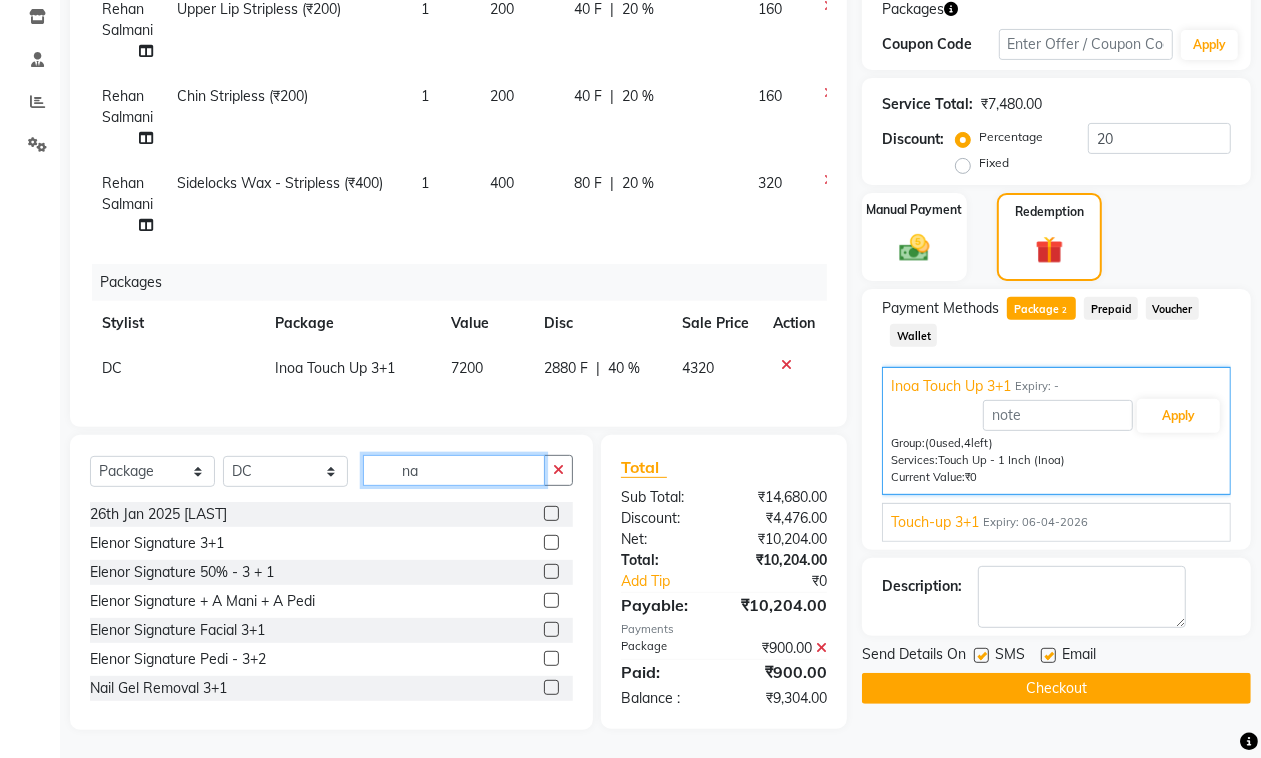 type on "n" 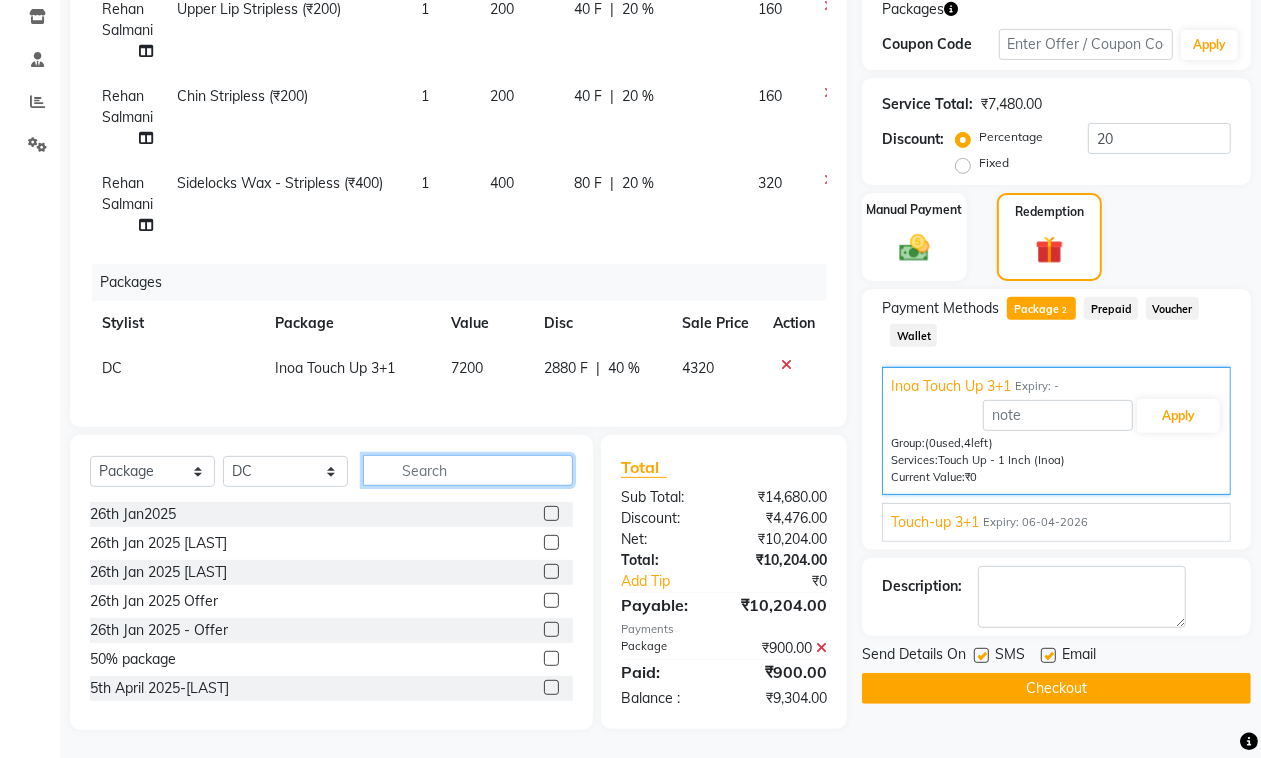 type 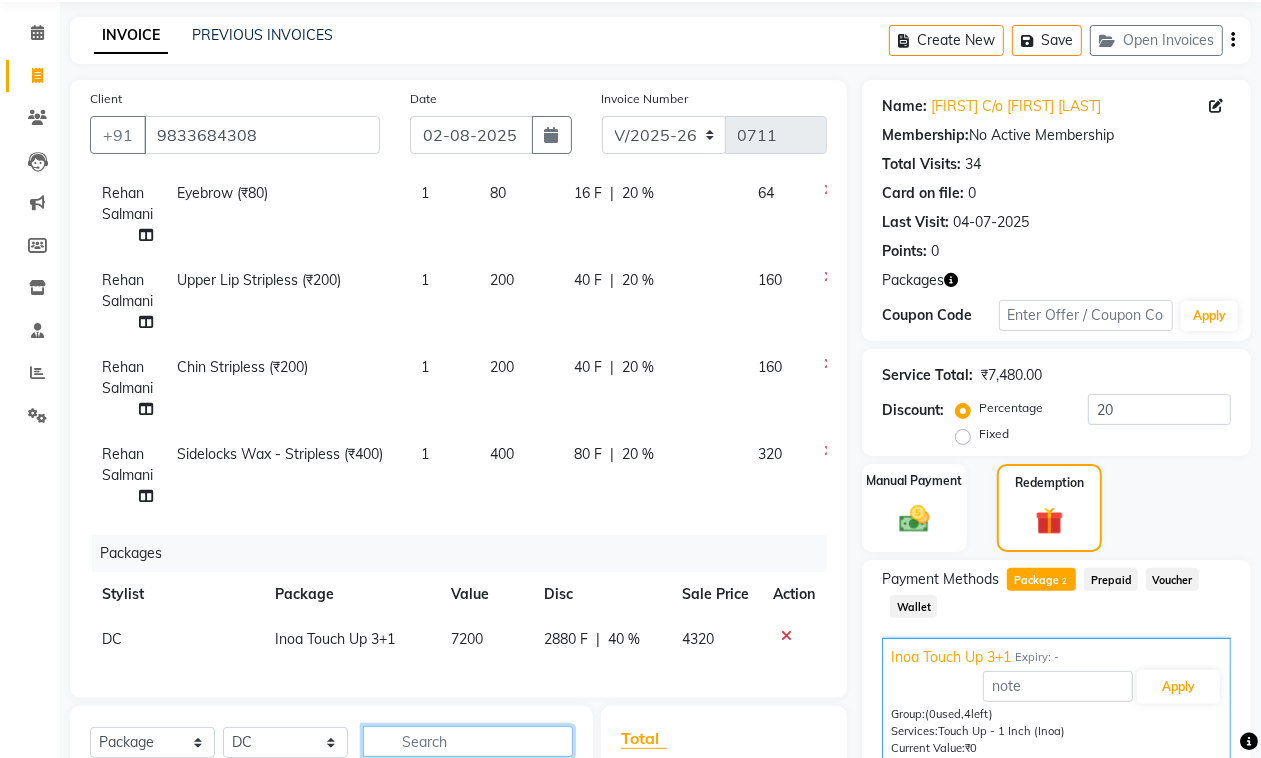 scroll, scrollTop: 0, scrollLeft: 0, axis: both 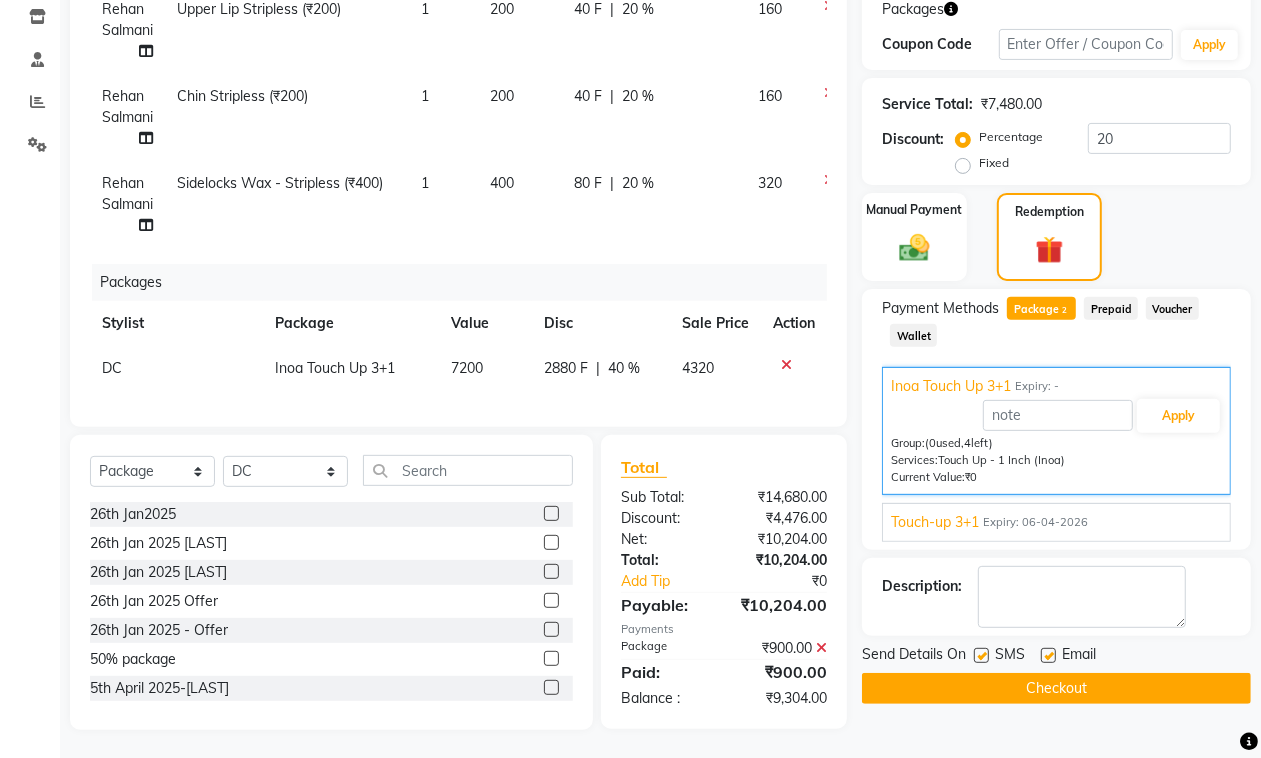 click on "2880 F" 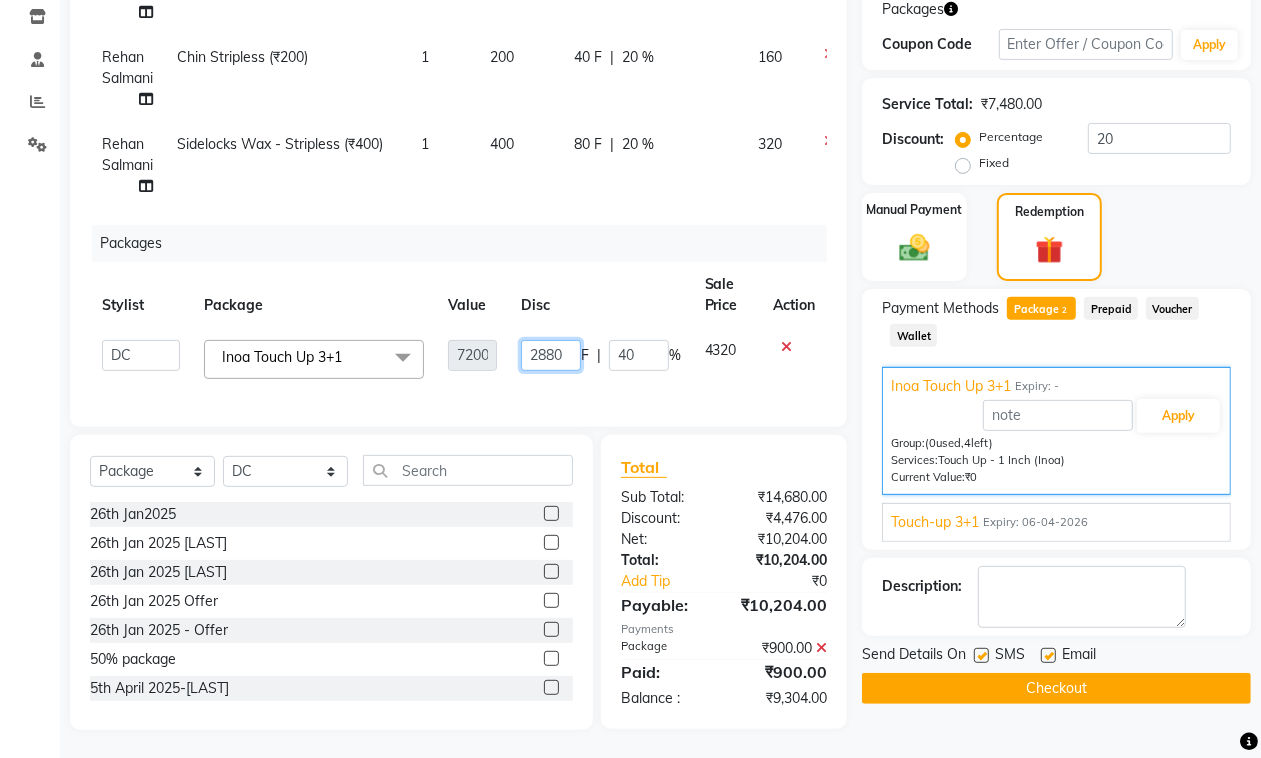 drag, startPoint x: 530, startPoint y: 356, endPoint x: 547, endPoint y: 356, distance: 17 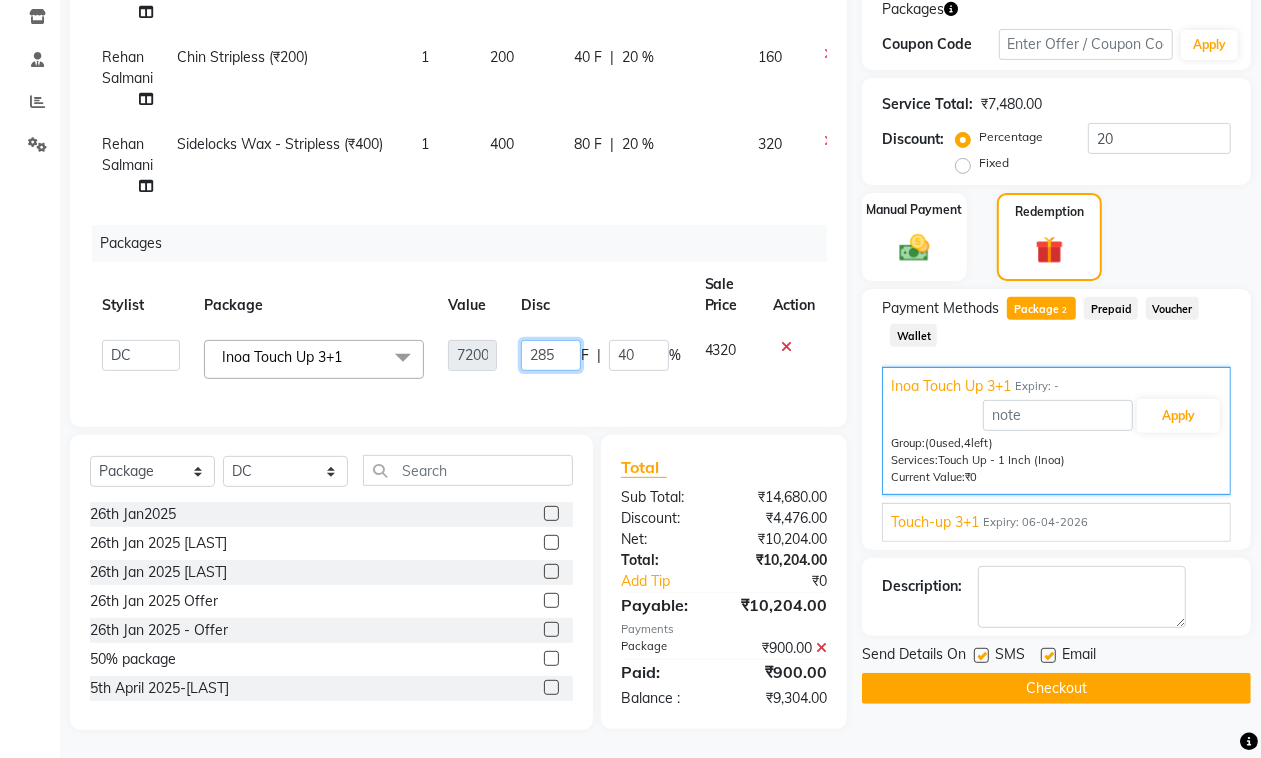 type on "2850" 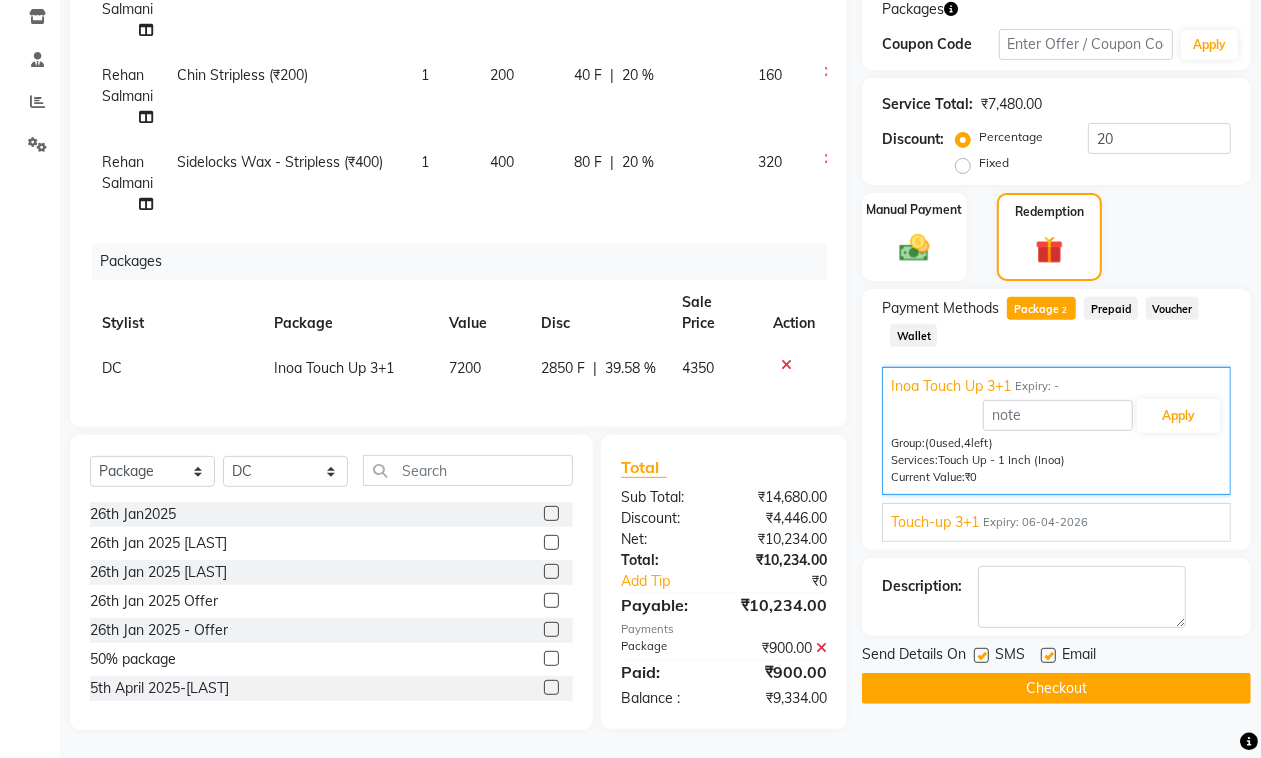 click on "Total Sub Total: ₹14,680.00 Discount: ₹4,446.00 Net: ₹10,234.00 Total: ₹10,234.00 Add Tip ₹0 Payable: ₹10,234.00 Payments Package ₹900.00  Paid: ₹900.00 Balance   : ₹9,334.00" 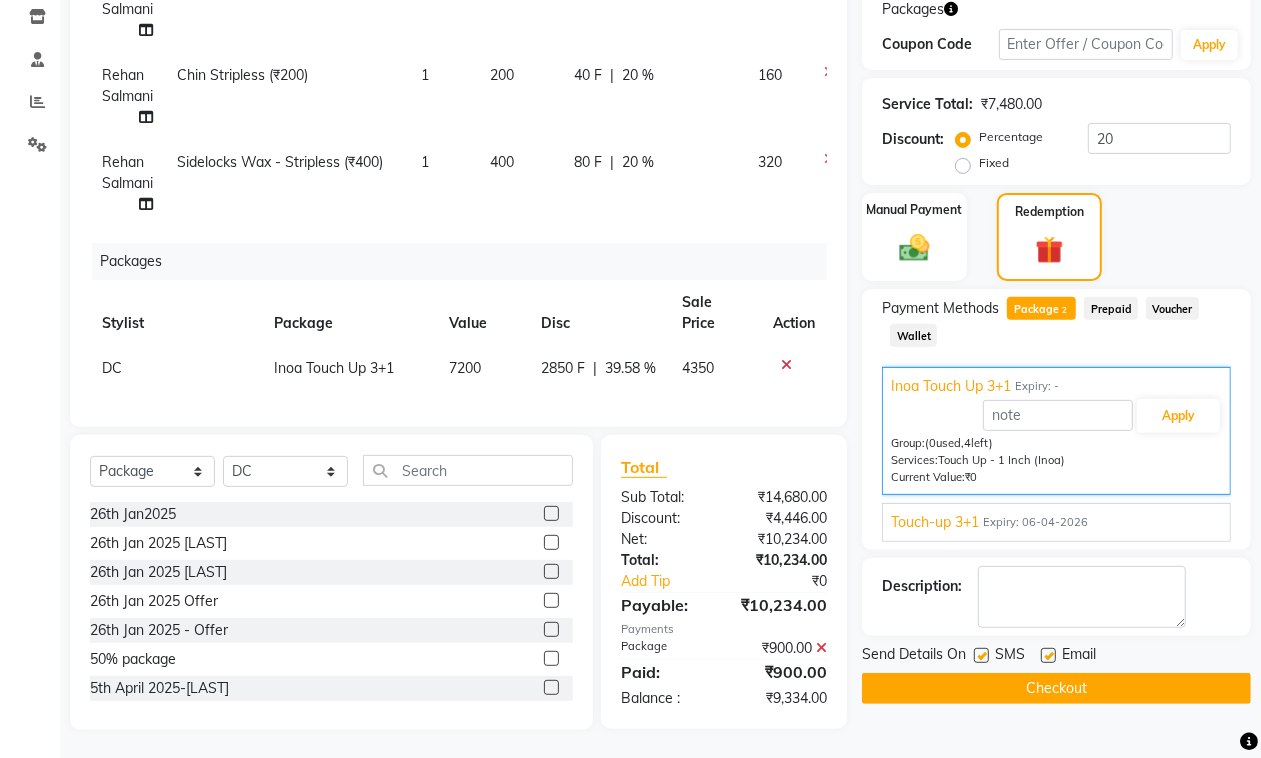 click 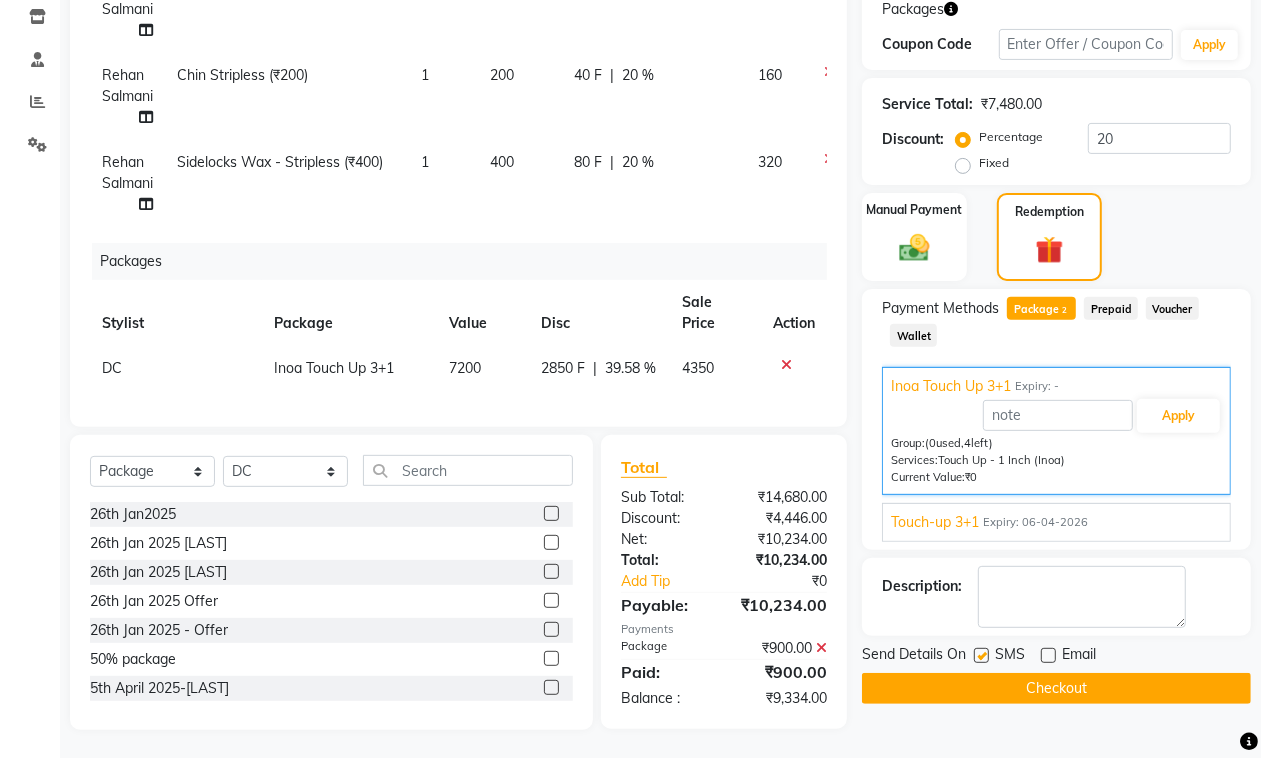 click on "Checkout" 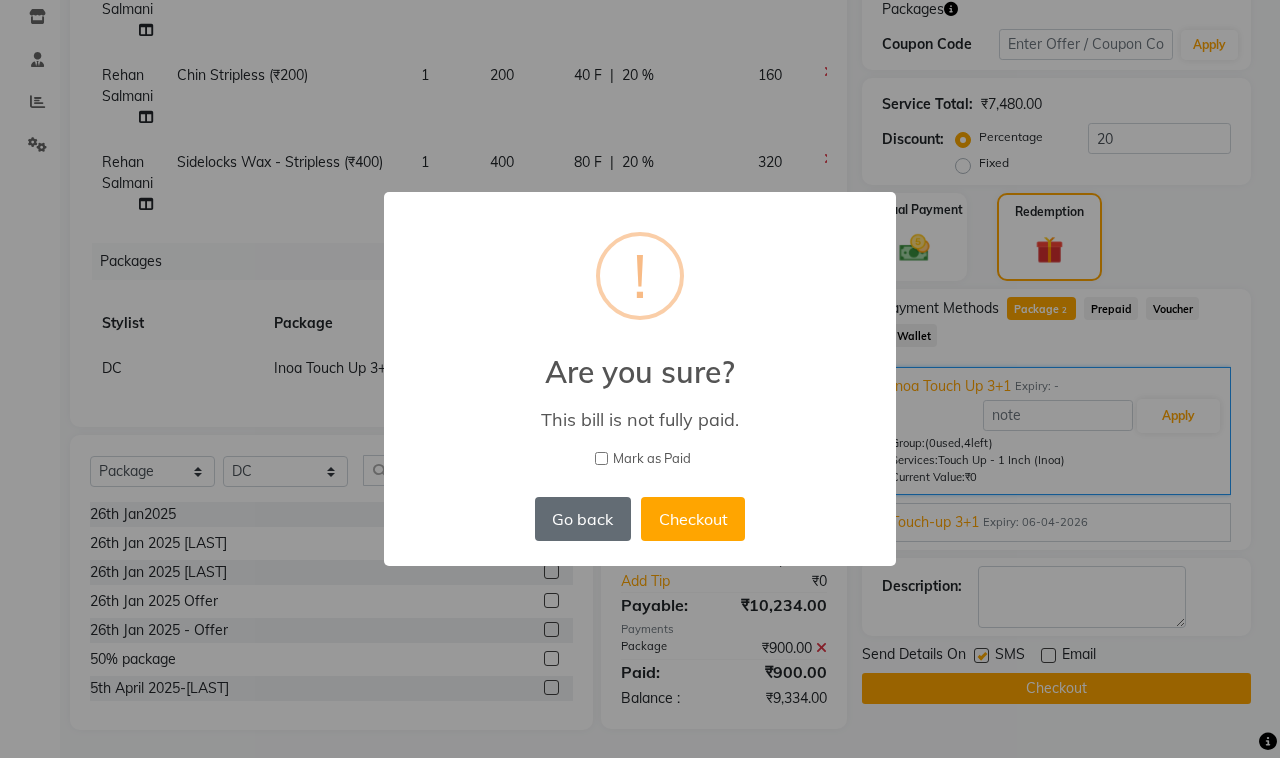 click on "Go back" at bounding box center (583, 519) 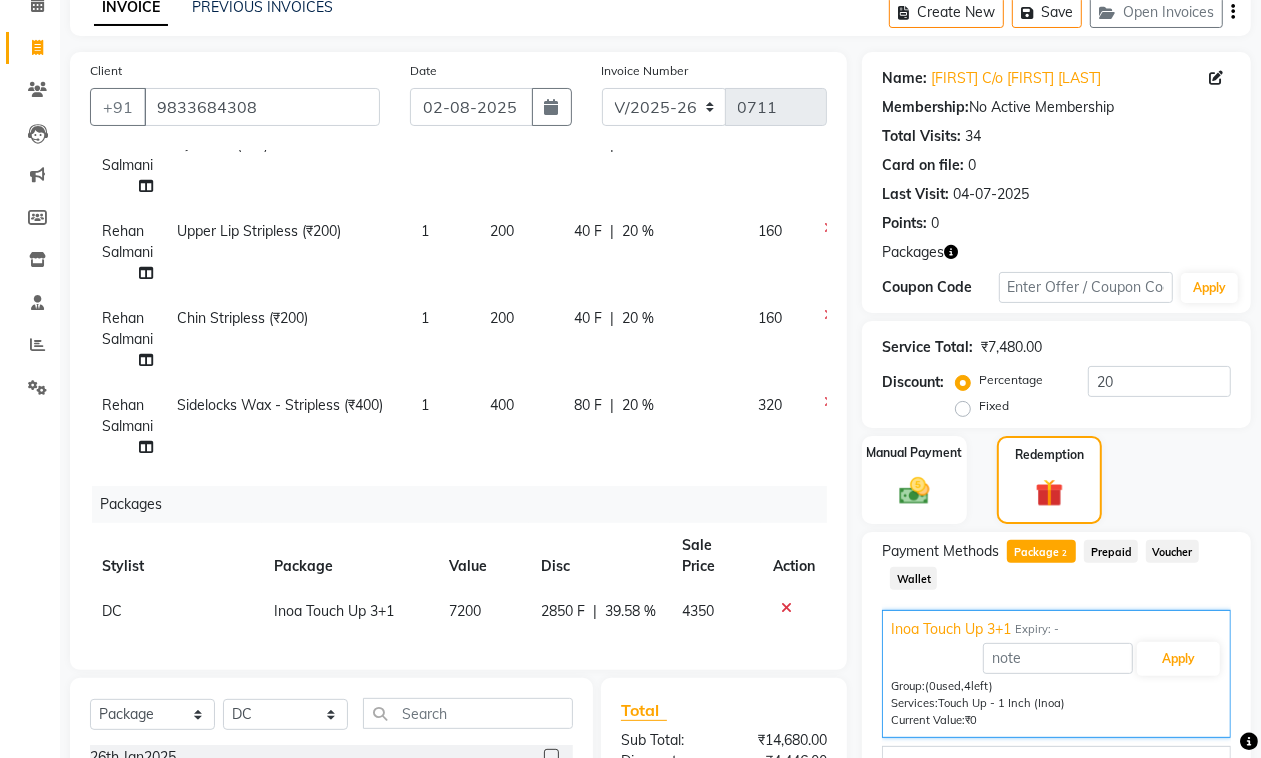 scroll, scrollTop: 0, scrollLeft: 0, axis: both 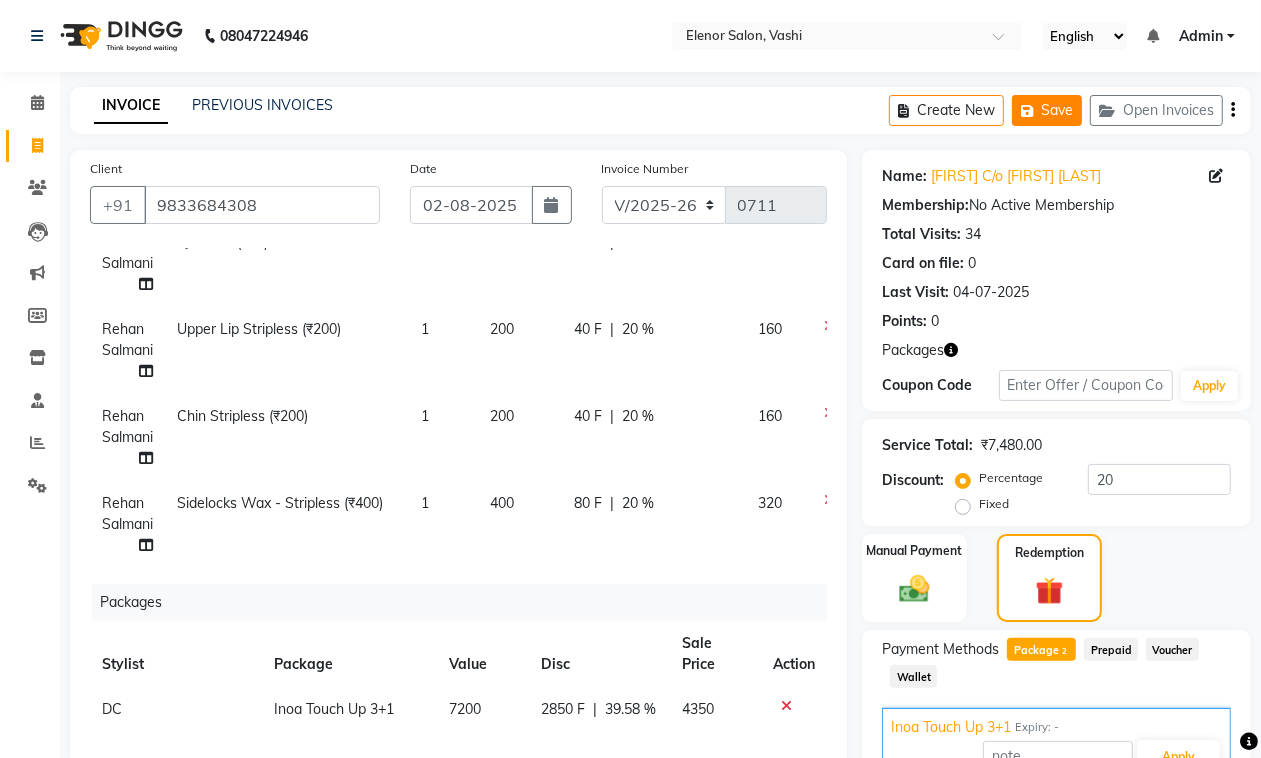 click 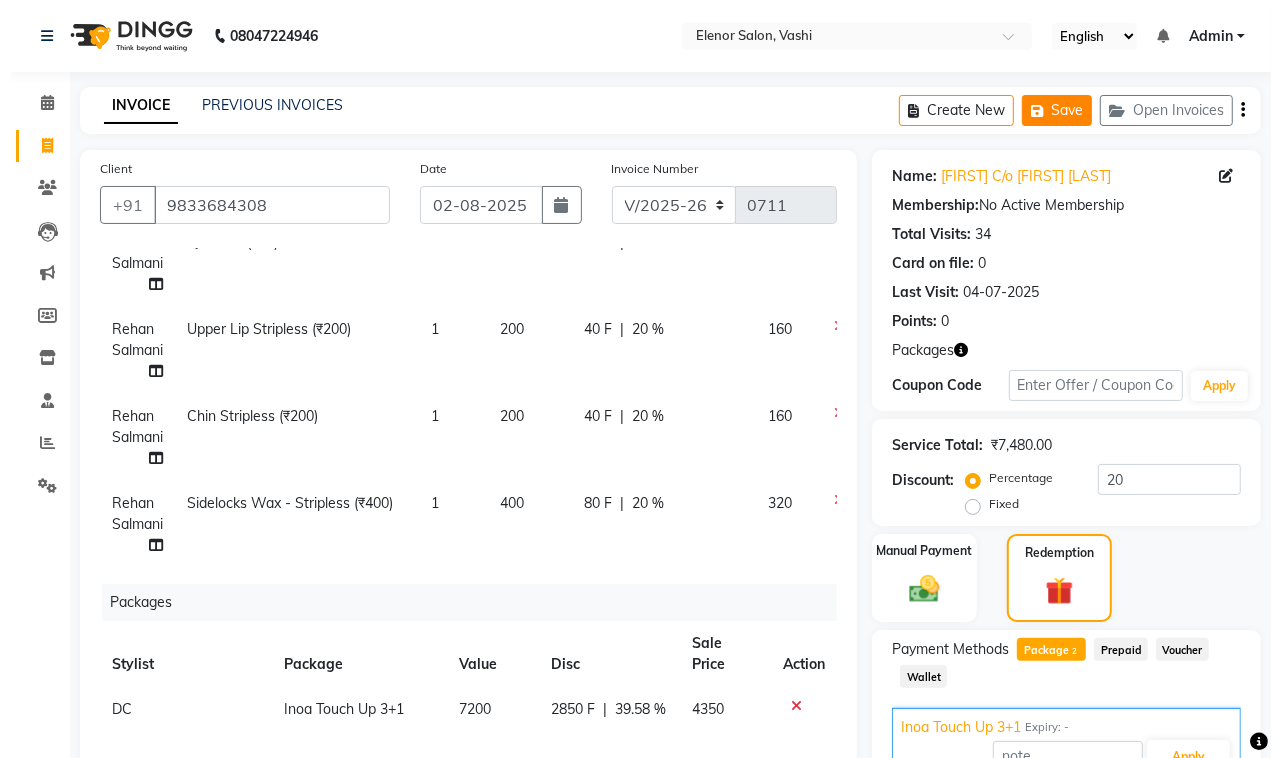 scroll, scrollTop: 525, scrollLeft: 0, axis: vertical 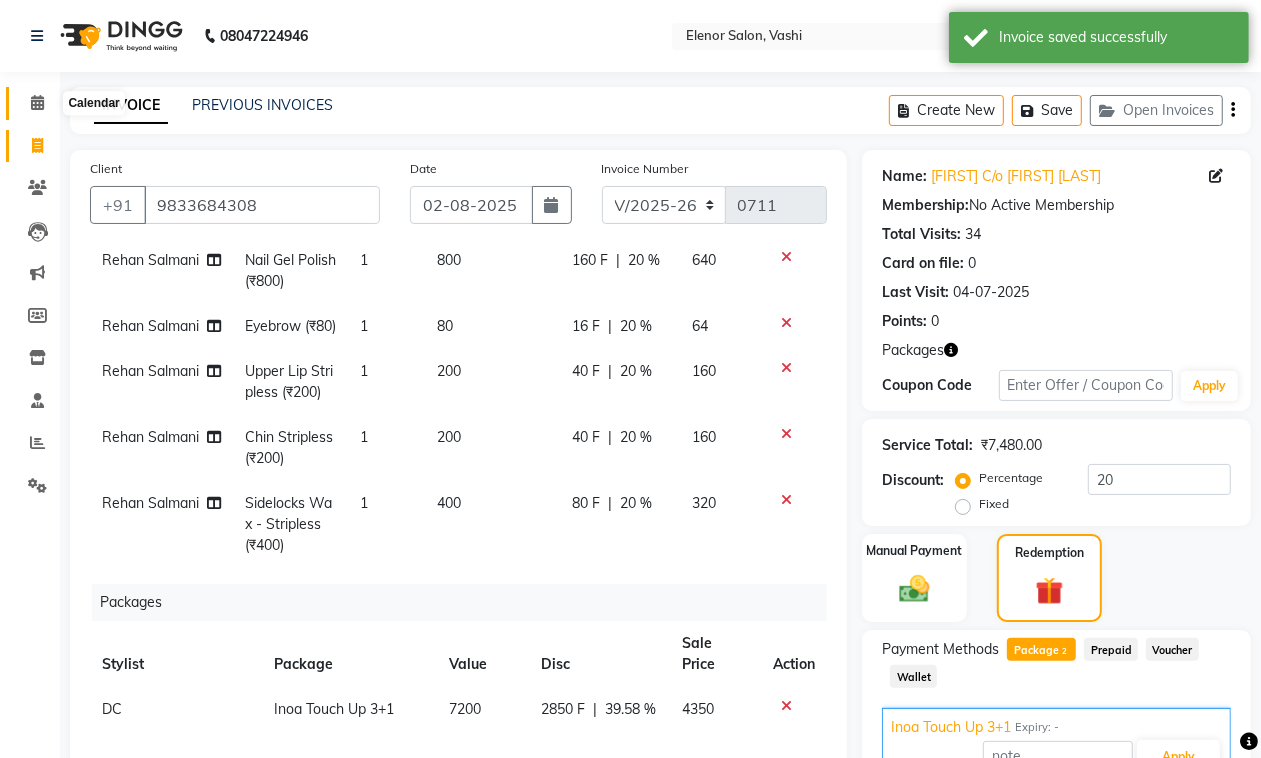 click 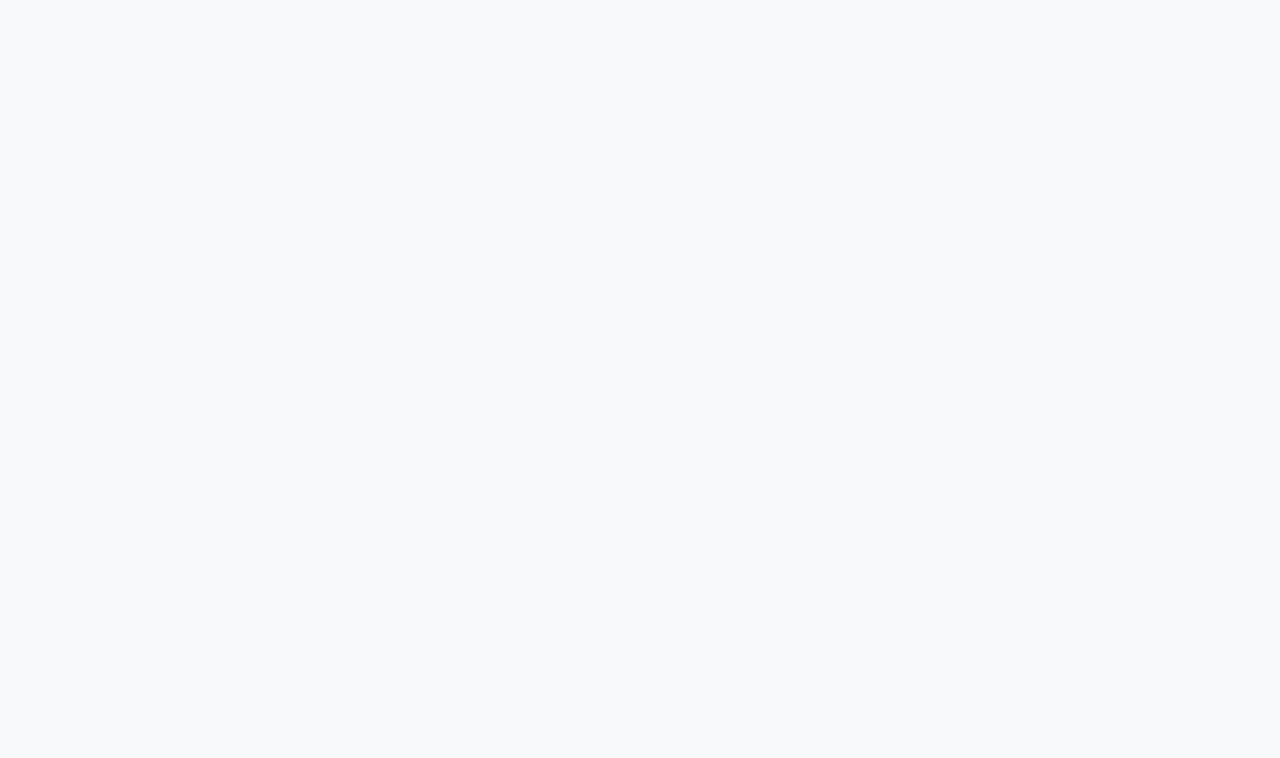 scroll, scrollTop: 0, scrollLeft: 0, axis: both 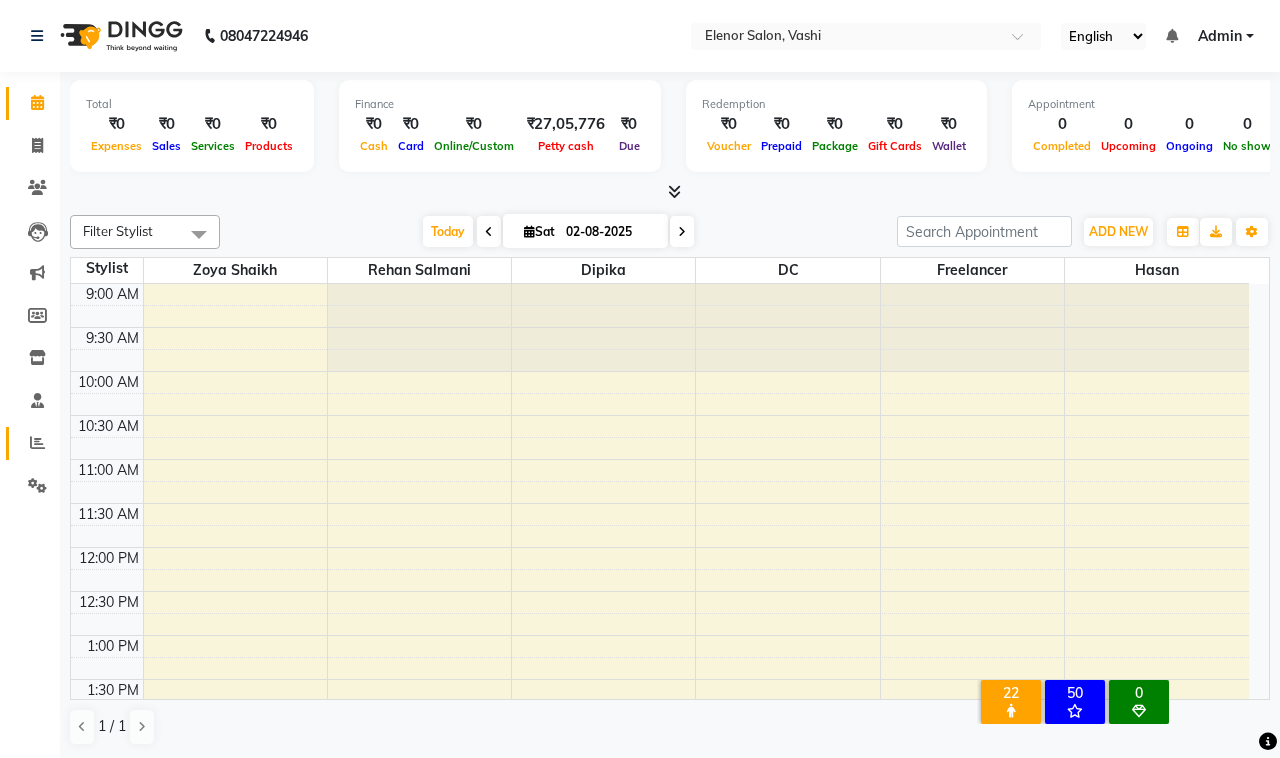 click 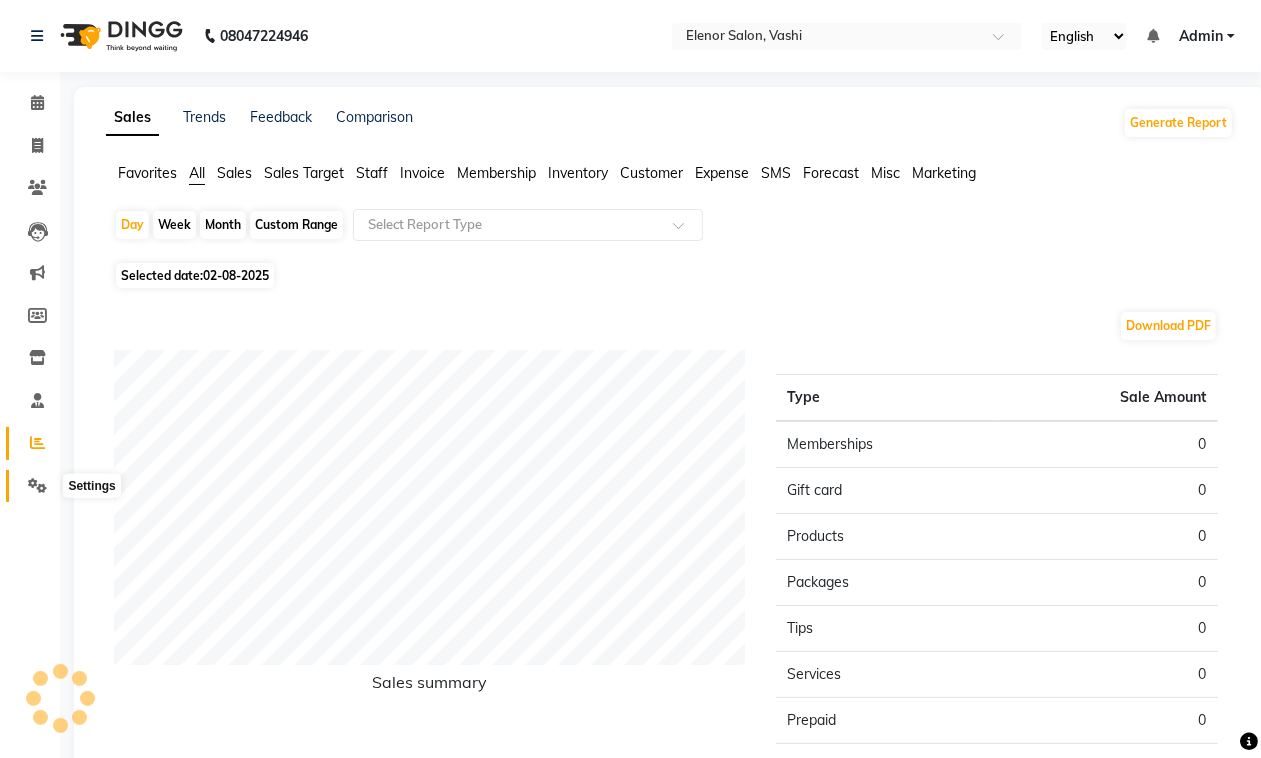 click 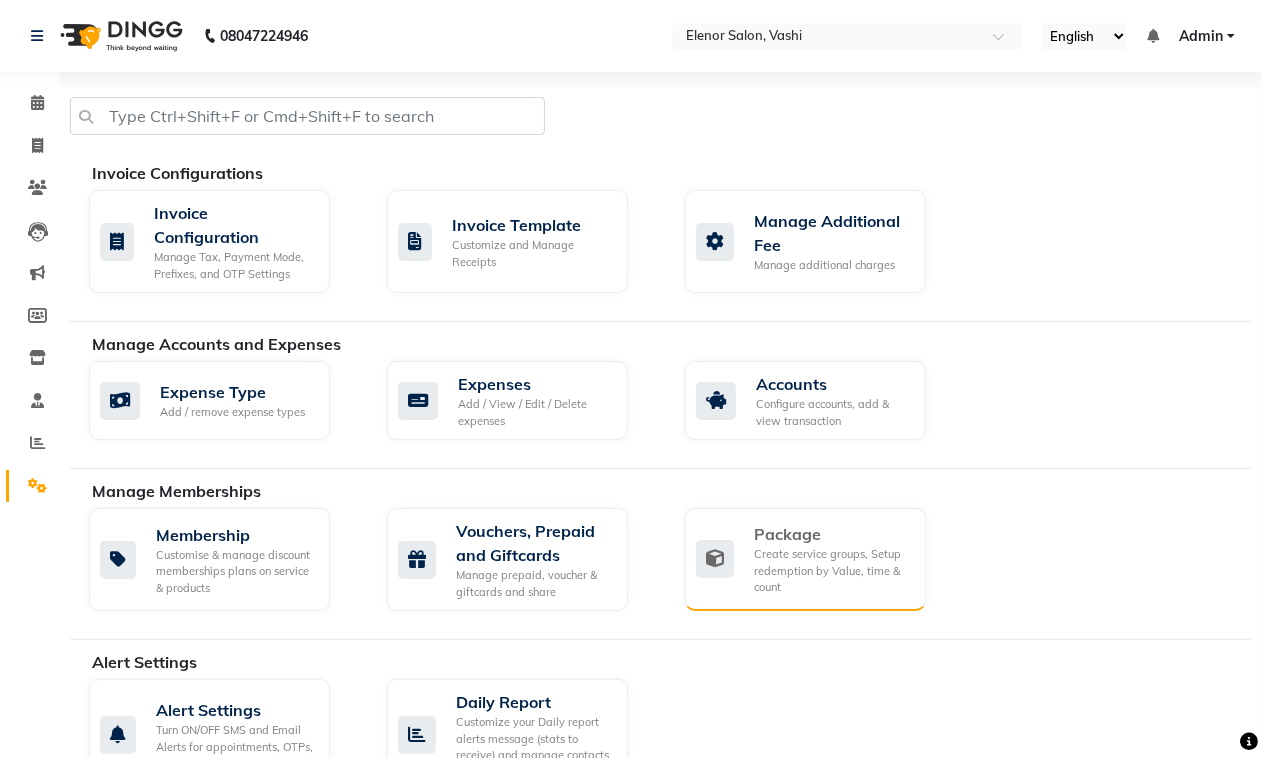 click on "Create service groups, Setup redemption by Value, time & count" 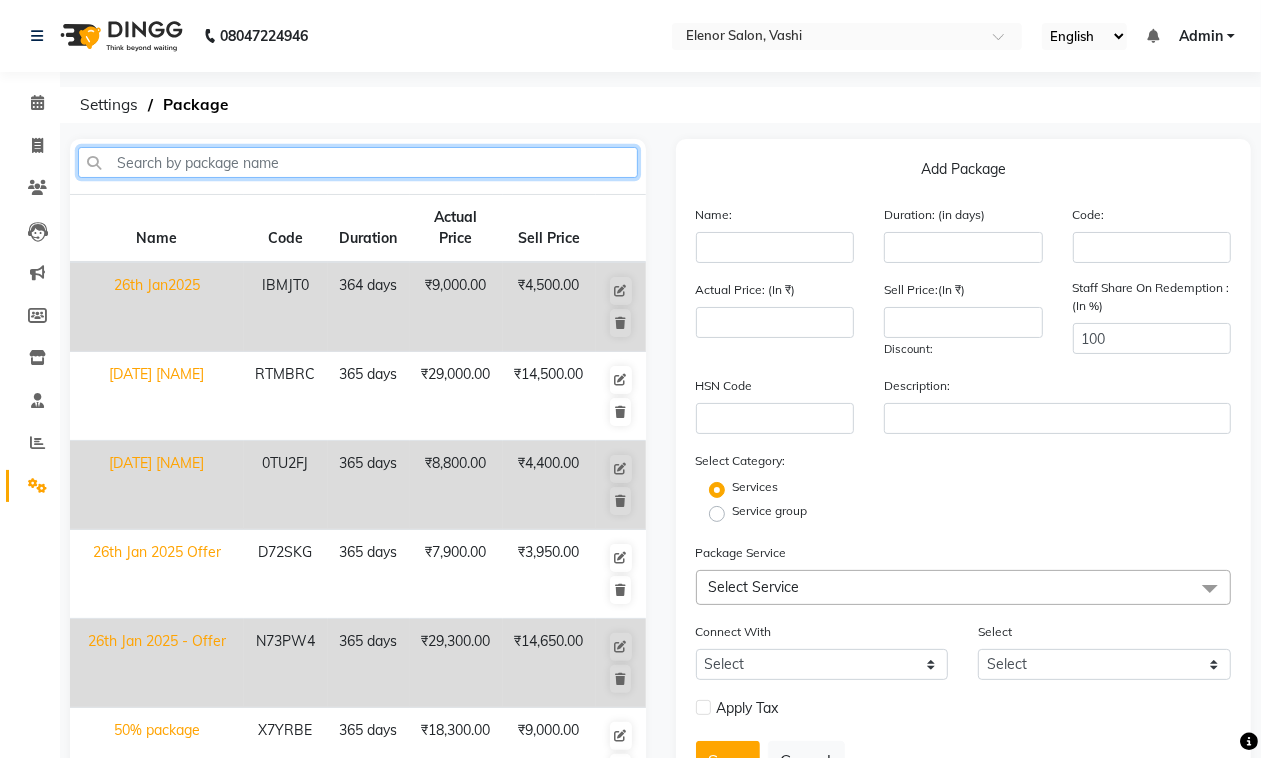 click 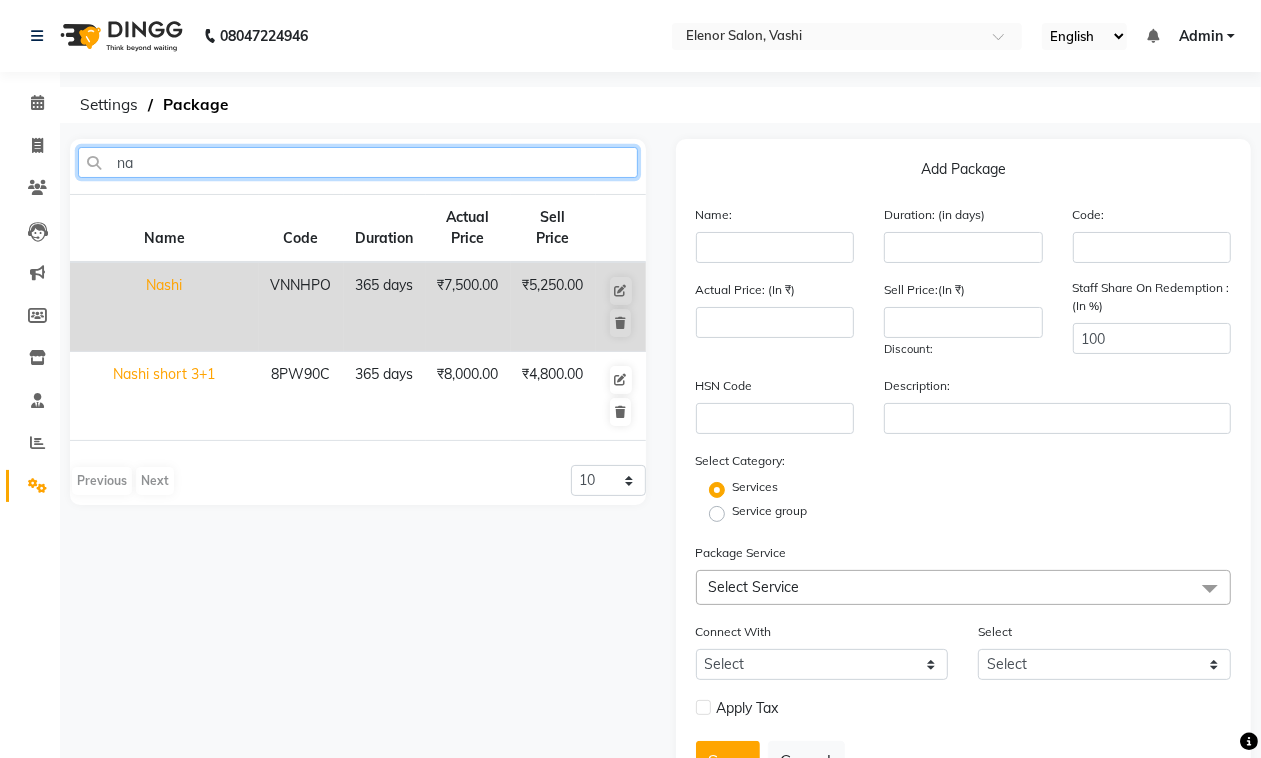type on "n" 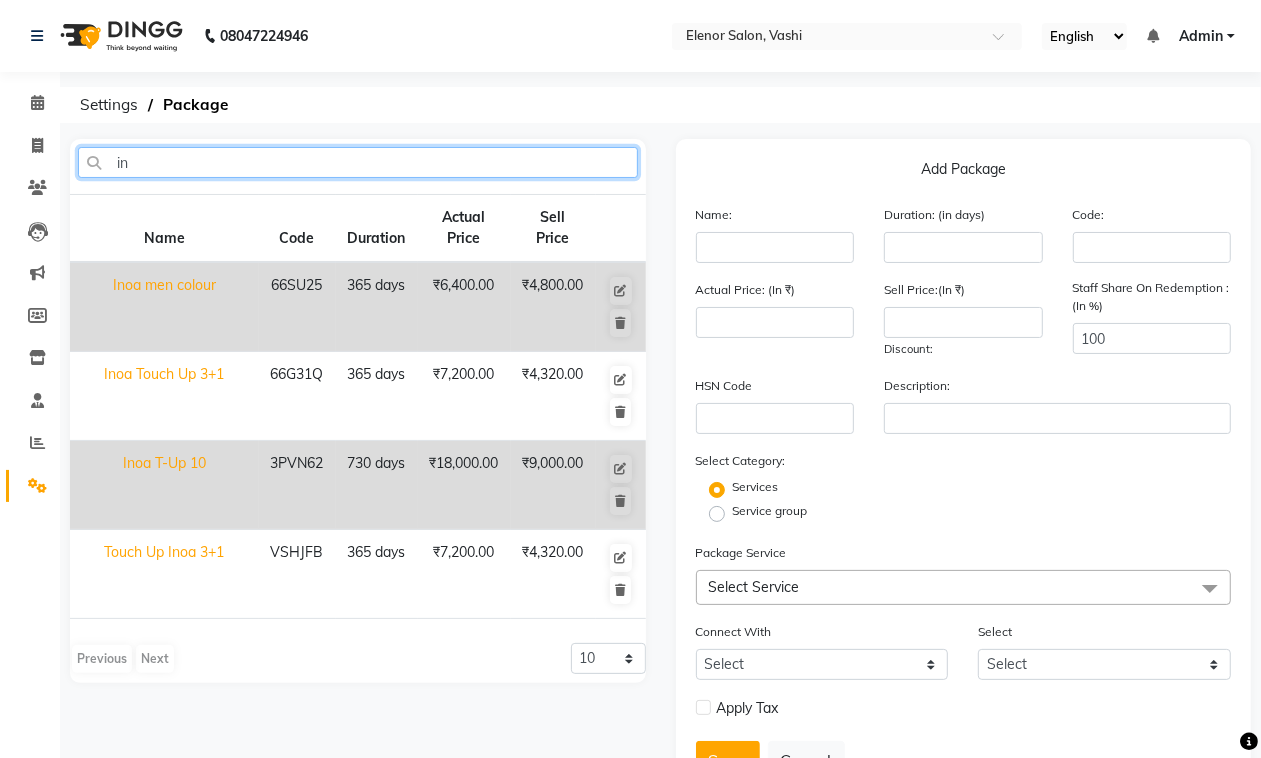 type on "i" 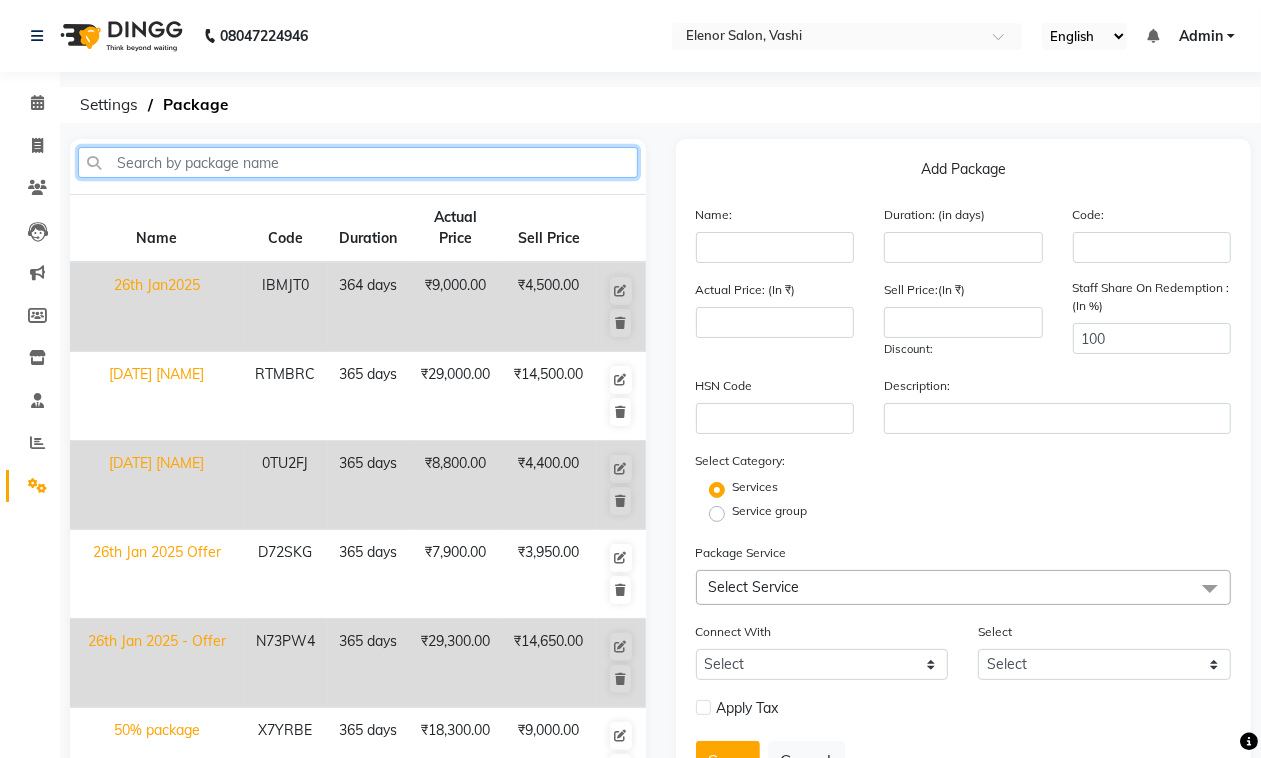type 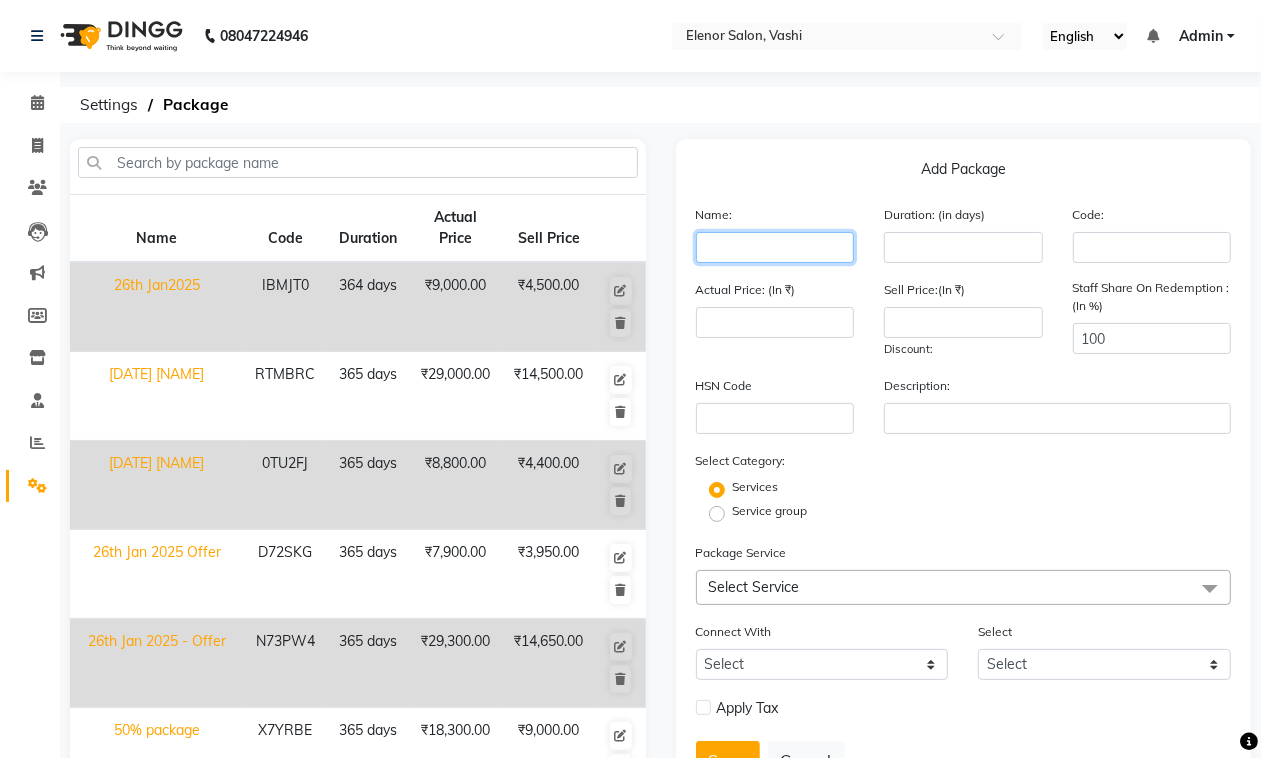 click 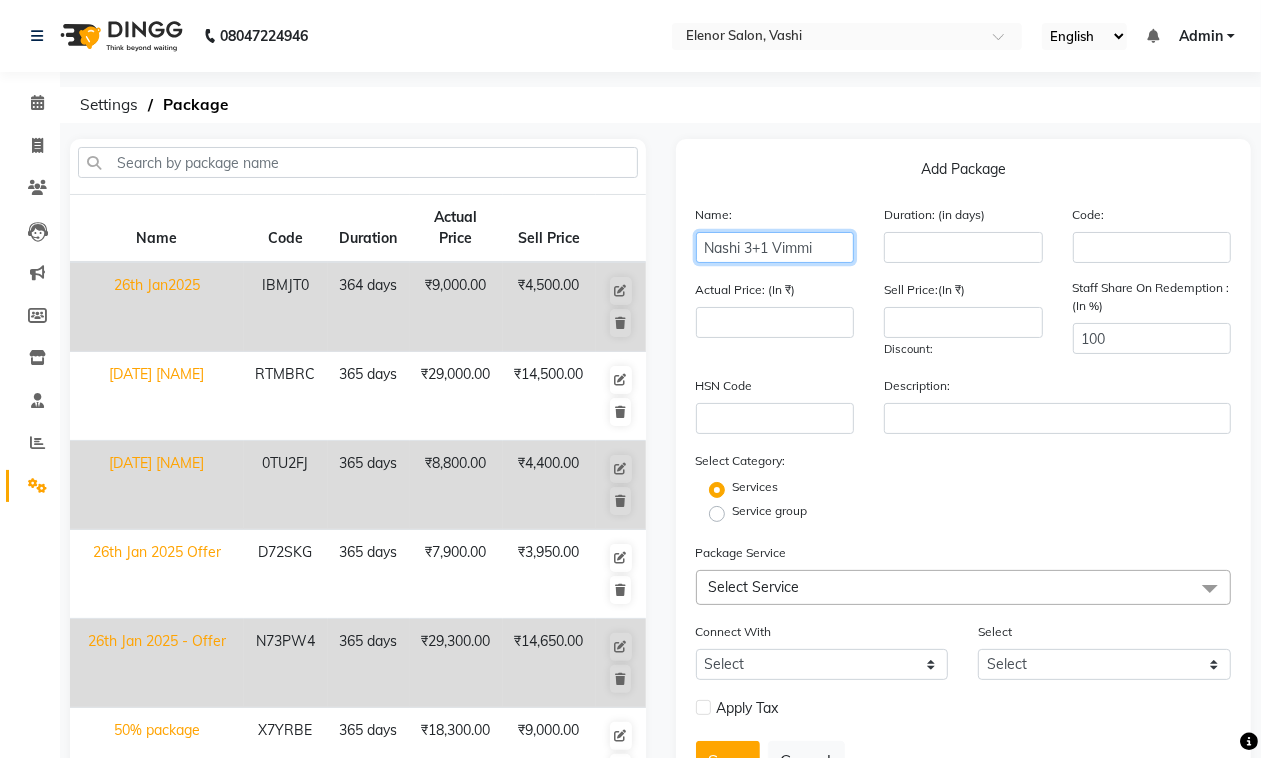 type on "Nashi 3+1 Vimmi" 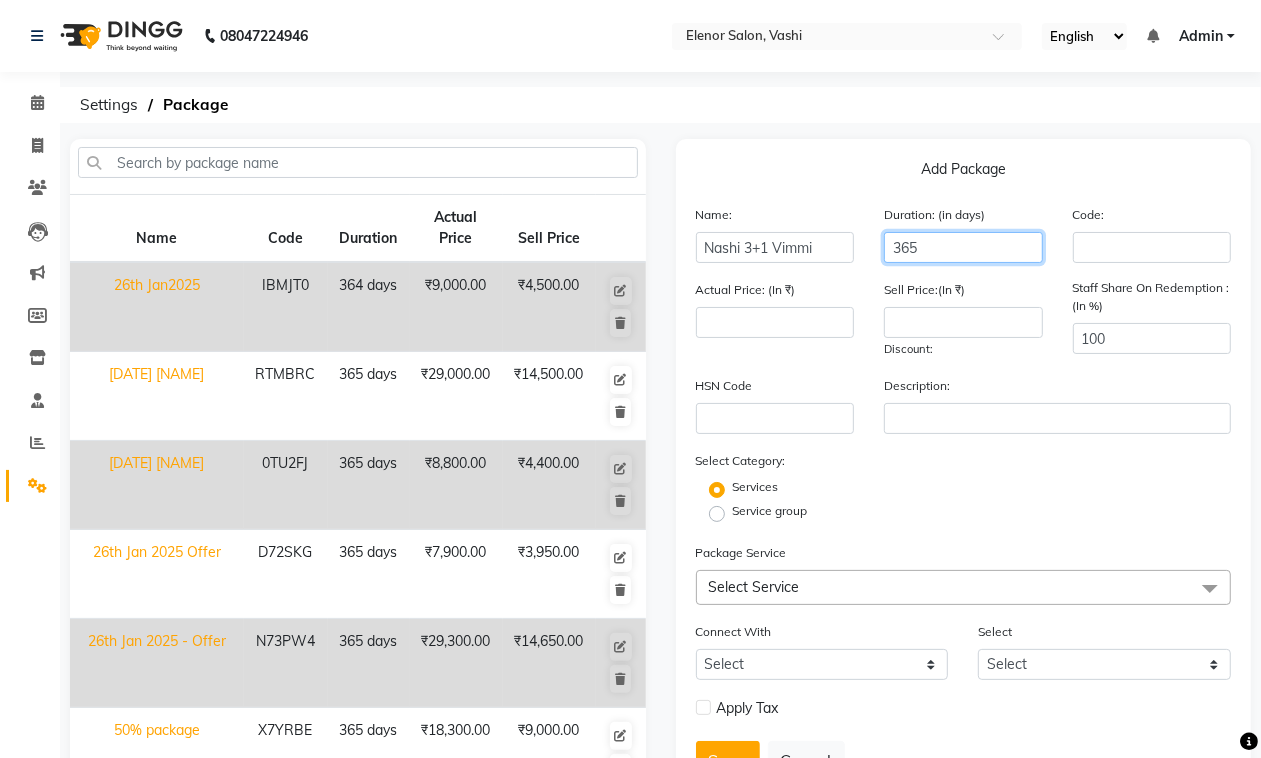 type on "365" 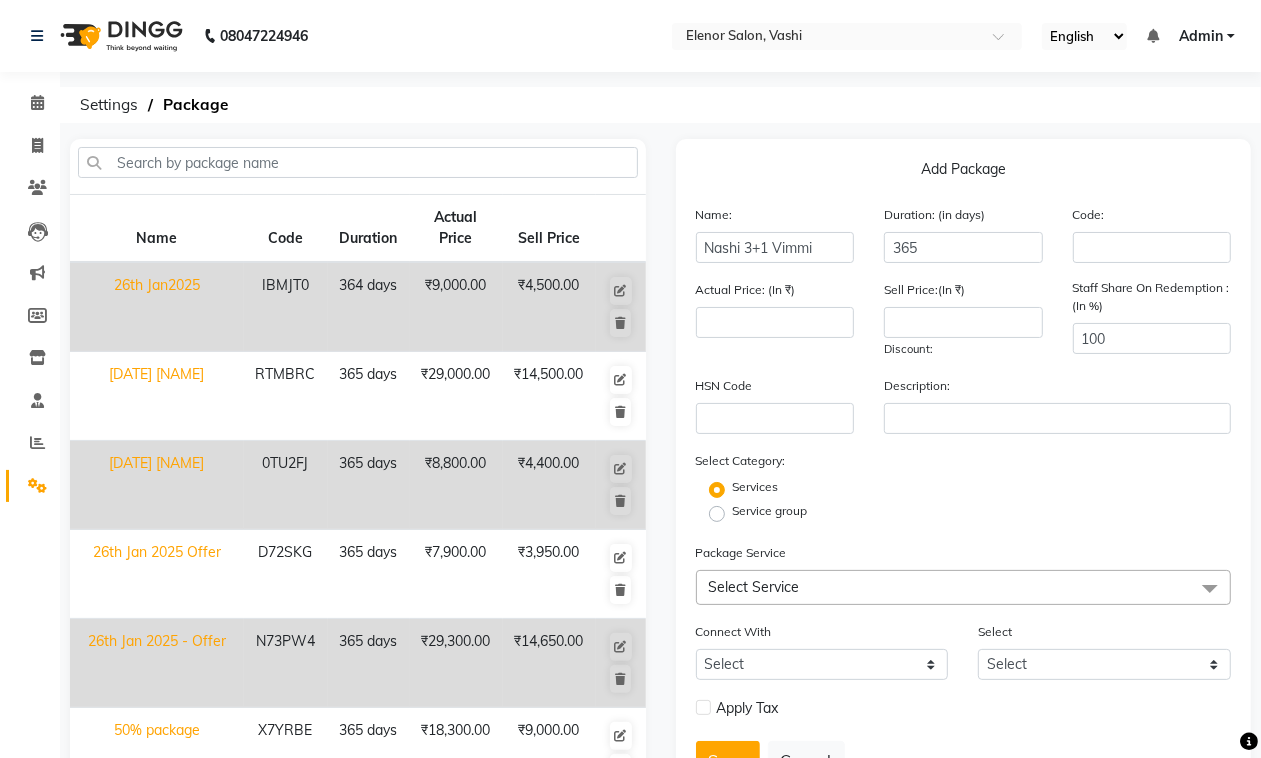 click on "Select Service" 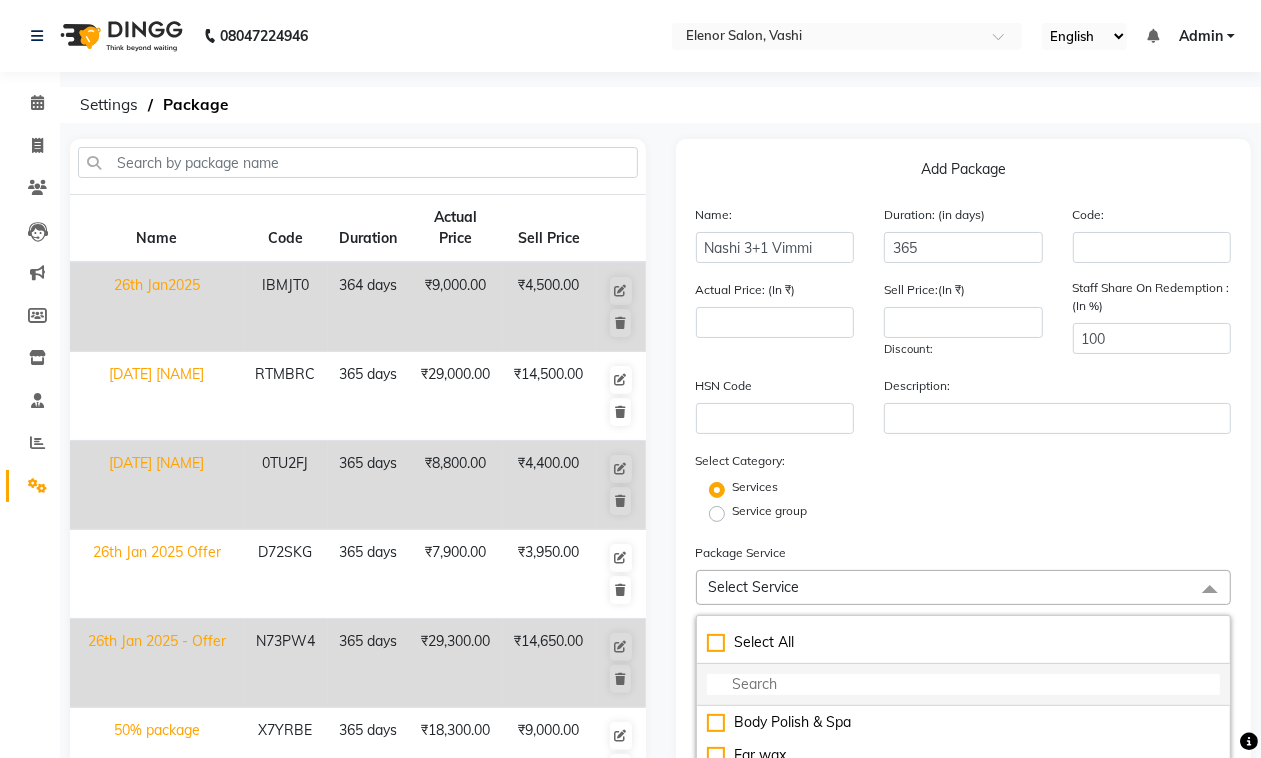 click 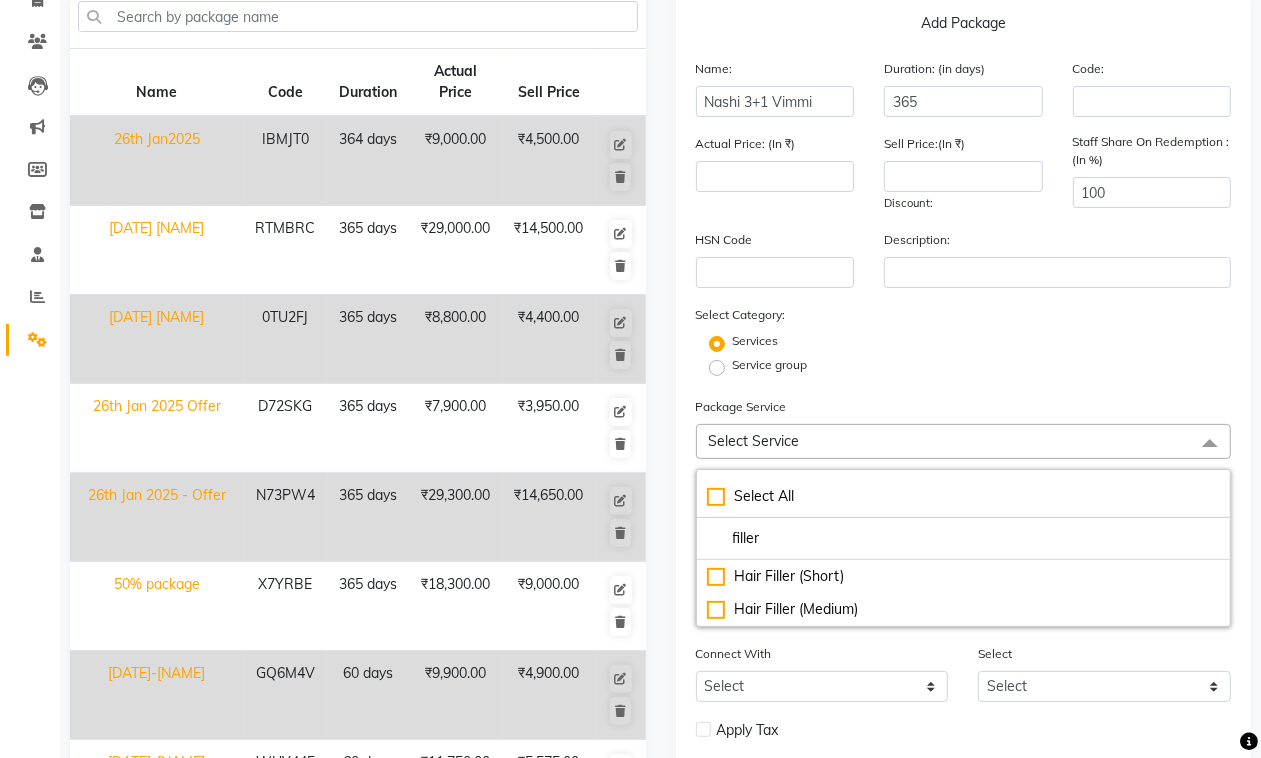 scroll, scrollTop: 190, scrollLeft: 0, axis: vertical 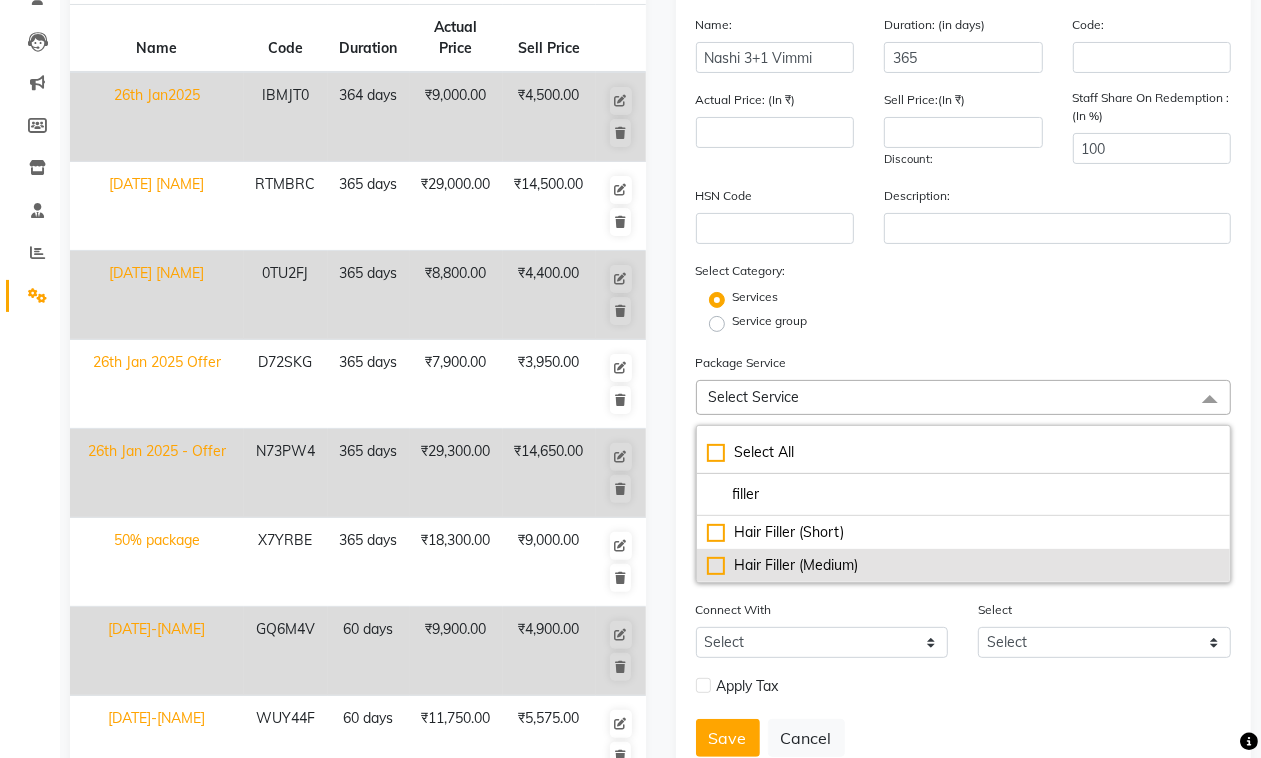 type on "filler" 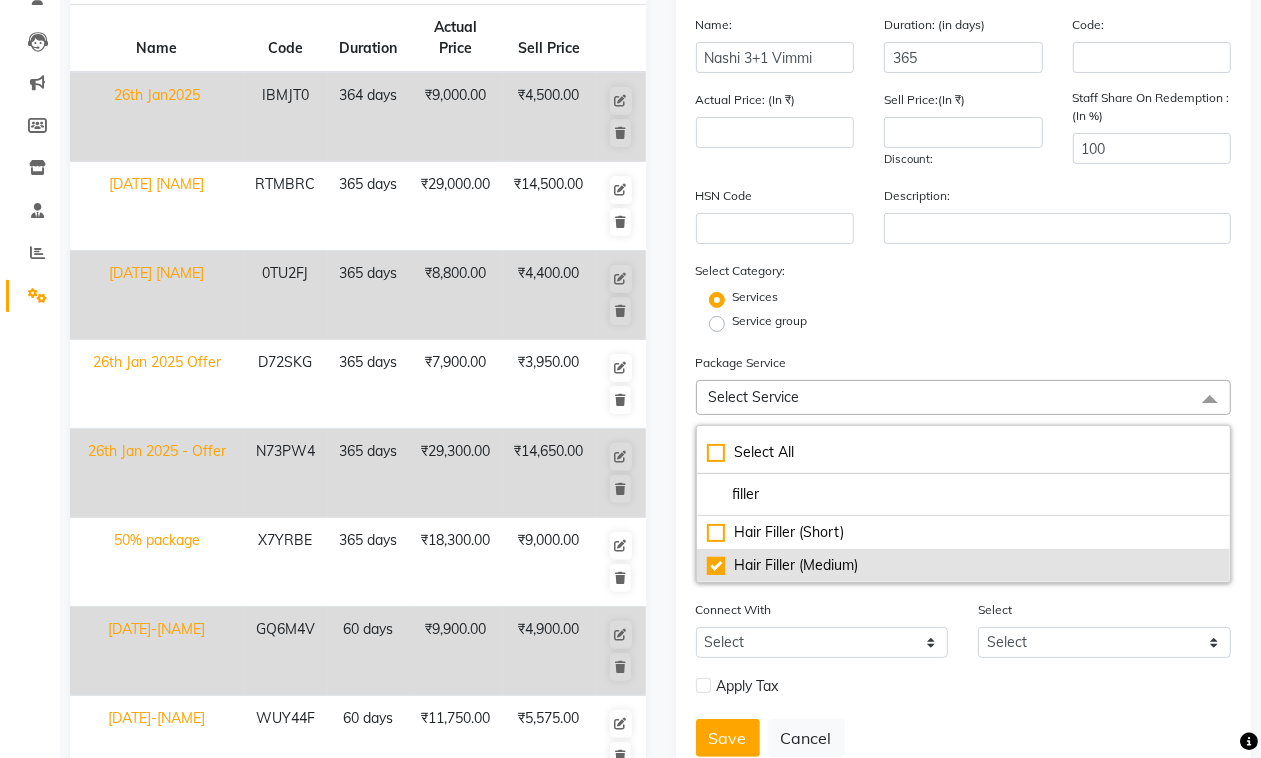 type on "2500" 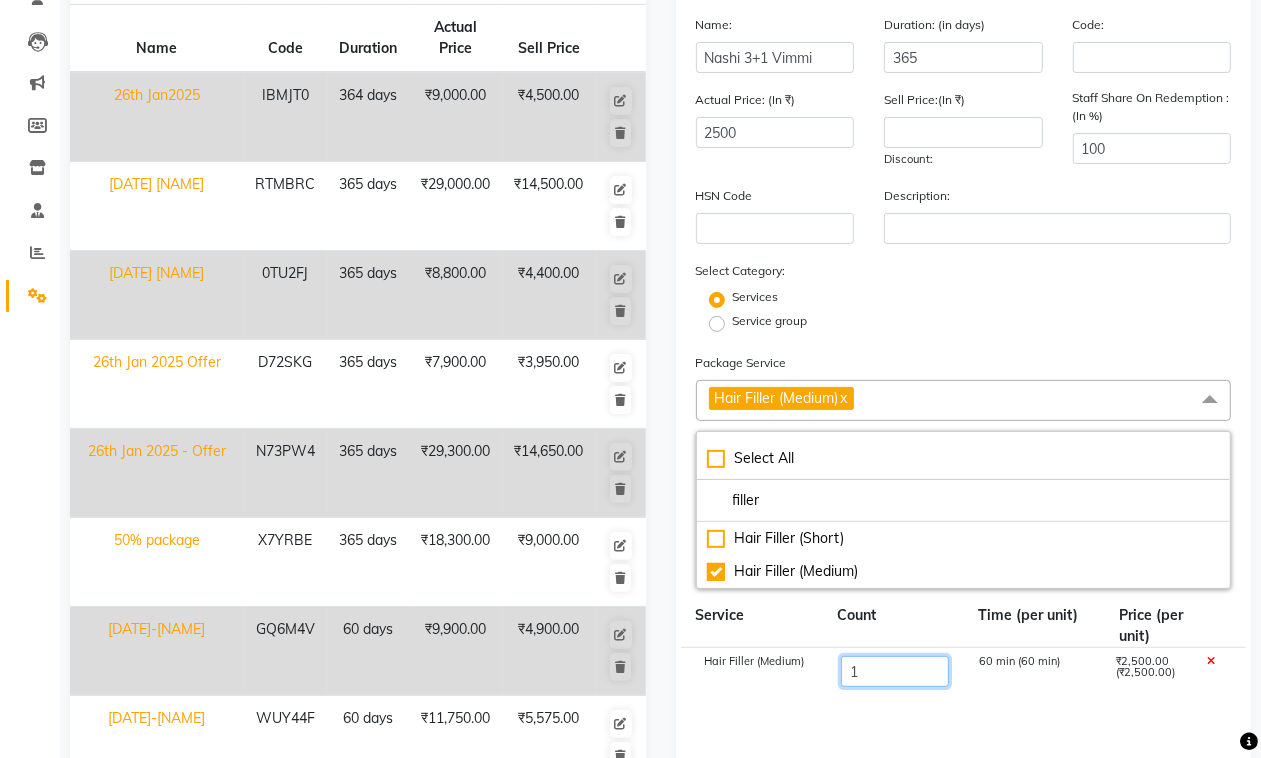 drag, startPoint x: 862, startPoint y: 672, endPoint x: 841, endPoint y: 671, distance: 21.023796 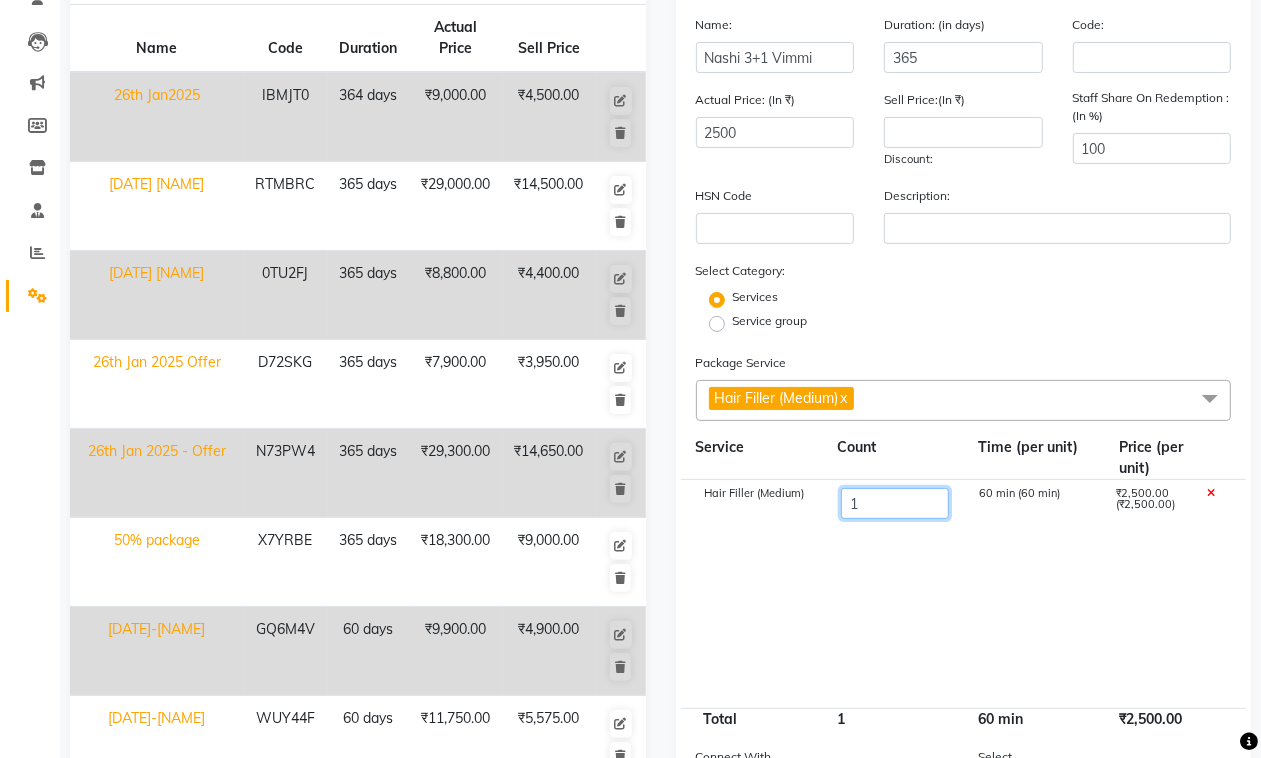 type on "4" 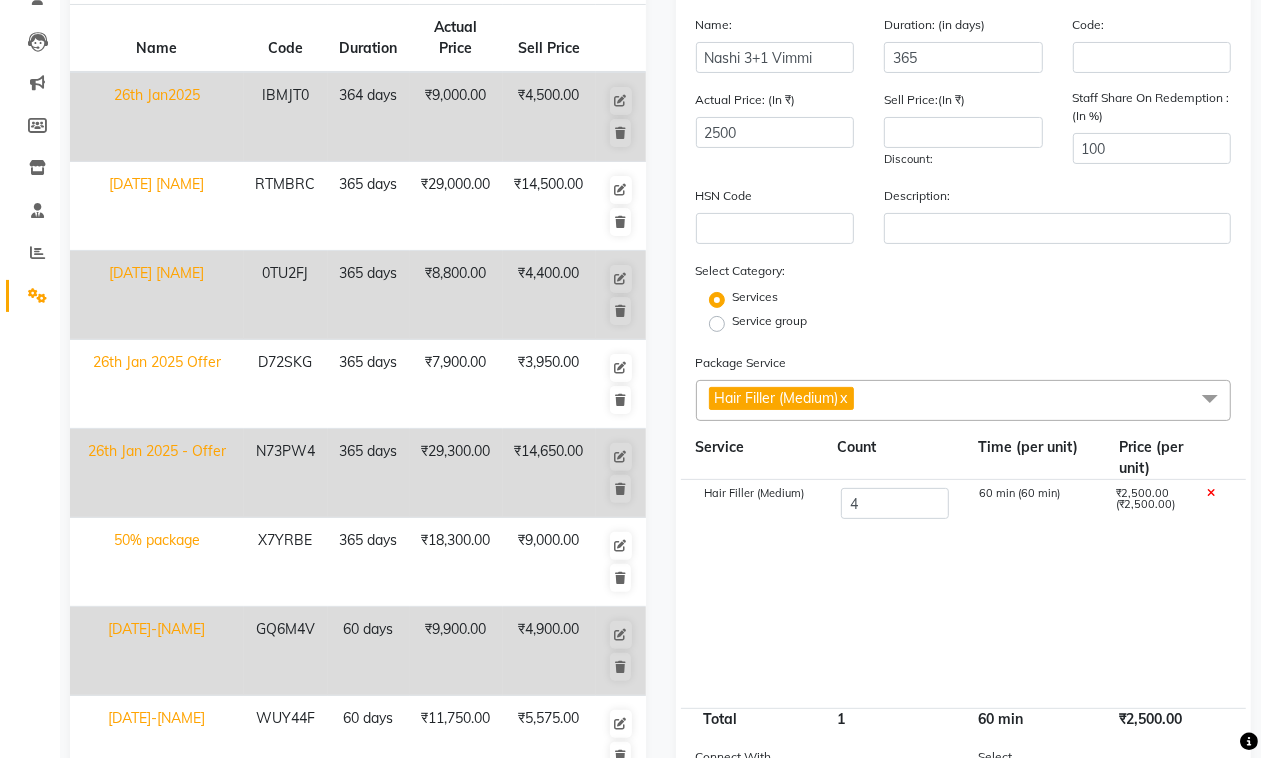 type on "10000" 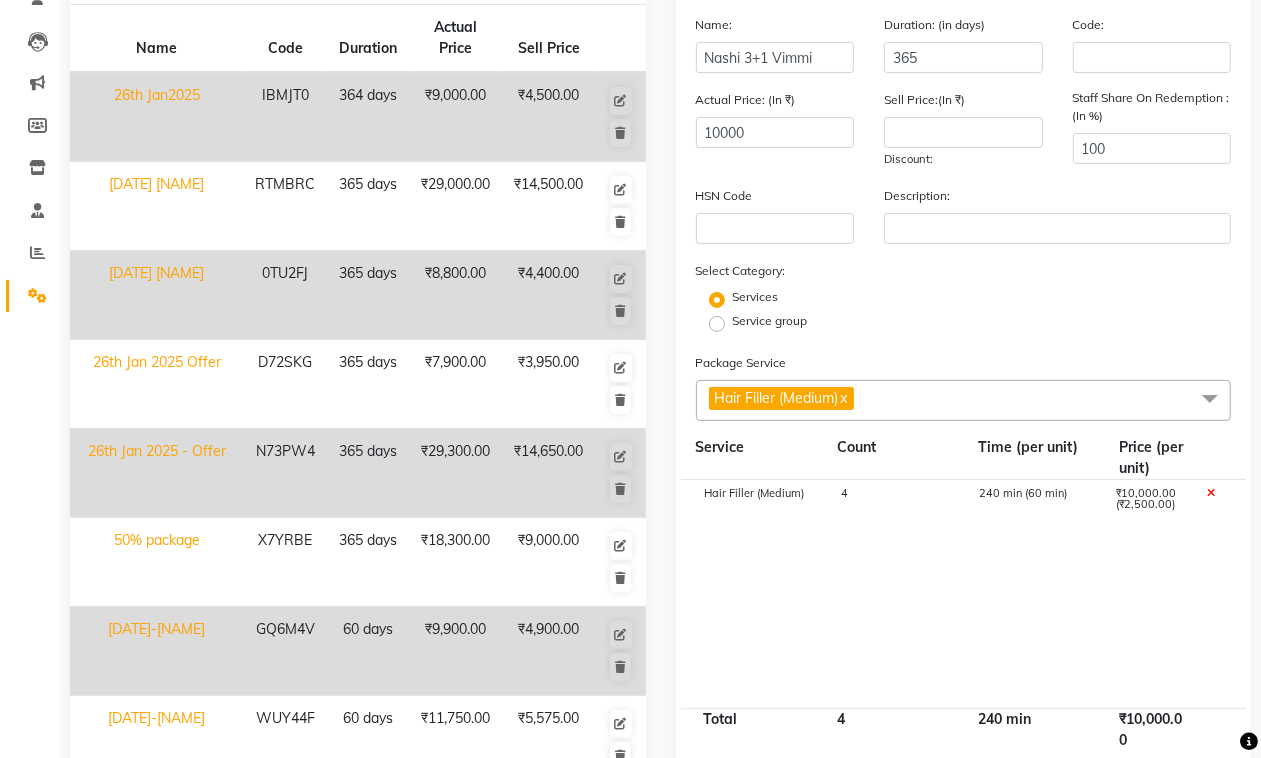 click on "Hair Filler (Medium) 4 240 min (60 min) ₹10,000.00 (₹2,500.00)" 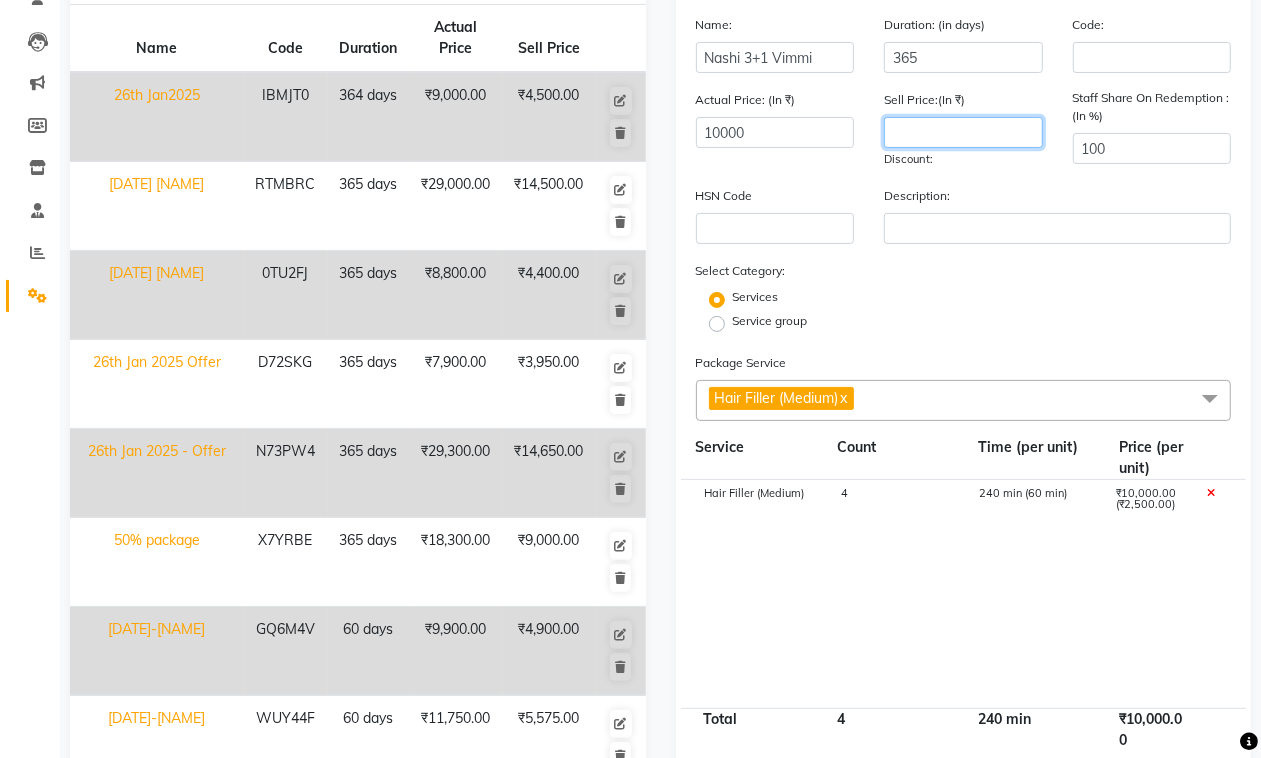 click 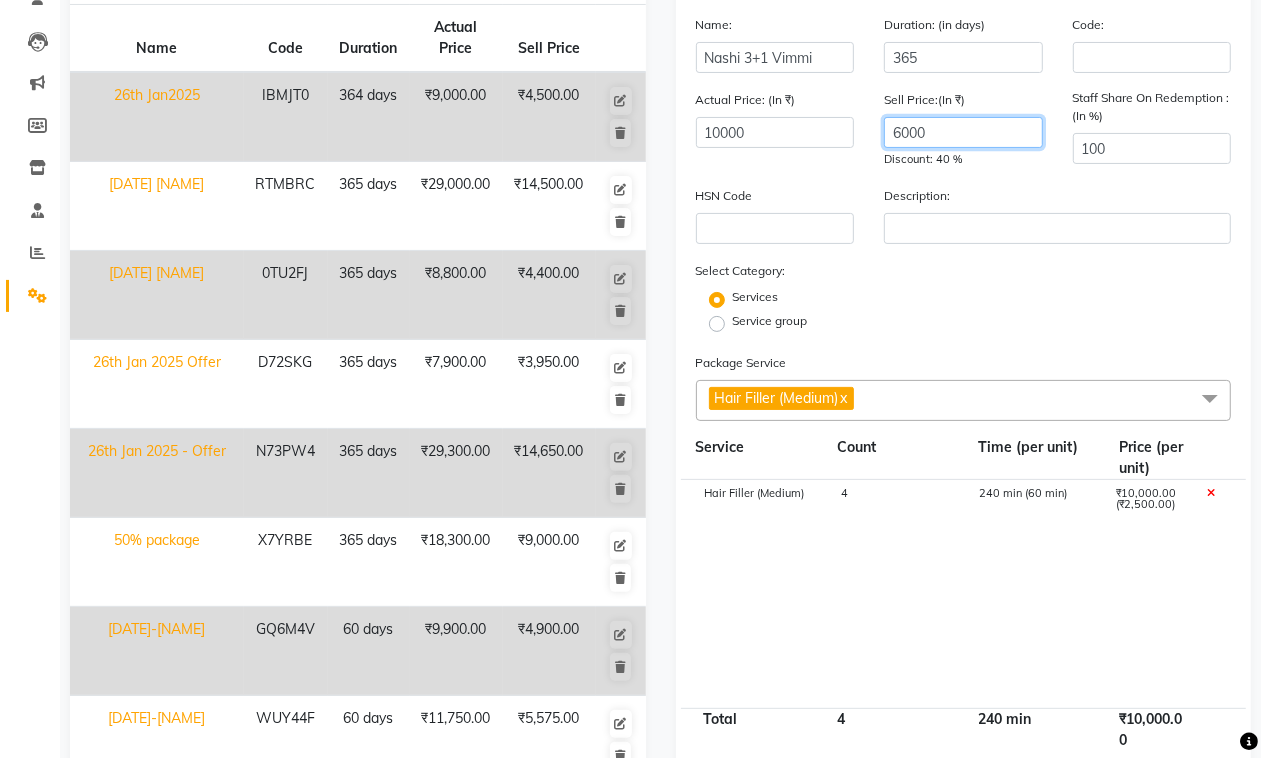 type on "6000" 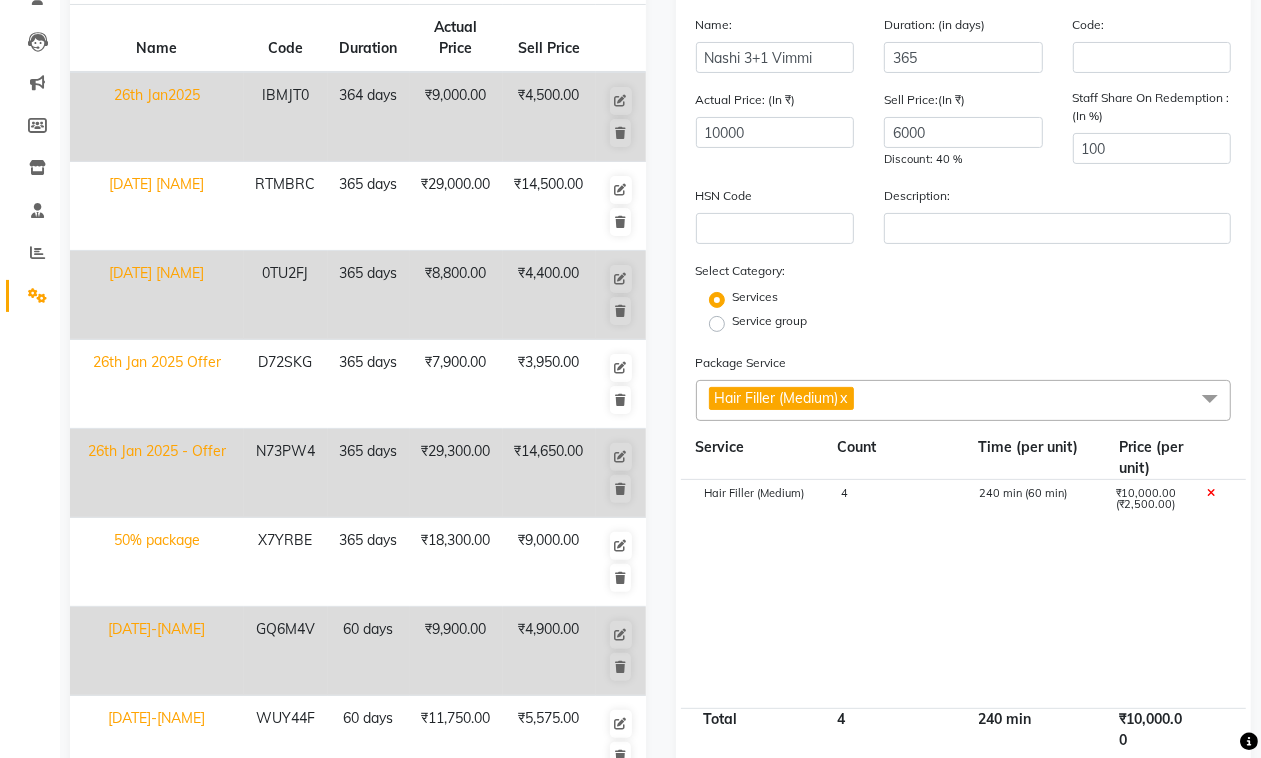 click on "Service group" 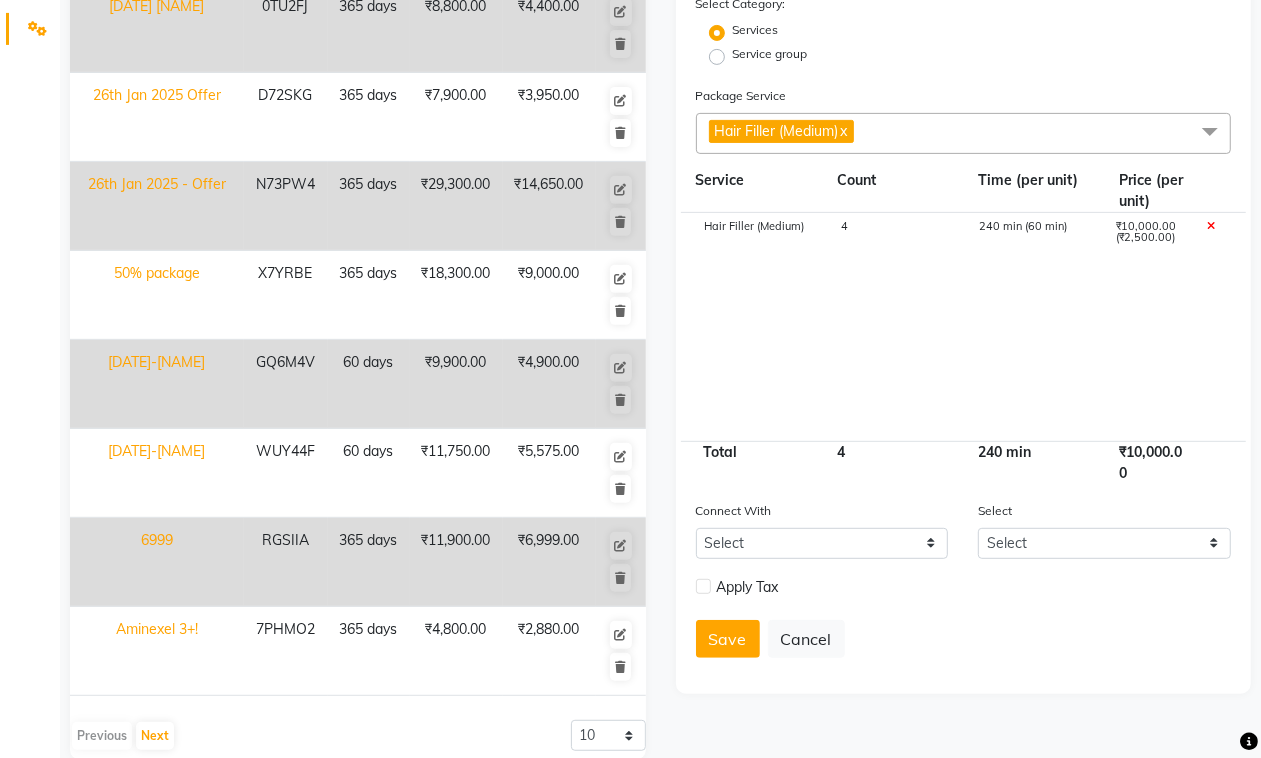 scroll, scrollTop: 475, scrollLeft: 0, axis: vertical 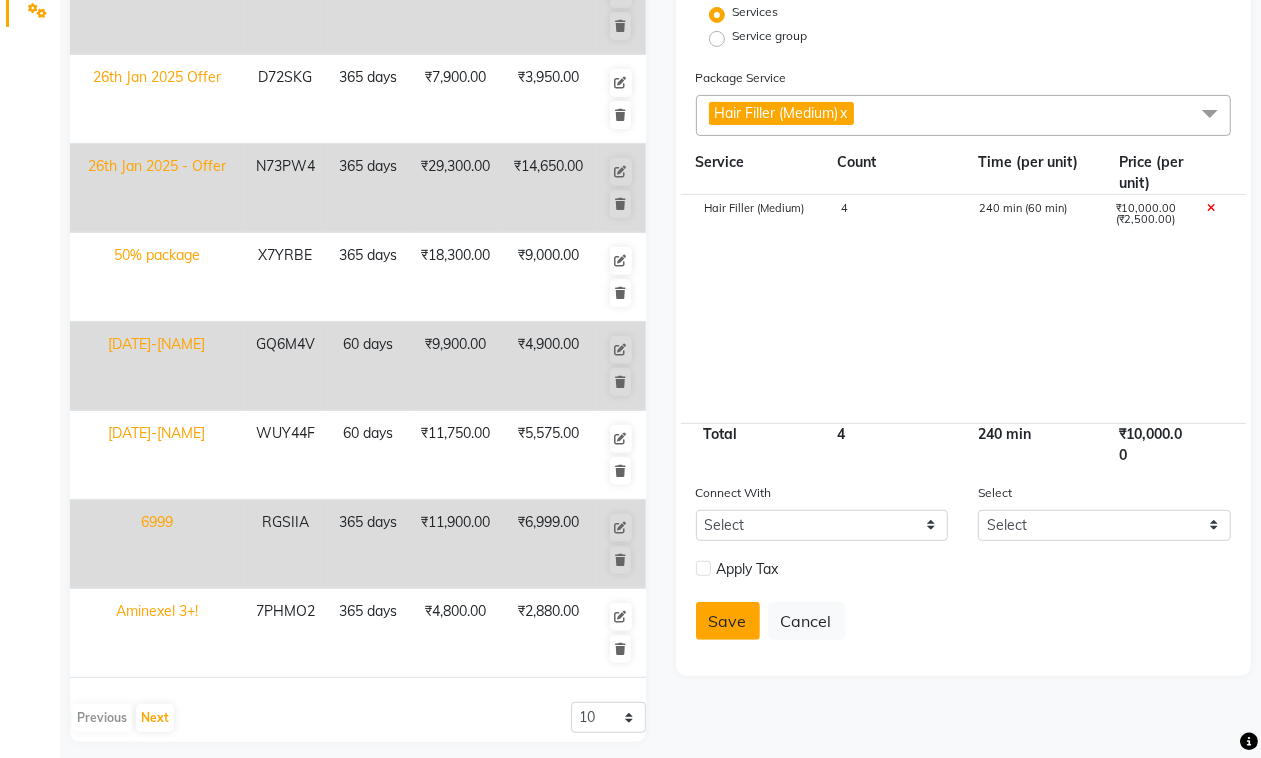 click on "Save" 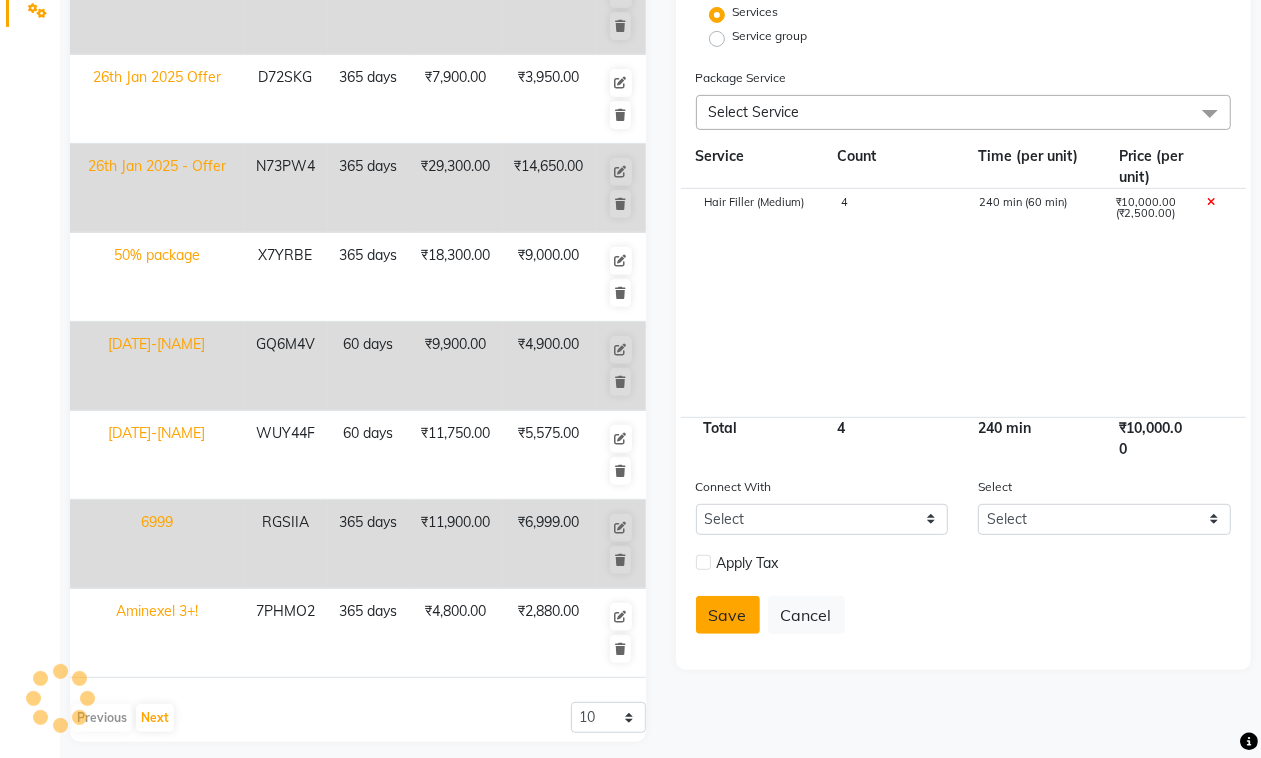 type 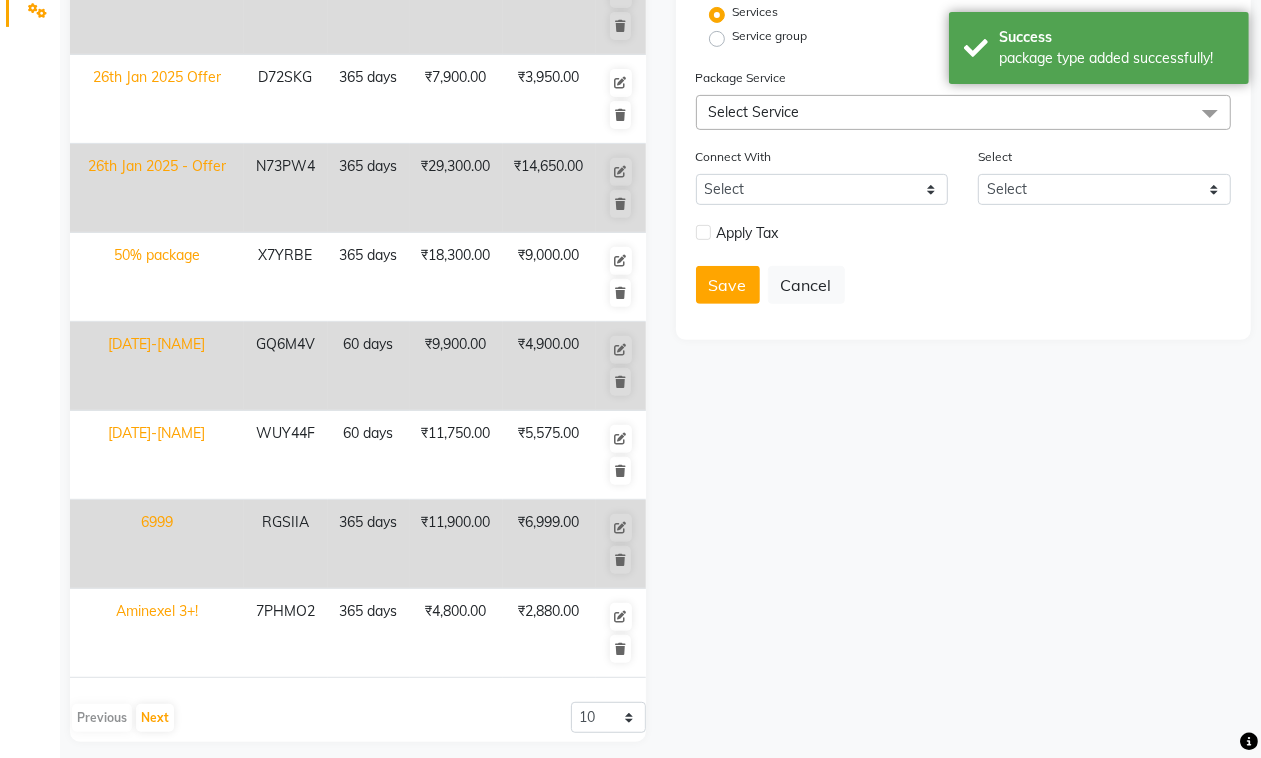 scroll, scrollTop: 0, scrollLeft: 0, axis: both 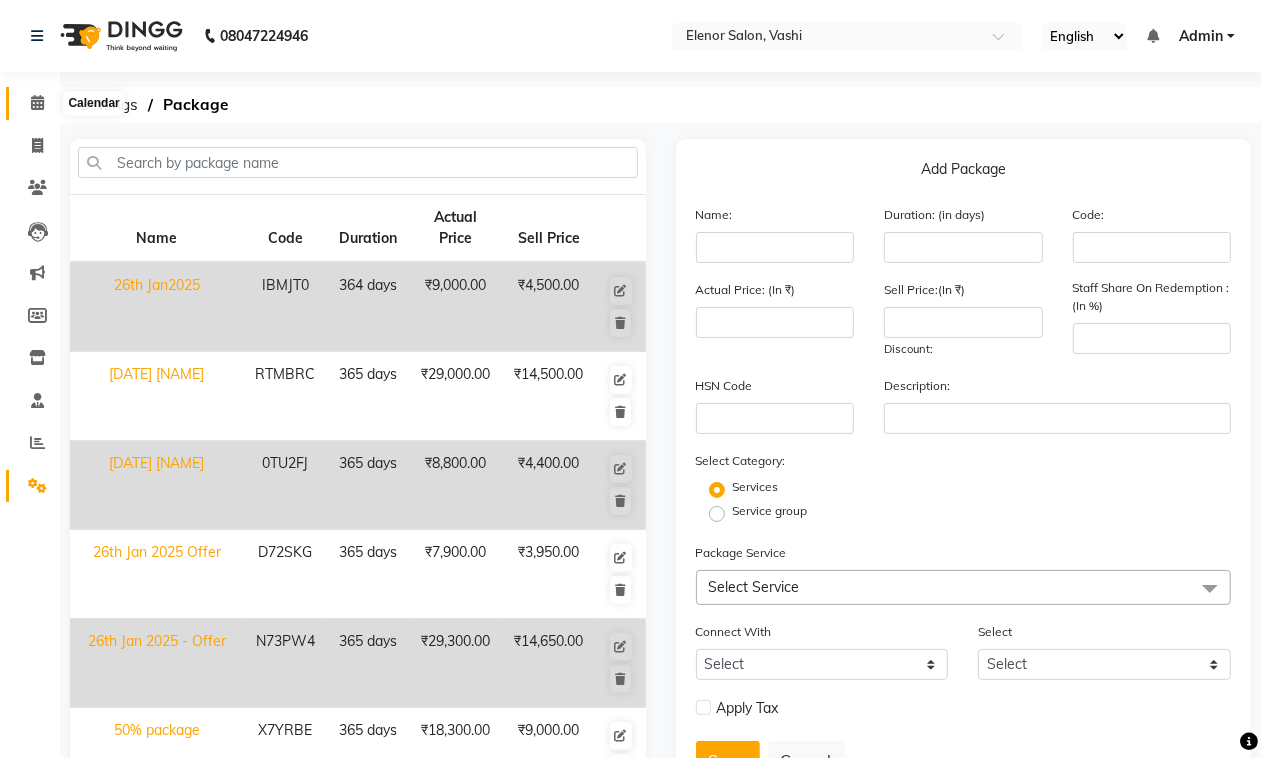 click 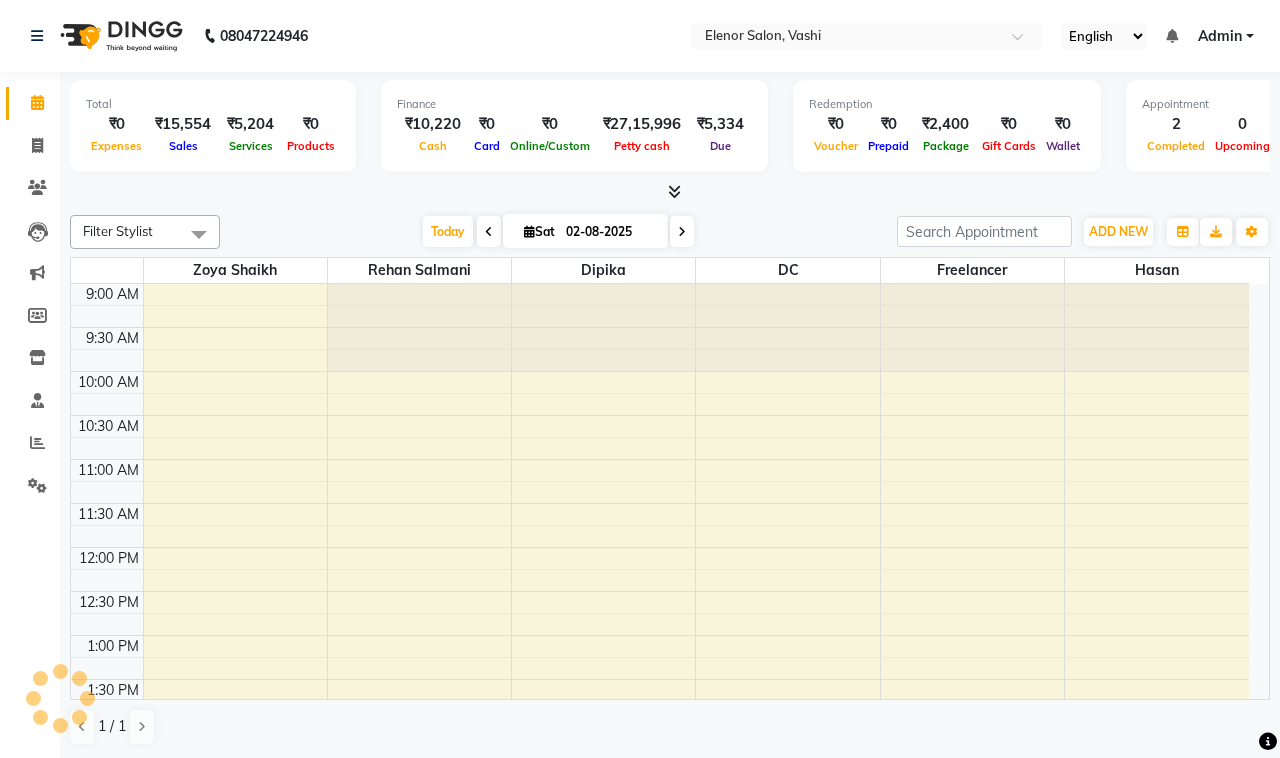 scroll, scrollTop: 792, scrollLeft: 0, axis: vertical 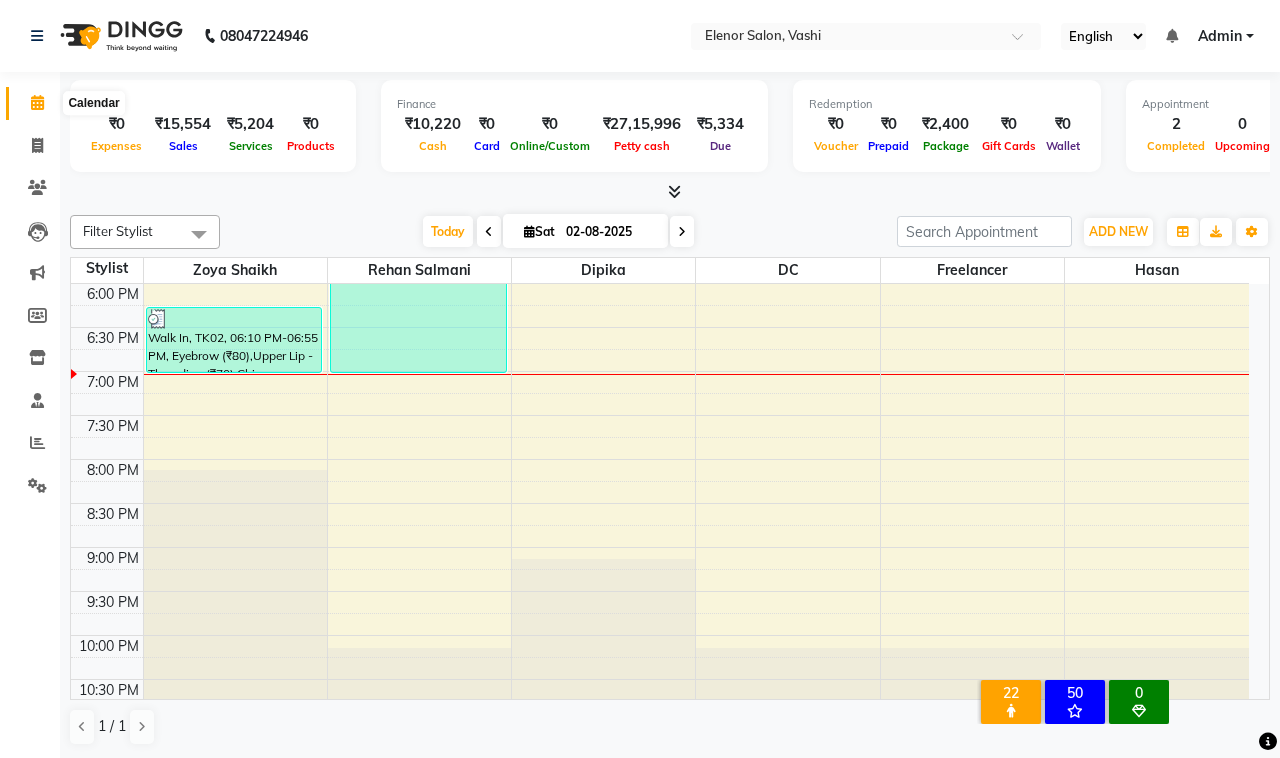click 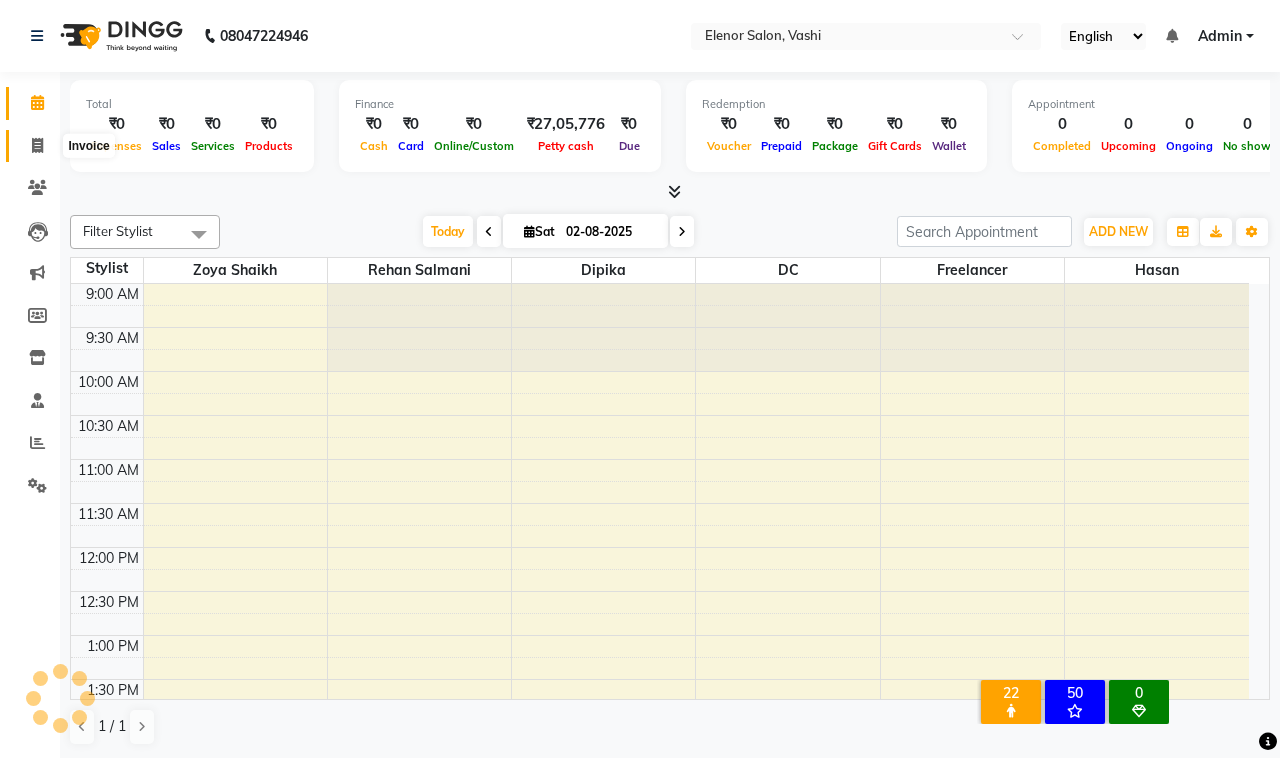 scroll, scrollTop: 0, scrollLeft: 0, axis: both 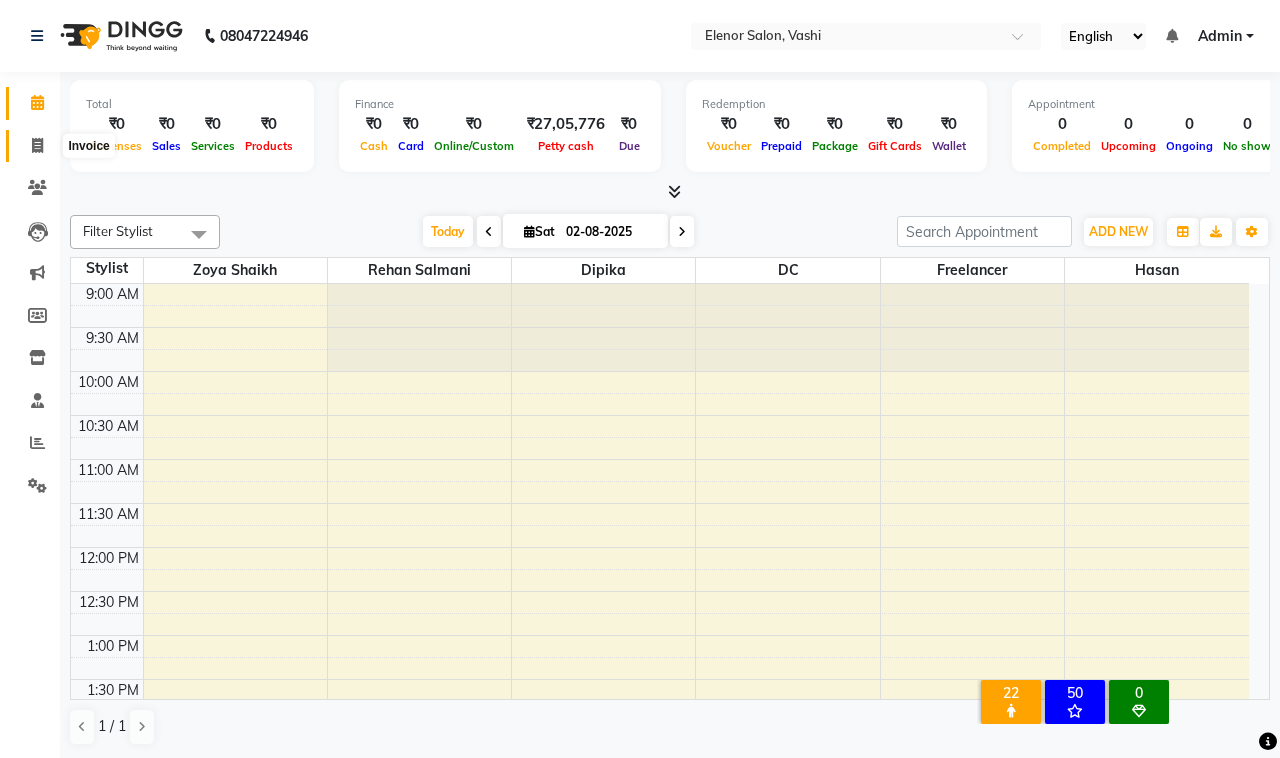 click 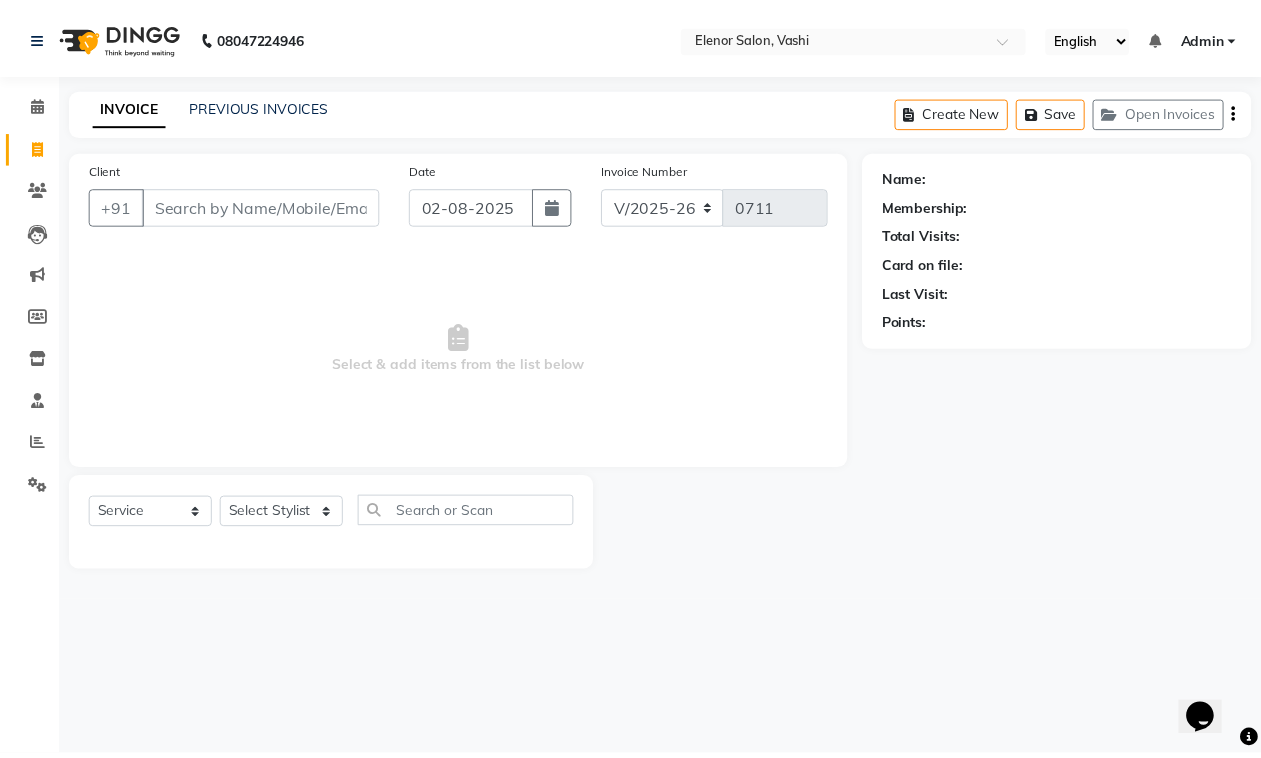 scroll, scrollTop: 0, scrollLeft: 0, axis: both 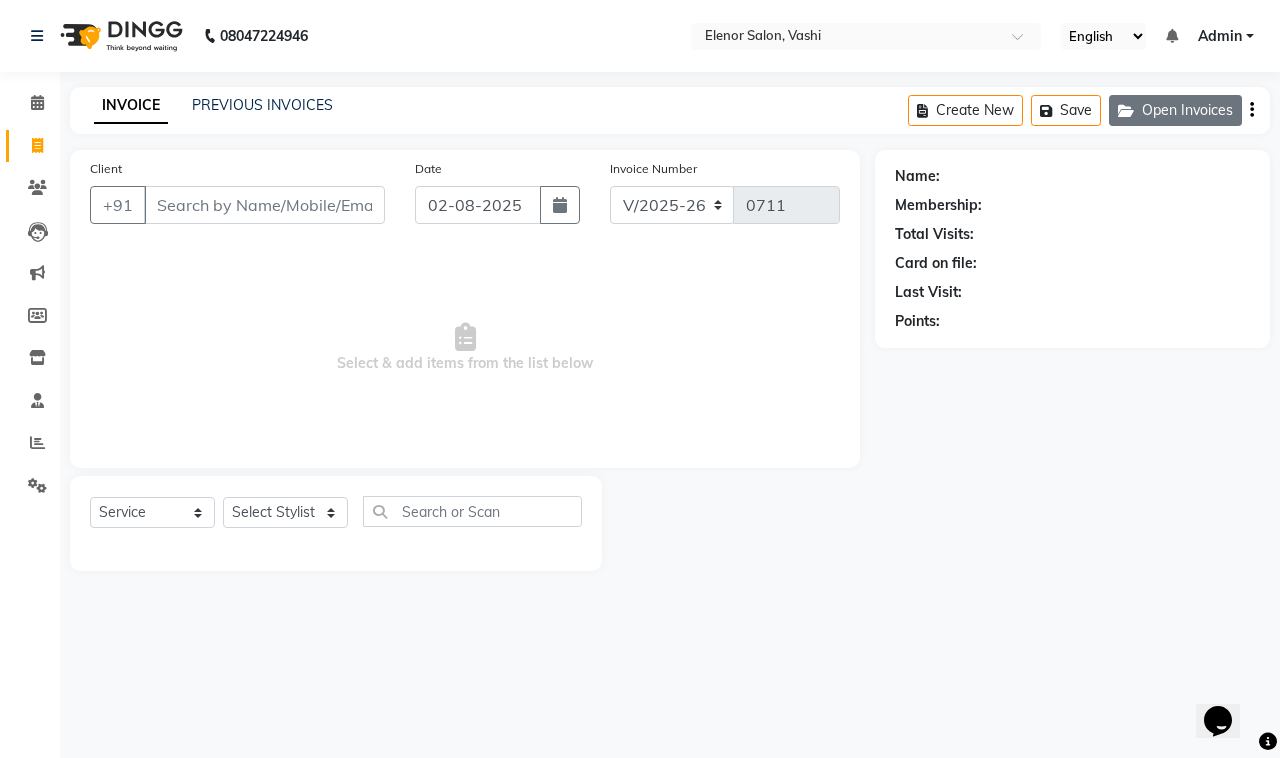 click on "Open Invoices" 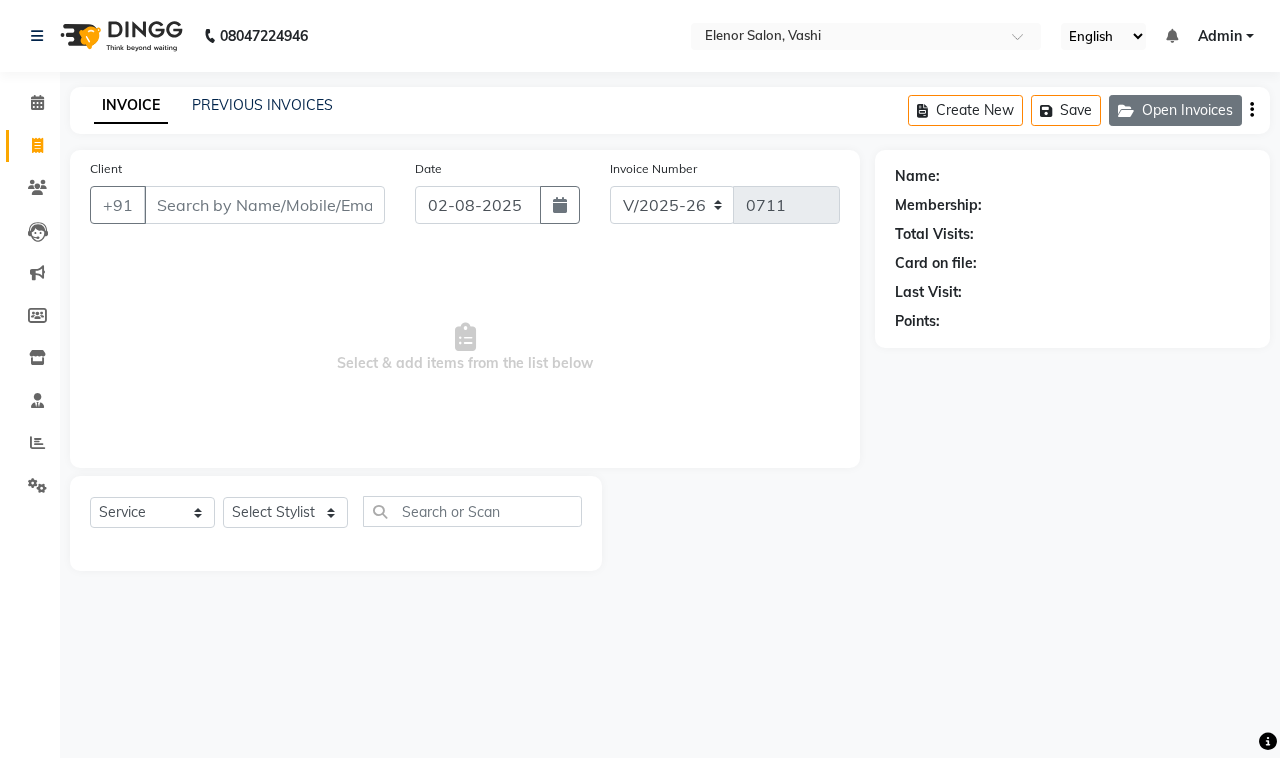 click on "Open Invoices" 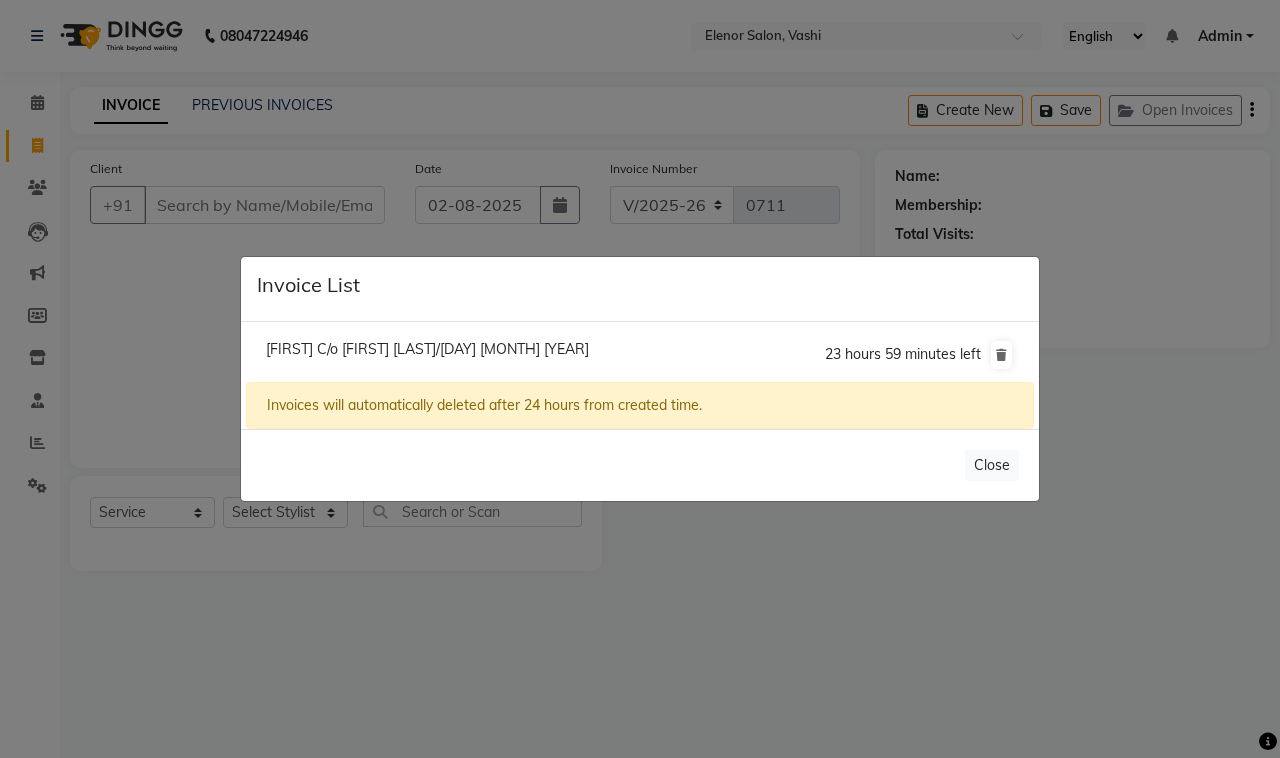 click on "[FIRST]  C/o [FIRST] [LAST]/[DAY] [MONTH] [YEAR]" 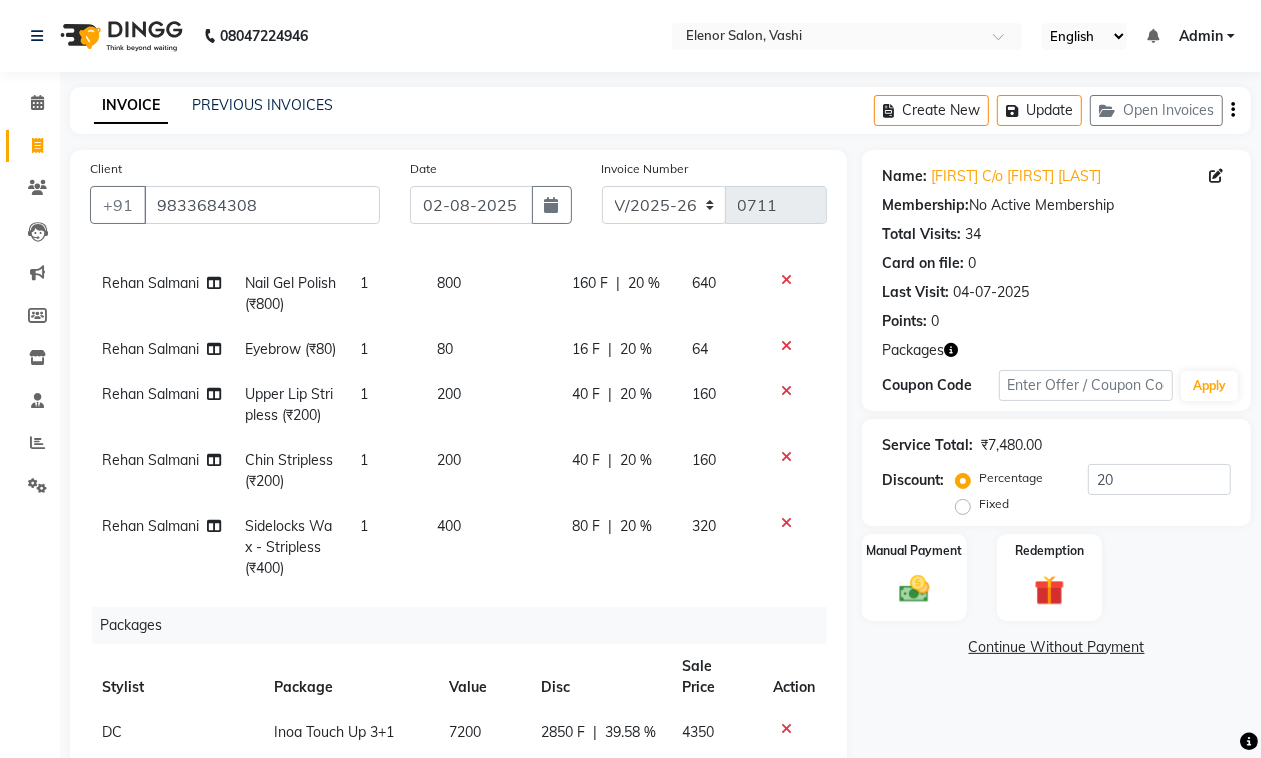 scroll, scrollTop: 525, scrollLeft: 0, axis: vertical 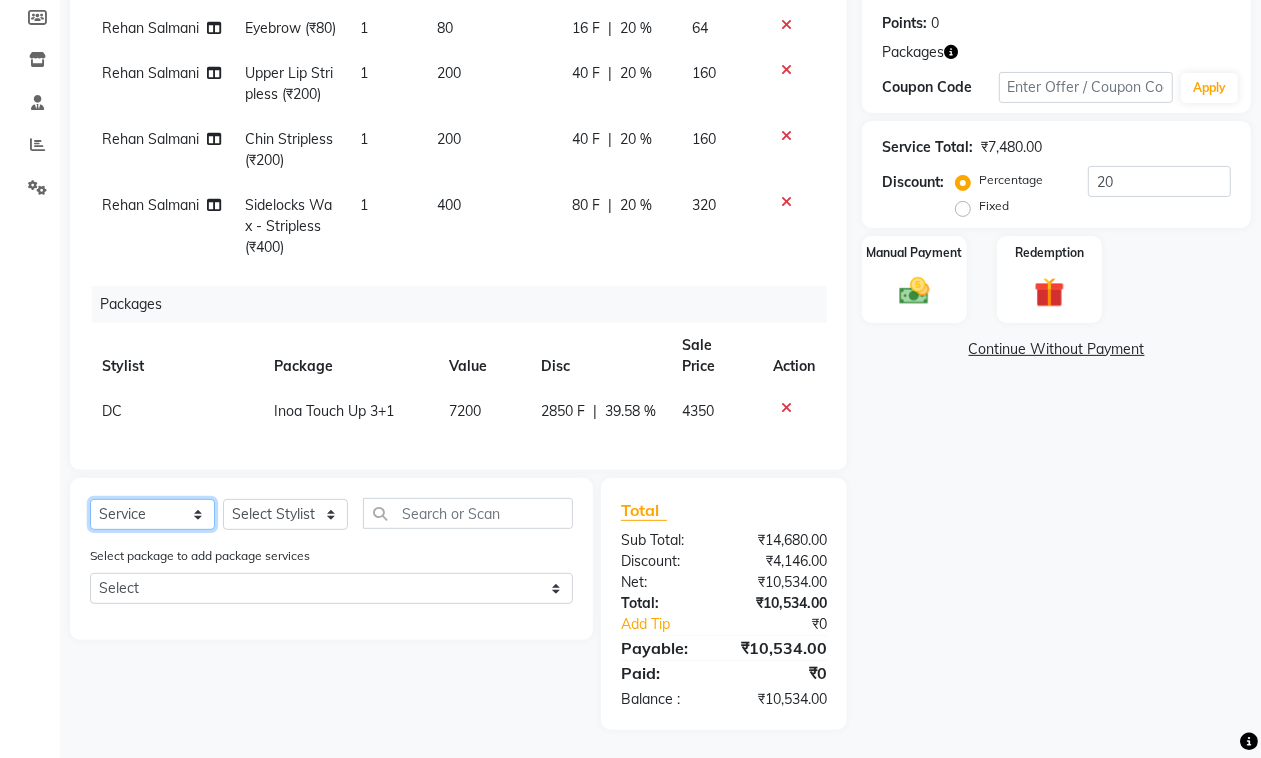 click on "Select  Service  Product  Membership  Package Voucher Prepaid Gift Card" 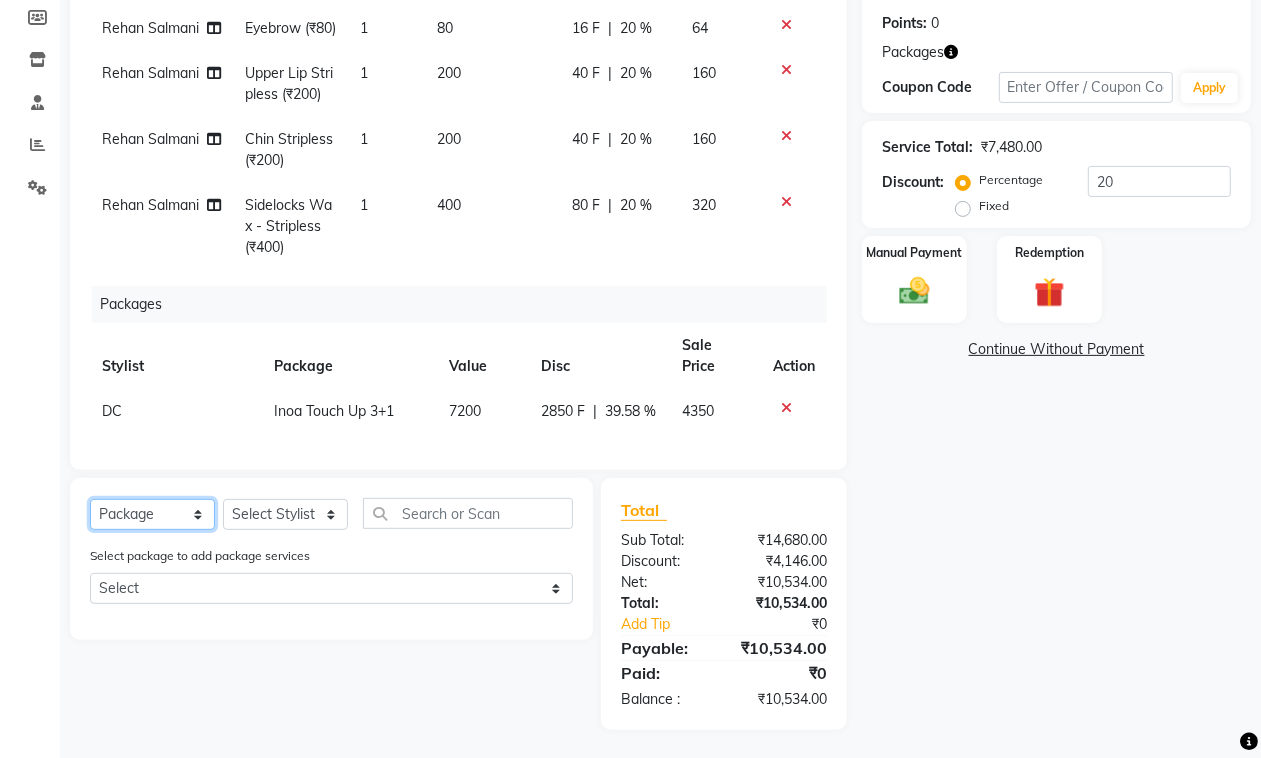 click on "Select  Service  Product  Membership  Package Voucher Prepaid Gift Card" 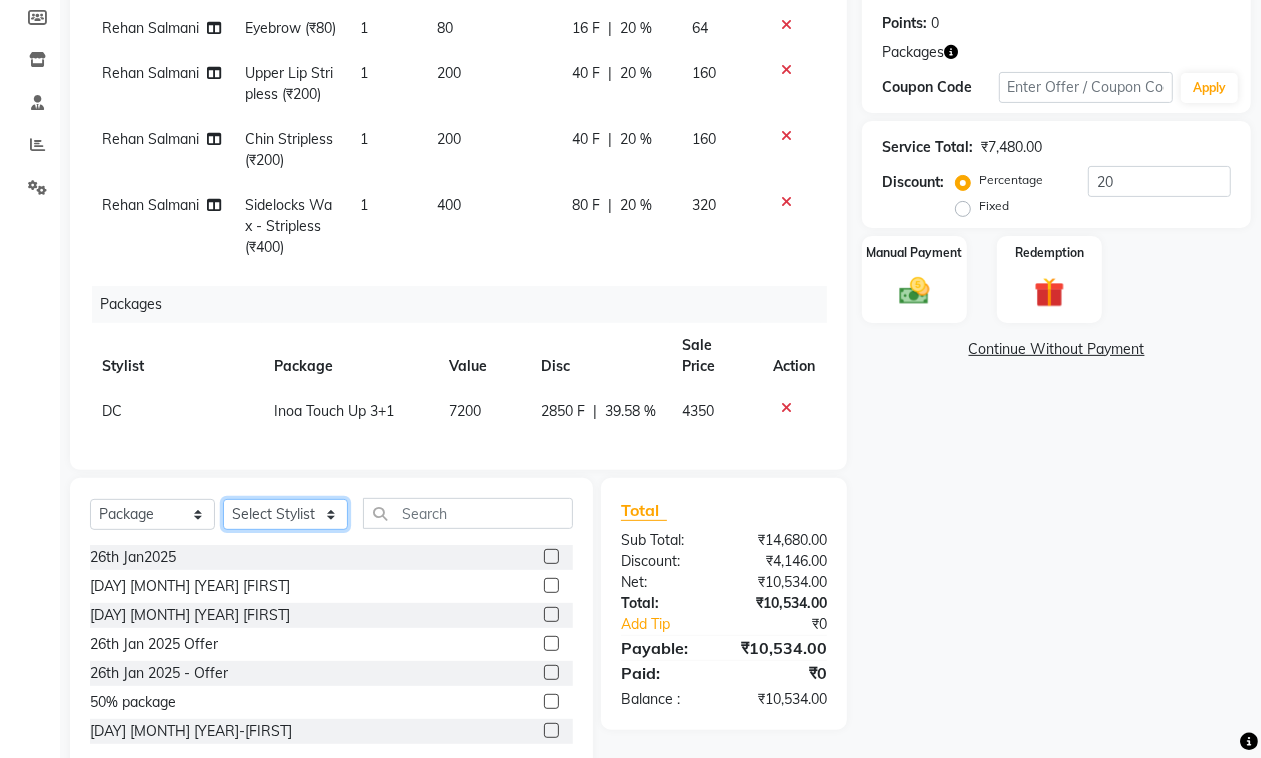 click on "Select Stylist DC Dipika Freelancer Hasan Rehan Salmani  Vinith Zoya Shaikh" 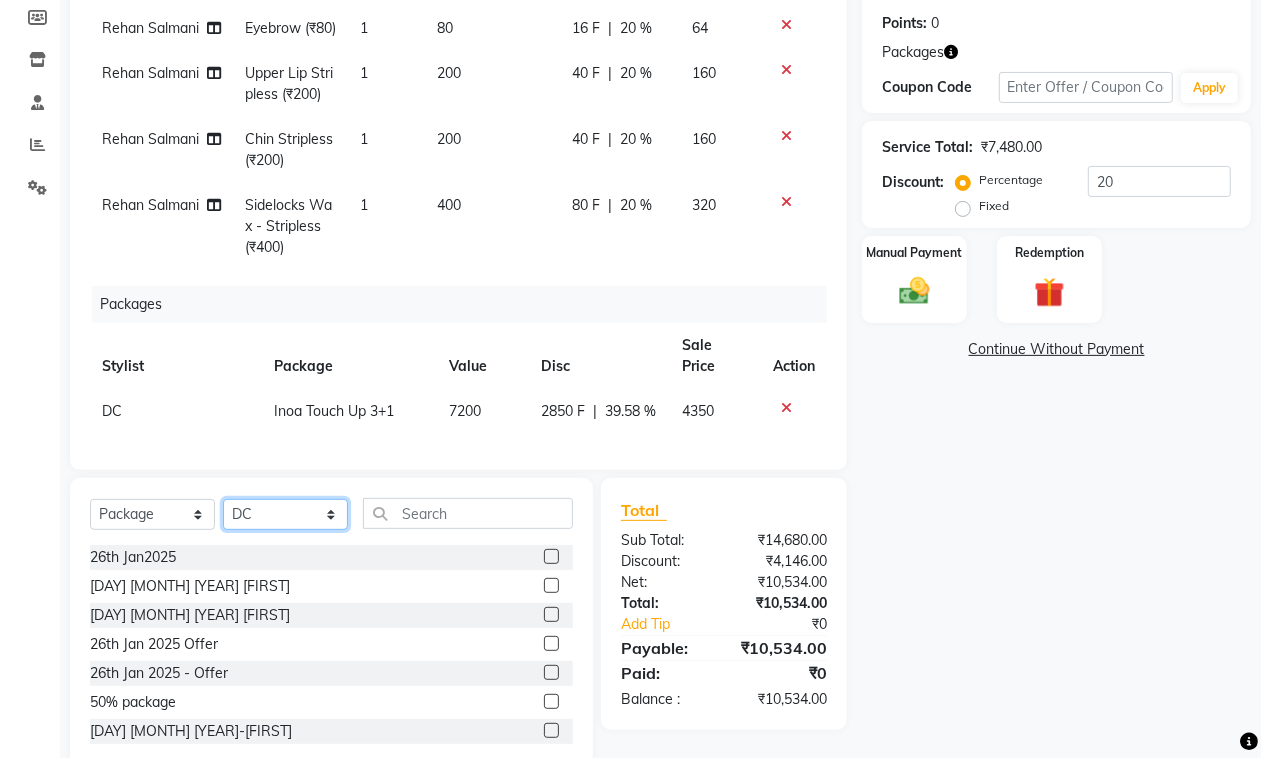 click on "Select Stylist DC Dipika Freelancer Hasan Rehan Salmani  Vinith Zoya Shaikh" 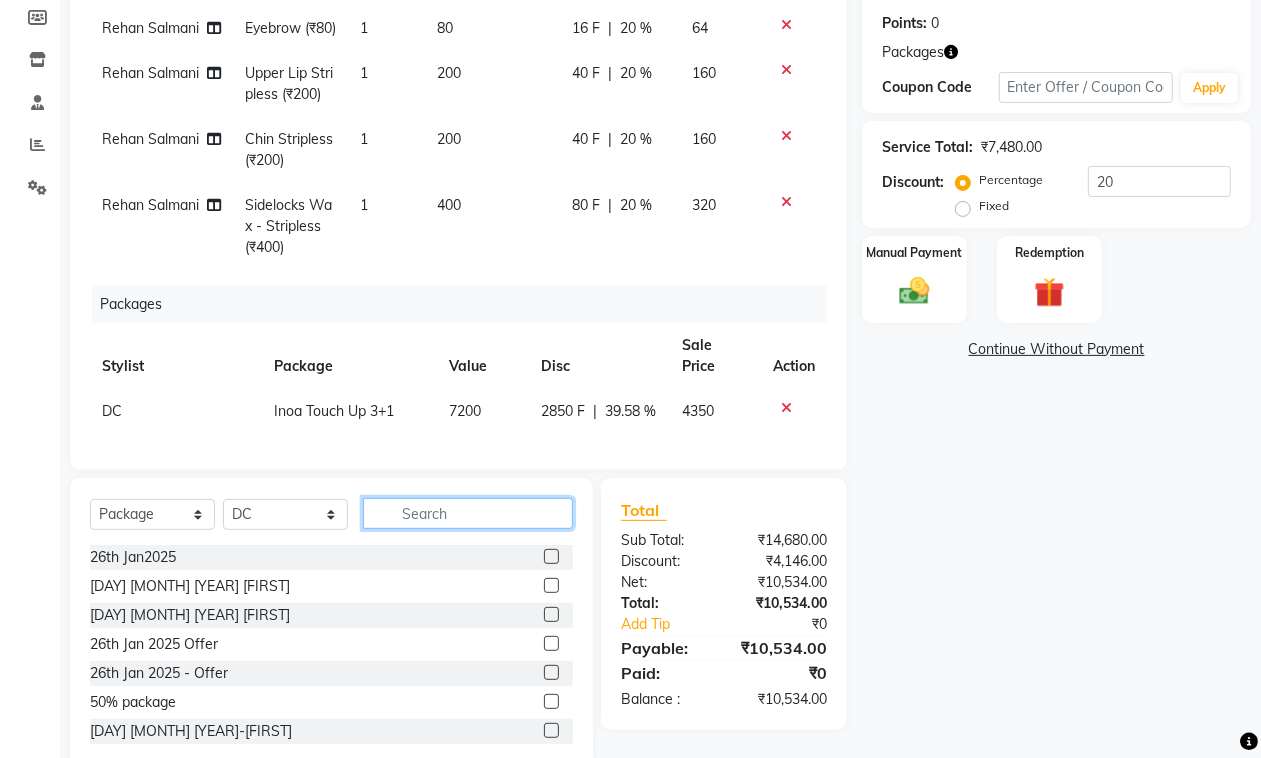 click 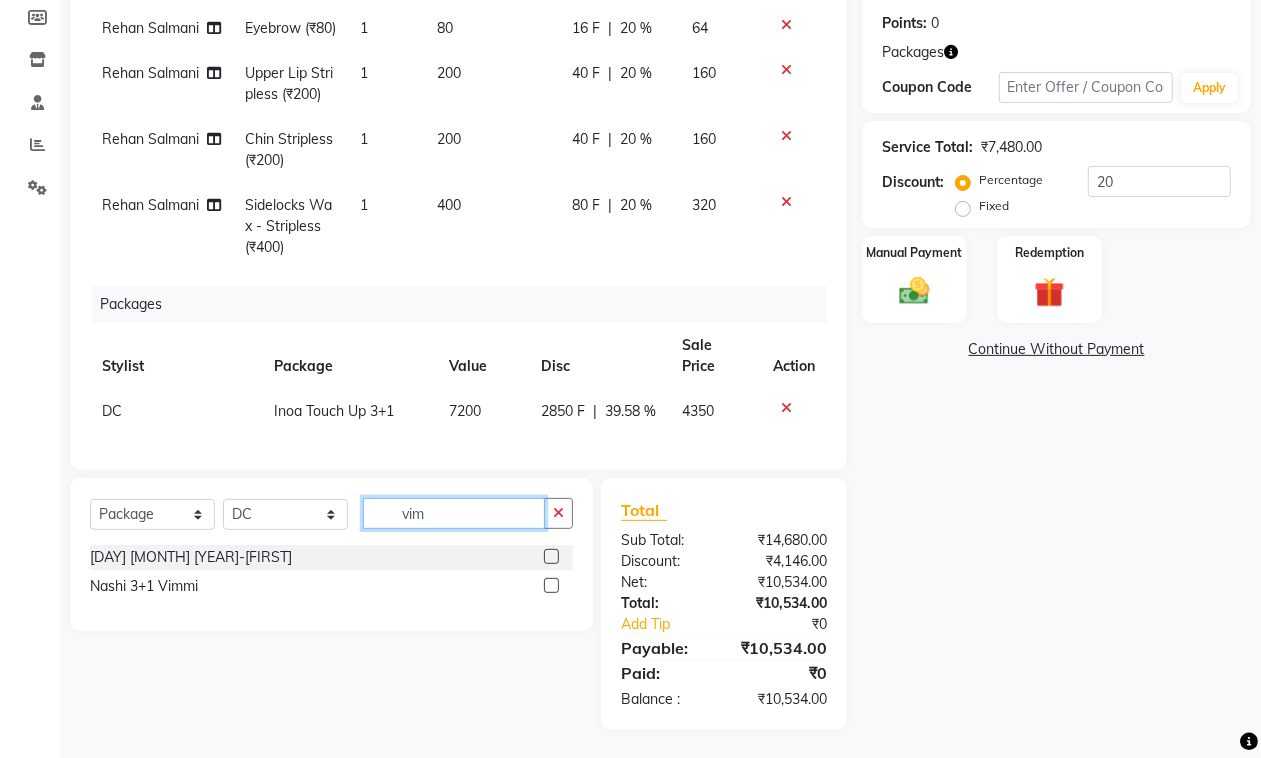 type on "vim" 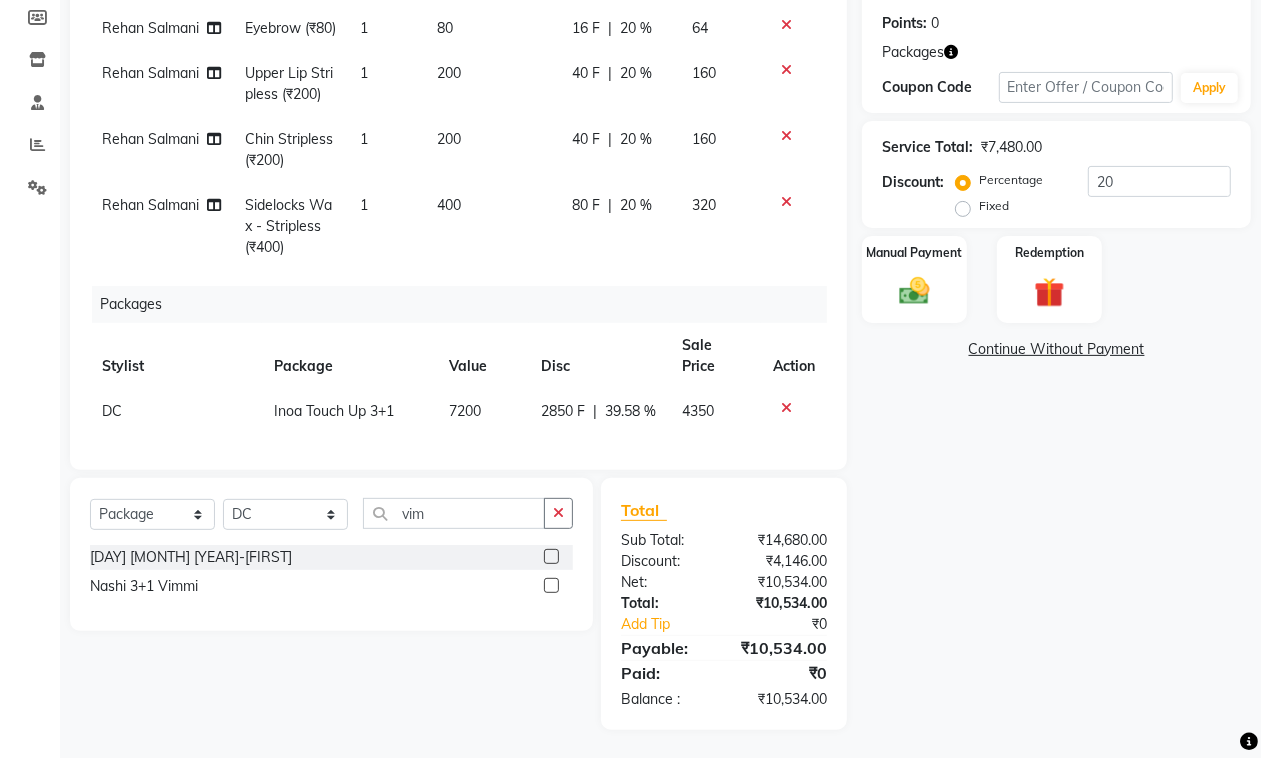 click 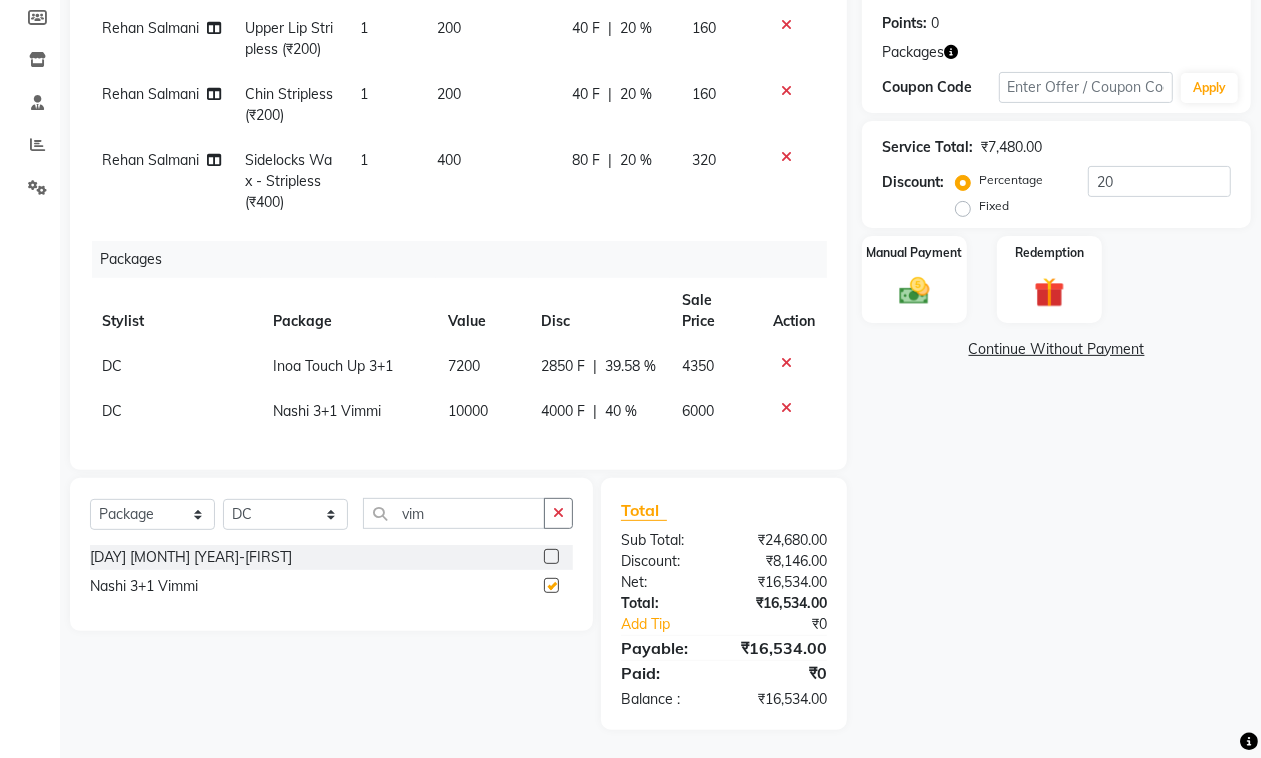checkbox on "false" 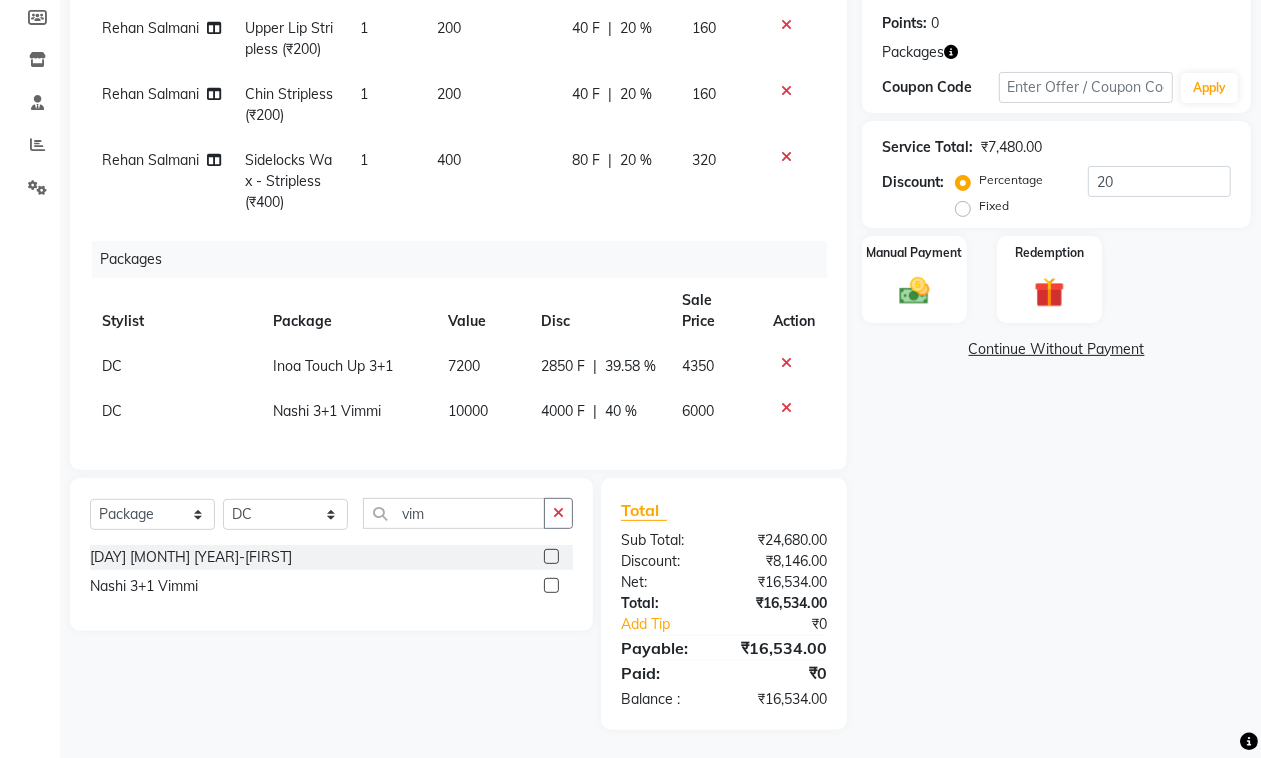 scroll, scrollTop: 568, scrollLeft: 0, axis: vertical 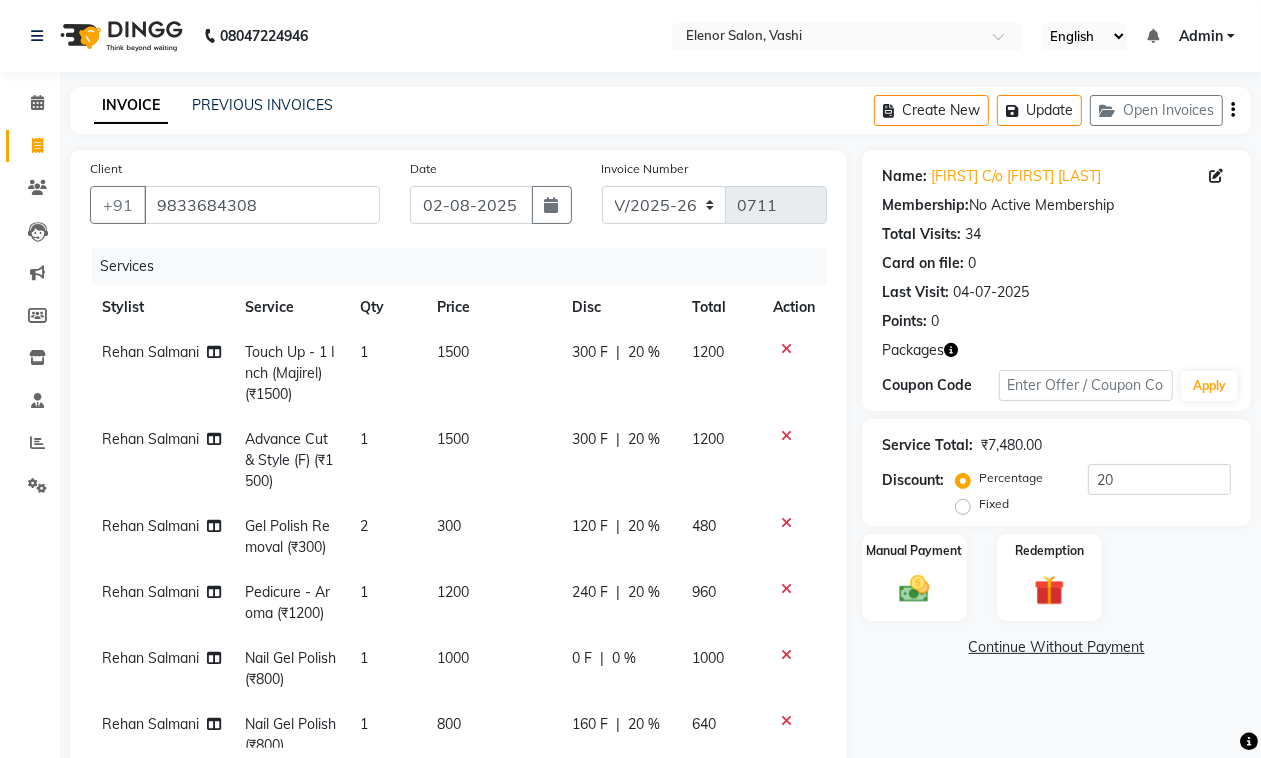click 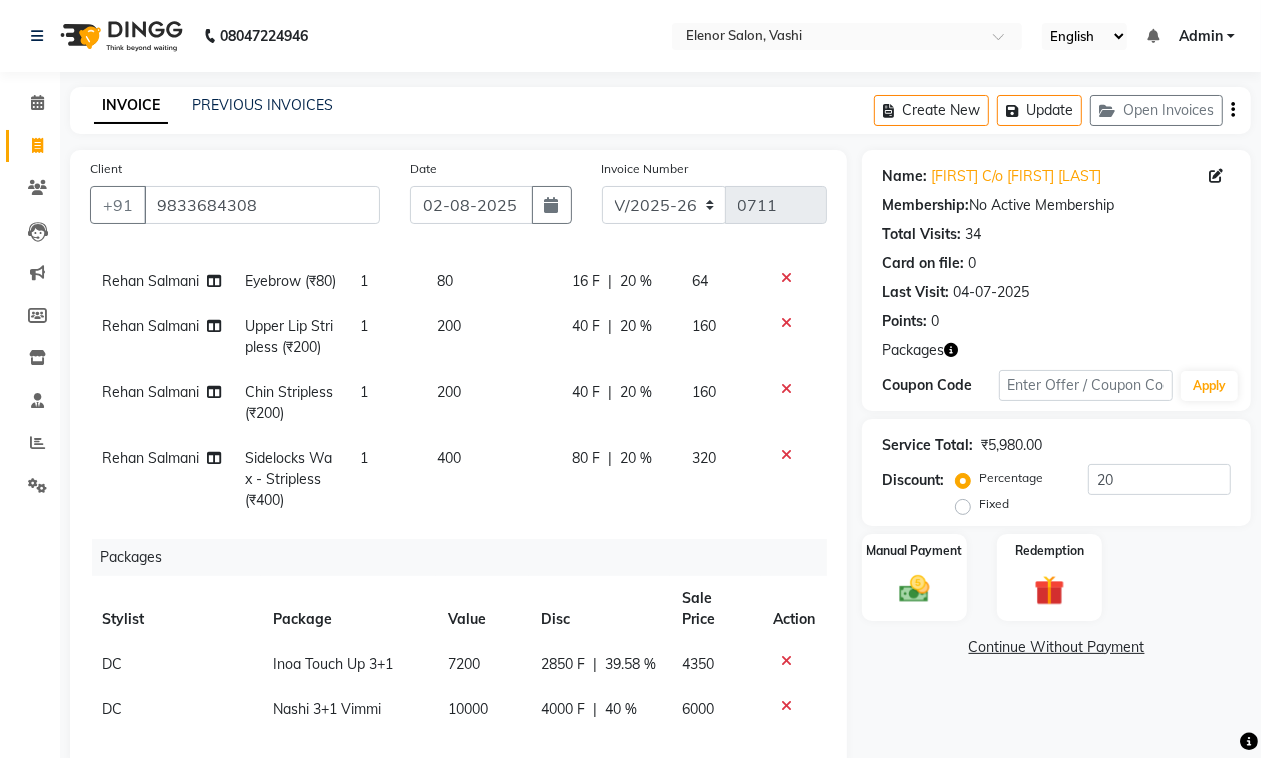 scroll, scrollTop: 482, scrollLeft: 0, axis: vertical 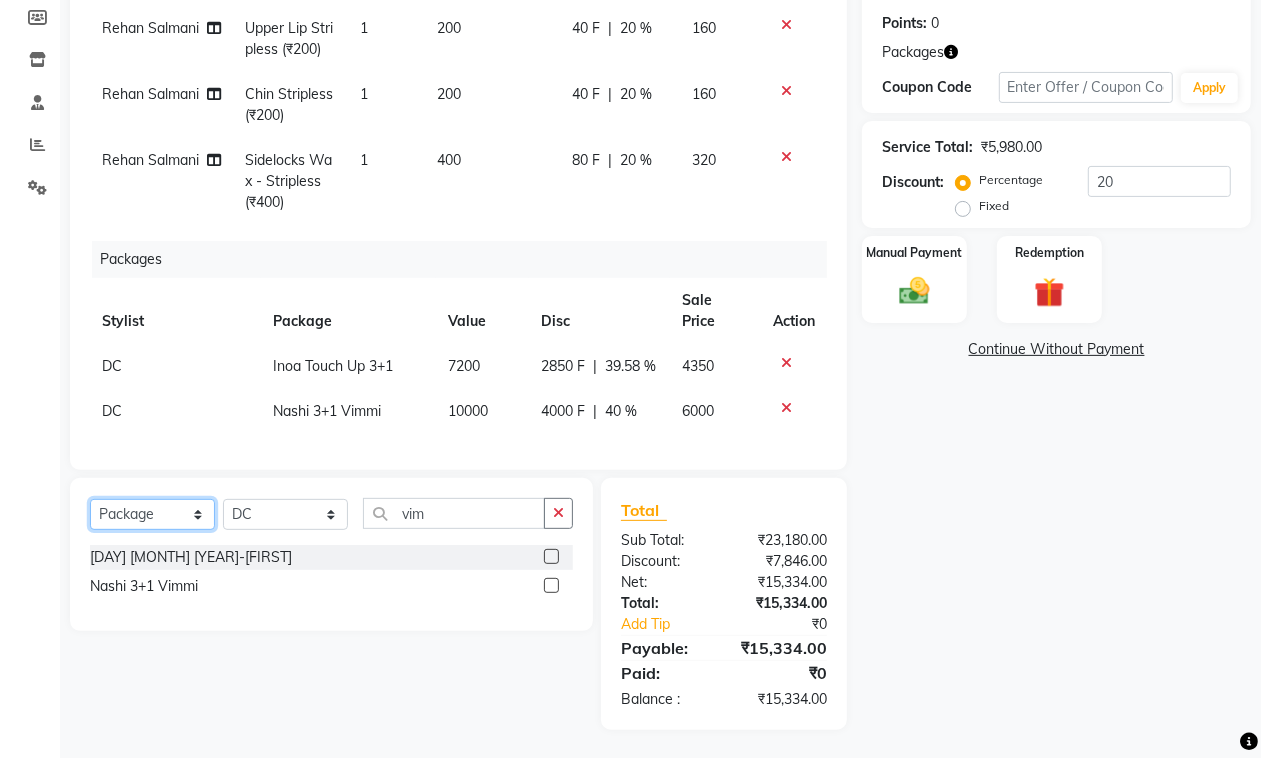 click on "Select  Service  Product  Membership  Package Voucher Prepaid Gift Card" 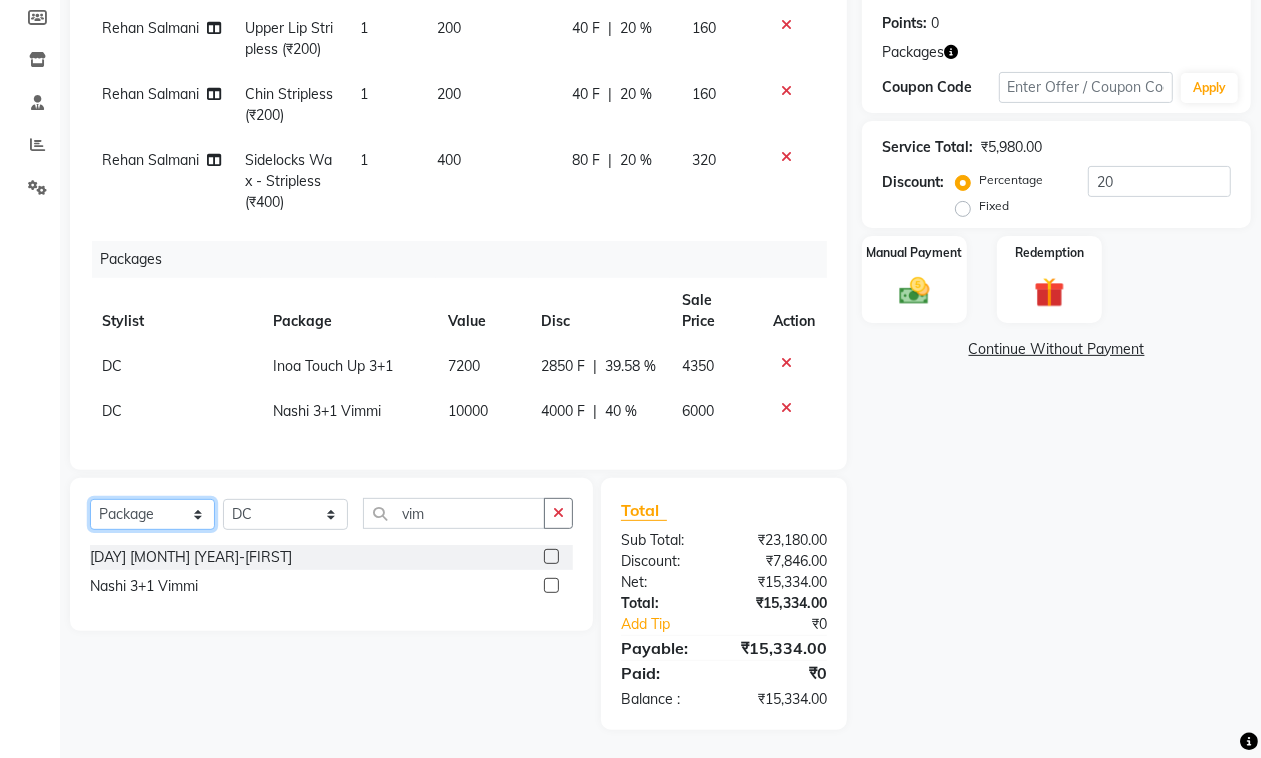 select on "service" 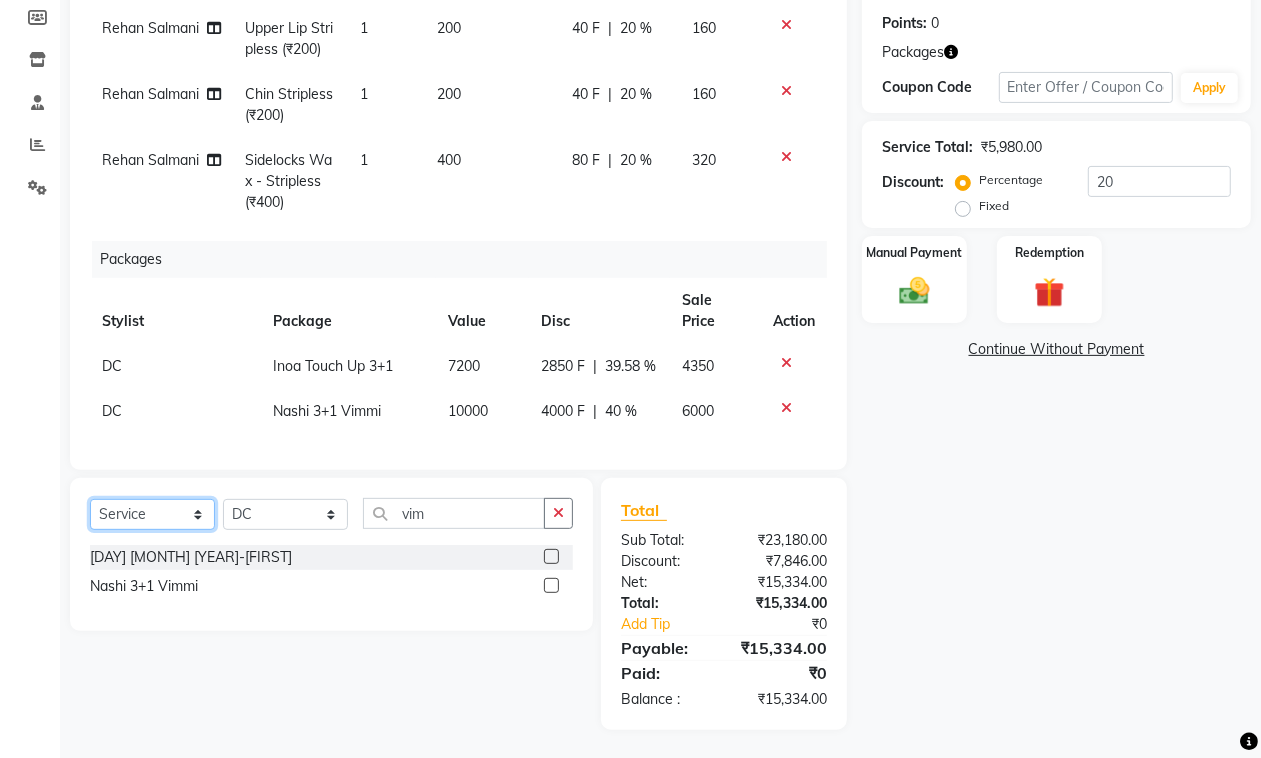 click on "Select  Service  Product  Membership  Package Voucher Prepaid Gift Card" 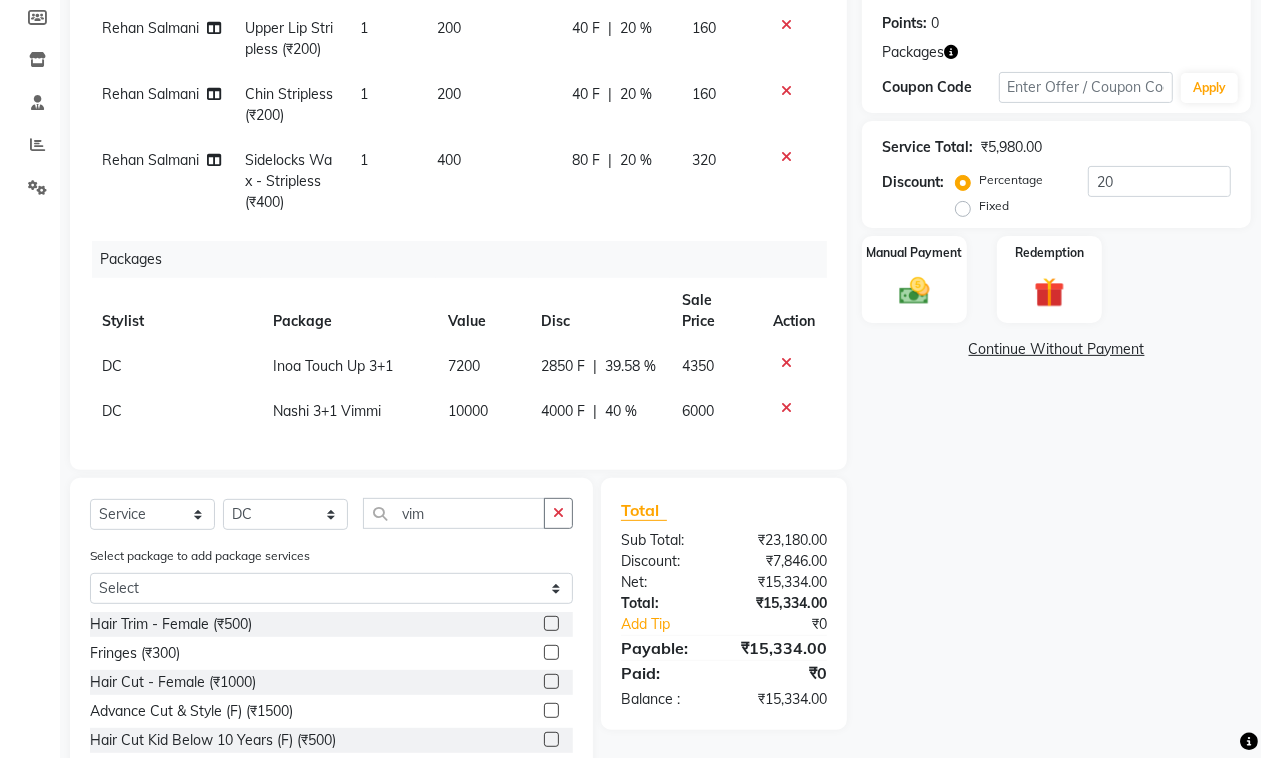 click on "Name: [FIRST]  C/o [FIRST] [LAST] Membership:  No Active Membership  Total Visits:  34 Card on file:  0 Last Visit:   [MONTH]-[DAY]-[YEAR] Points:   0  Packages Coupon Code Apply Service Total:  ₹5,980.00  Discount:  Percentage   Fixed  20 Manual Payment Redemption  Continue Without Payment" 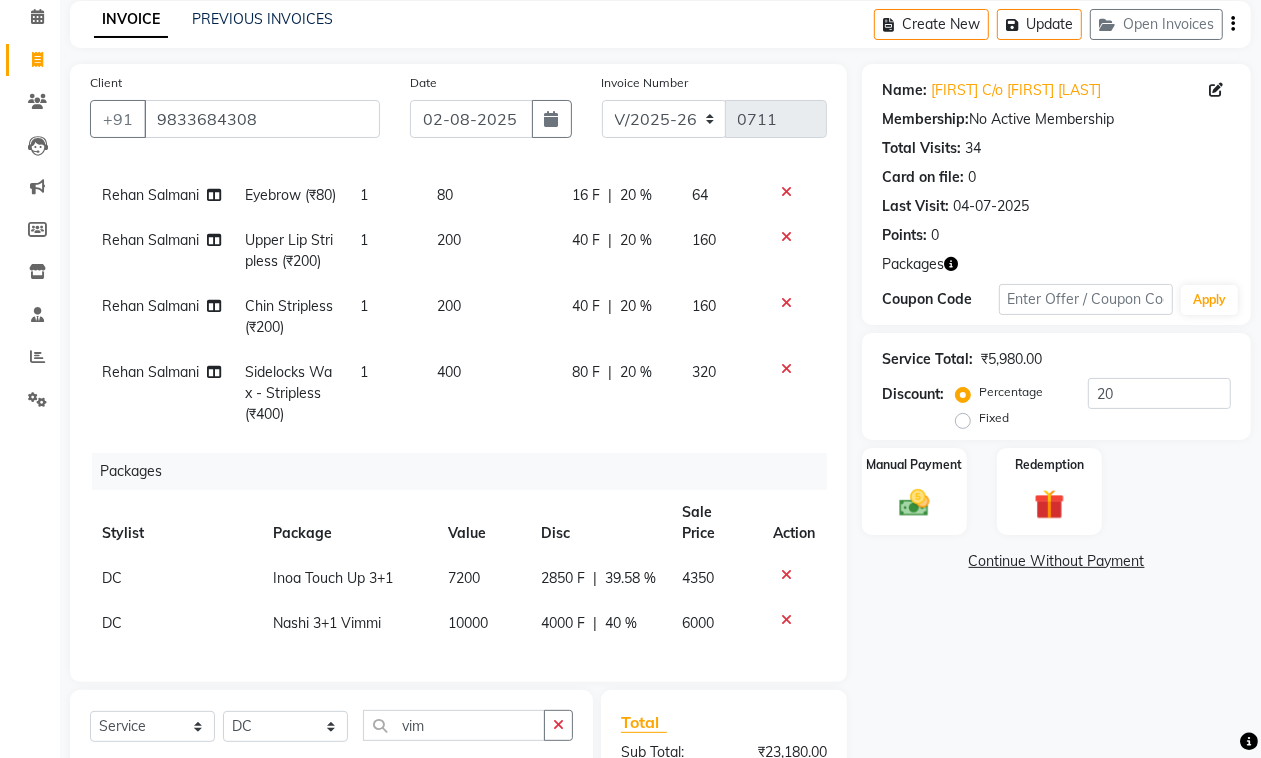 scroll, scrollTop: 0, scrollLeft: 0, axis: both 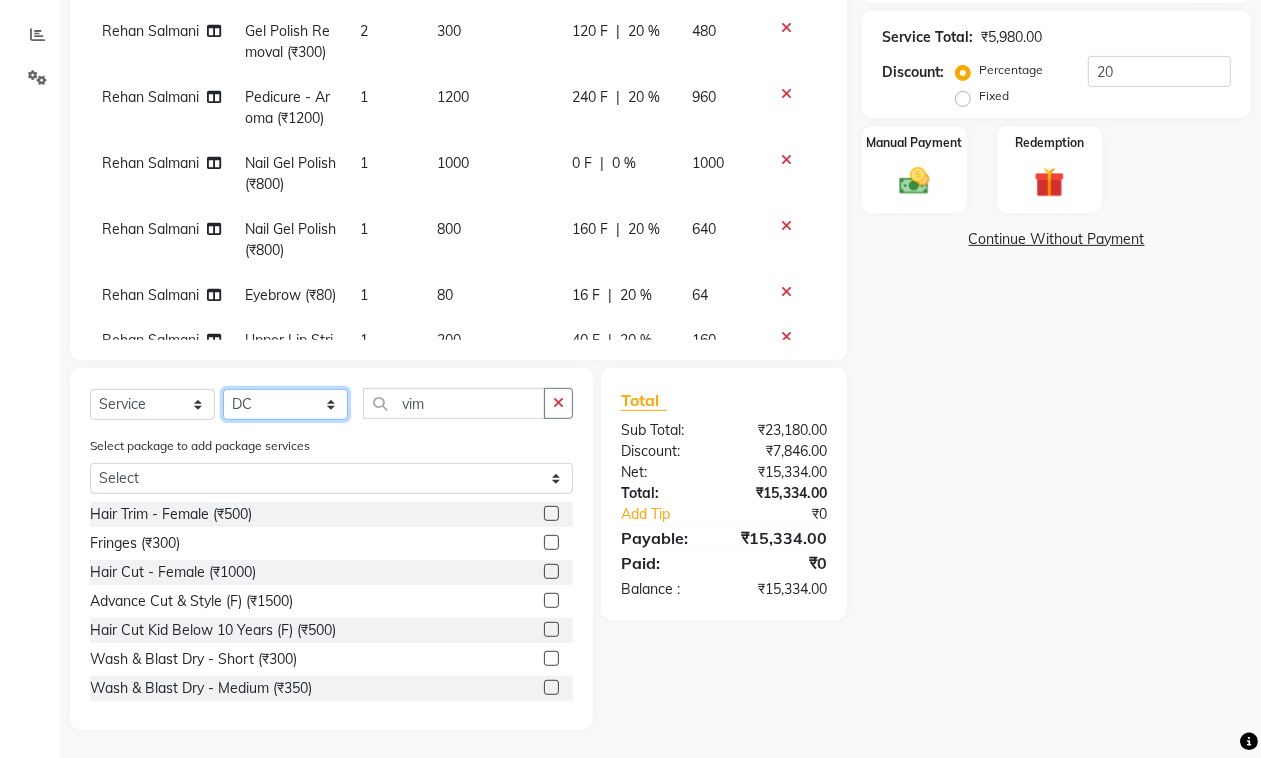 click on "Select Stylist DC Dipika Freelancer Hasan Rehan Salmani  Vinith Zoya Shaikh" 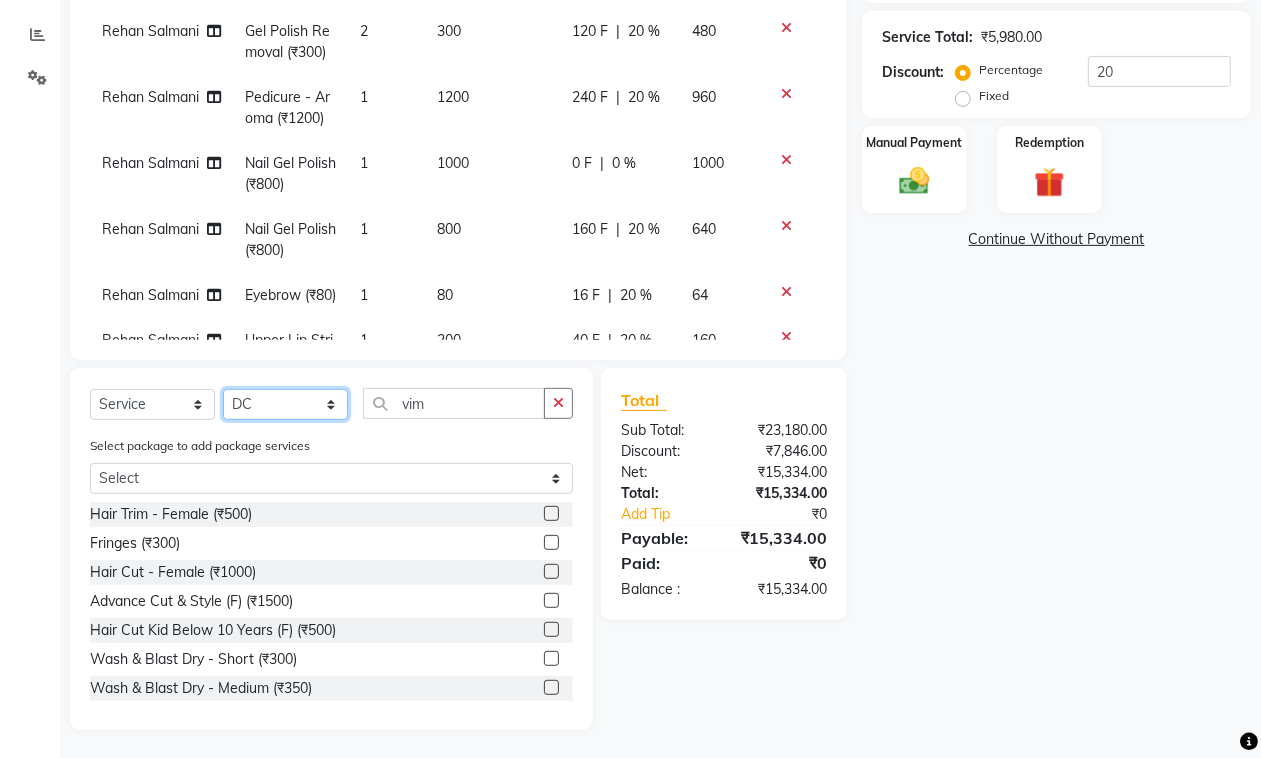 select on "10481" 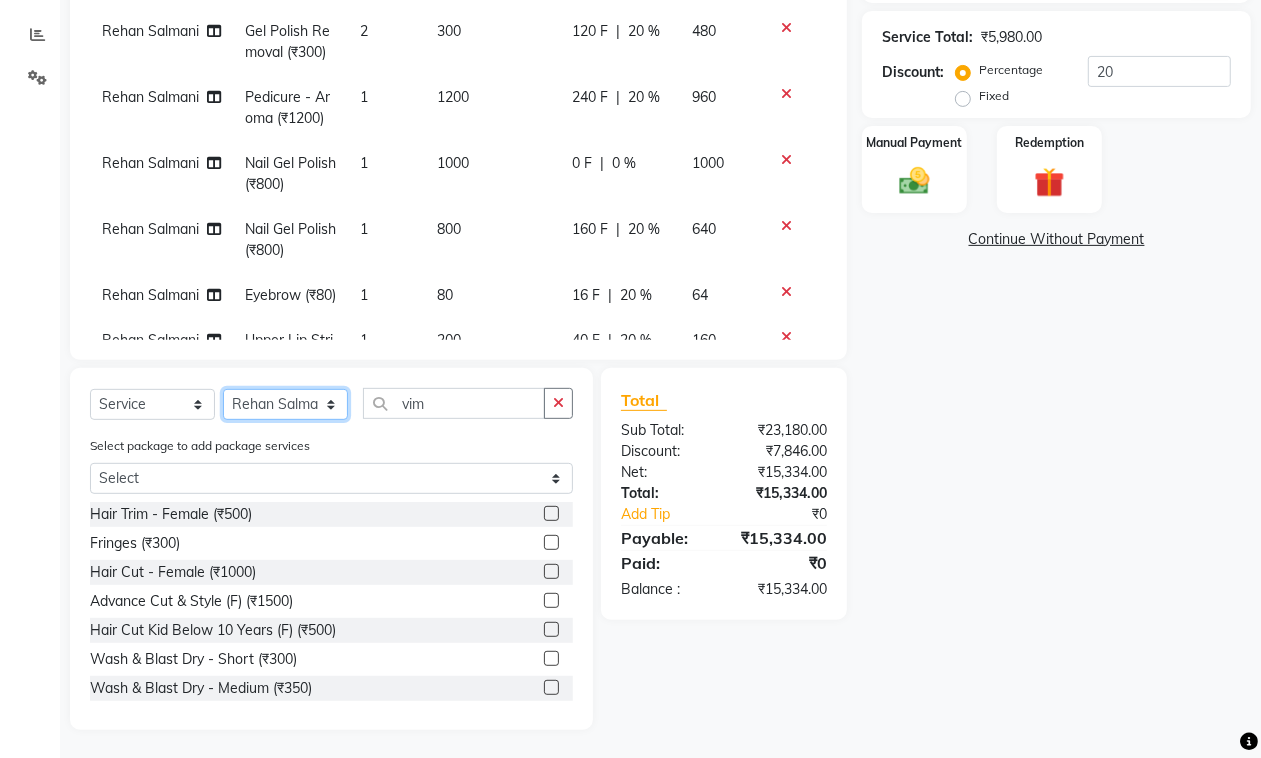 click on "Select Stylist DC Dipika Freelancer Hasan Rehan Salmani  Vinith Zoya Shaikh" 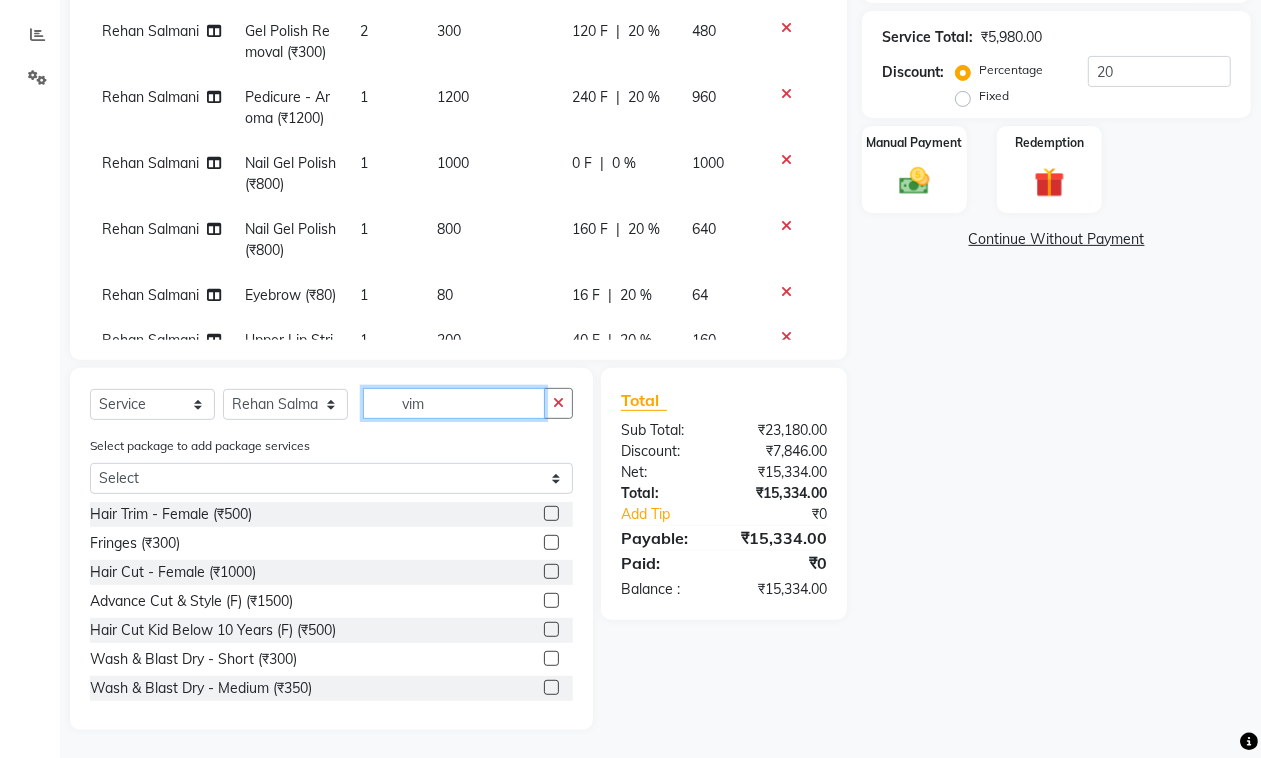 drag, startPoint x: 440, startPoint y: 390, endPoint x: 367, endPoint y: 405, distance: 74.52516 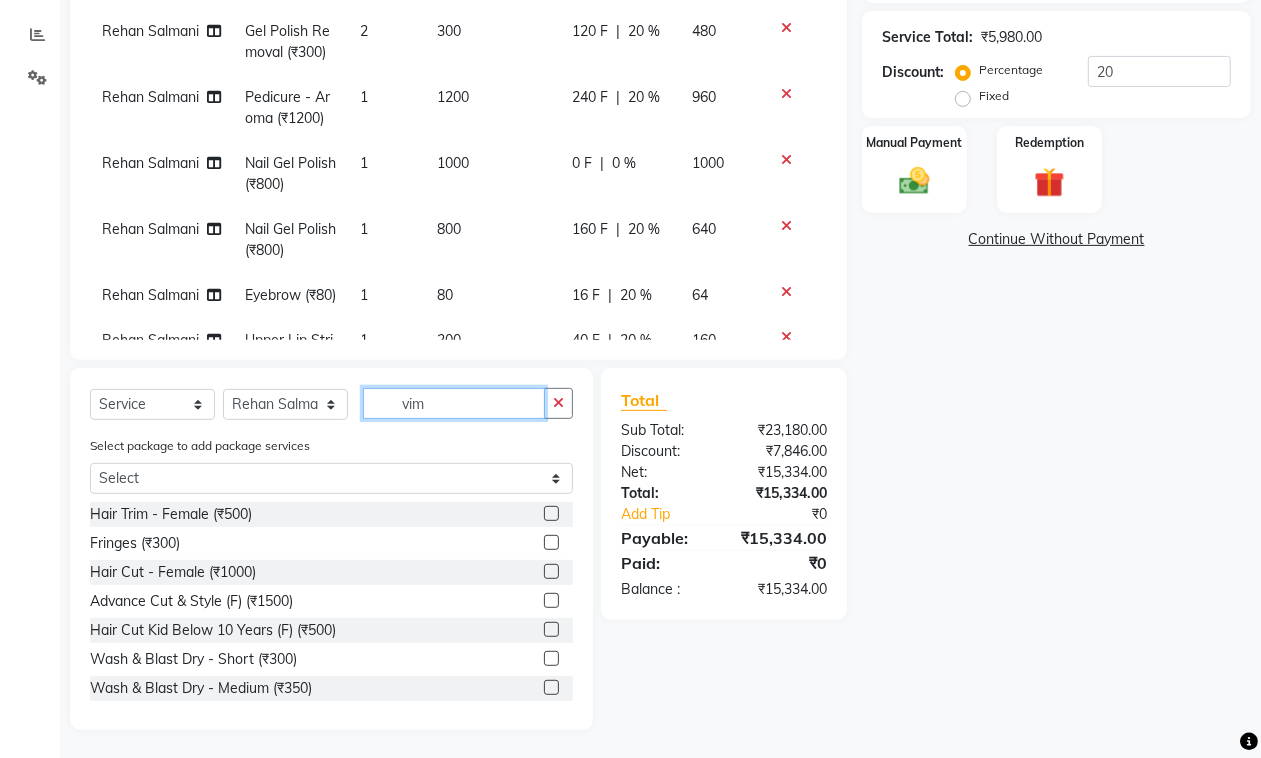 click on "vim" 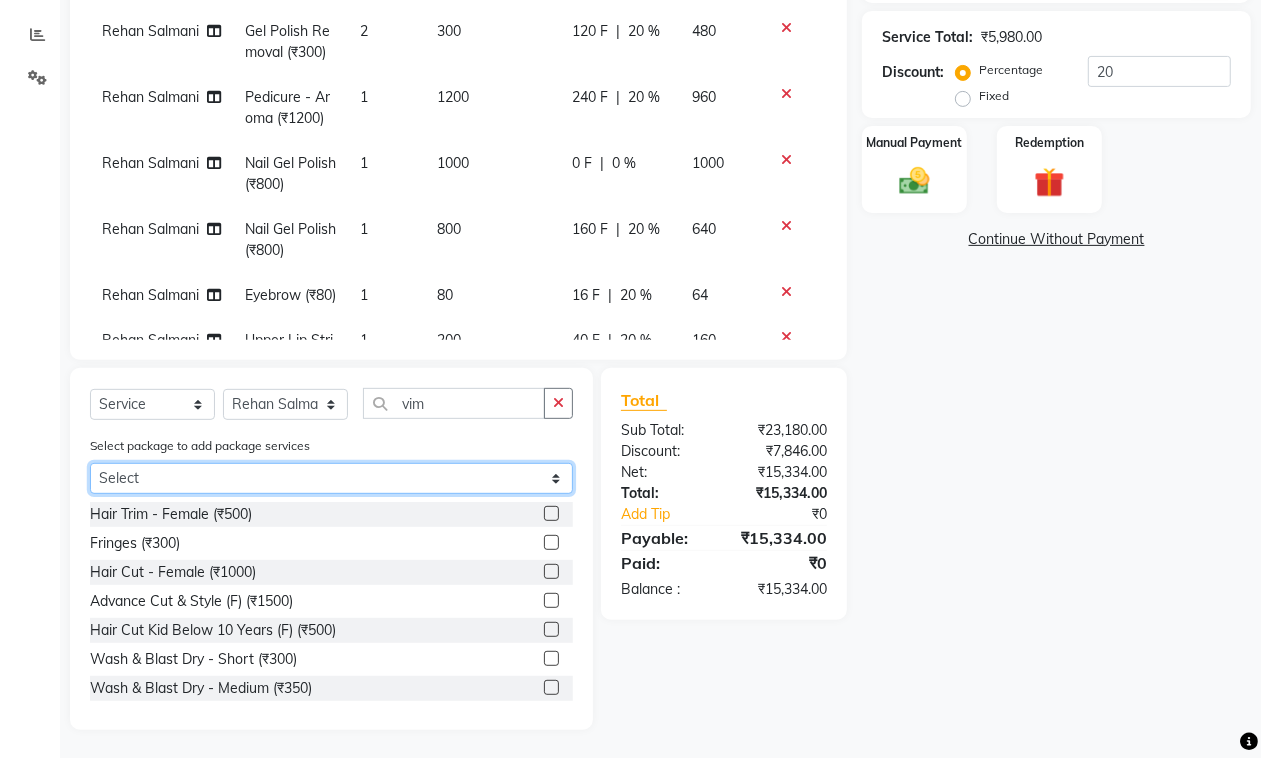 click on "Select Nashi 3+1 Vimmi Touch-up 3+1" 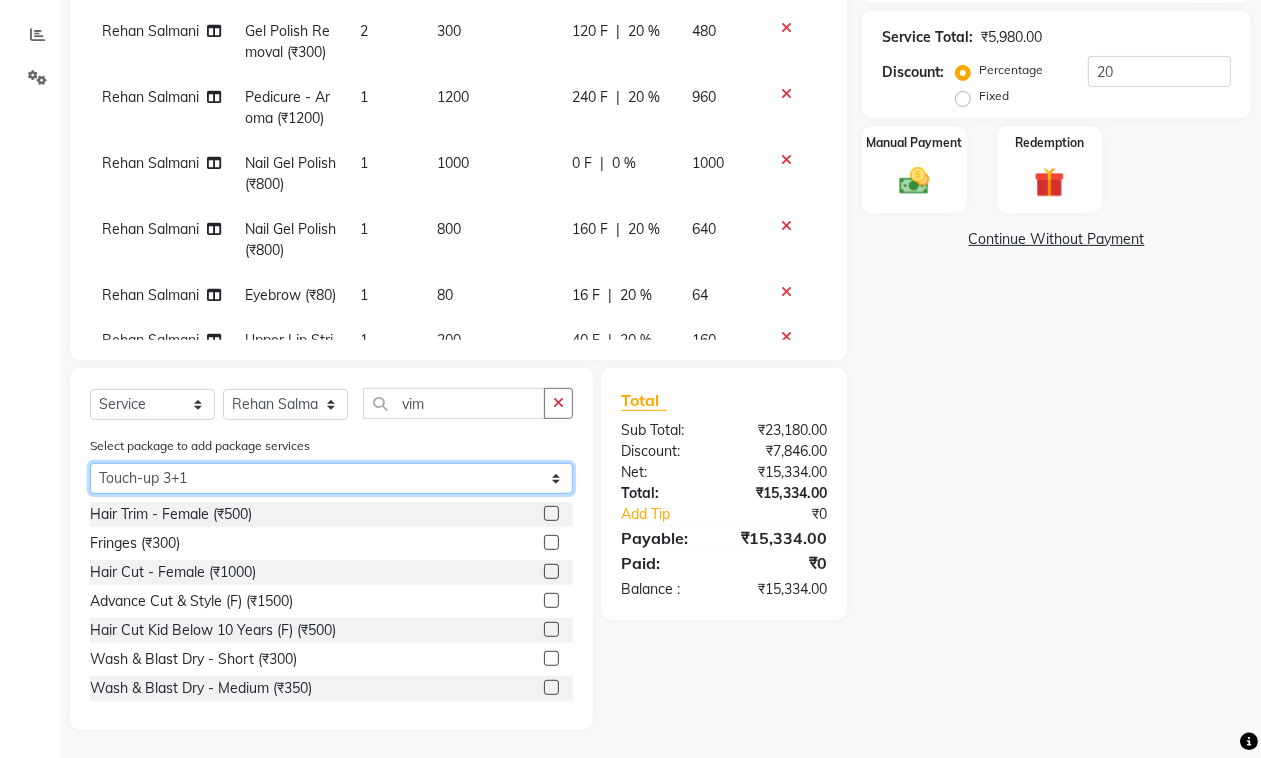 click on "Select Nashi 3+1 Vimmi Touch-up 3+1" 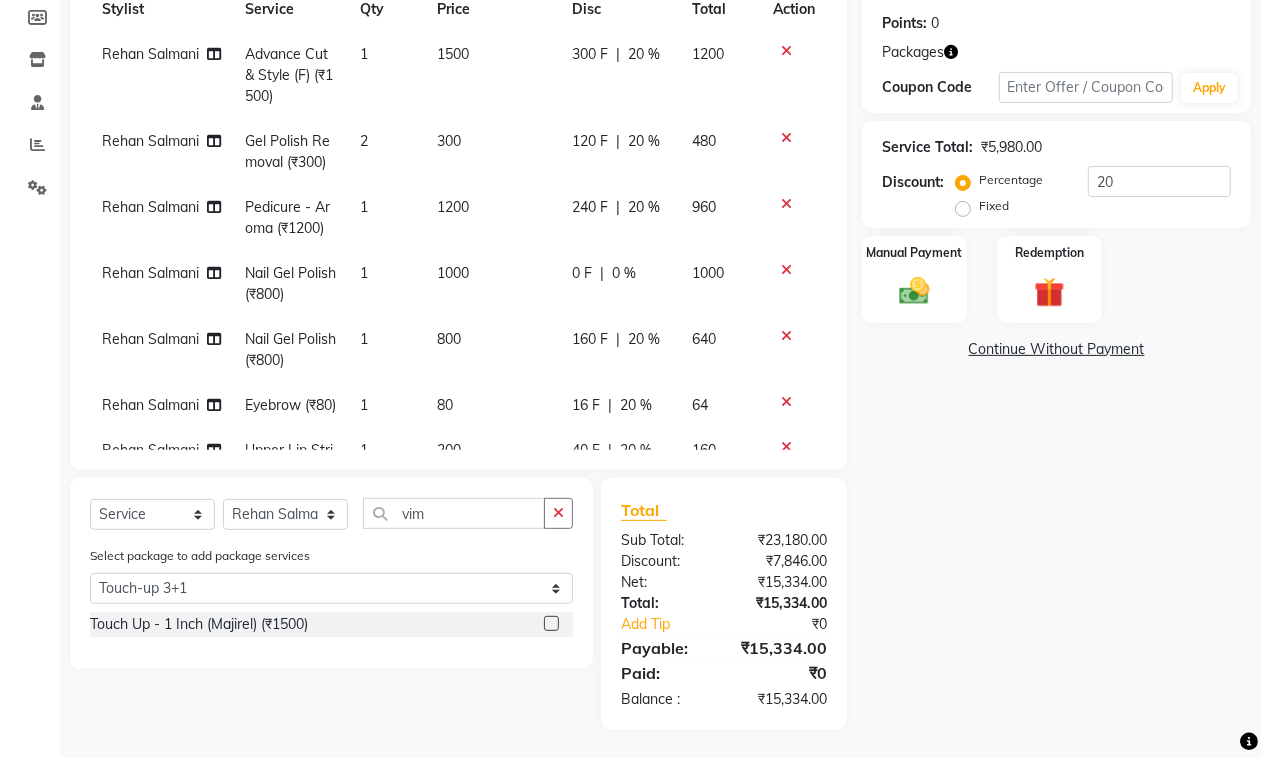 click 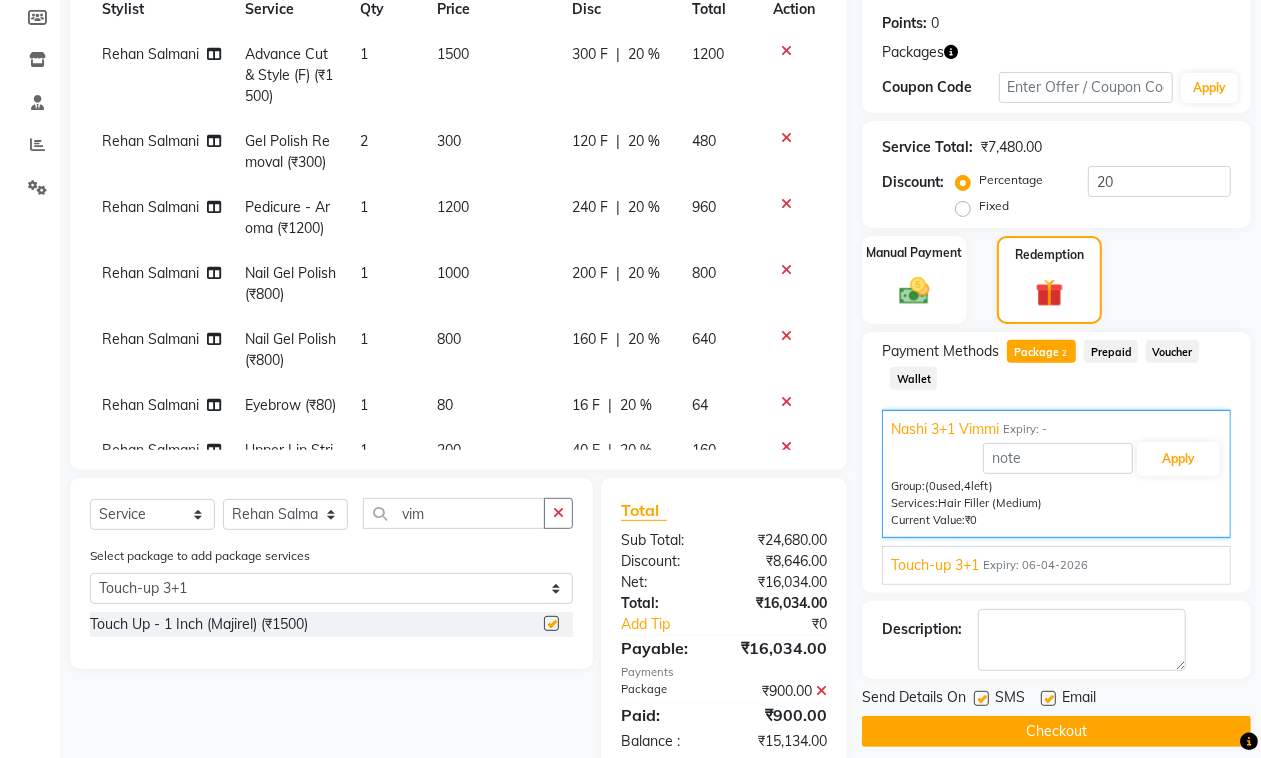checkbox on "false" 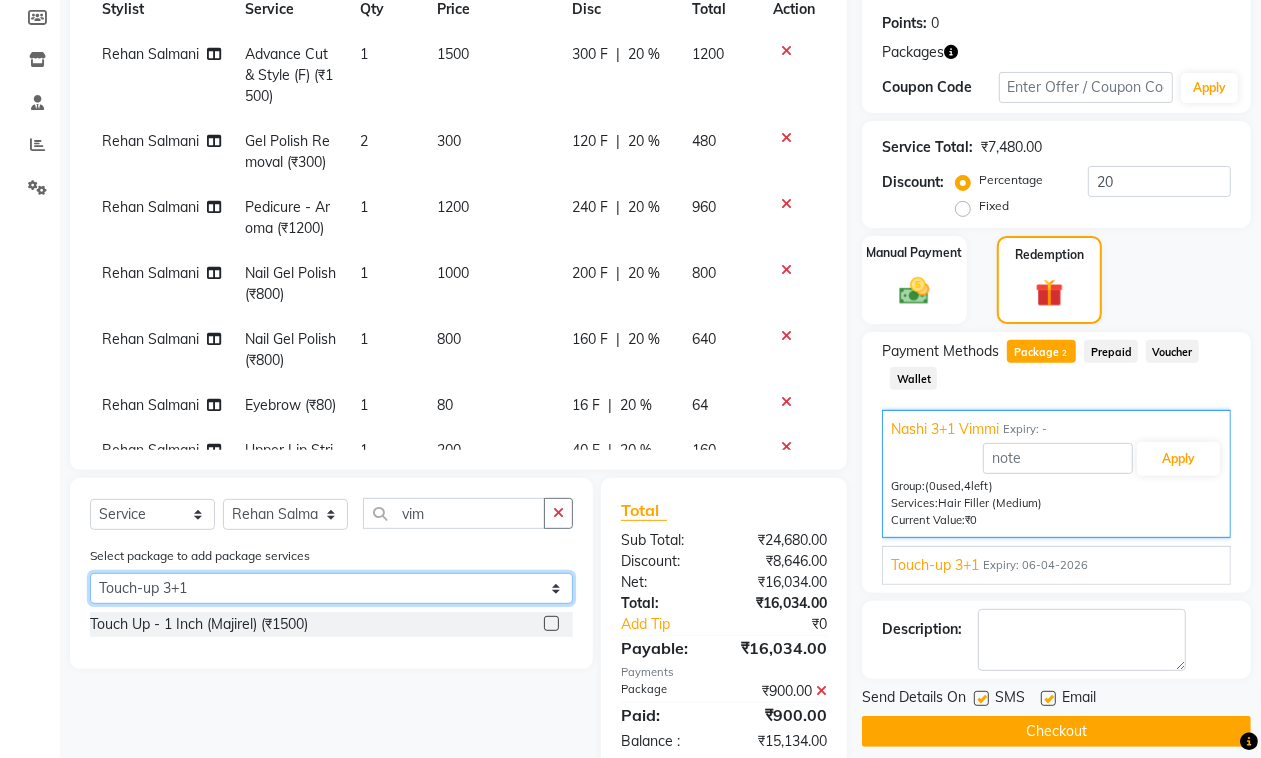 click on "Select Nashi 3+1 Vimmi Touch-up 3+1" 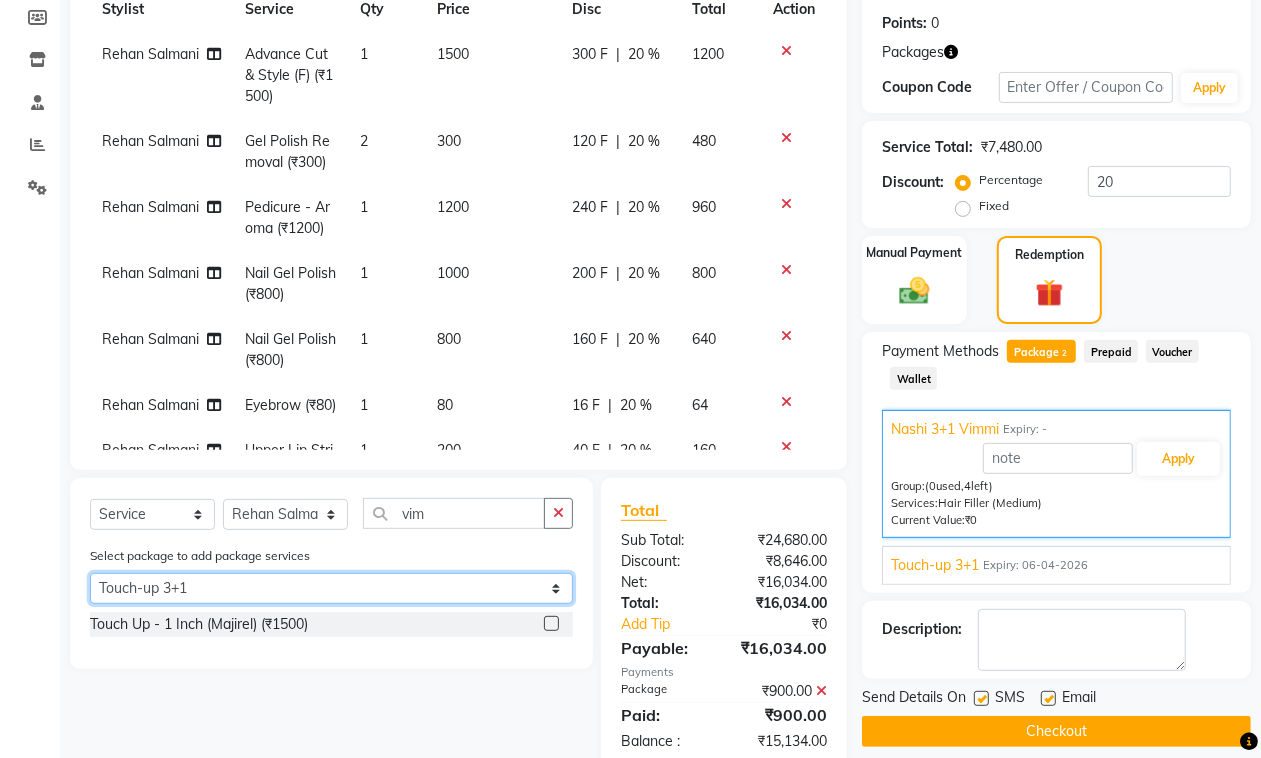 select on "1: Object" 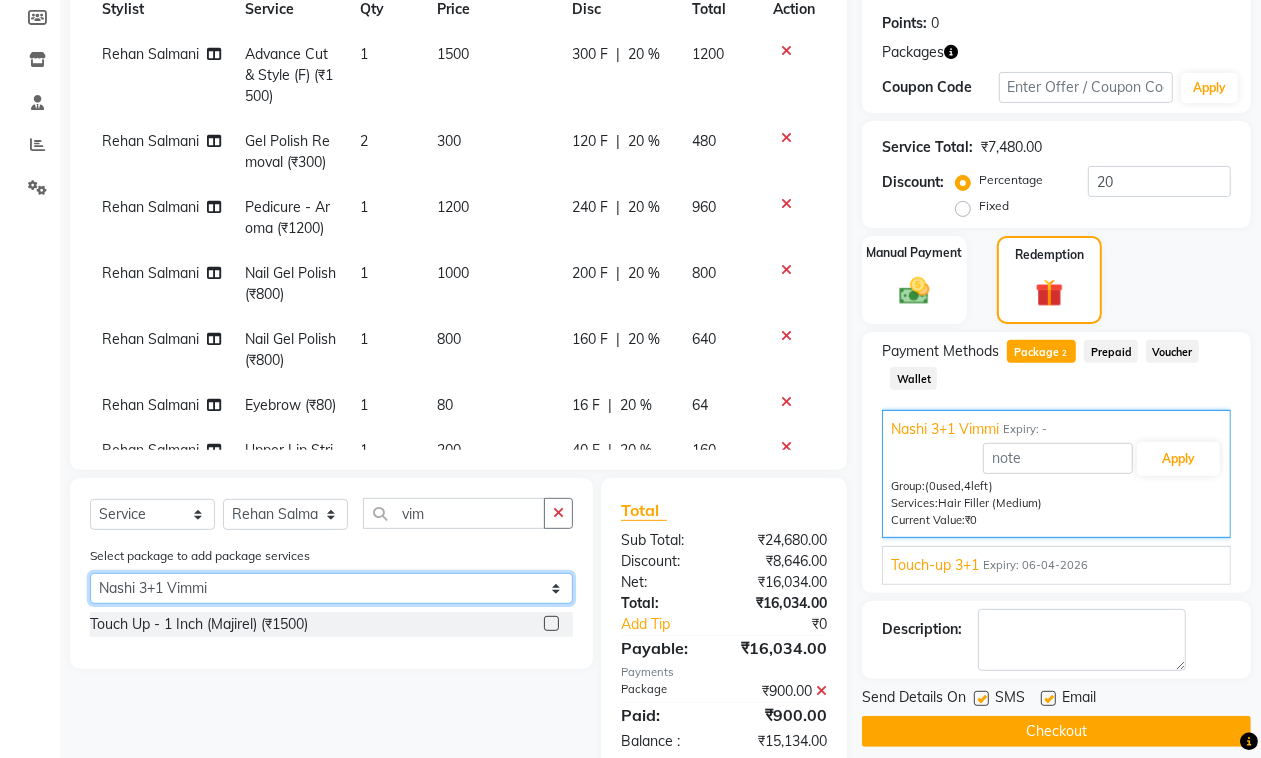 click on "Select Nashi 3+1 Vimmi Touch-up 3+1" 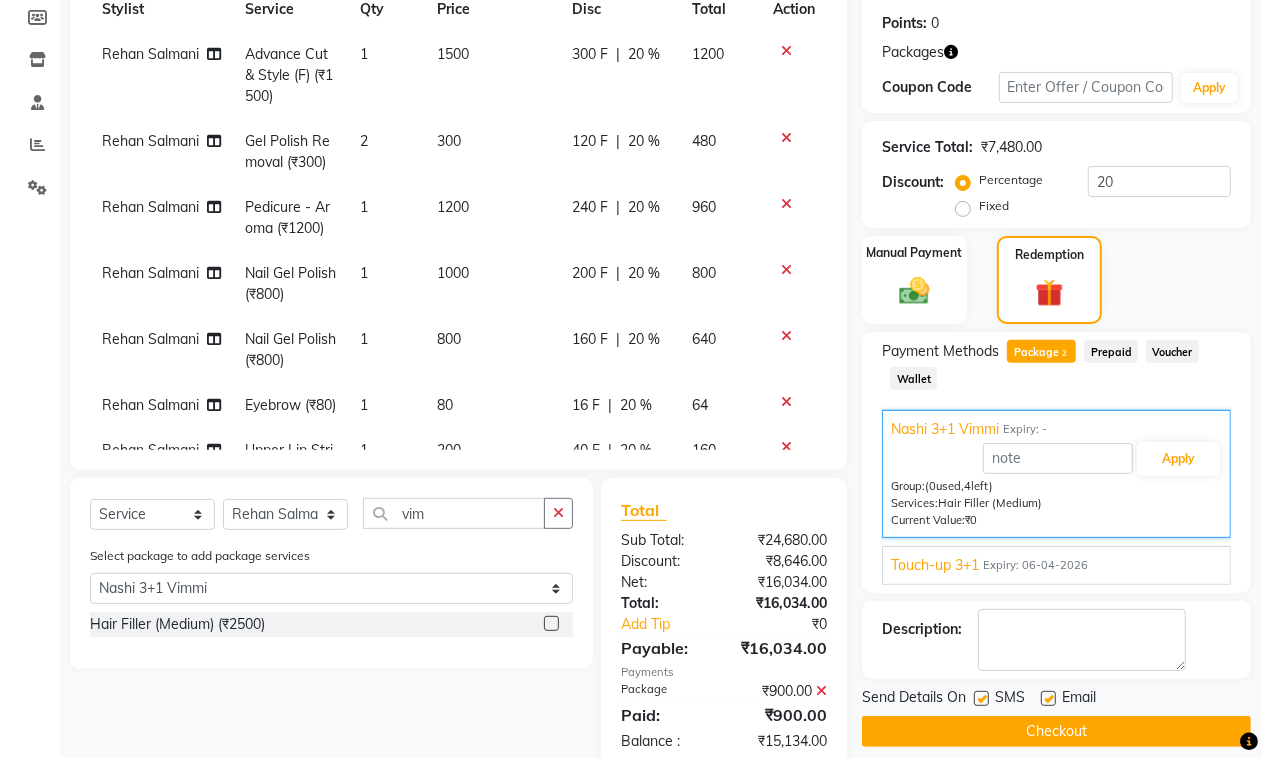 click 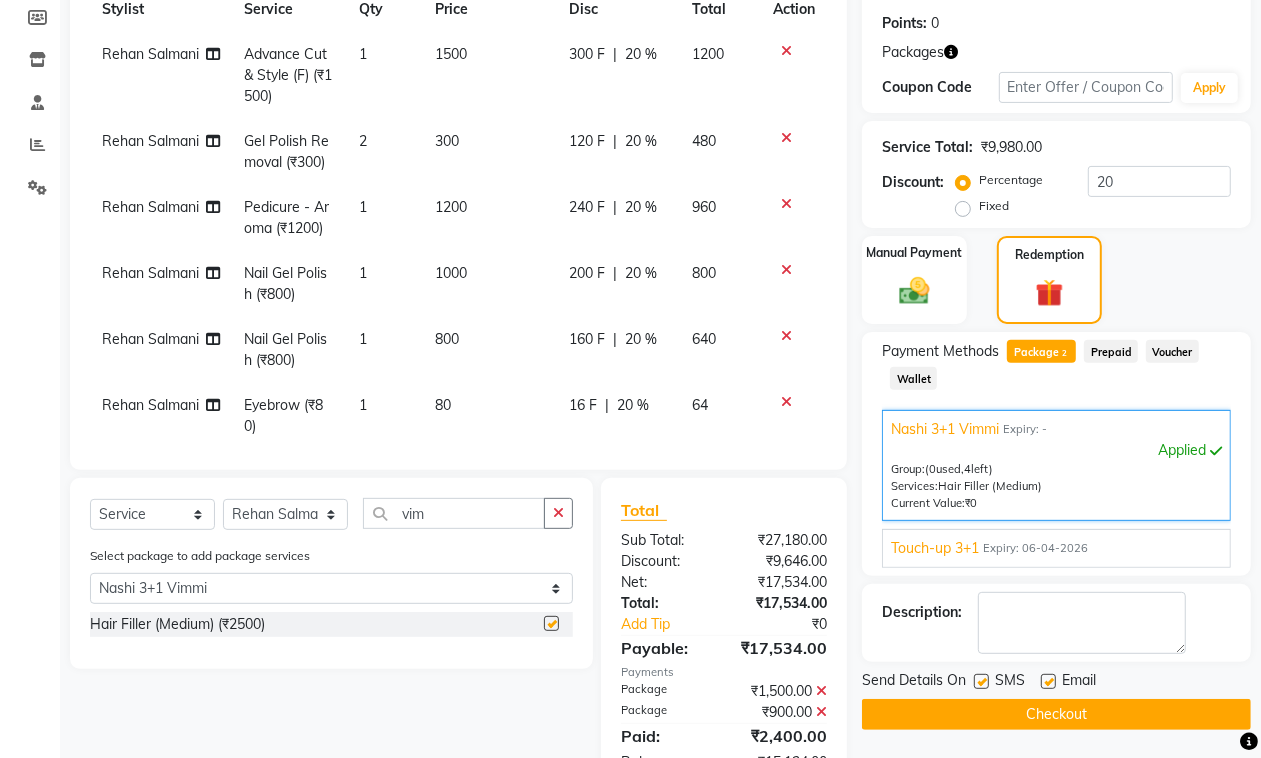 checkbox on "false" 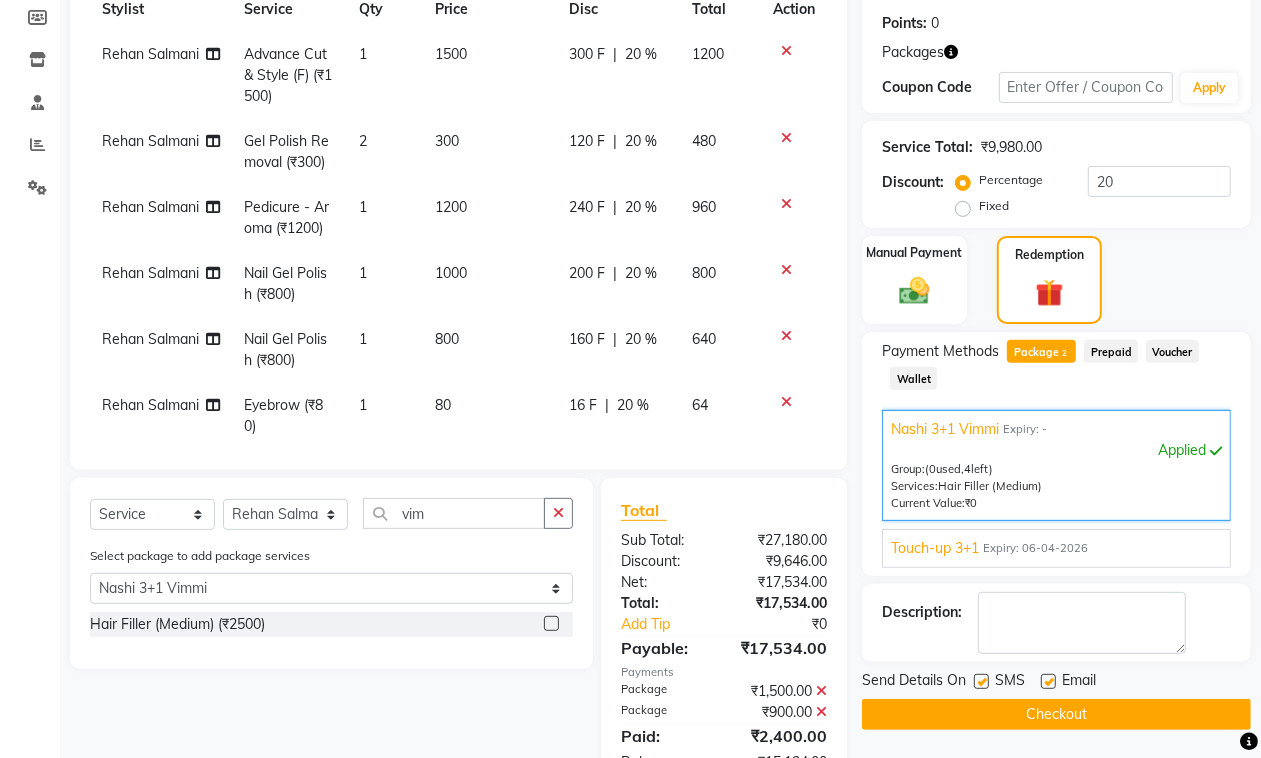 scroll, scrollTop: 362, scrollLeft: 0, axis: vertical 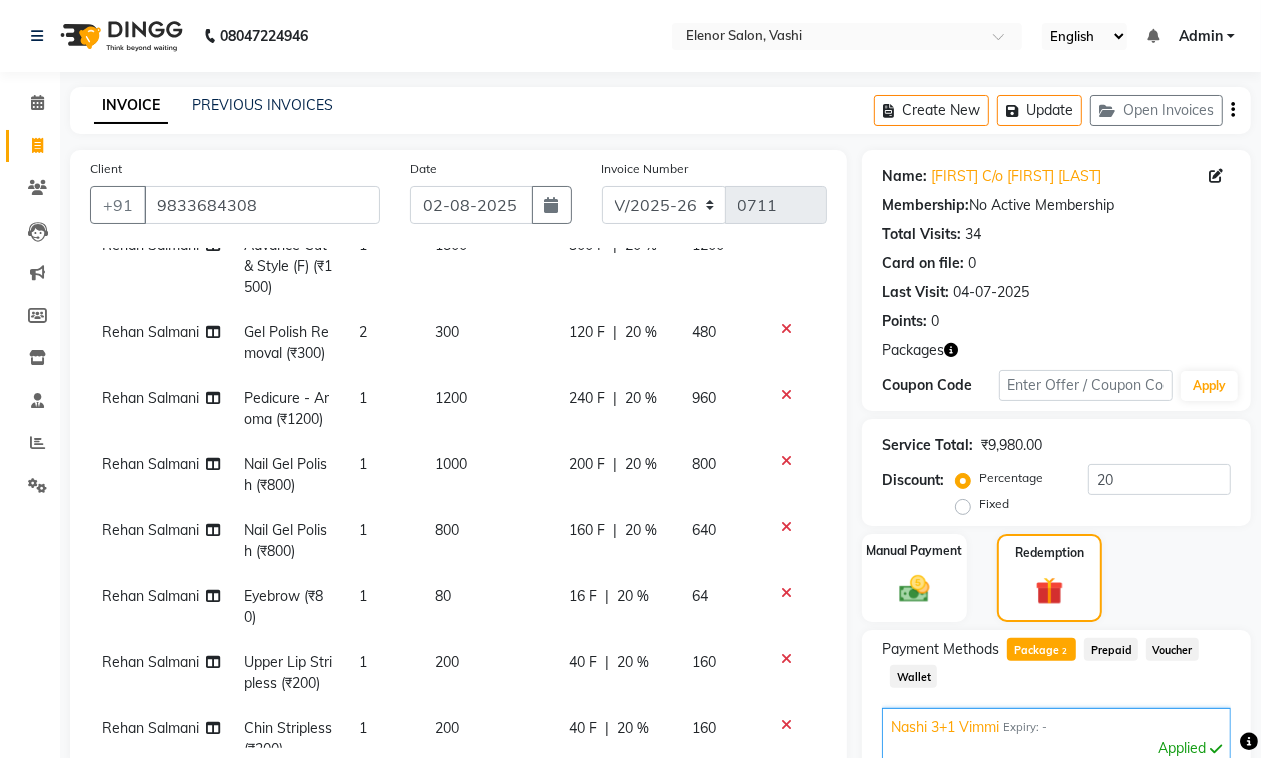 click on "20 %" 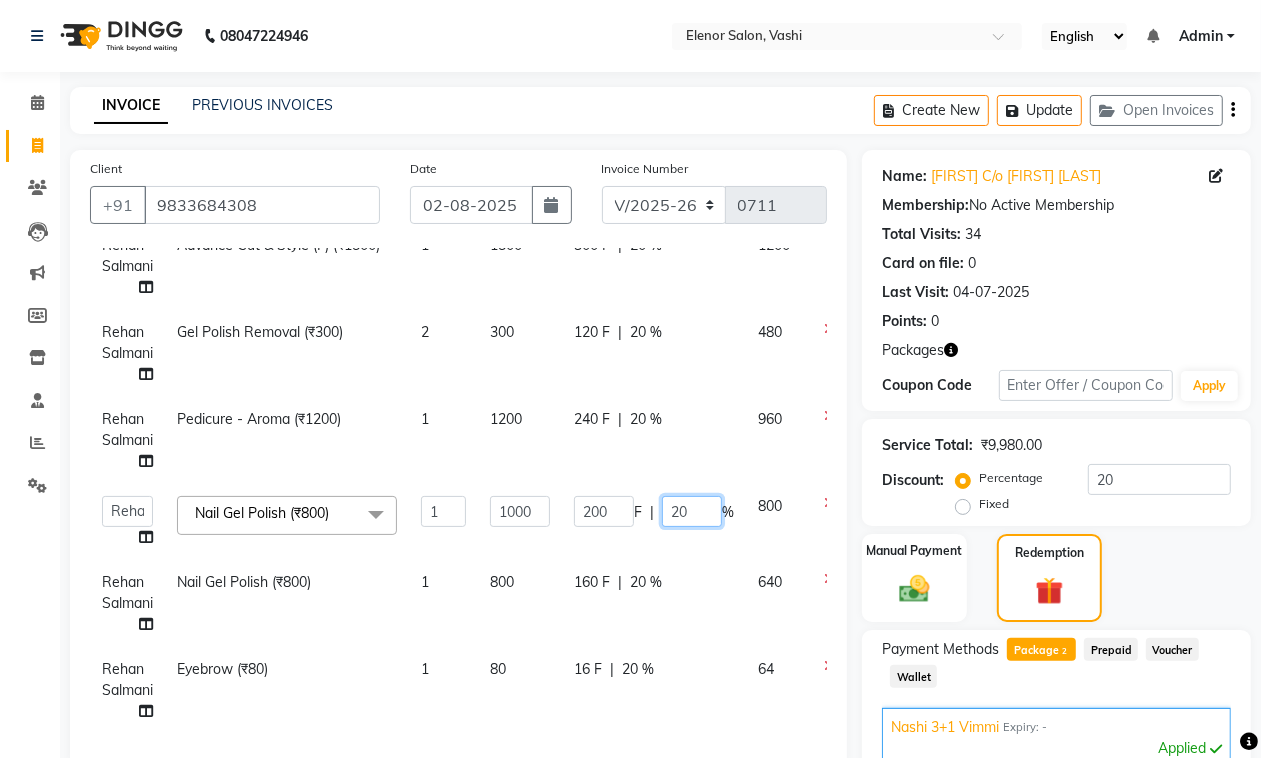 drag, startPoint x: 668, startPoint y: 513, endPoint x: 700, endPoint y: 515, distance: 32.06244 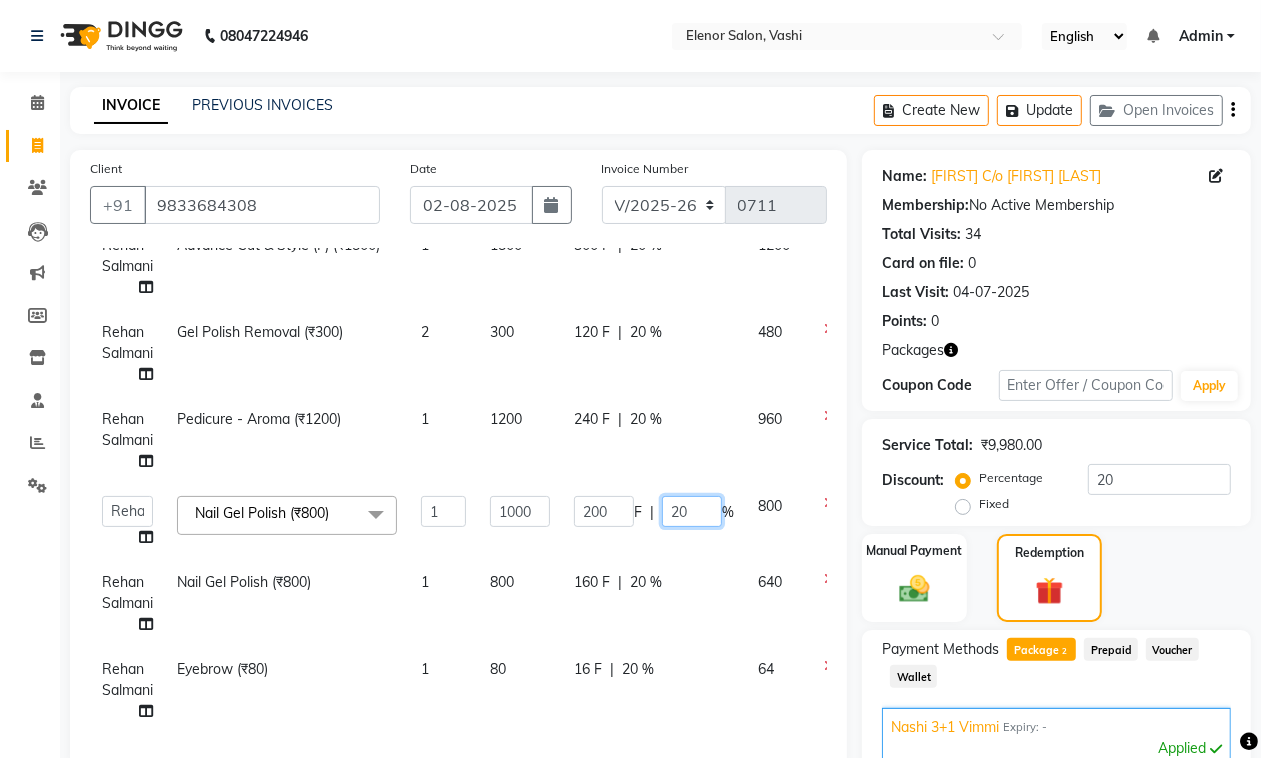 click on "20" 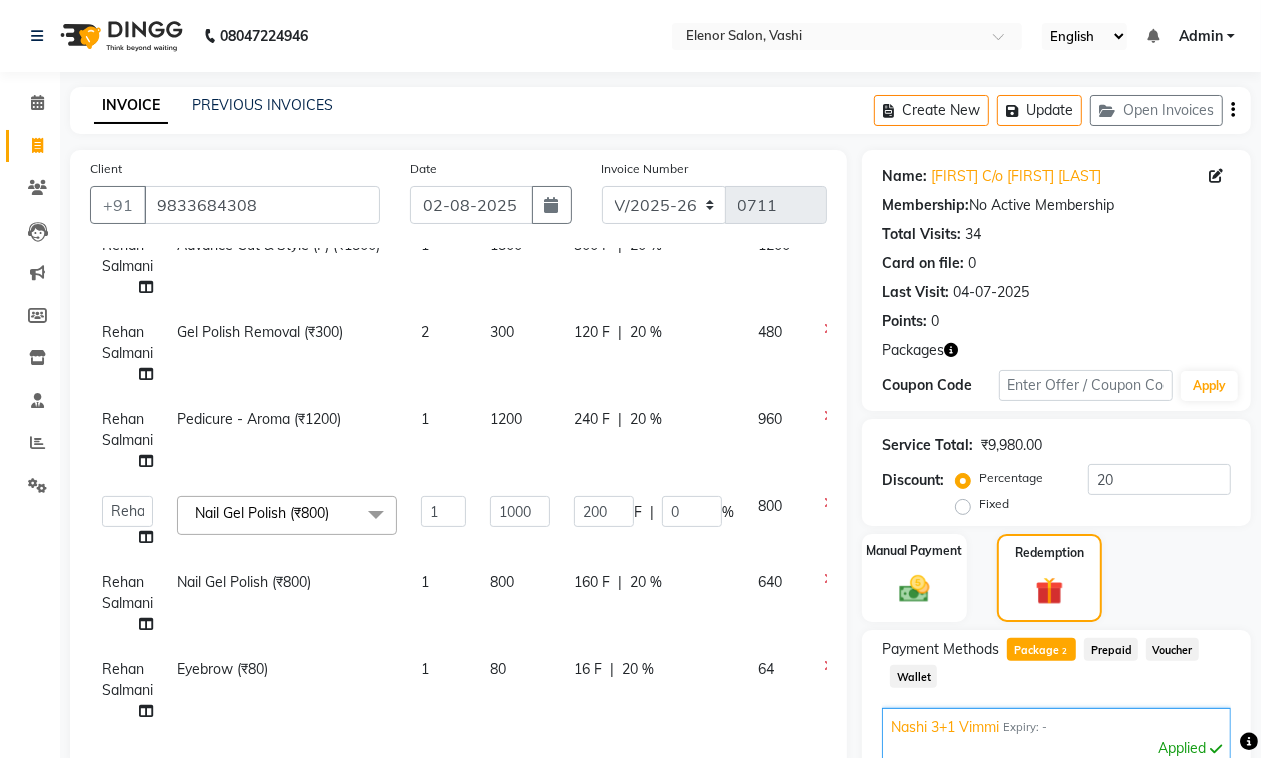 click on "Client +[PHONE] Date [DAY]-[MONTH]-[YEAR] Invoice Number V/[YEAR] V/[YEAR]-[YEAR] 0711 Services Stylist Service Qty Price Disc Total Action Rehan Salmani Advance Cut & Style (F) (₹1500) 1 1500 300 F | 20 % 1200 Rehan Salmani  Gel Polish Removal (₹300) 2 300 120 F | 20 % 480 Rehan Salmani Pedicure - Aroma (₹1200) 1 1200 240 F | 20 % 960  DC   Dipika   Freelancer   Hasan   Rehan Salmani    Vinith   Zoya Shaikh  Nail Gel Polish (₹800)  x Hair Trim - Female (₹500) Fringes (₹300) Hair Cut  - Female (₹1000) Advance Cut & Style (F) (₹1500) Hair Cut Kid Below 10 Years (F) (₹500) Wash & Blast Dry - Short (₹300) Wash & Blast Dry - Medium (₹350) Wash & Blast Dry - Long (₹400) Blow Dry - Short (₹550) Blow Dry - Medium (₹650) Blow Dry - Long (₹750) Wash & Blow Dry - Short (₹700) Wash & Blow Dry - Medium (₹800) Wash & Blow Dry - Long (₹900) Ironing - Short (₹650) Ironing - Medium (₹750) Ironing - Long (₹850) Tongs - Short (₹850) Tongs - Medium (₹950) Tongs - Long (₹1000) Mehandi  (₹0)" 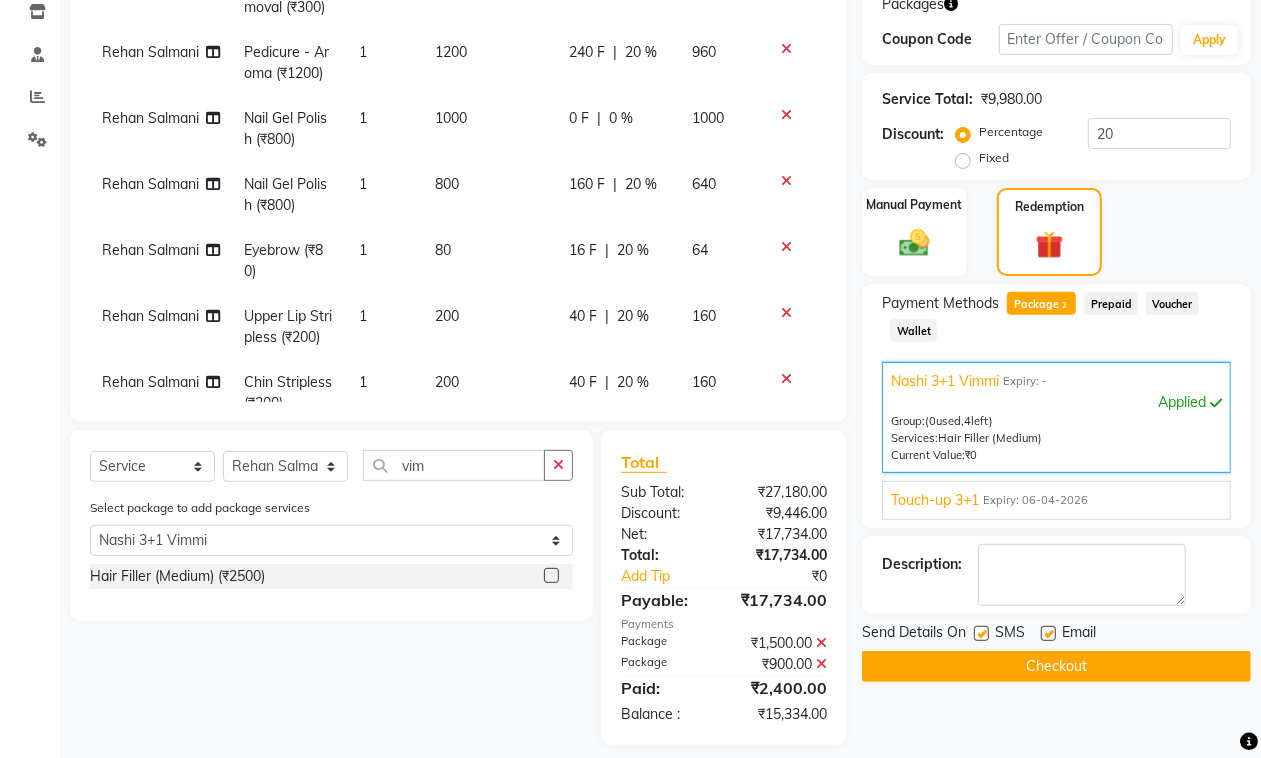 scroll, scrollTop: 362, scrollLeft: 0, axis: vertical 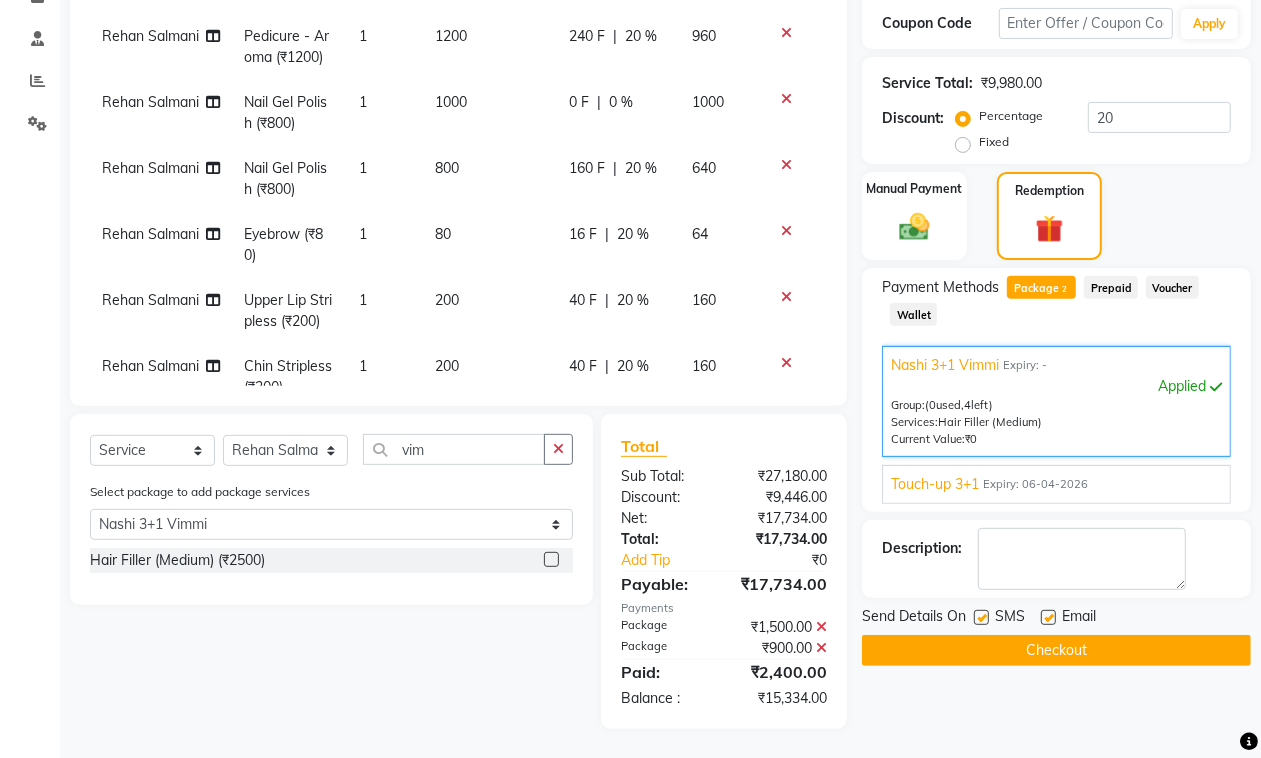 click 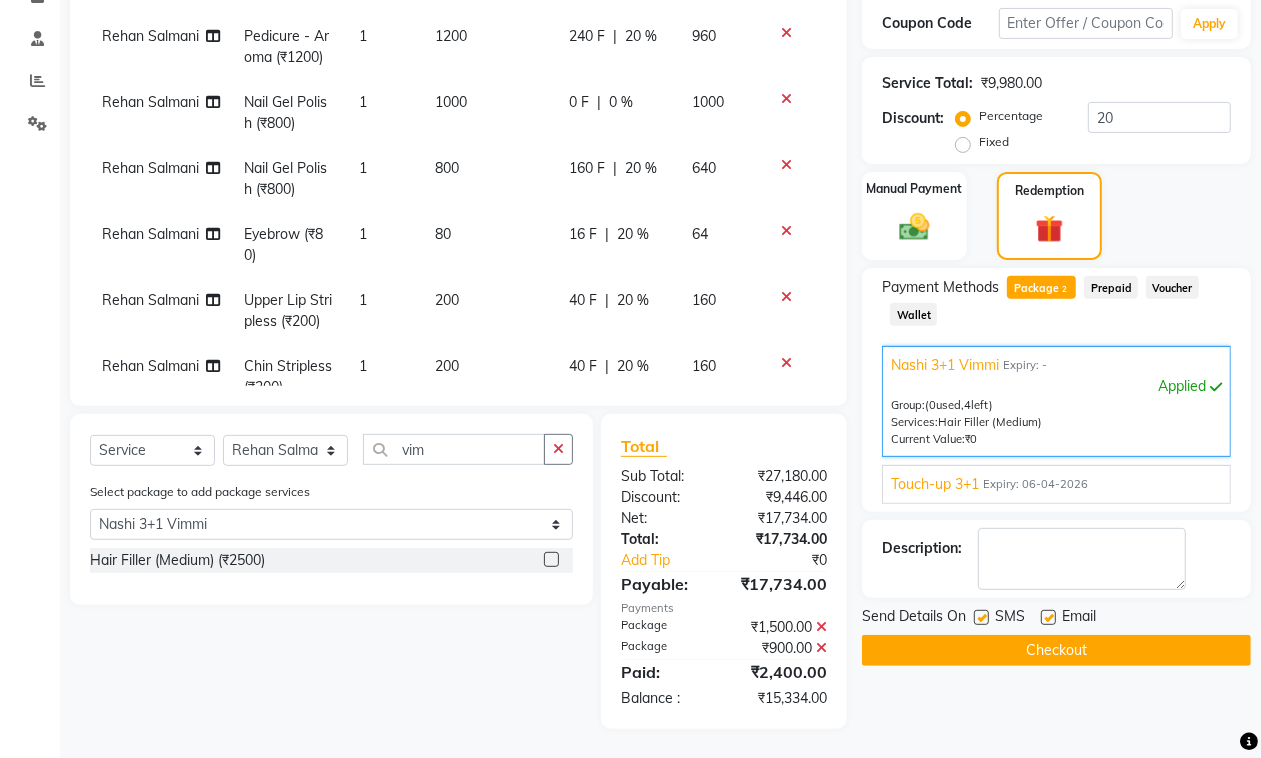 click at bounding box center (1047, 618) 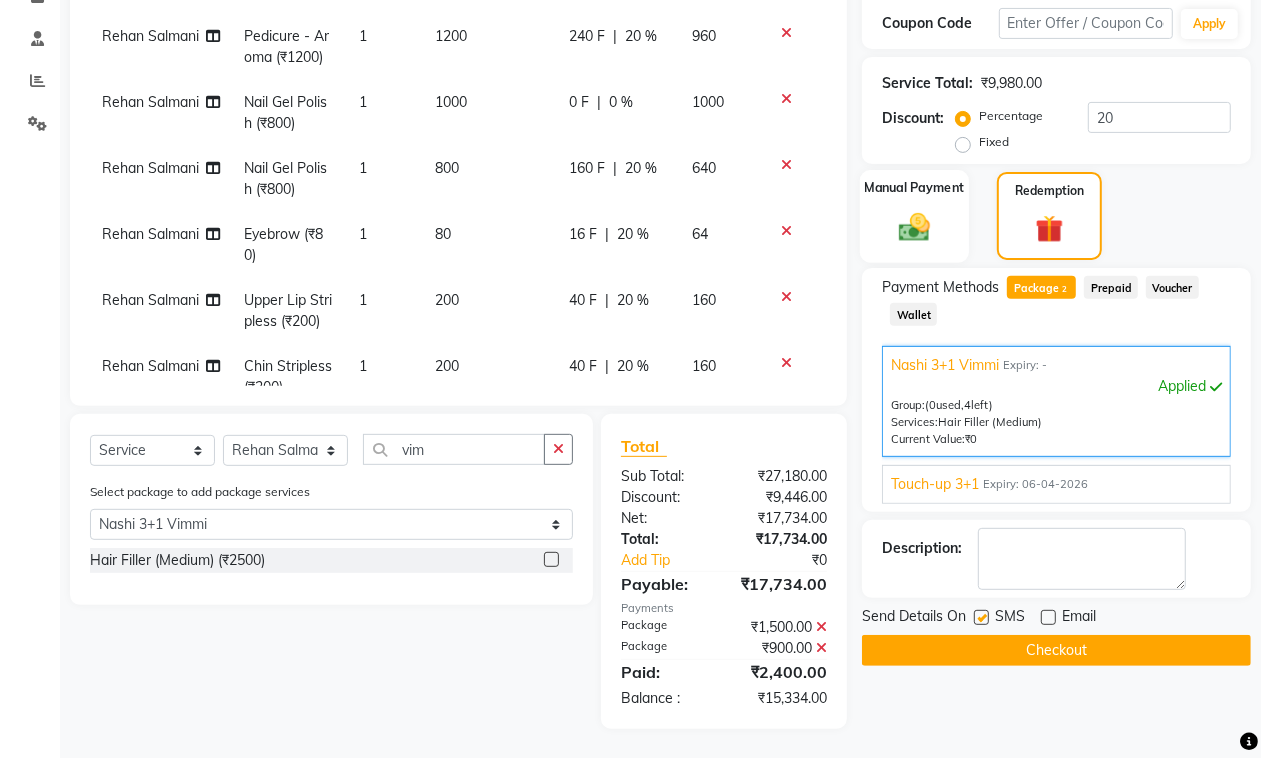 click 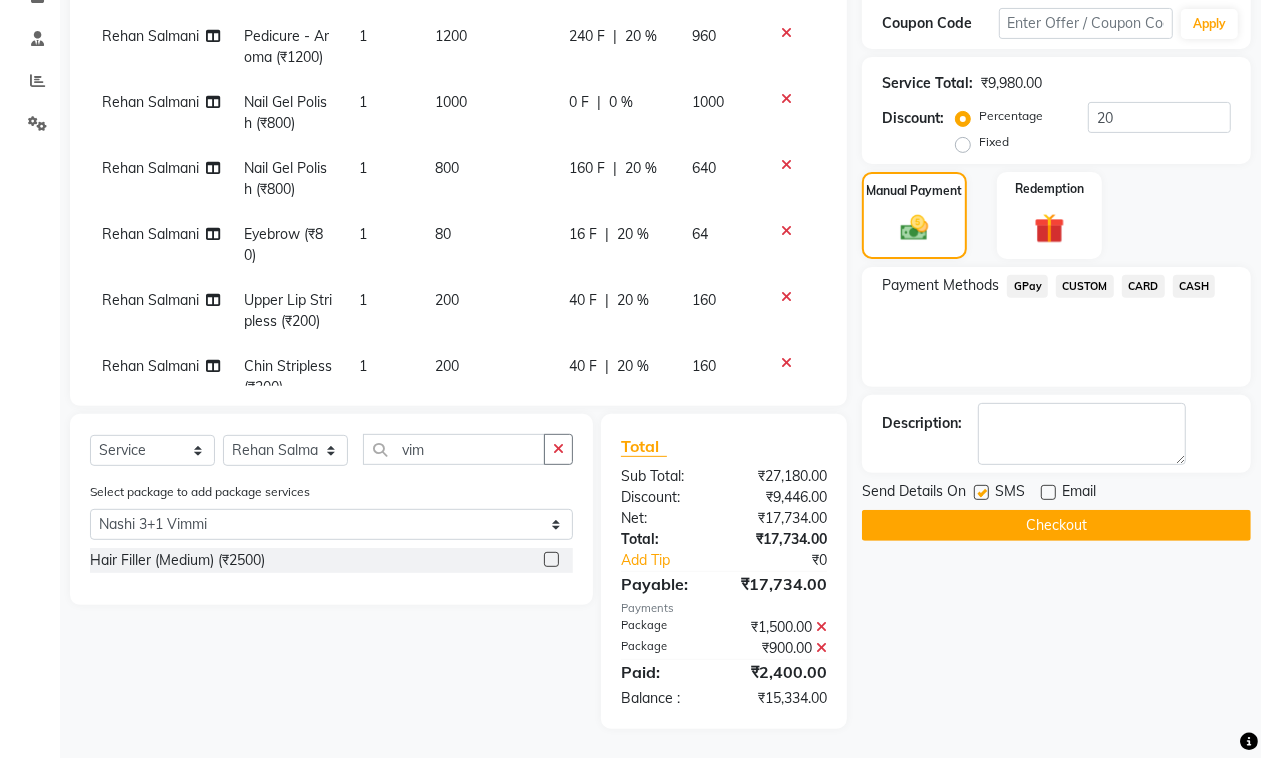 click on "CASH" 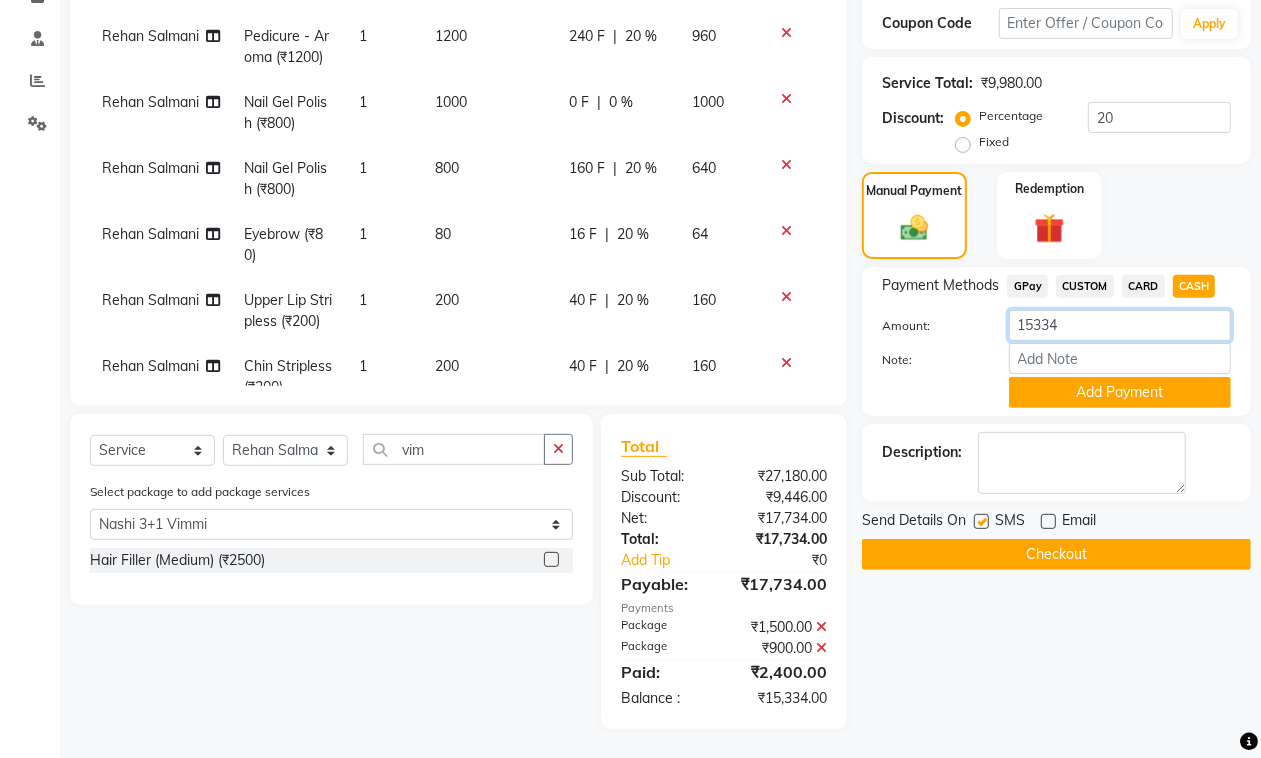 drag, startPoint x: 1083, startPoint y: 325, endPoint x: 978, endPoint y: 311, distance: 105.92922 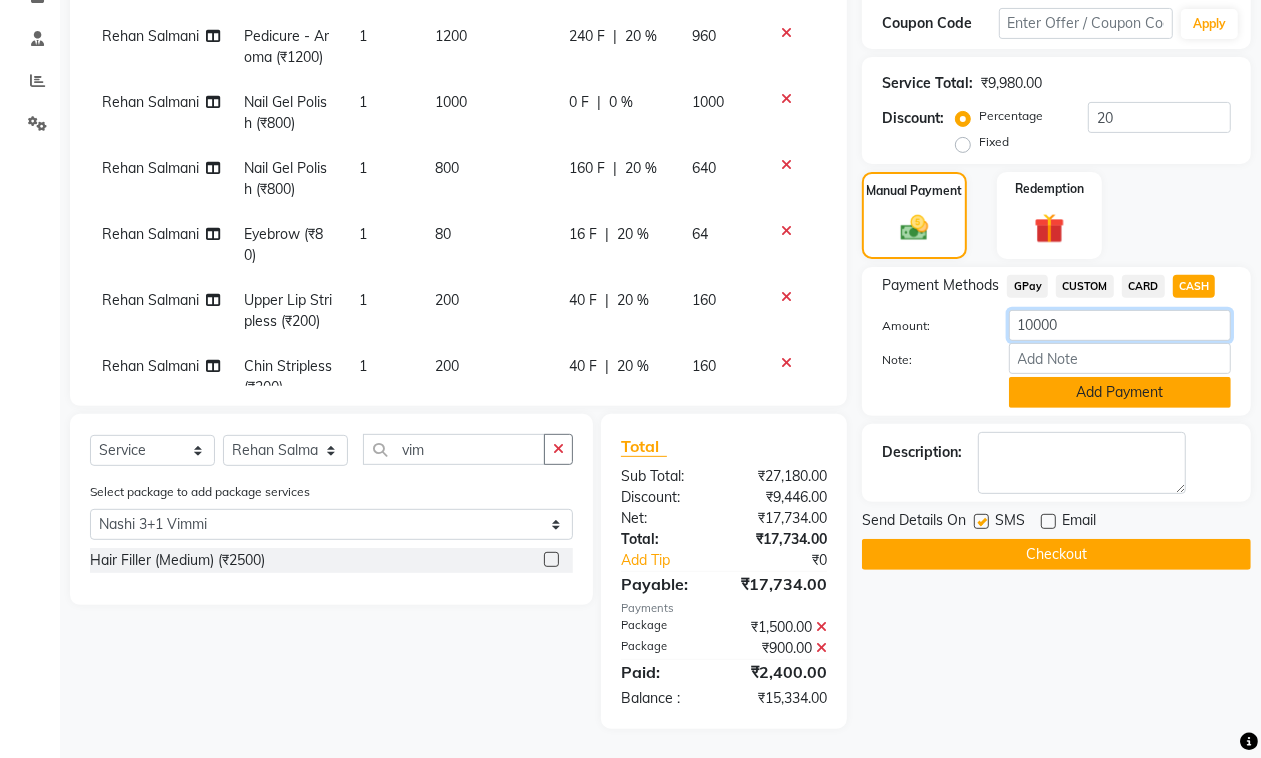 type on "10000" 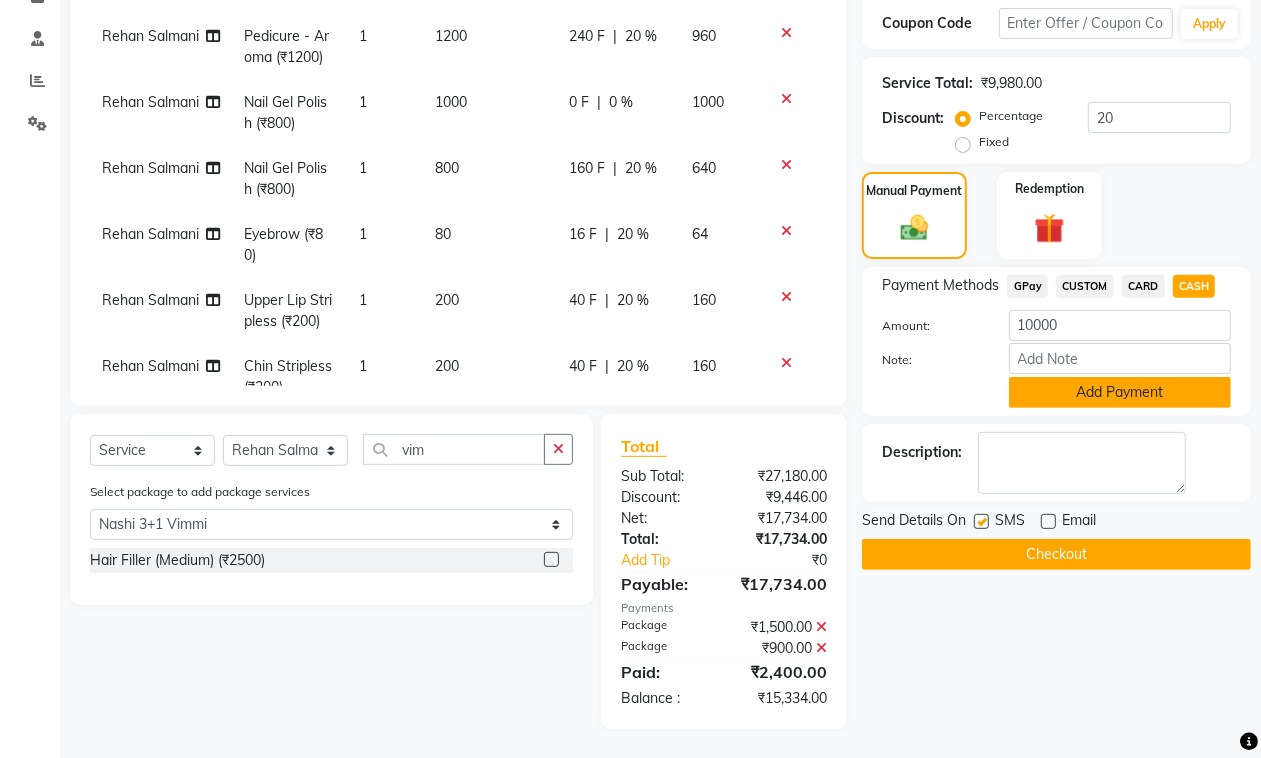 click on "Add Payment" 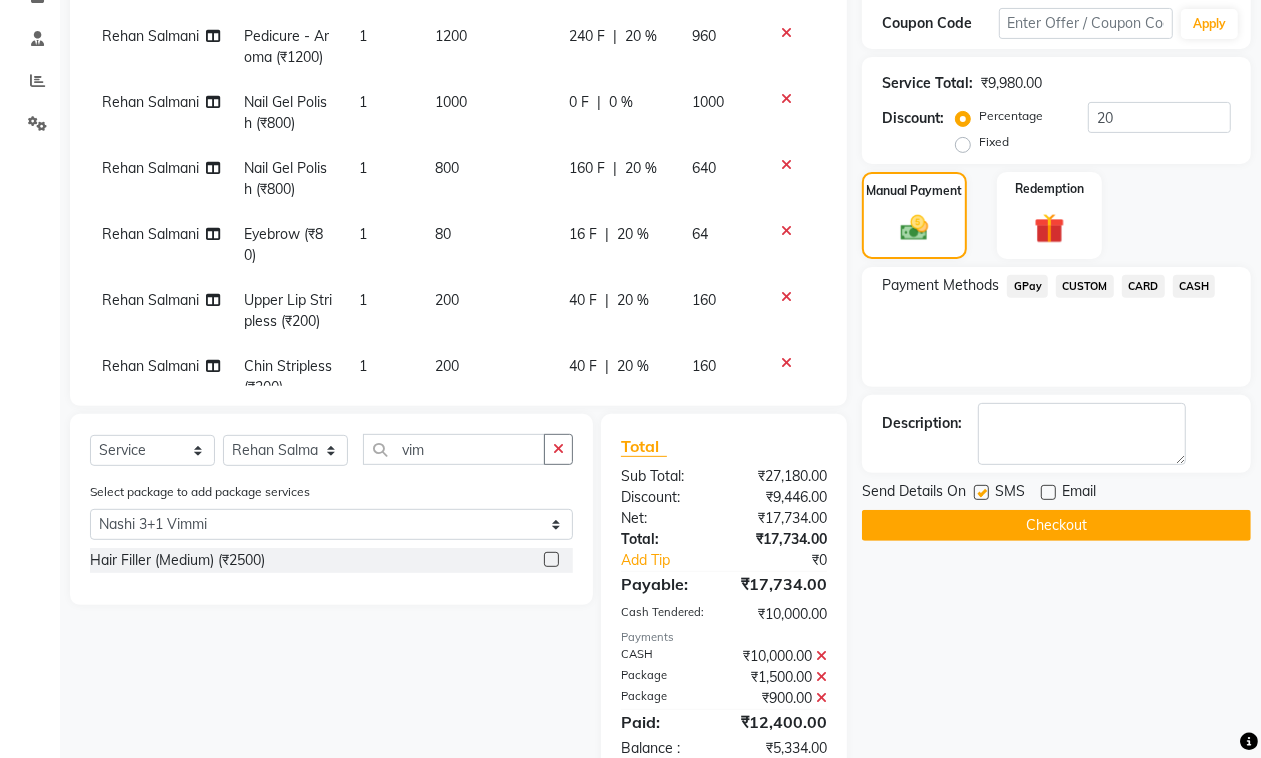 scroll, scrollTop: 432, scrollLeft: 0, axis: vertical 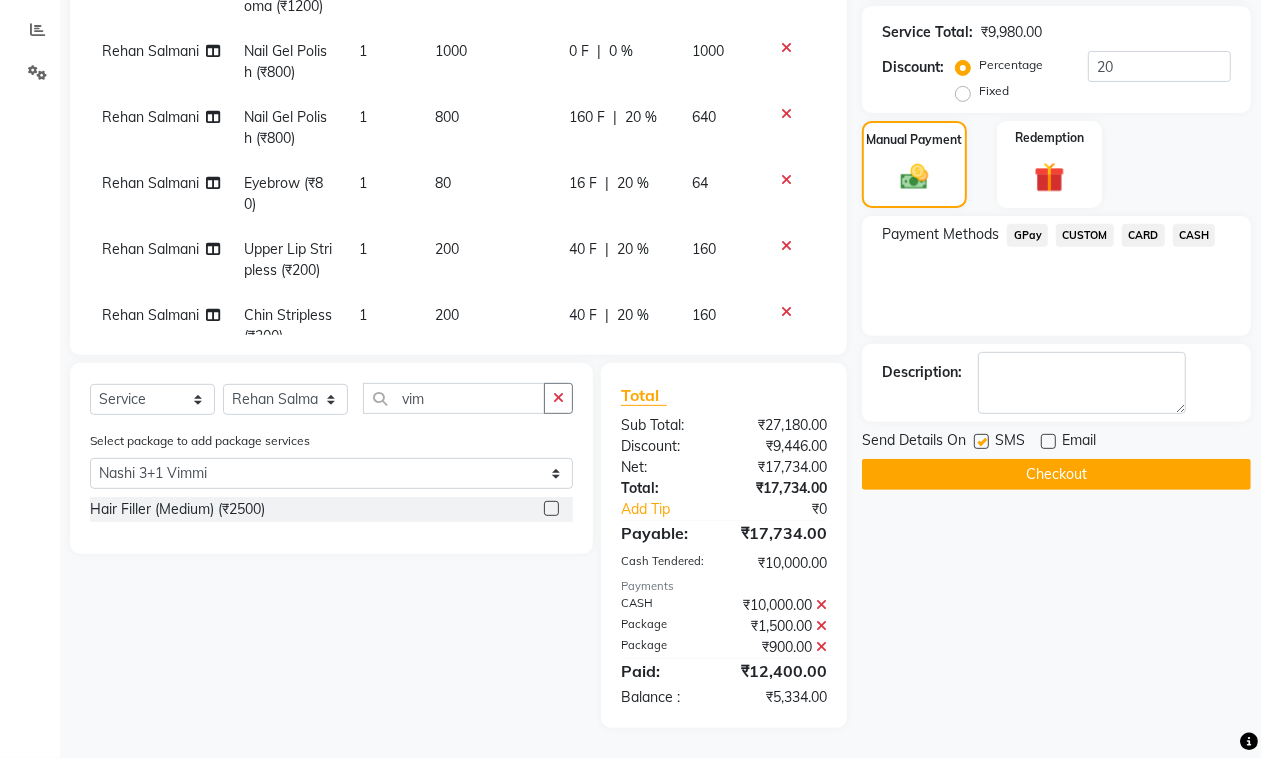 click on "Checkout" 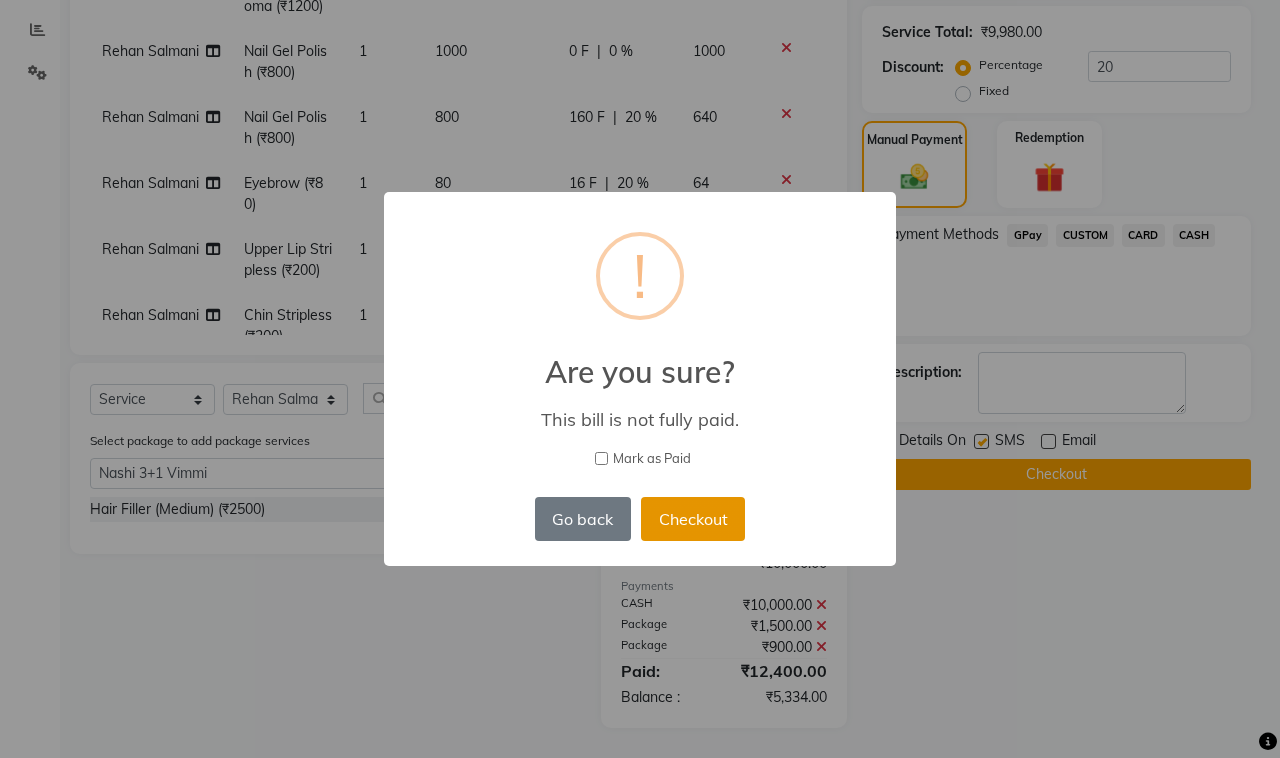 click on "Checkout" at bounding box center [693, 519] 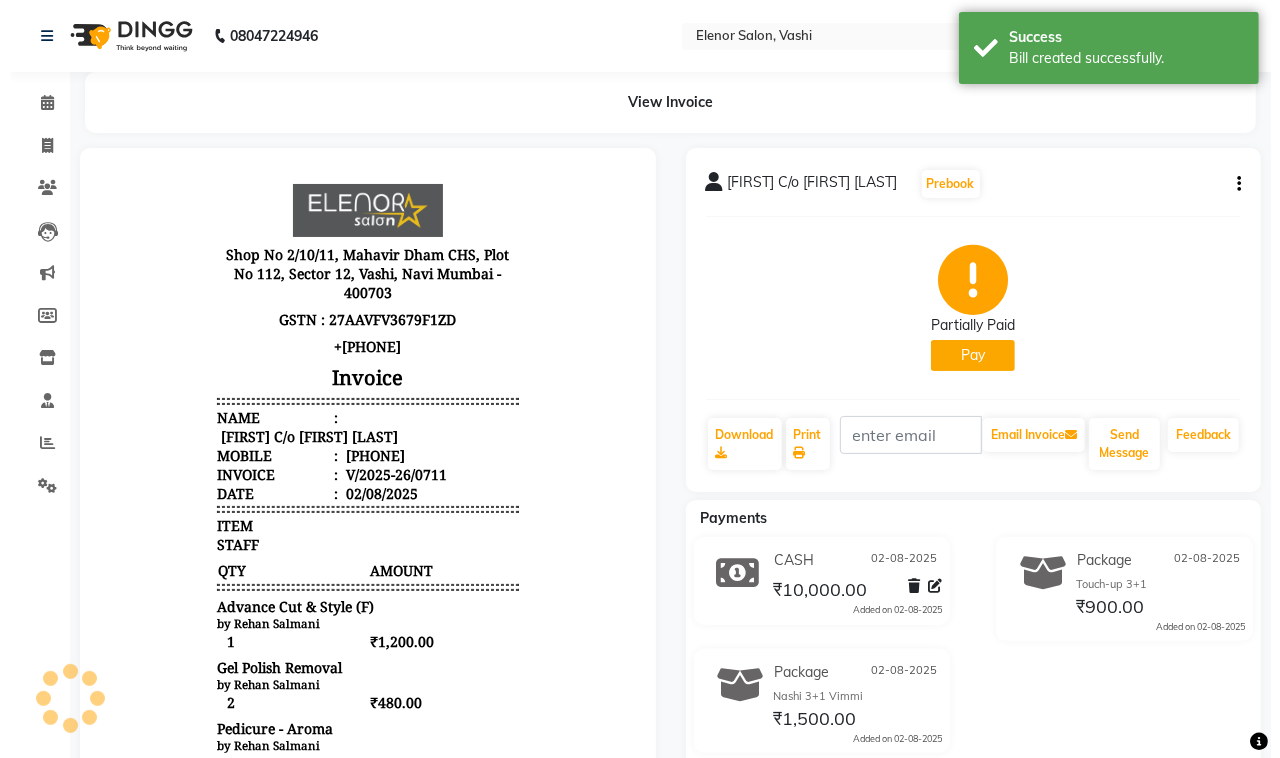 scroll, scrollTop: 0, scrollLeft: 0, axis: both 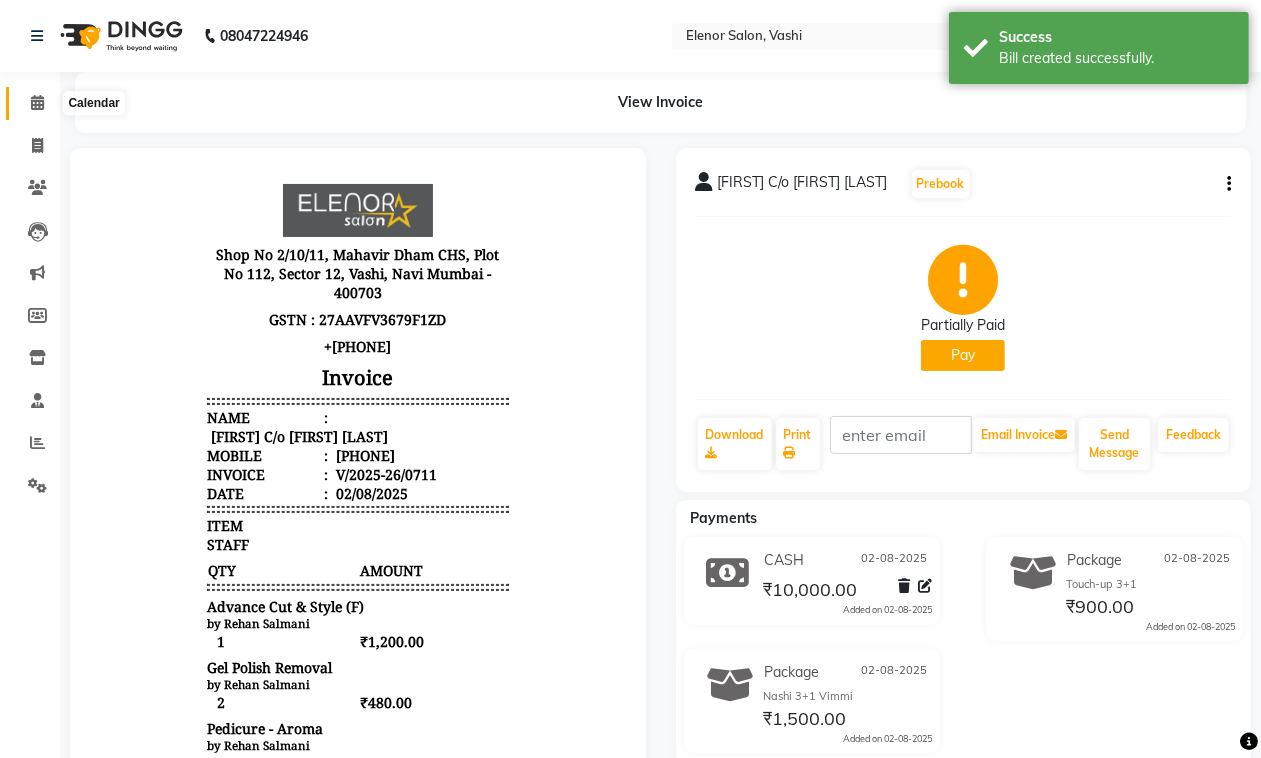 click 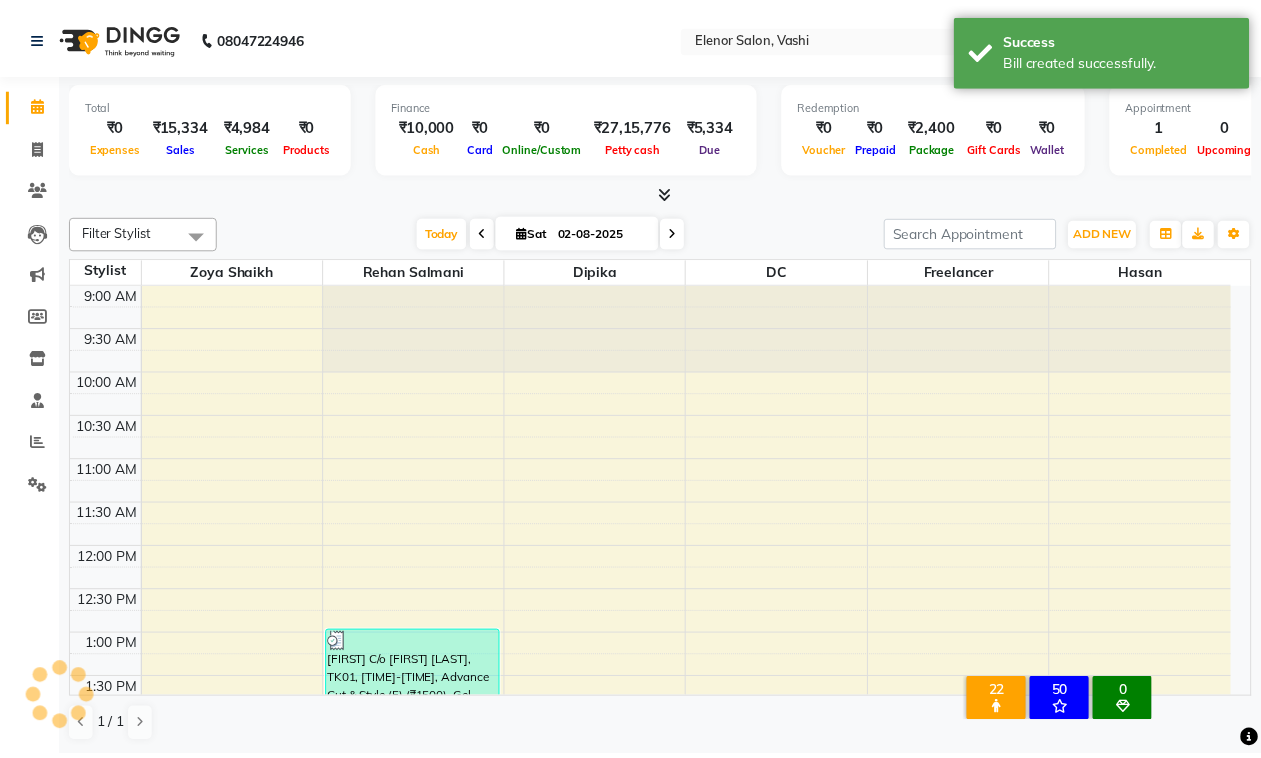 scroll, scrollTop: 792, scrollLeft: 0, axis: vertical 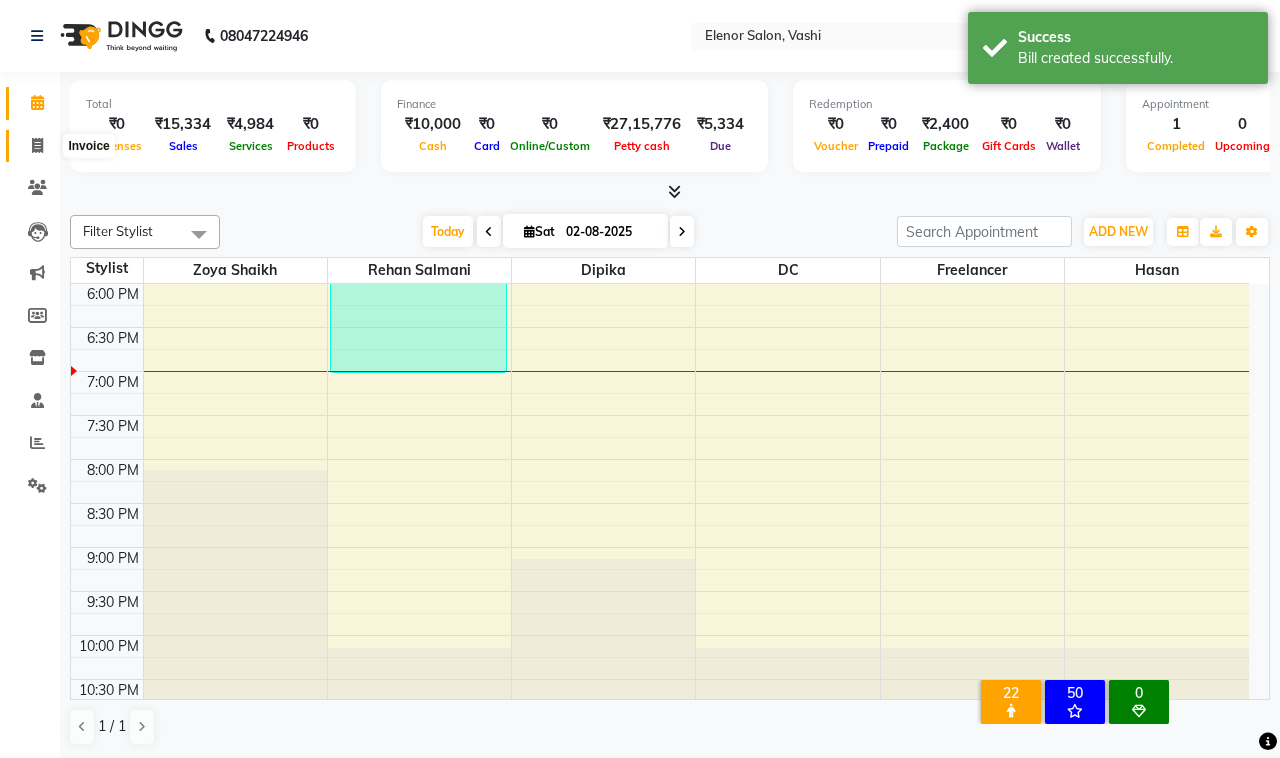 click 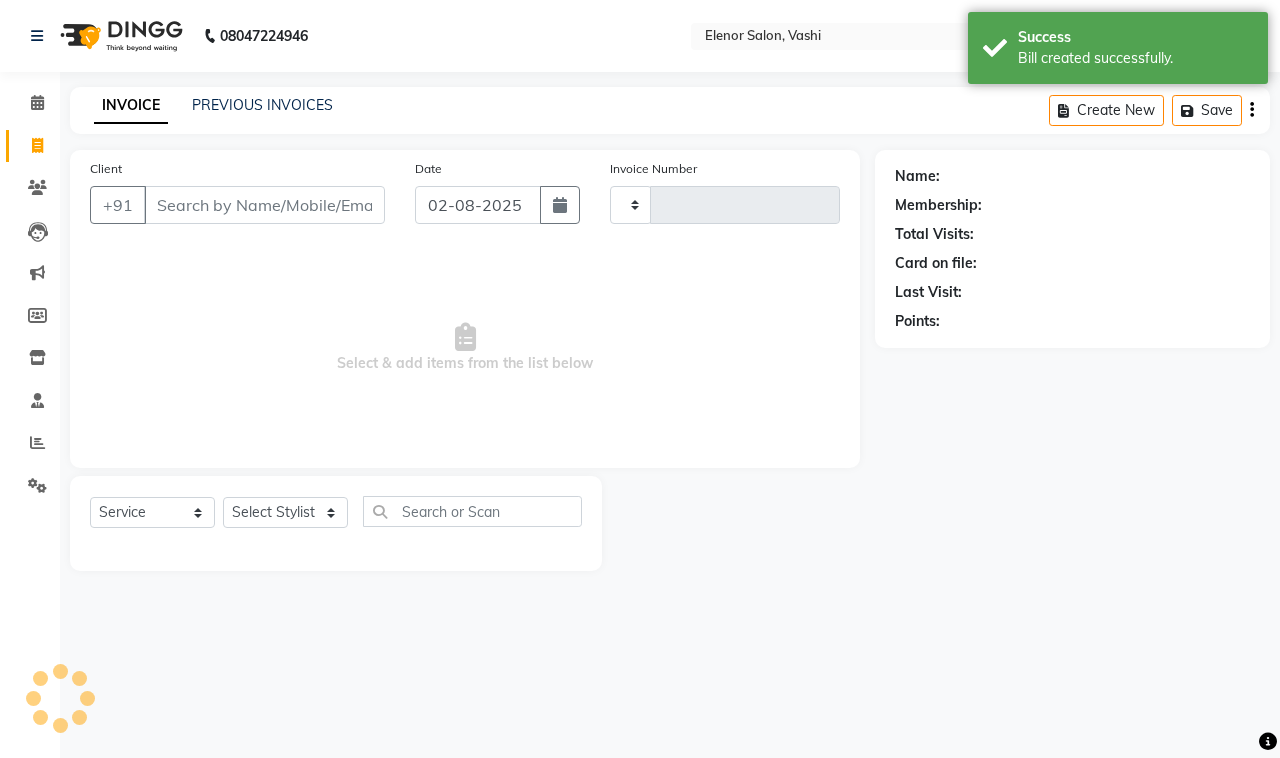 type on "0712" 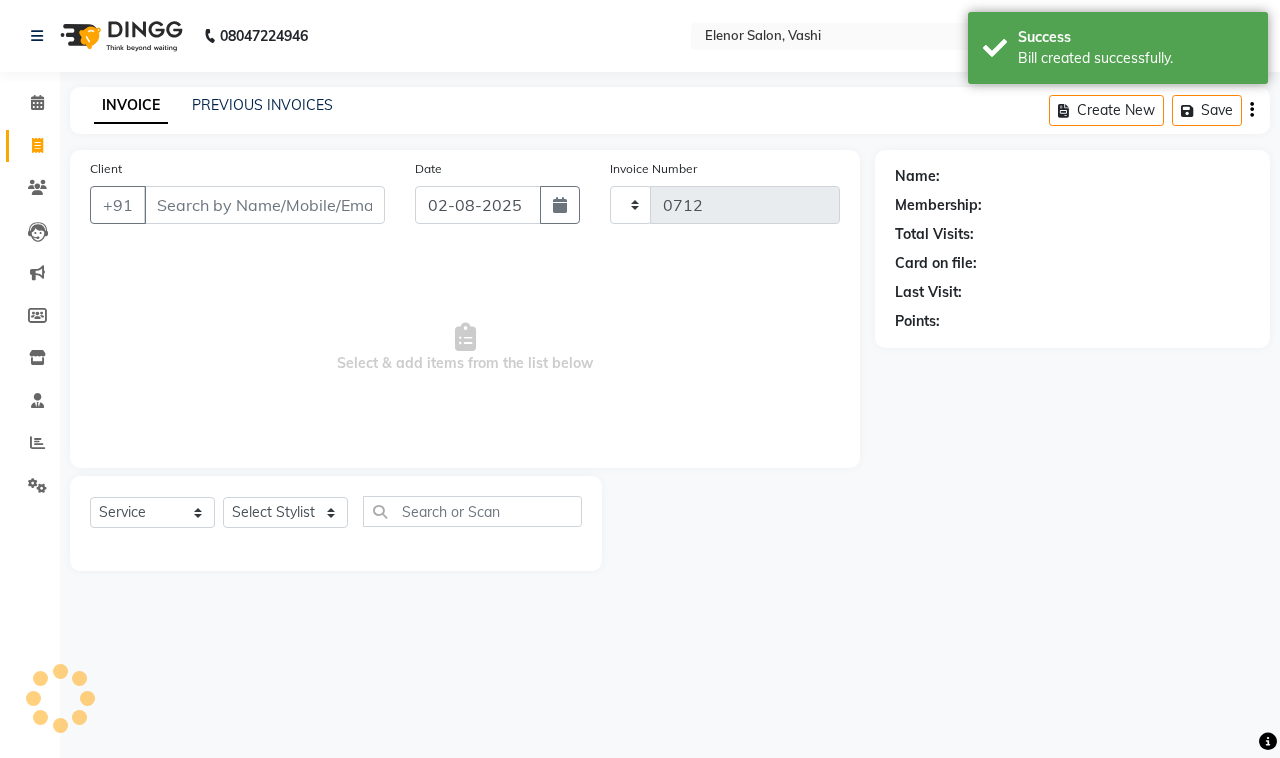 select on "695" 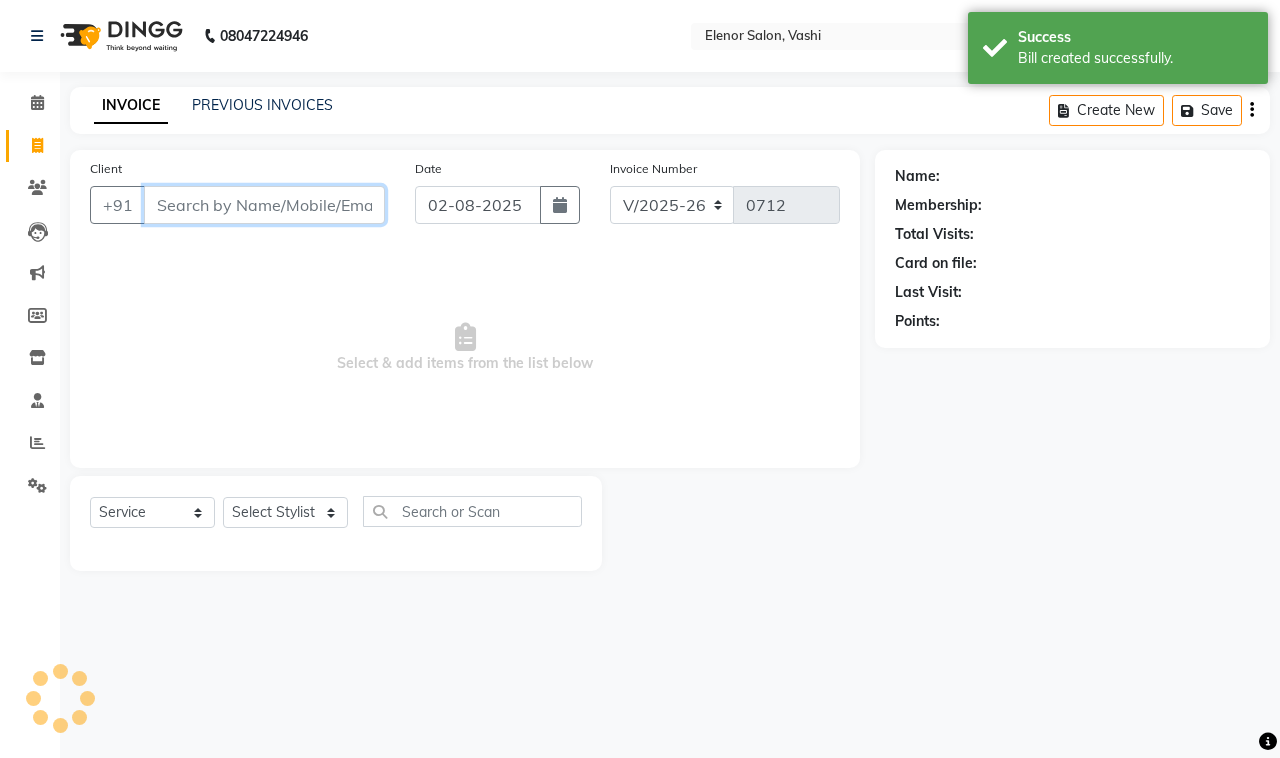 click on "Client" at bounding box center (264, 205) 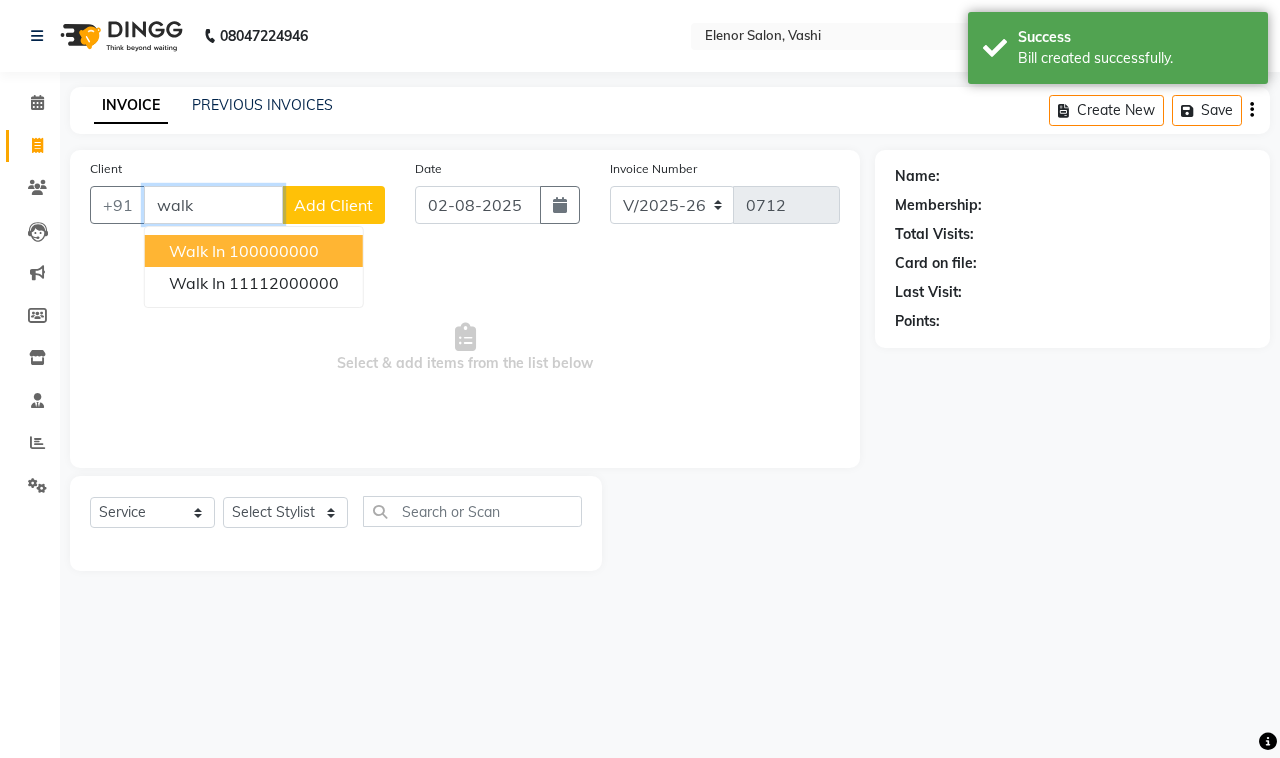 click on "100000000" at bounding box center [274, 251] 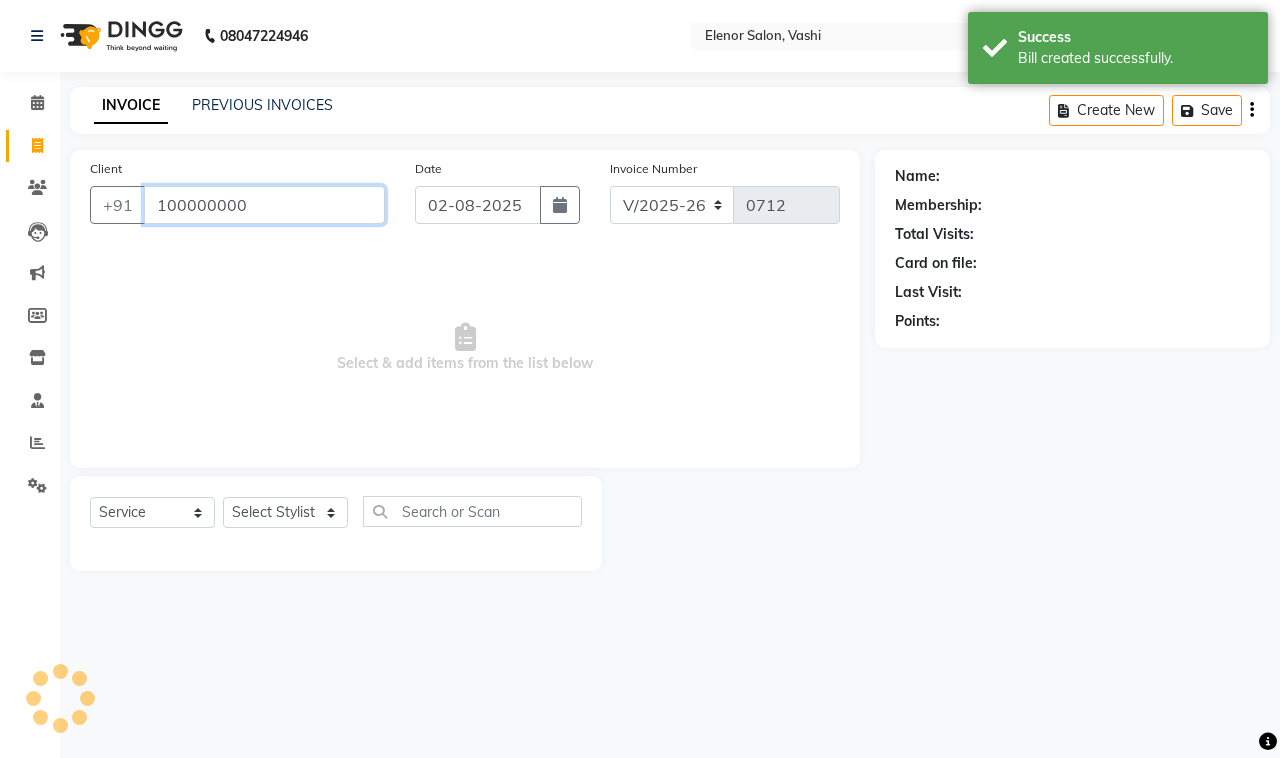 type on "100000000" 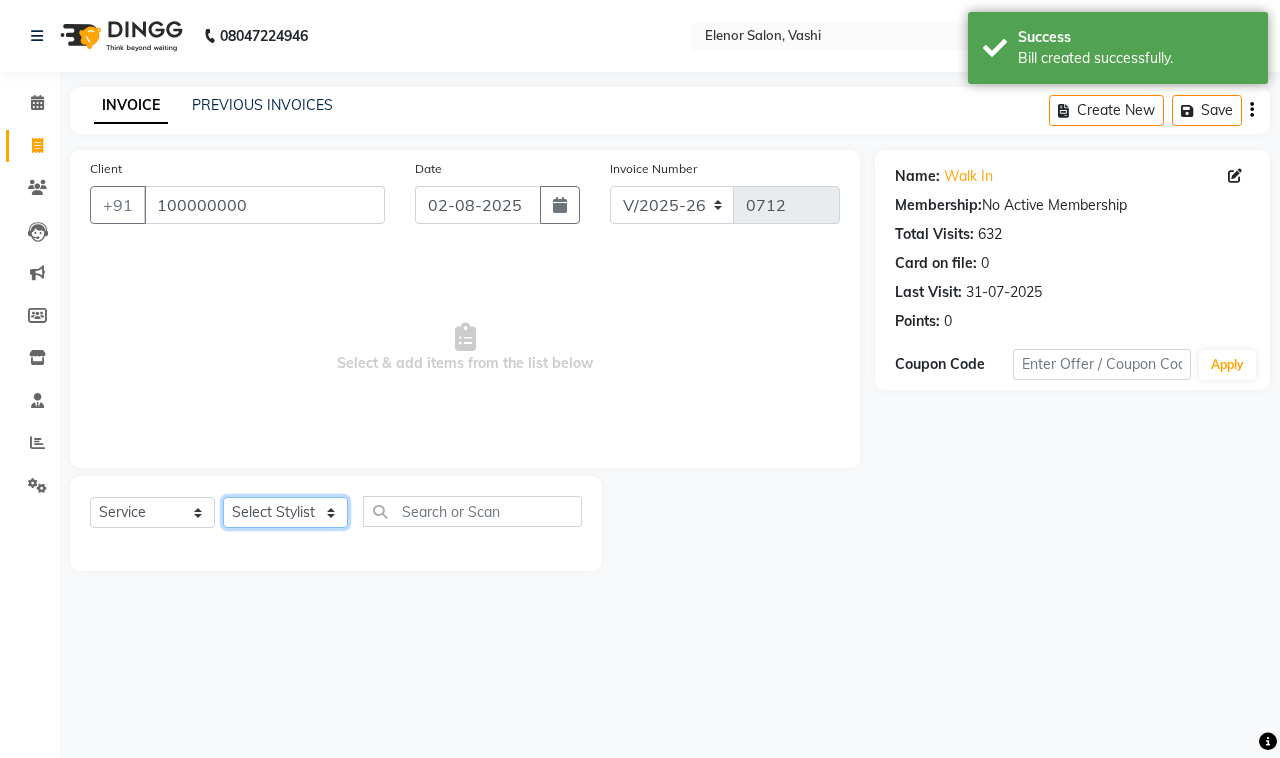 click on "Select Stylist DC Dipika Freelancer Hasan Rehan Salmani  Vinith Zoya Shaikh" 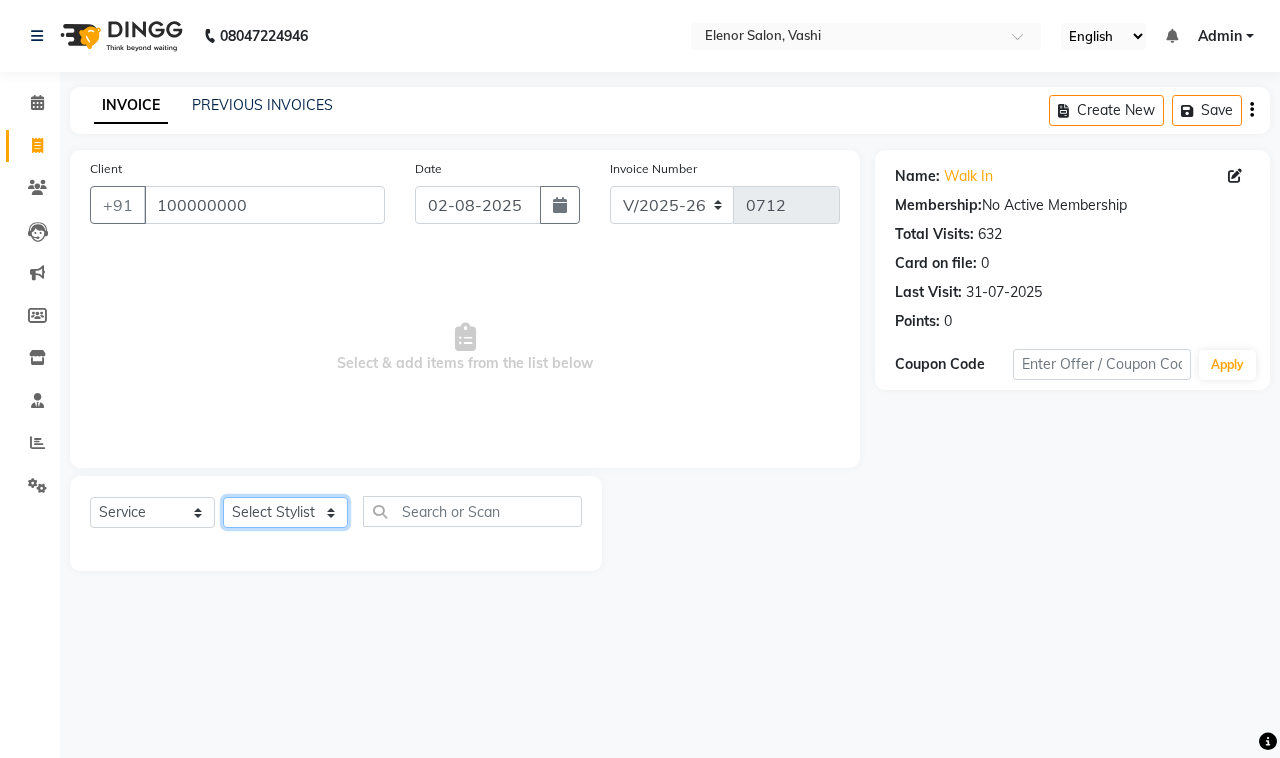 select on "10404" 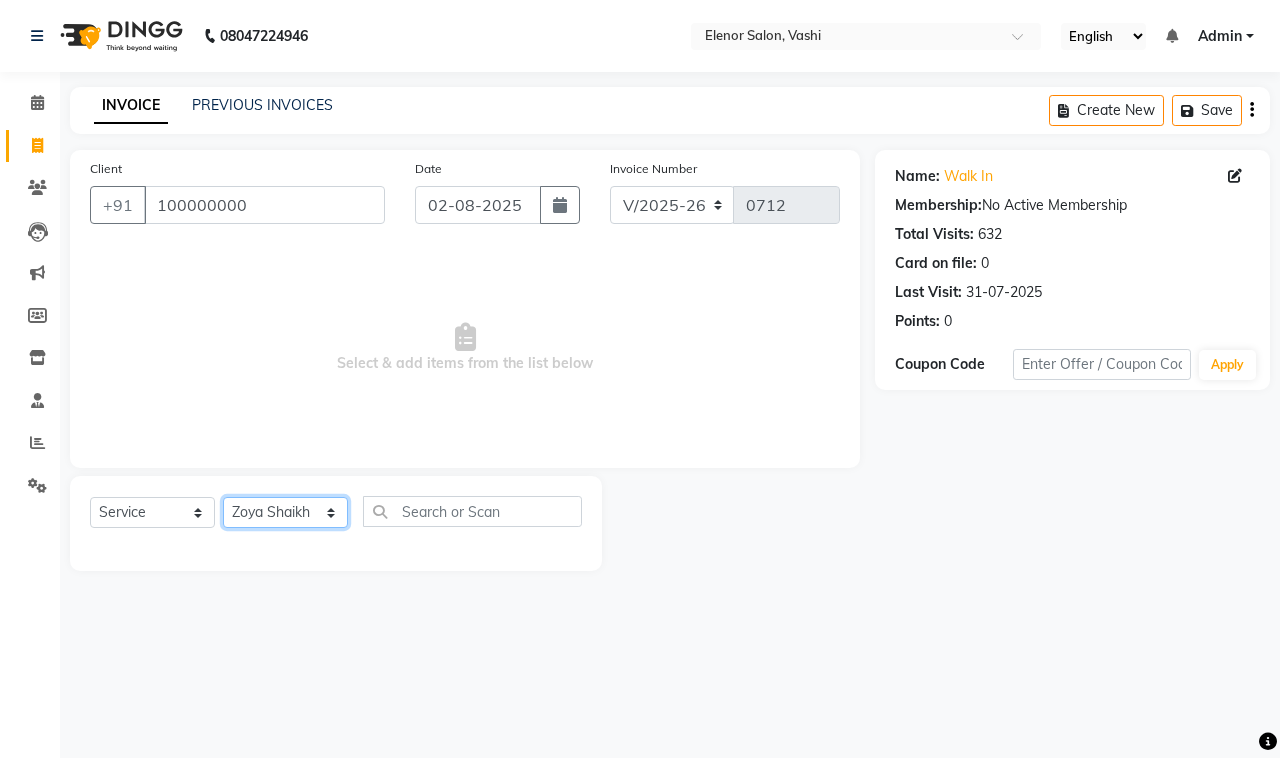 click on "Select Stylist DC Dipika Freelancer Hasan Rehan Salmani  Vinith Zoya Shaikh" 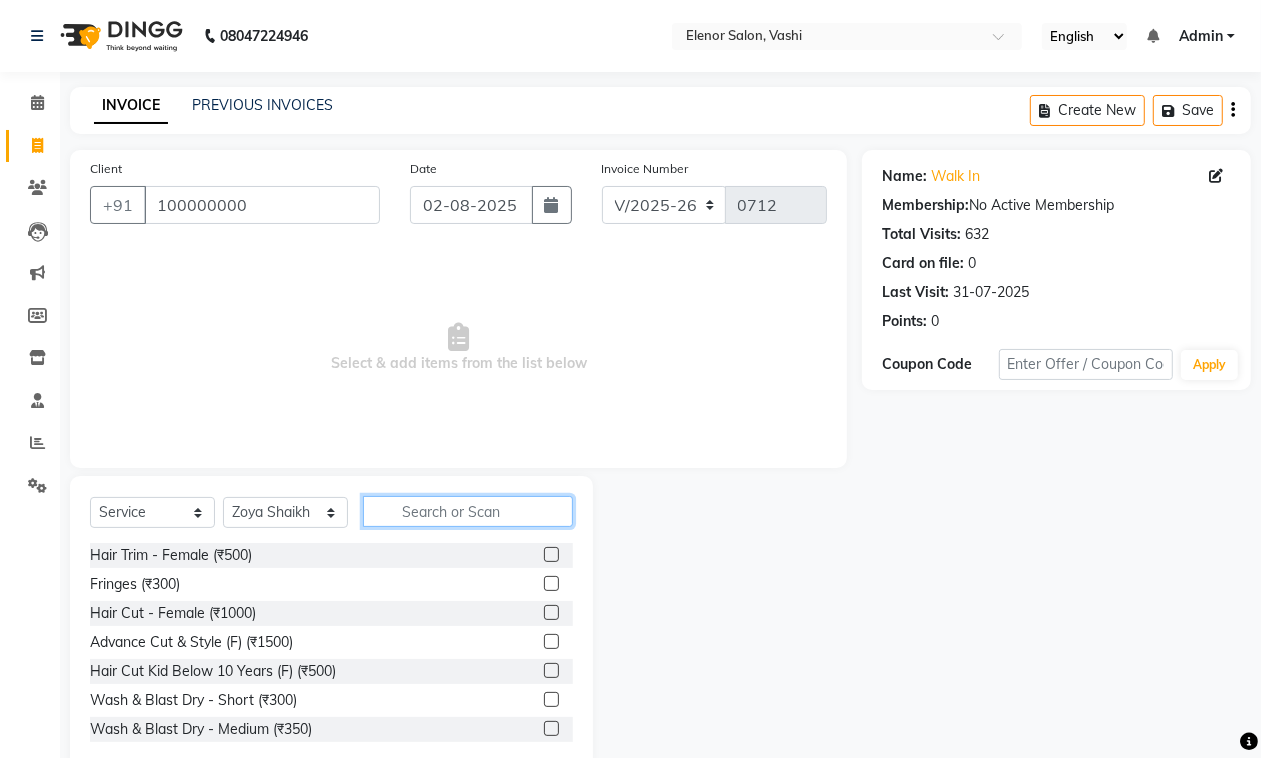 click 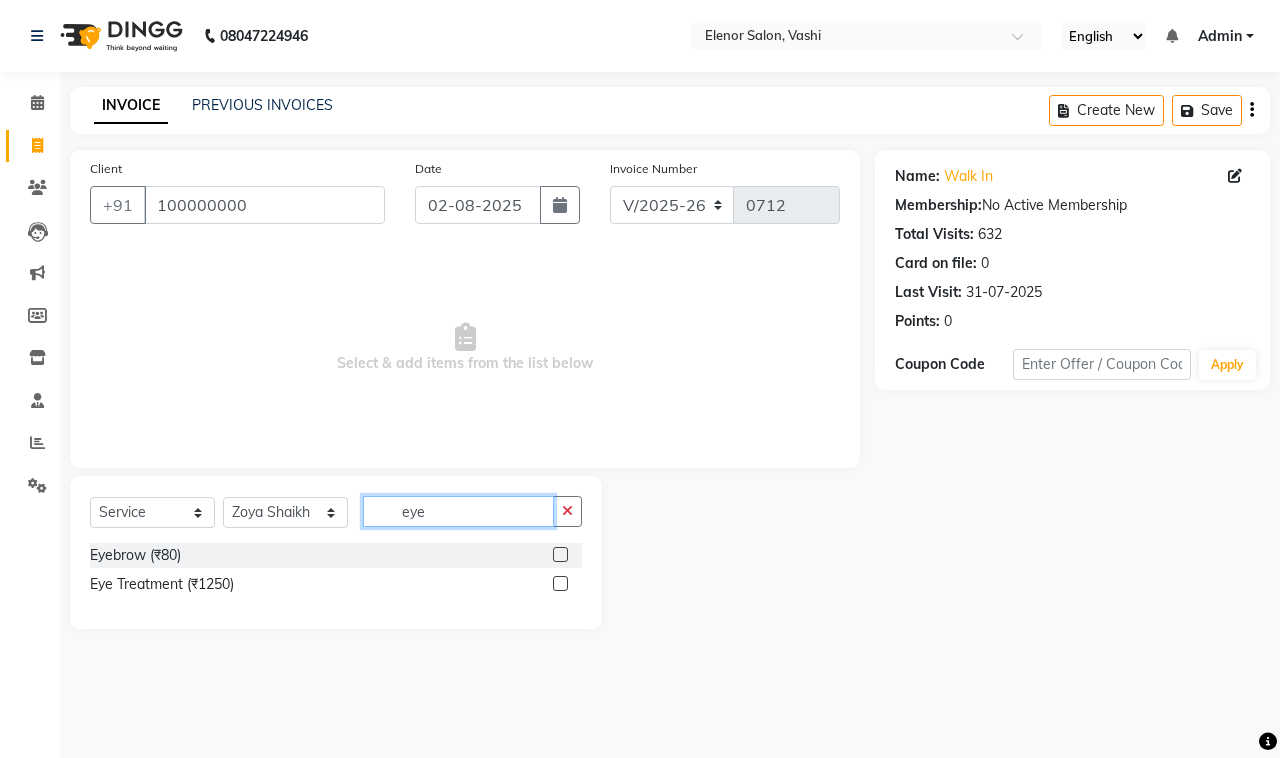 type on "eye" 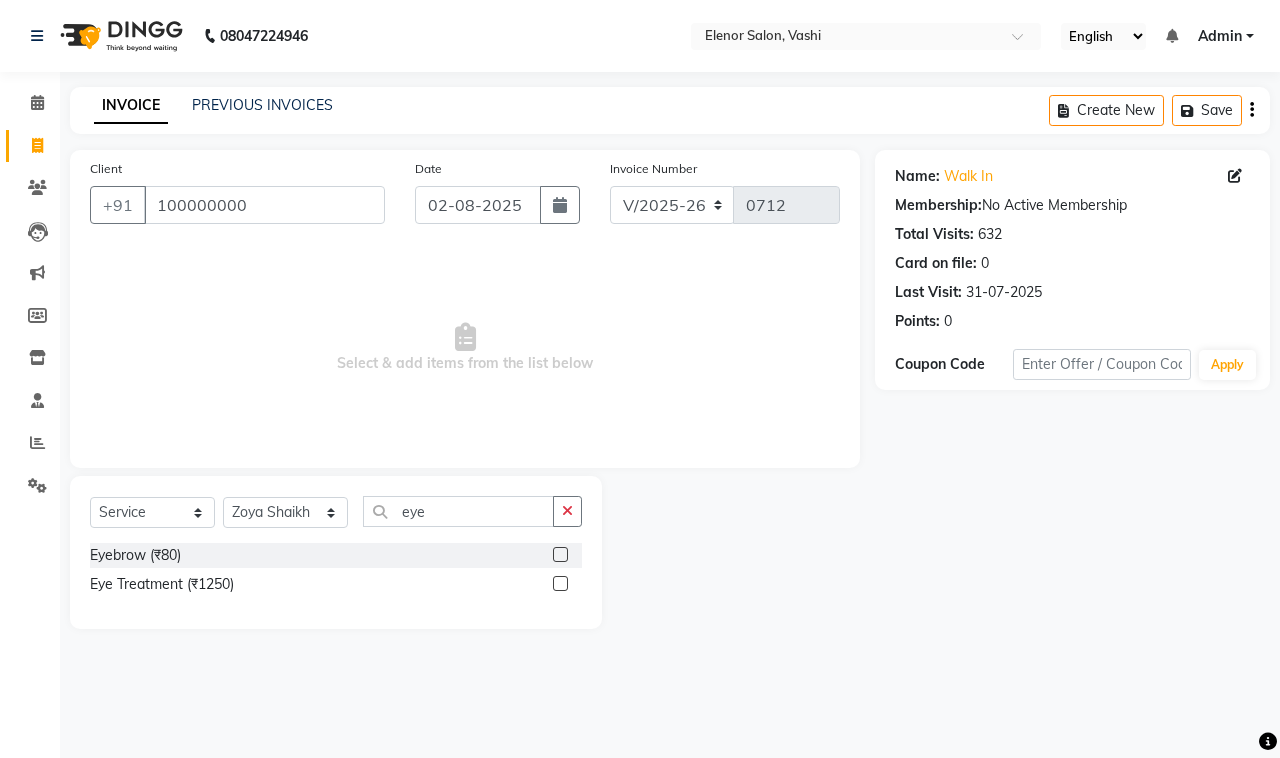 drag, startPoint x: 561, startPoint y: 557, endPoint x: 491, endPoint y: 530, distance: 75.026665 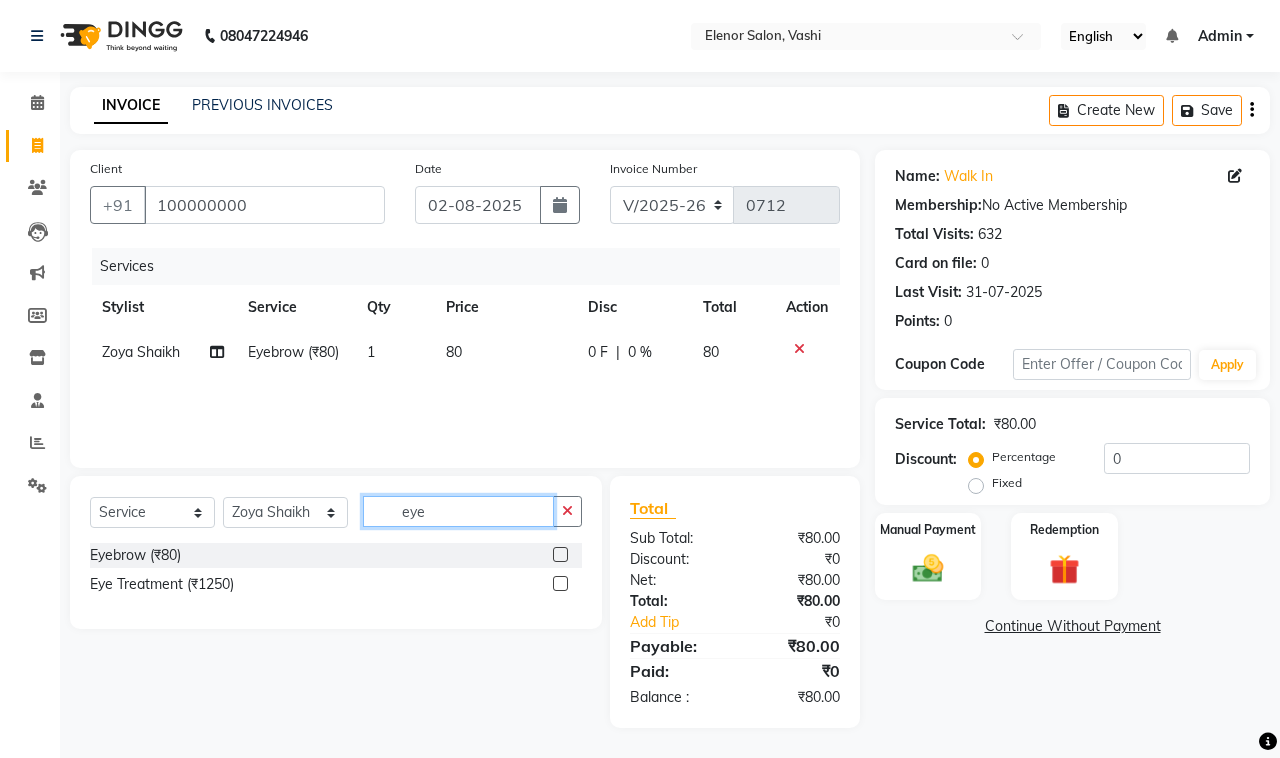 checkbox on "false" 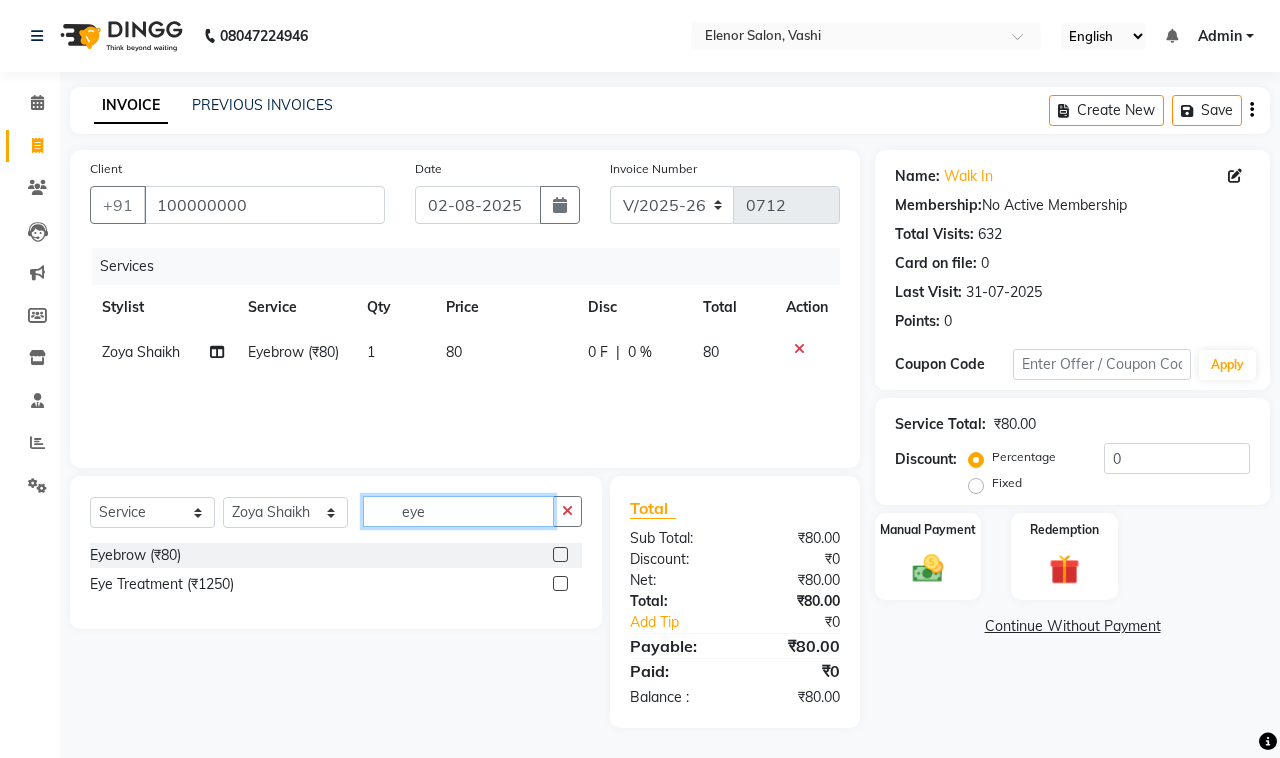 click on "eye" 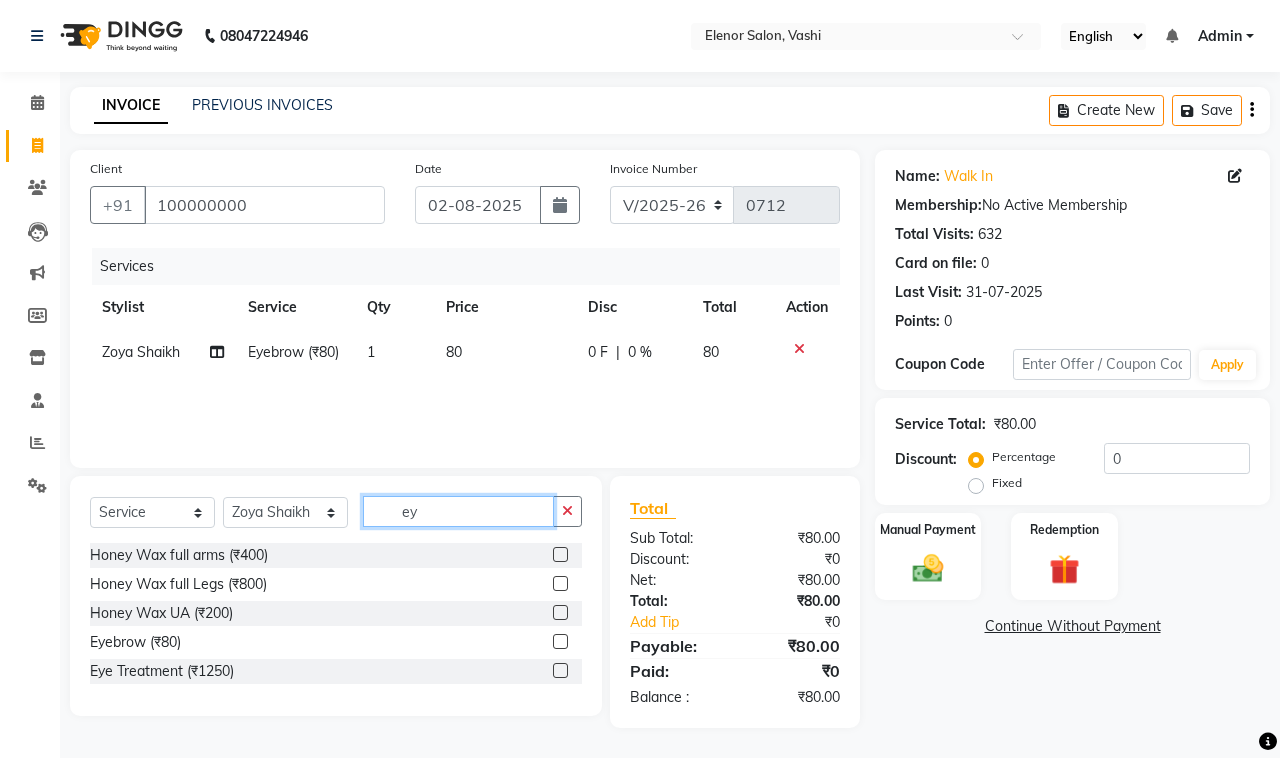 type on "e" 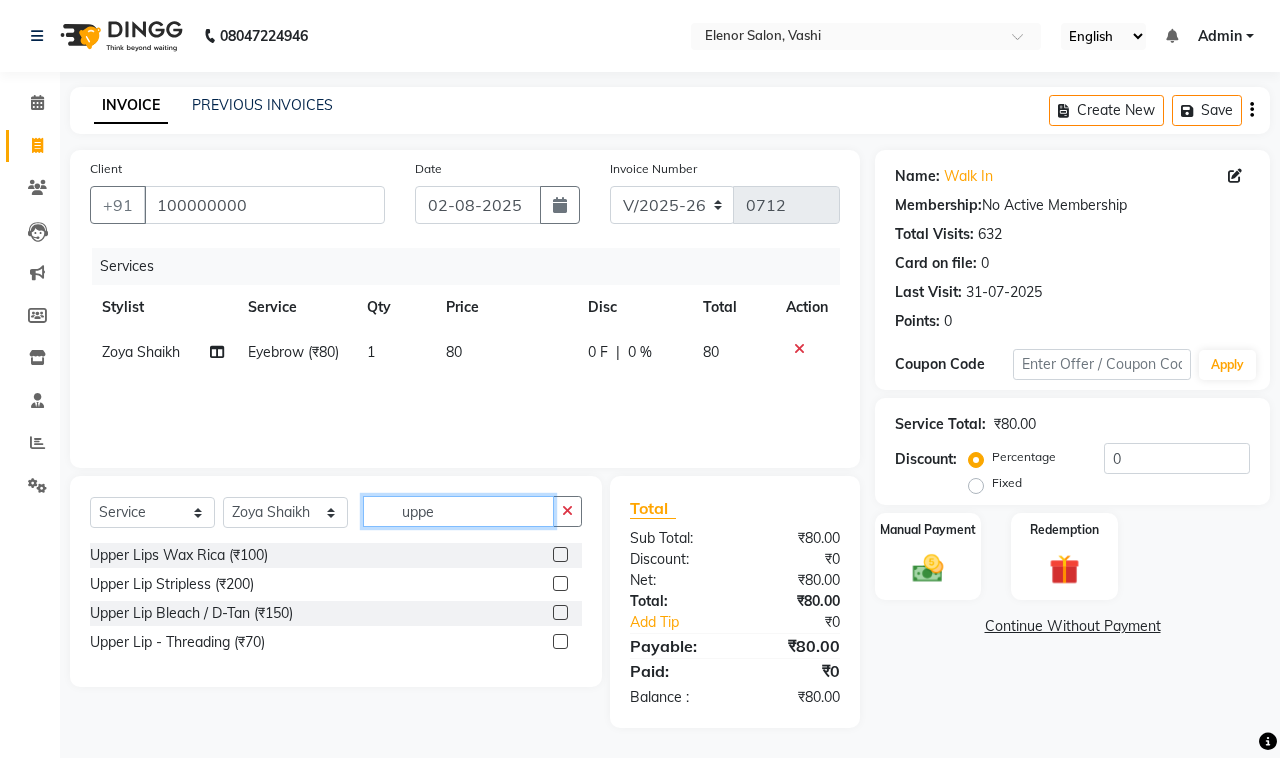 type on "uppe" 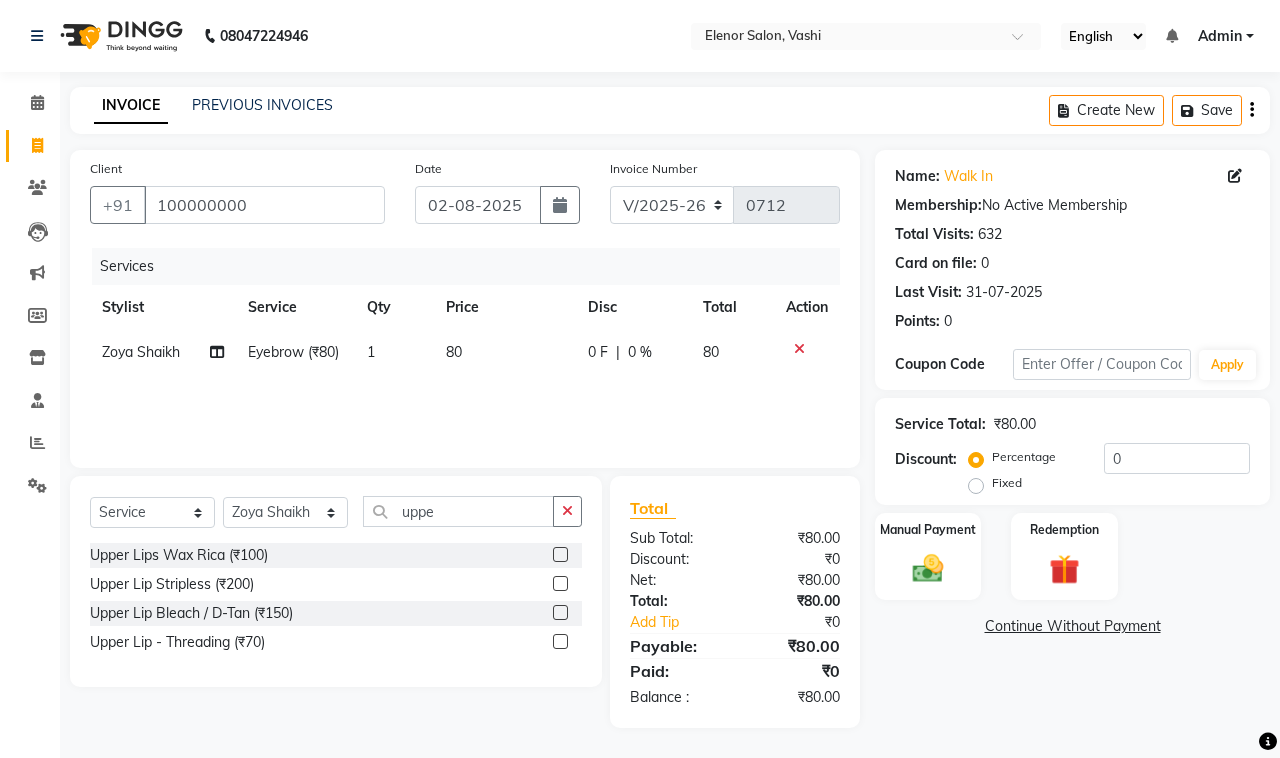 click 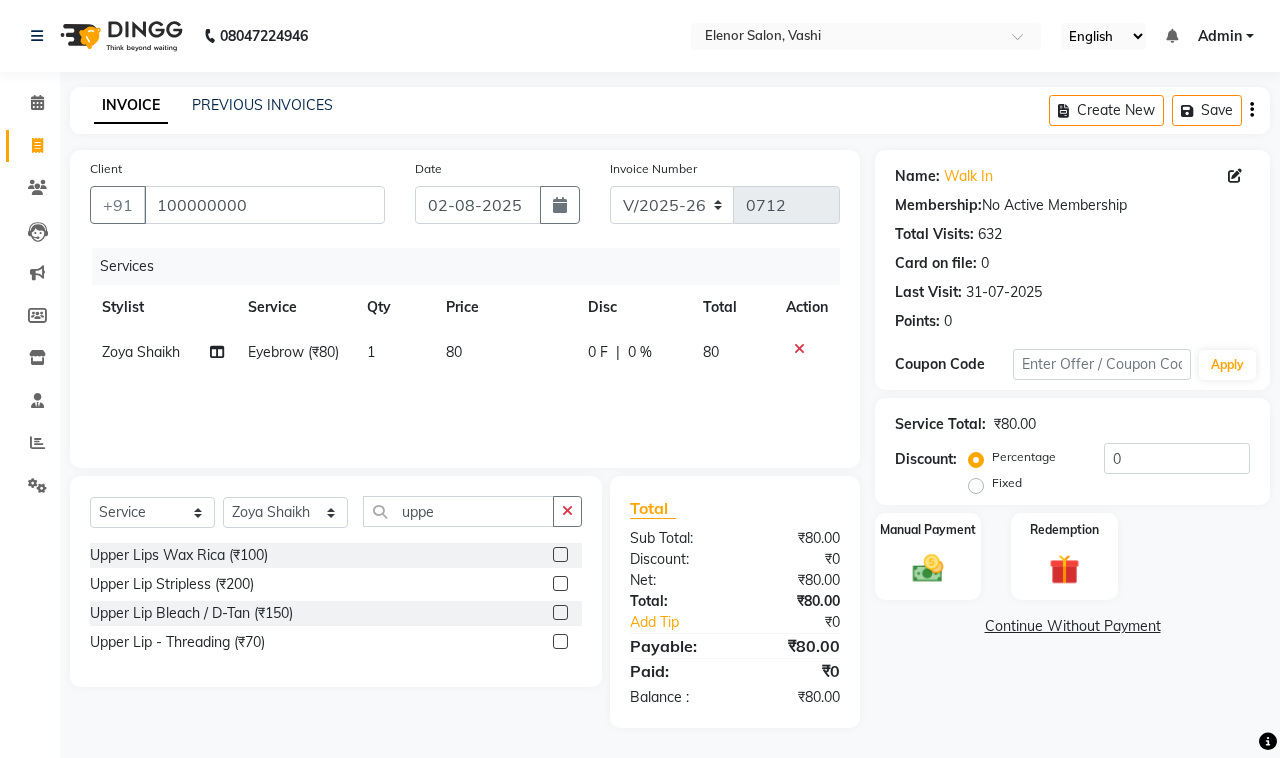 click at bounding box center (559, 642) 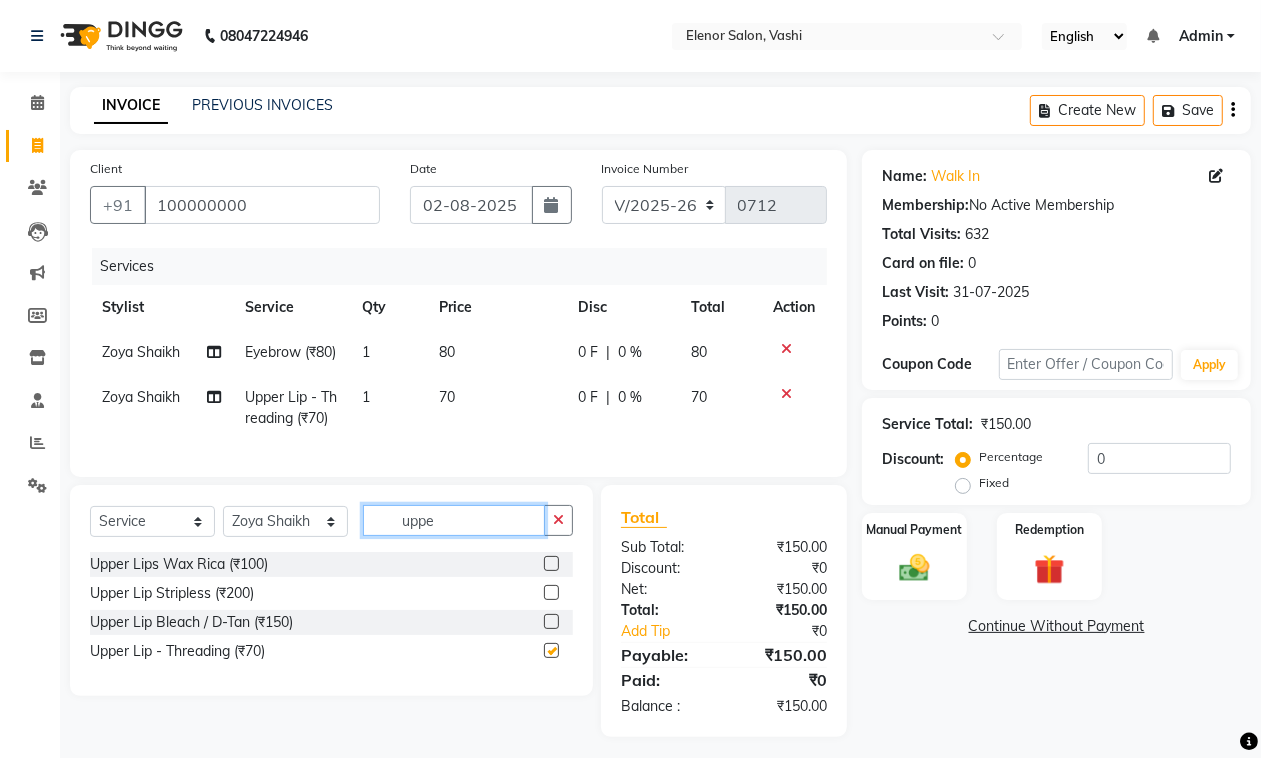 checkbox on "false" 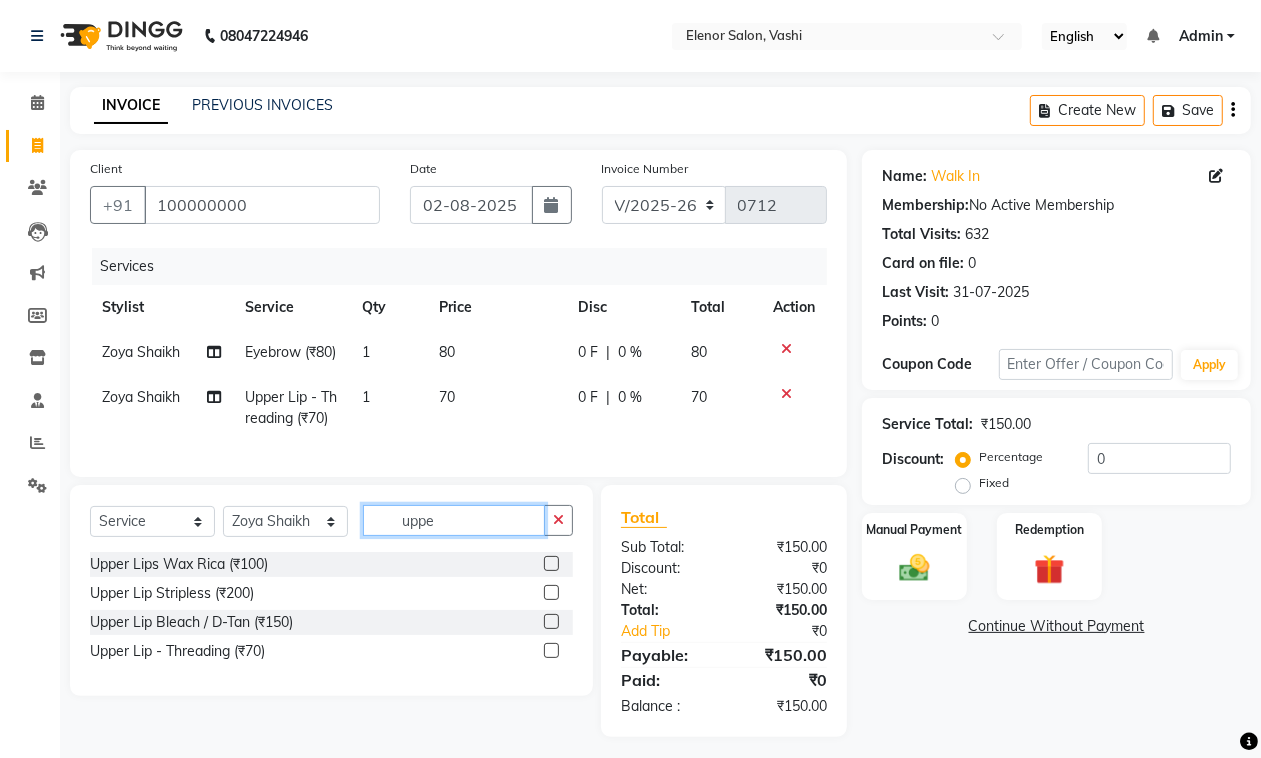 click on "uppe" 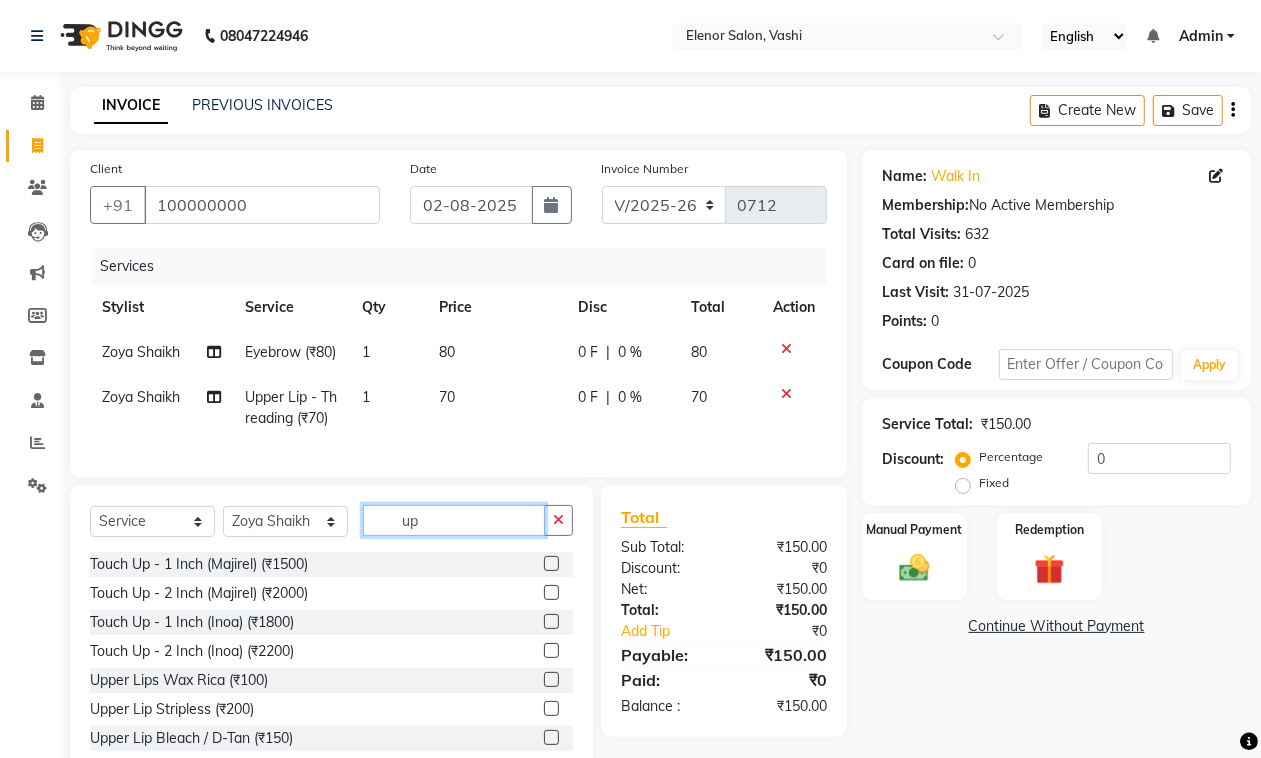 type on "u" 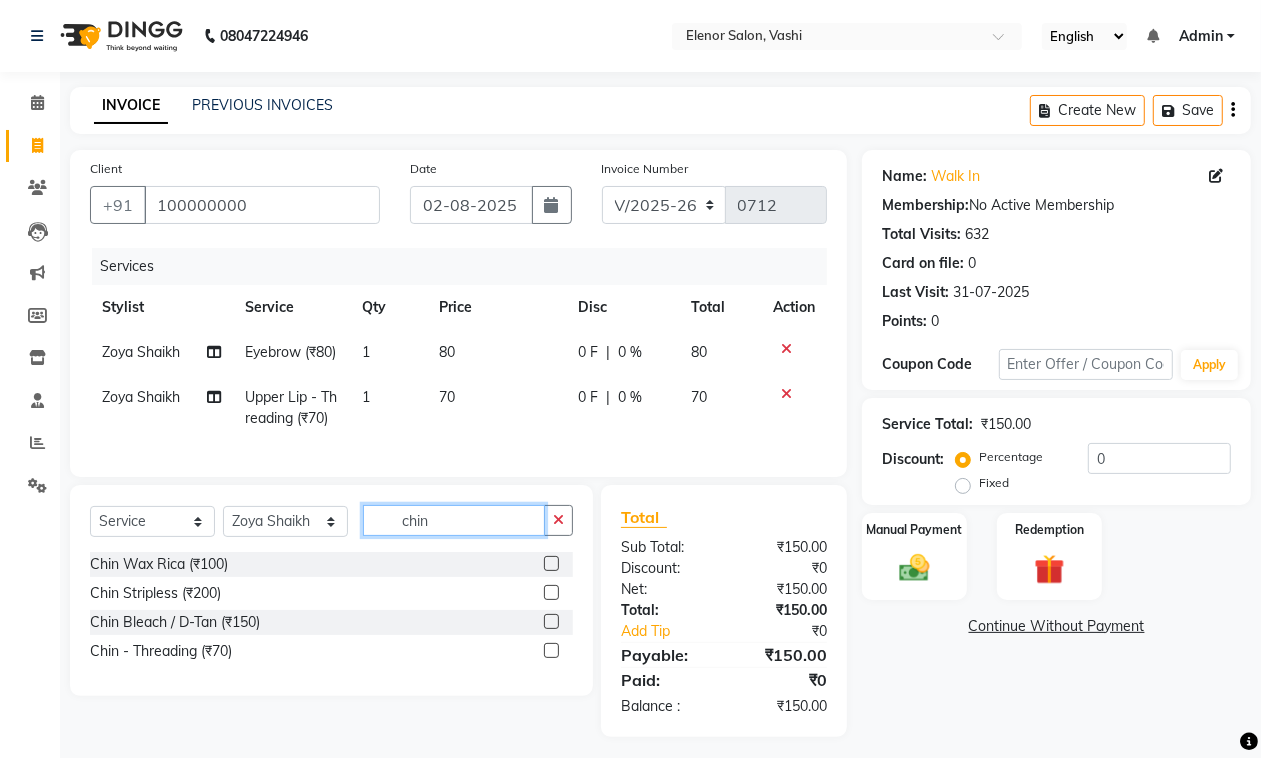 type on "chin" 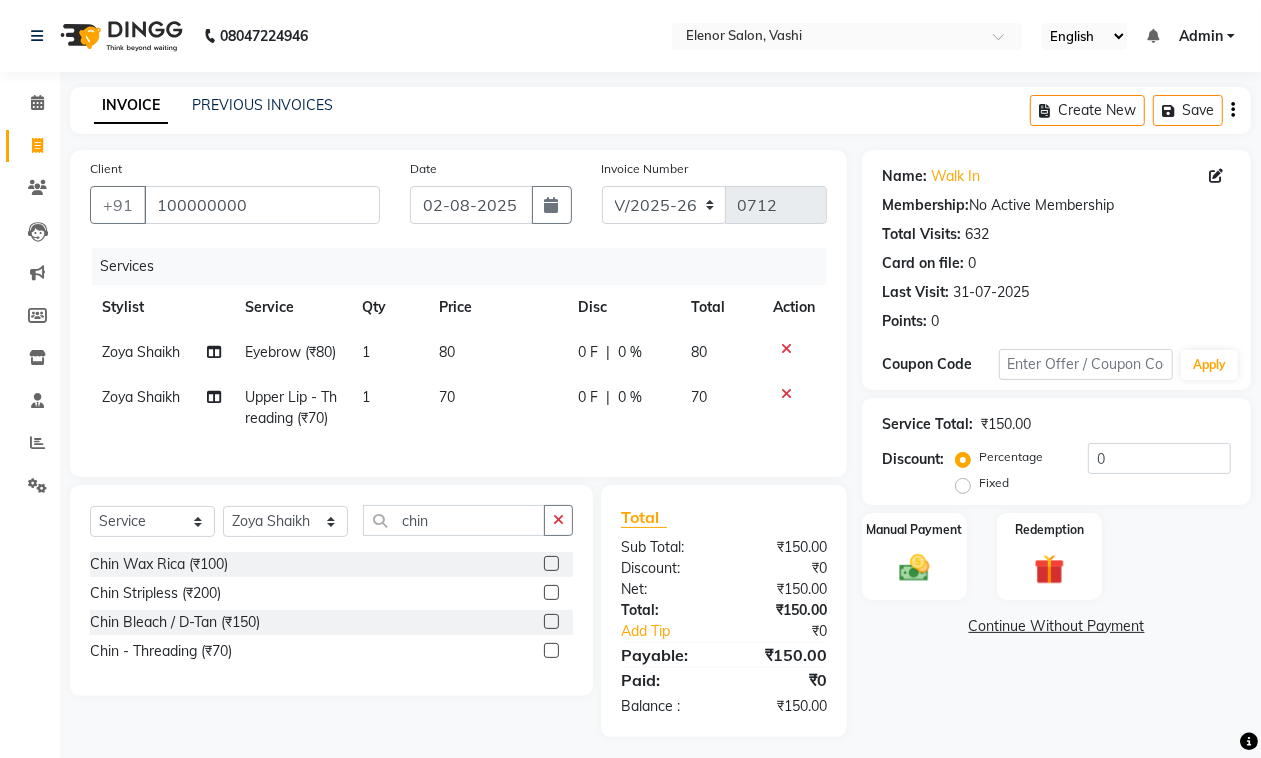 click 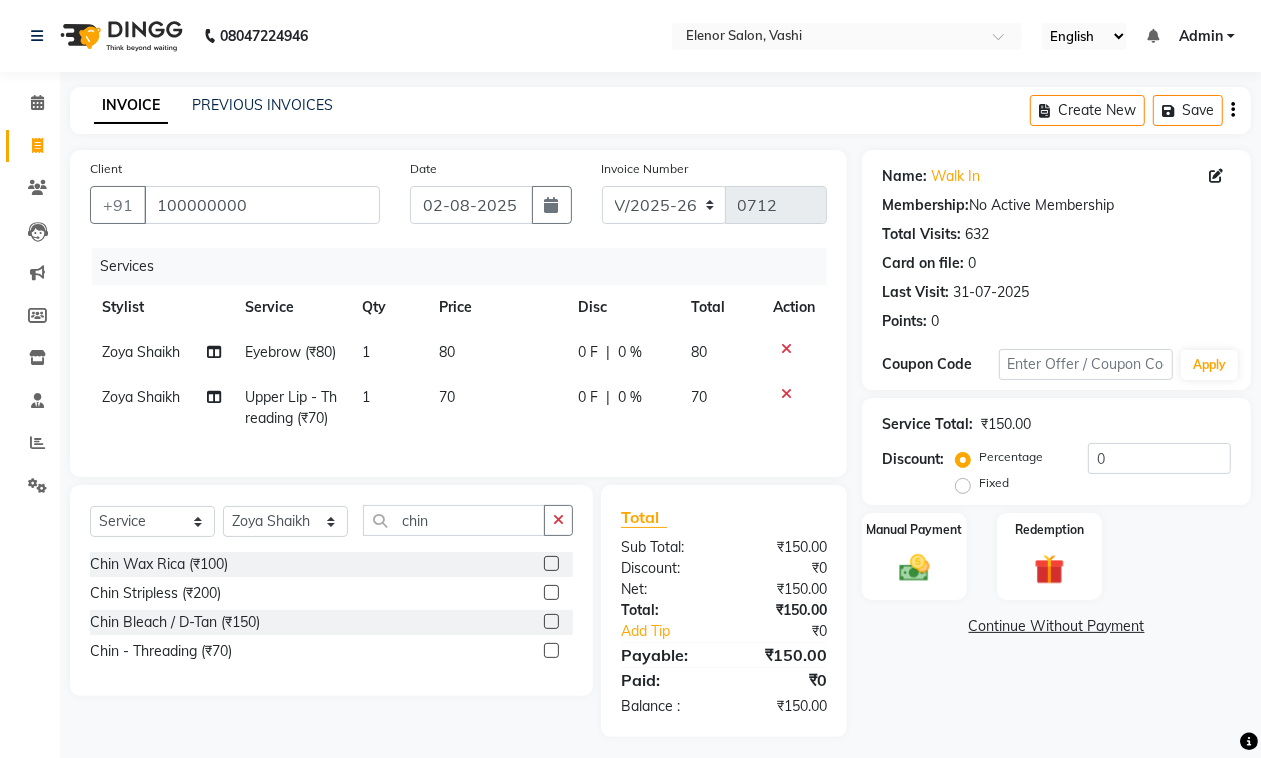 click at bounding box center [550, 651] 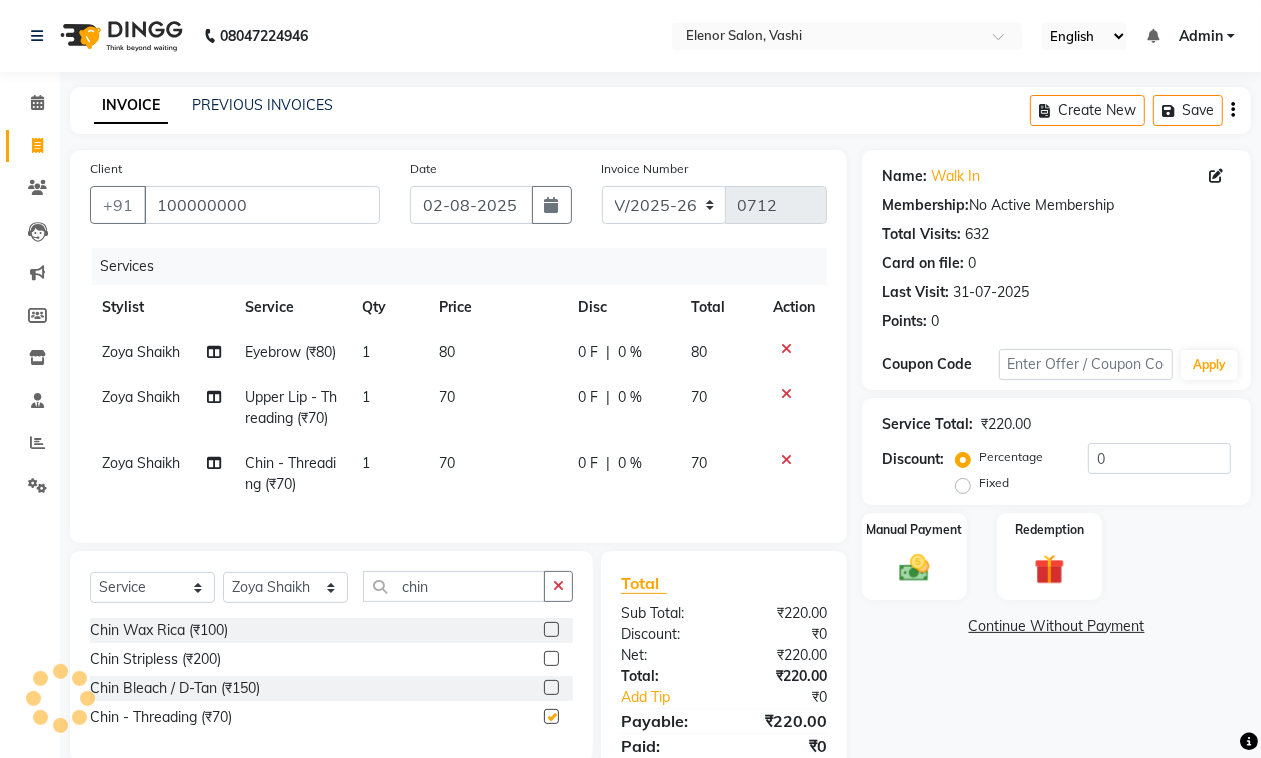 checkbox on "false" 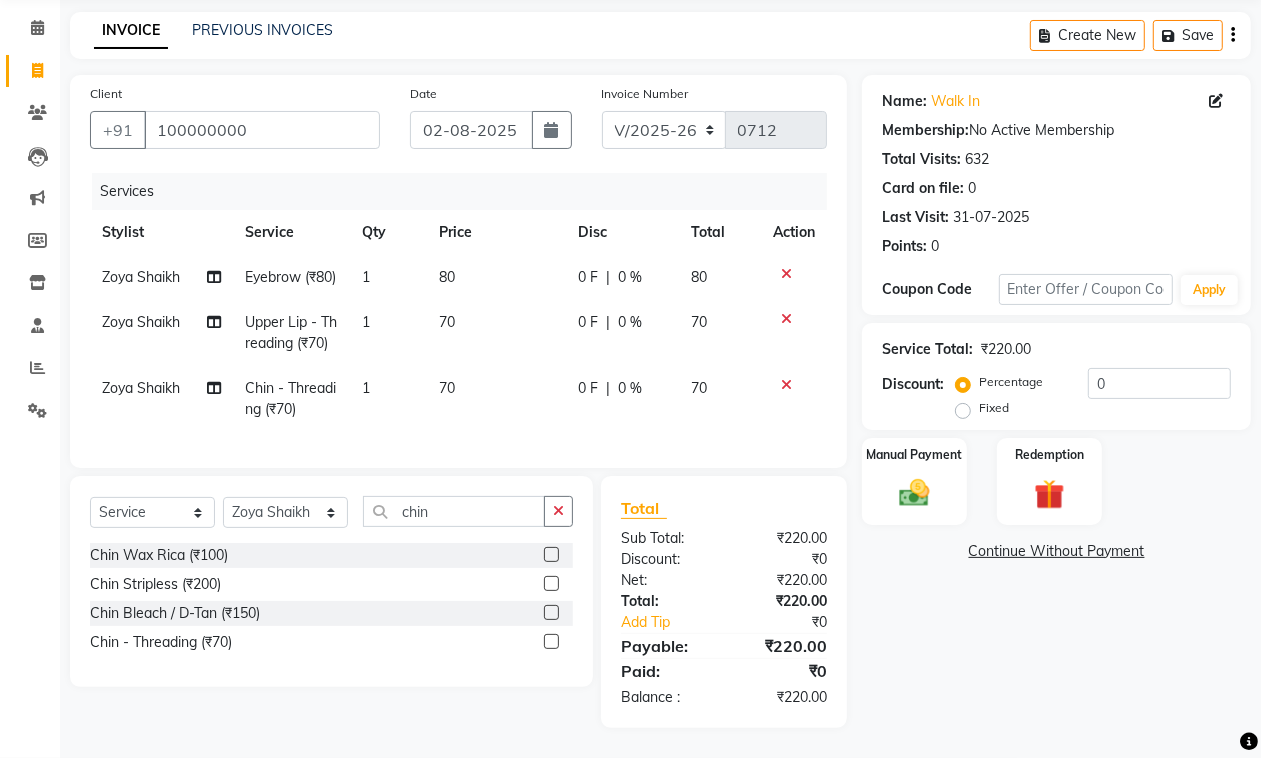 scroll, scrollTop: 135, scrollLeft: 0, axis: vertical 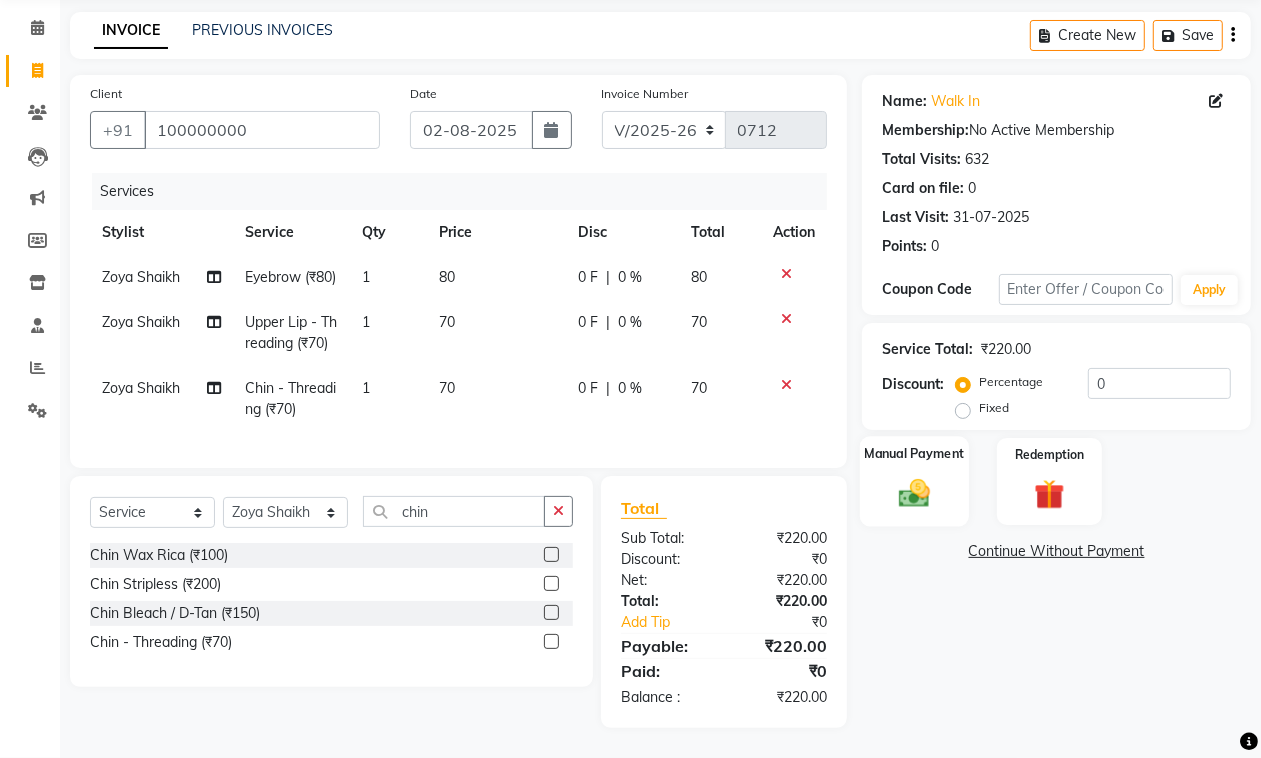 click 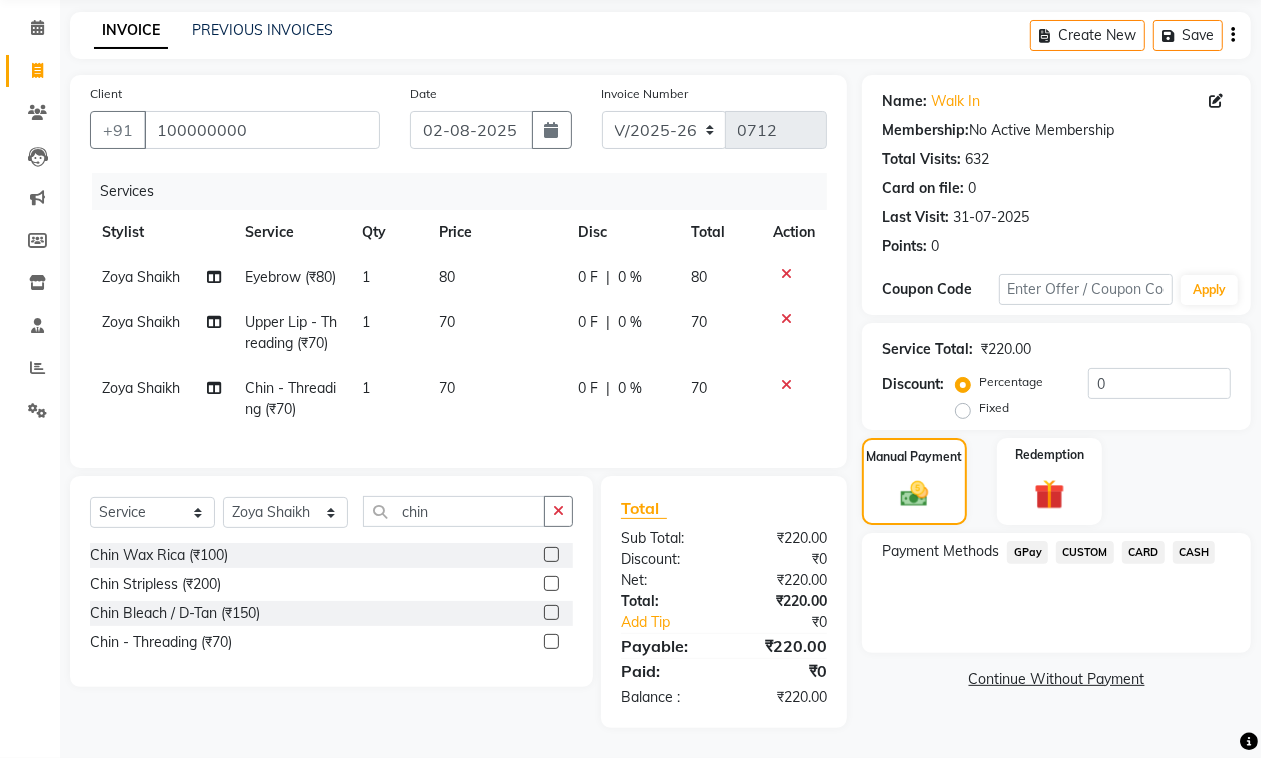 click on "CASH" 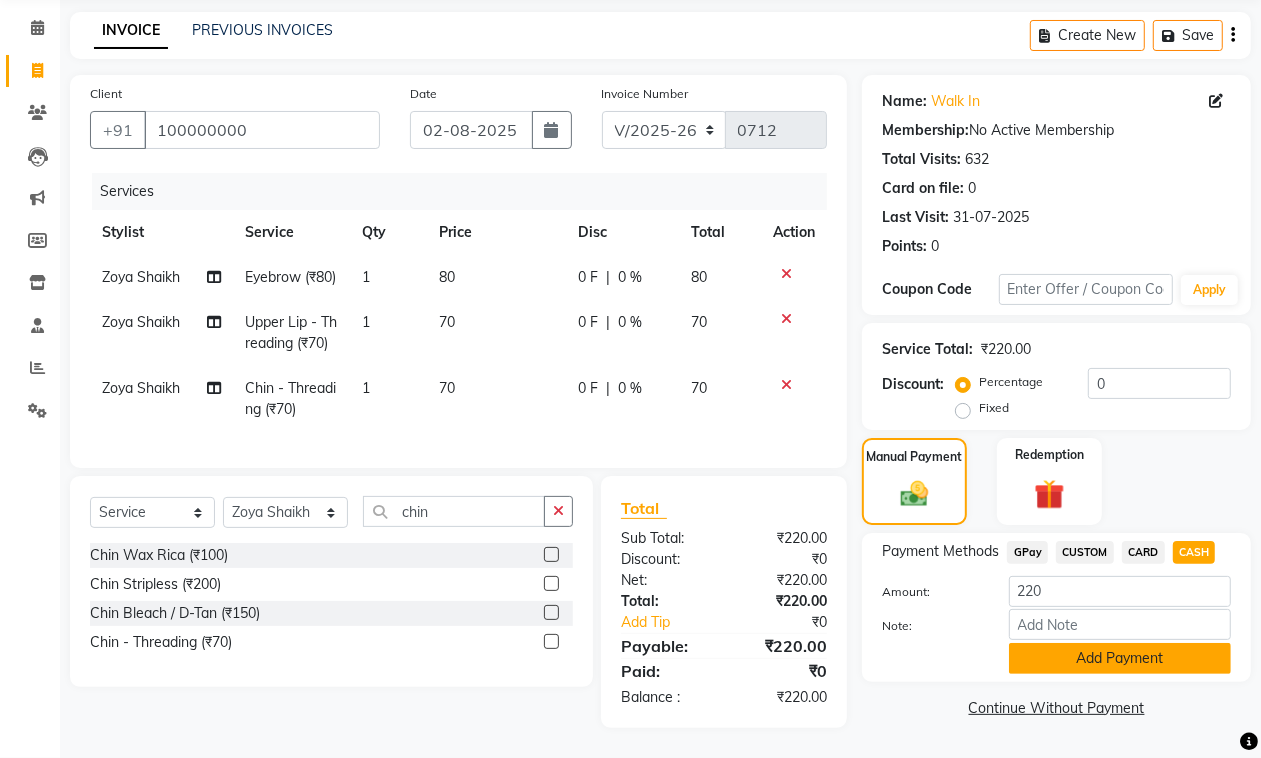 click on "Add Payment" 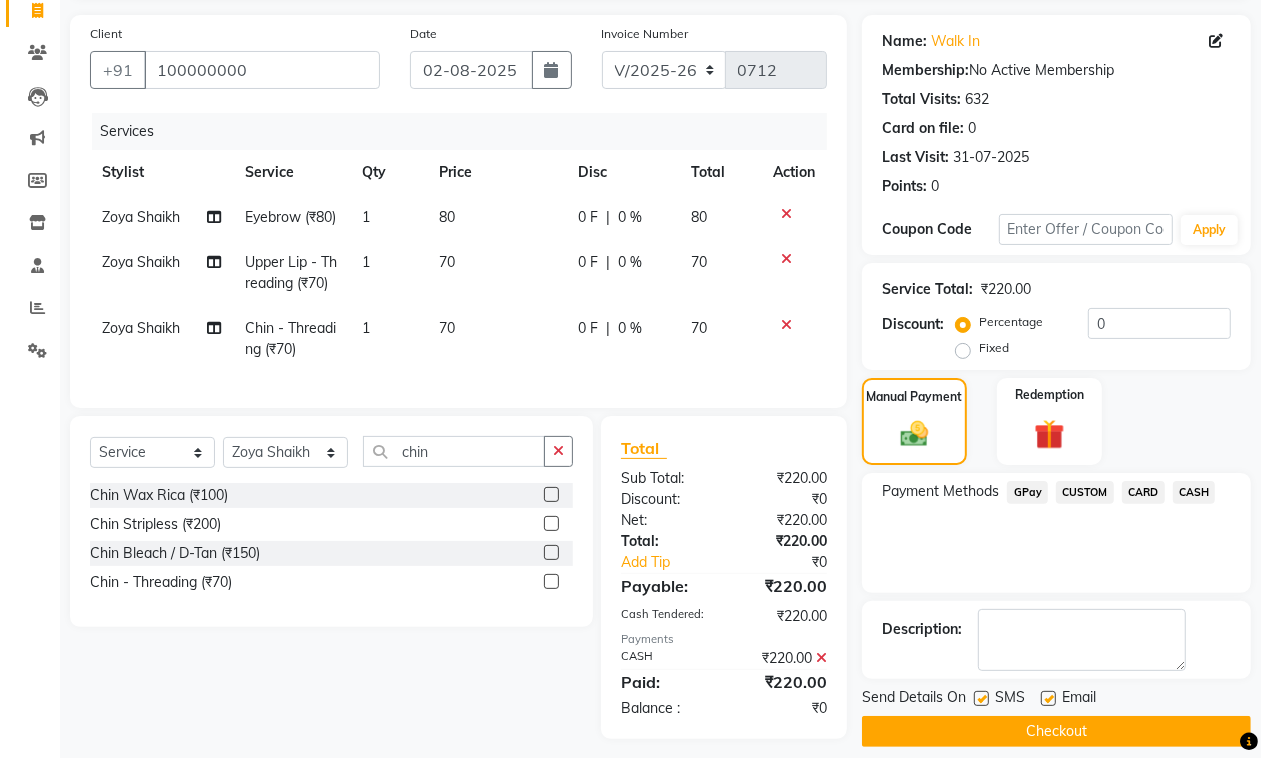 scroll, scrollTop: 205, scrollLeft: 0, axis: vertical 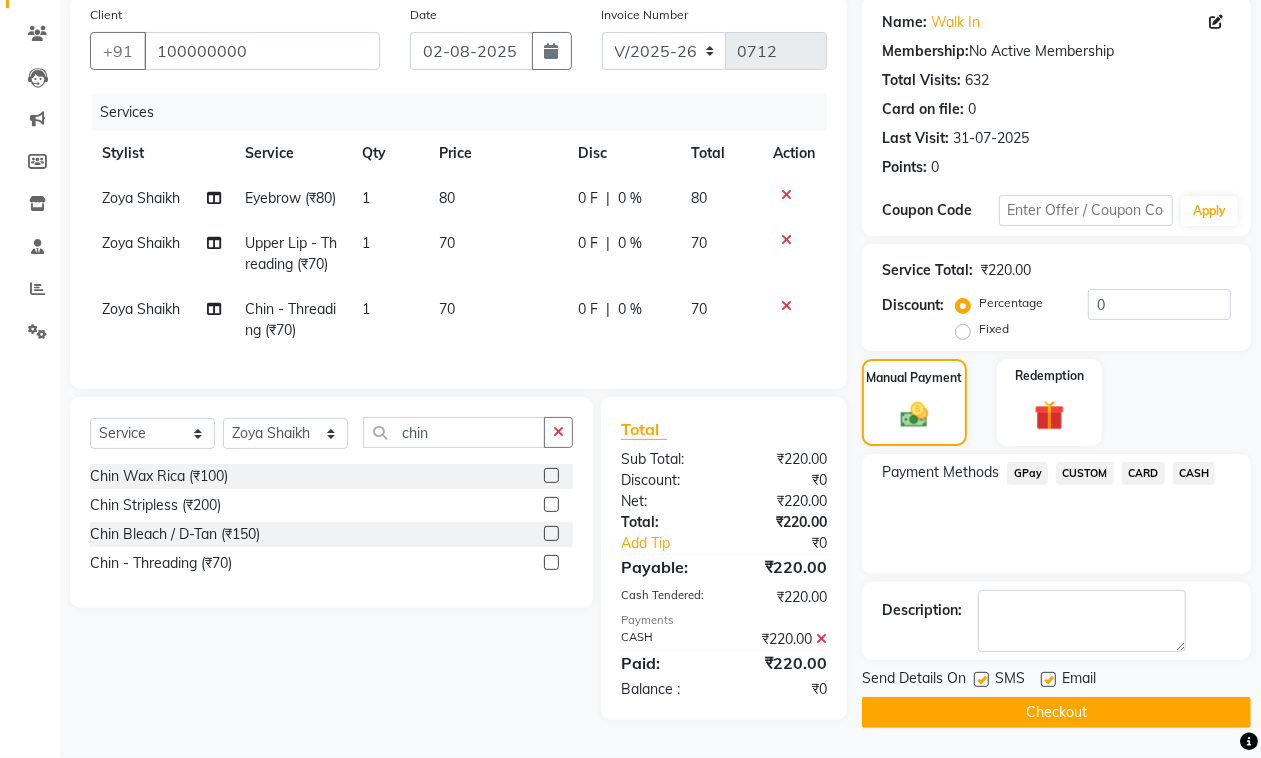 click 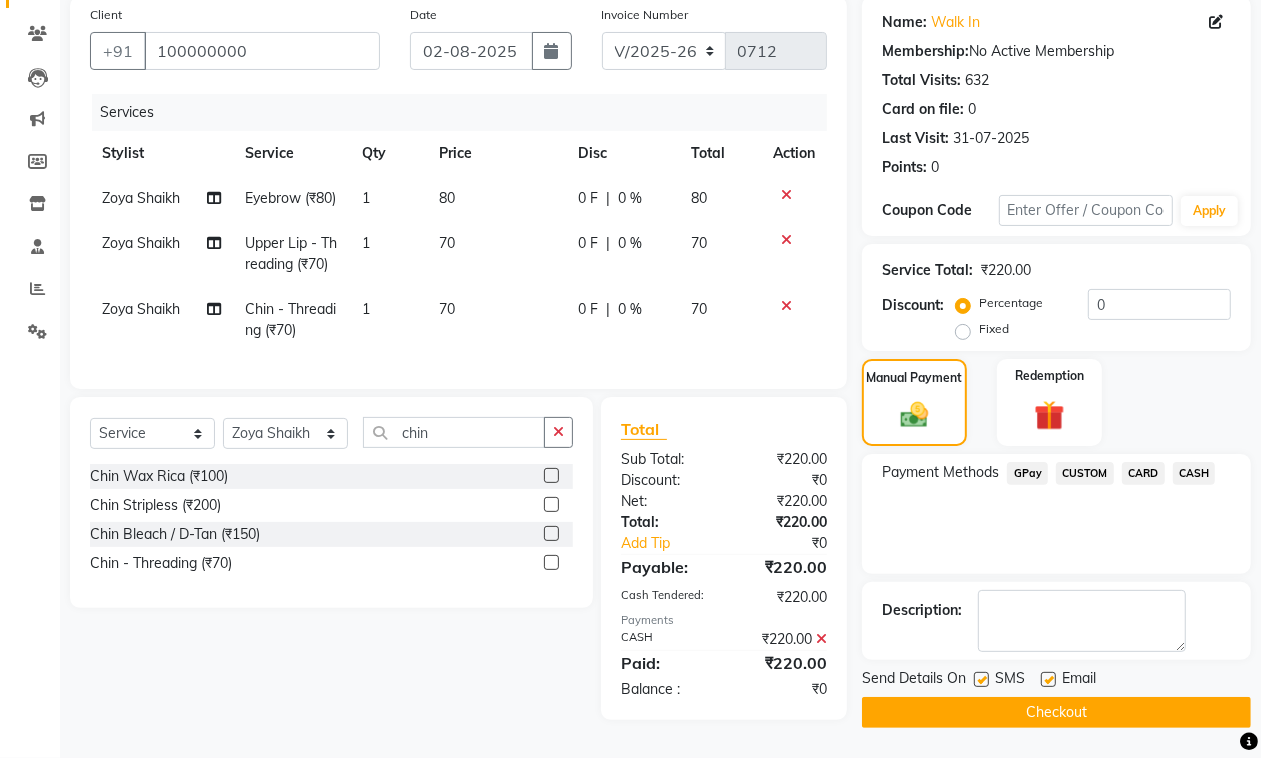 click 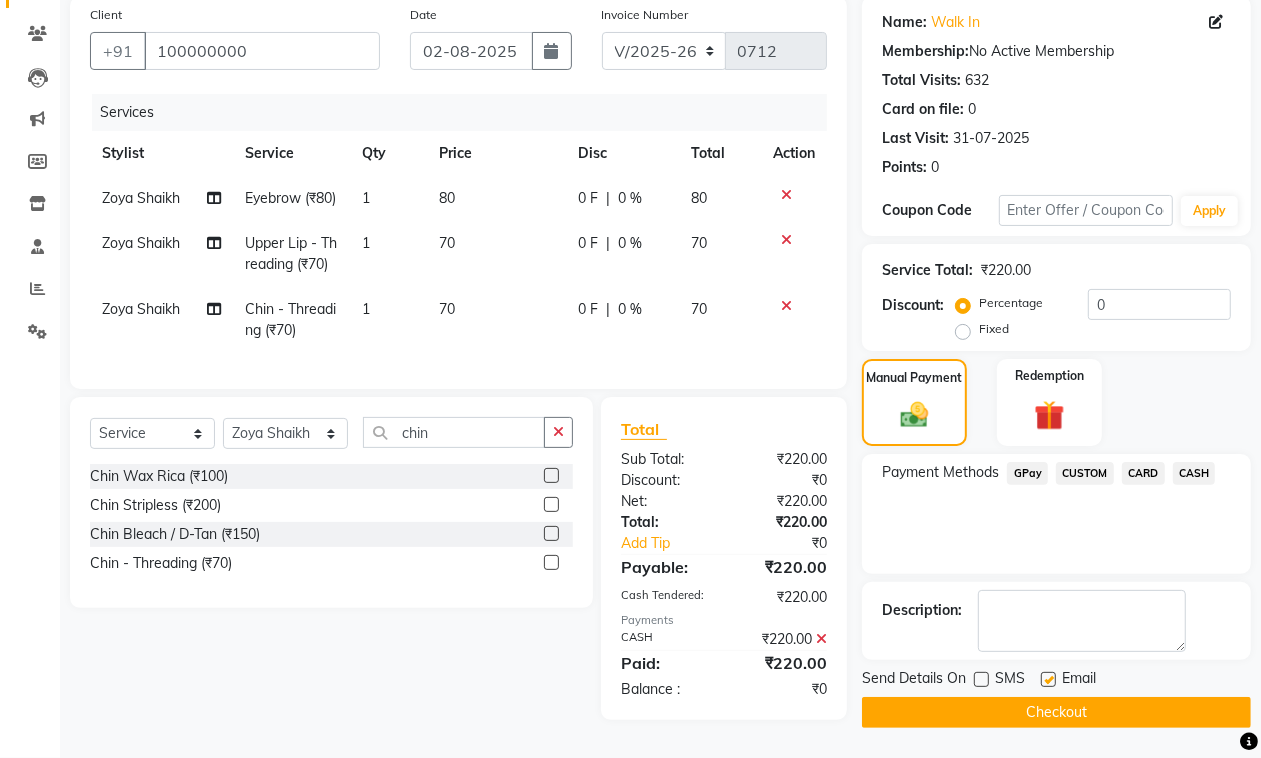 drag, startPoint x: 1048, startPoint y: 626, endPoint x: 1046, endPoint y: 650, distance: 24.083189 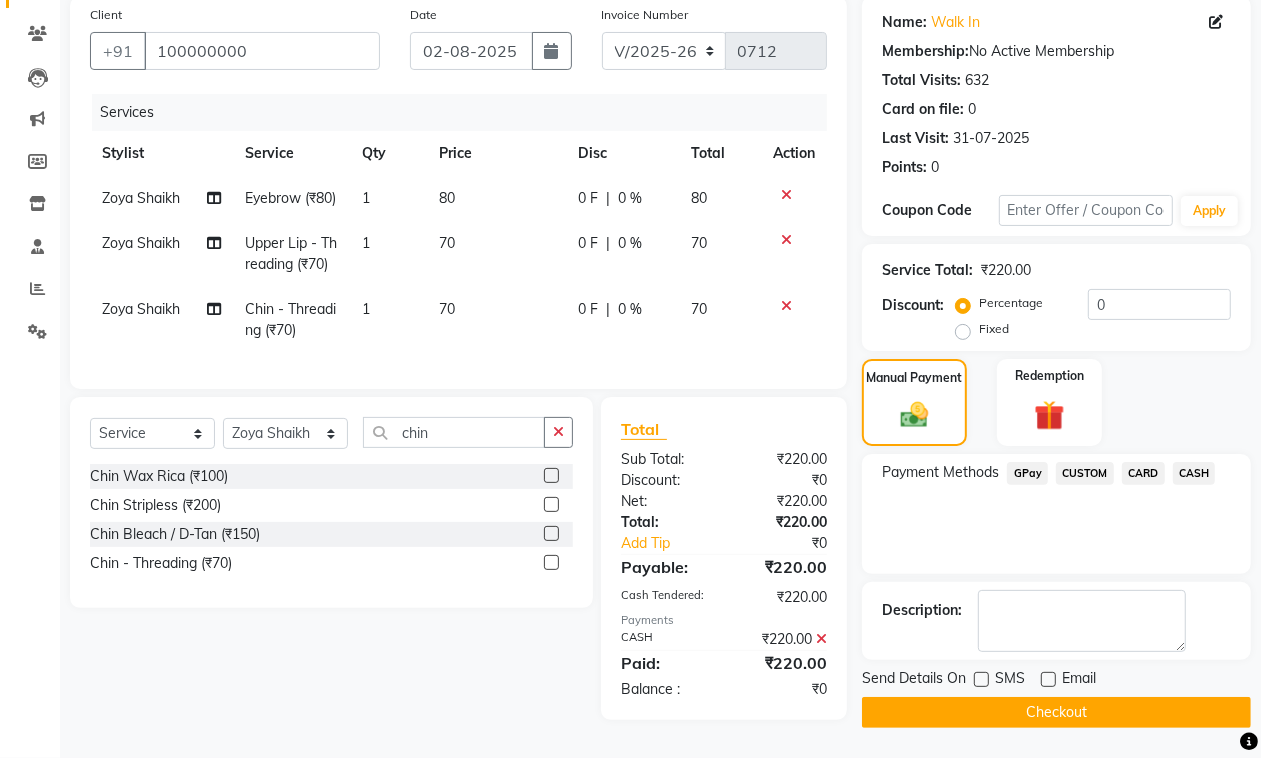 click on "Name: Walk In  Membership:  No Active Membership  Total Visits:  632 Card on file:  0 Last Visit:   [DAY]-[MONTH]-[YEAR] Points:   0  Coupon Code Apply Service Total:  ₹220.00  Discount:  Percentage   Fixed  0 Manual Payment Redemption Payment Methods  GPay   CUSTOM   CARD   CASH  Description:                  Send Details On SMS Email  Checkout" 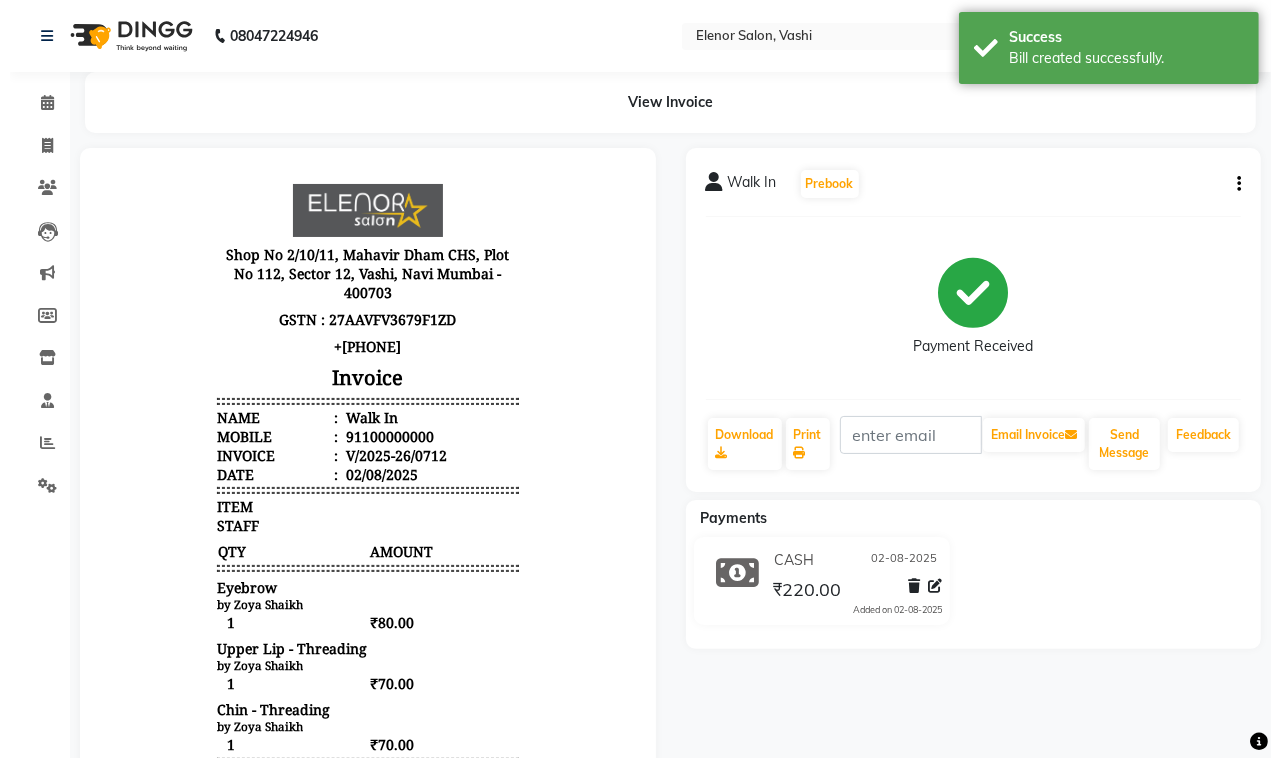 scroll, scrollTop: 0, scrollLeft: 0, axis: both 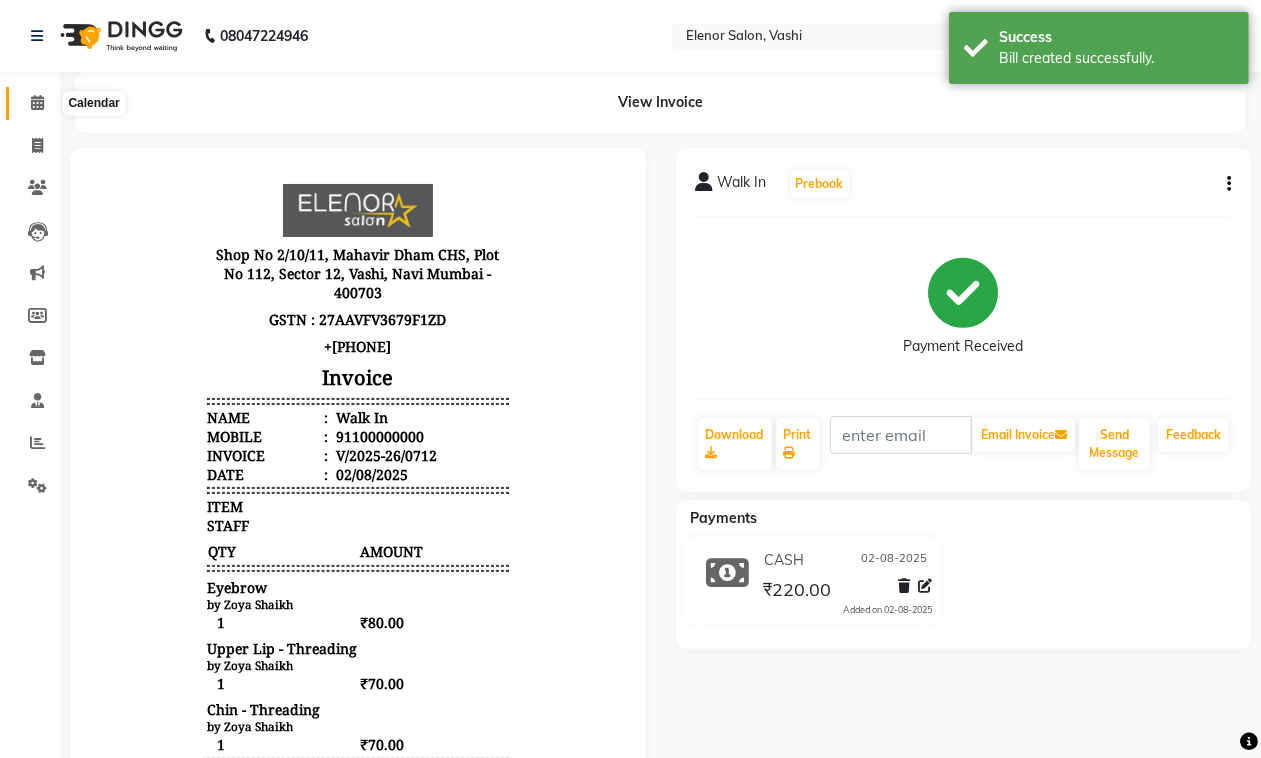 click 